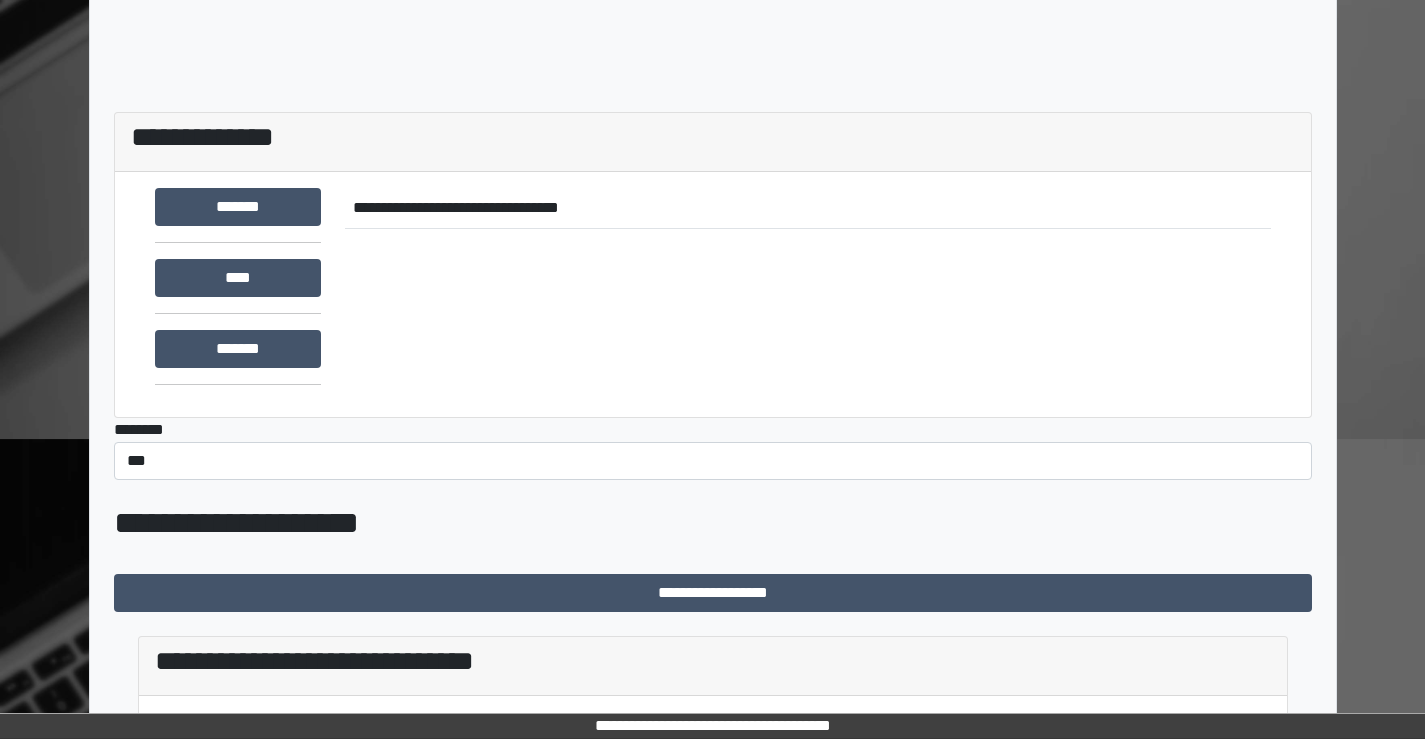 scroll, scrollTop: 400, scrollLeft: 0, axis: vertical 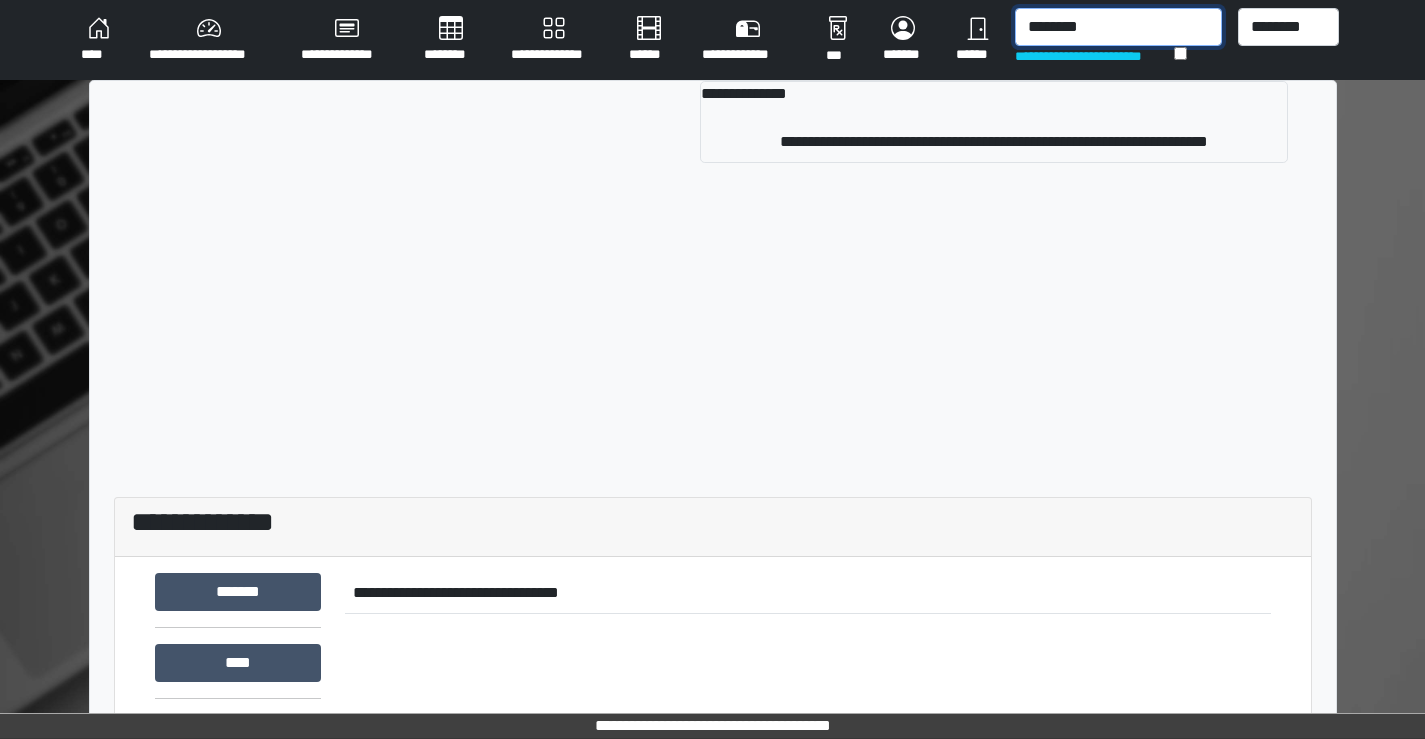 drag, startPoint x: 1100, startPoint y: 35, endPoint x: 986, endPoint y: 30, distance: 114.1096 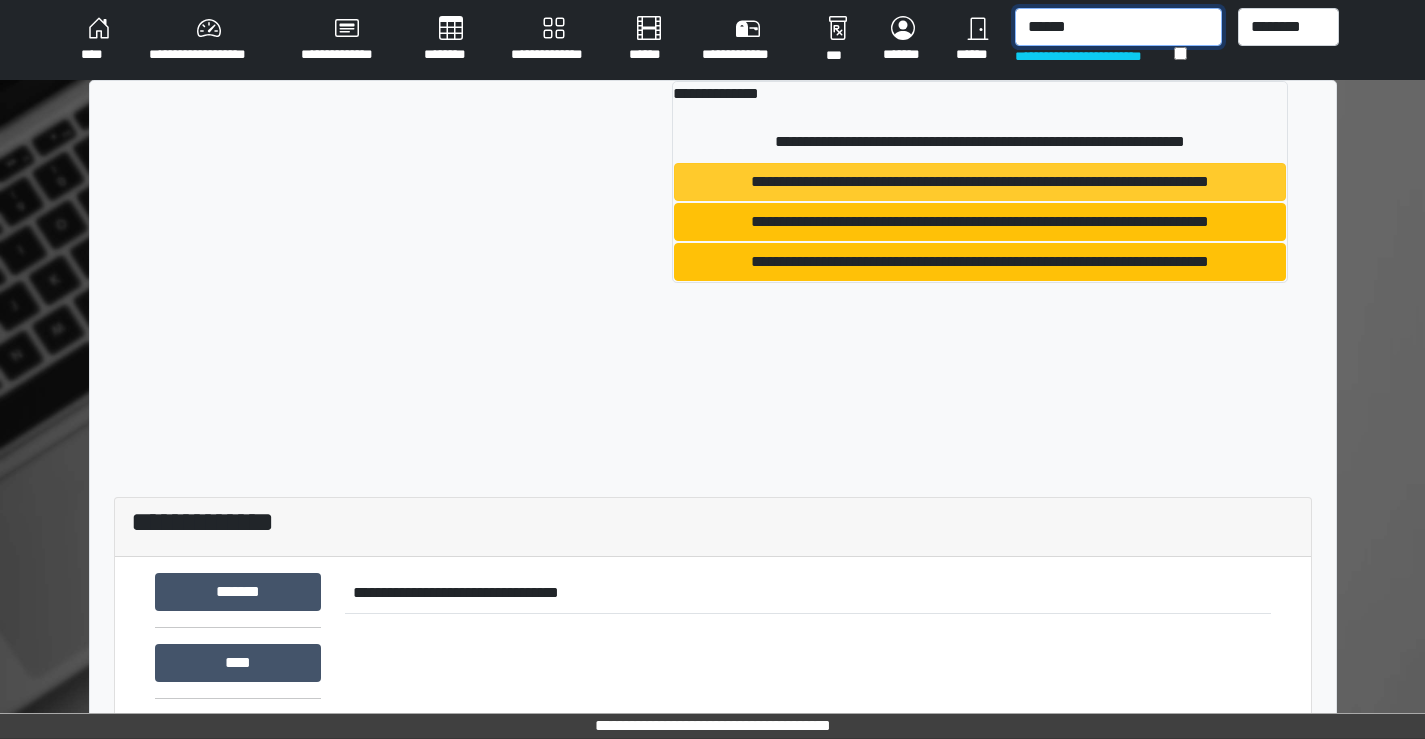 type on "******" 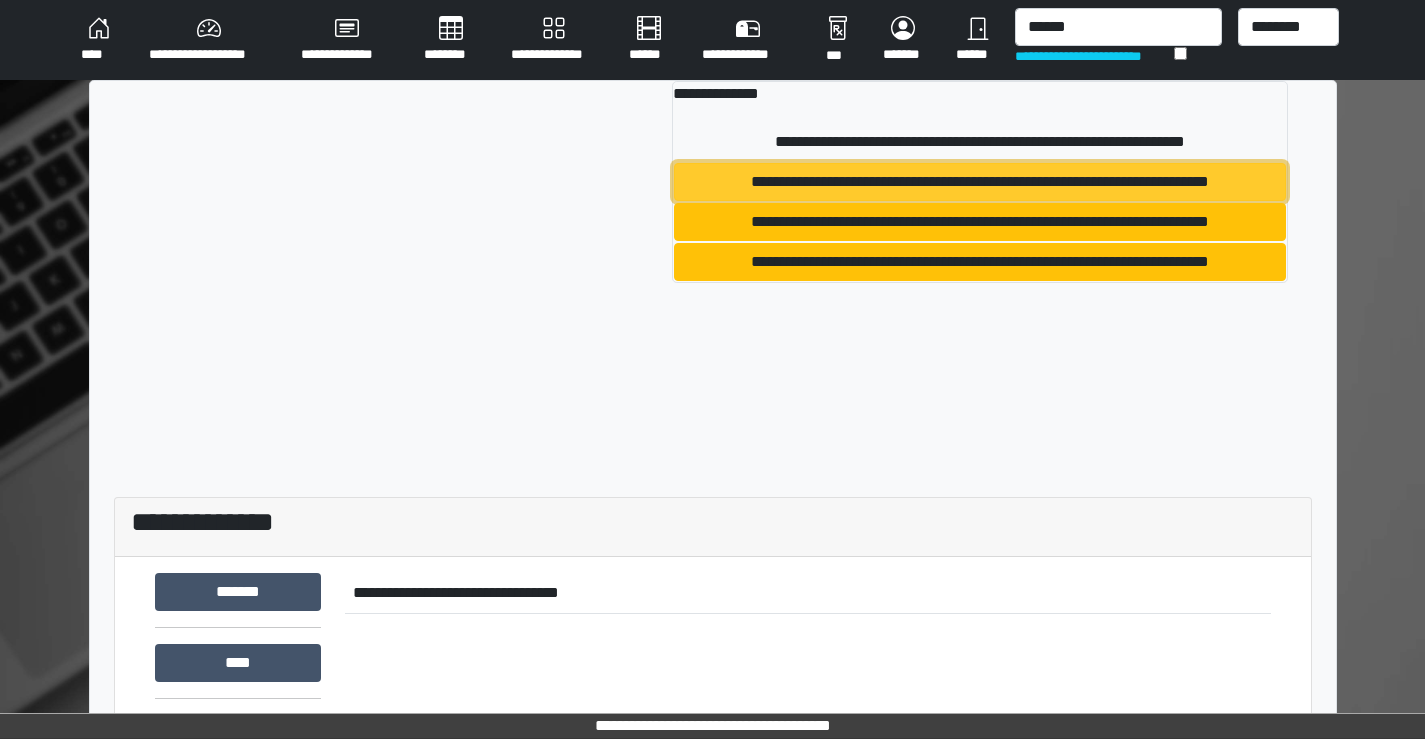 click on "**********" at bounding box center (980, 182) 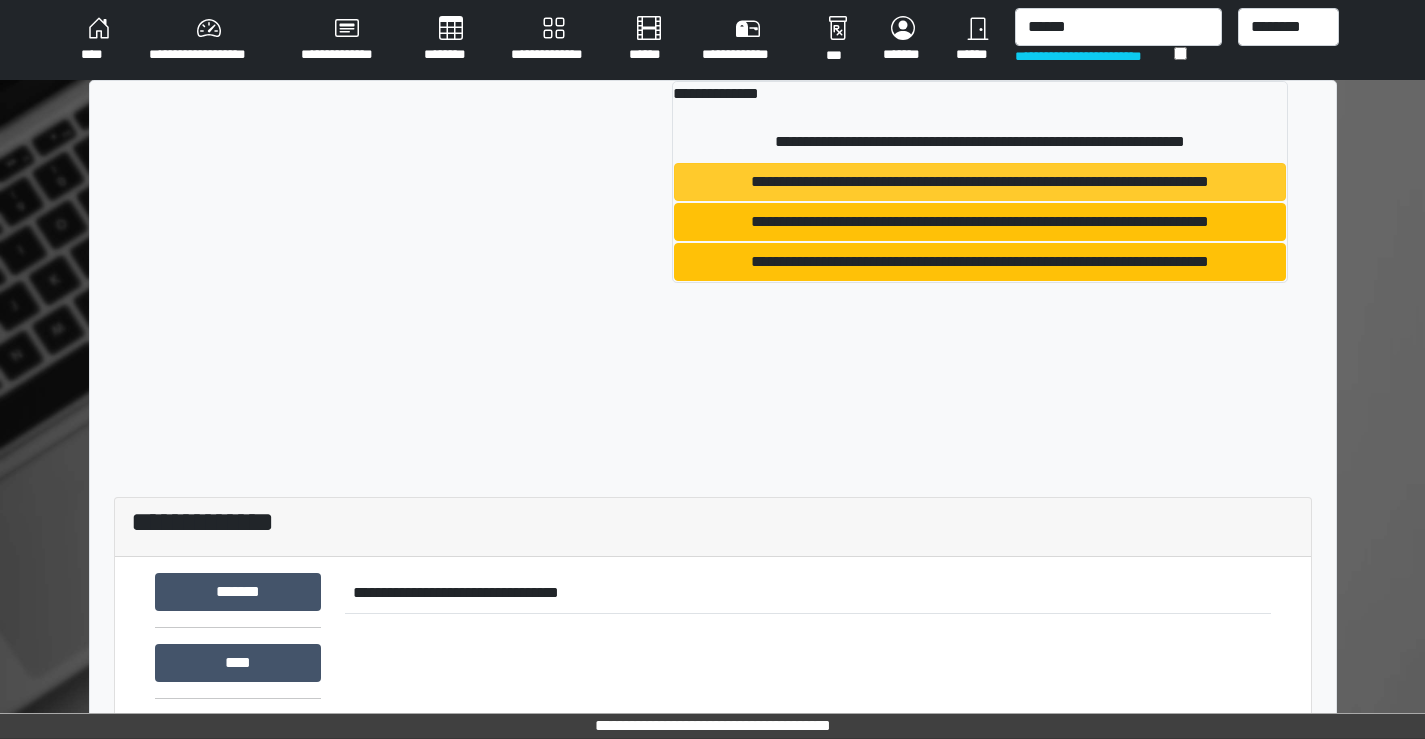 type 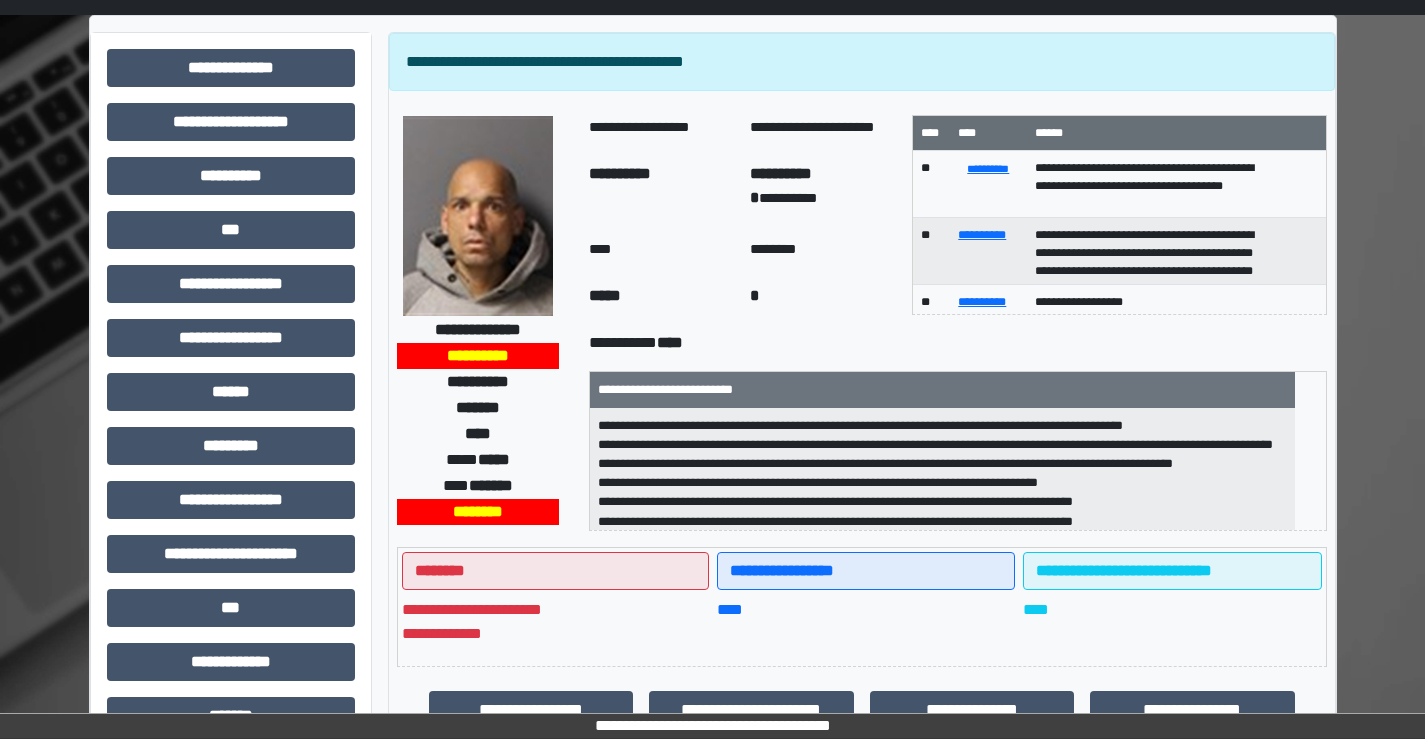 scroll, scrollTop: 100, scrollLeft: 0, axis: vertical 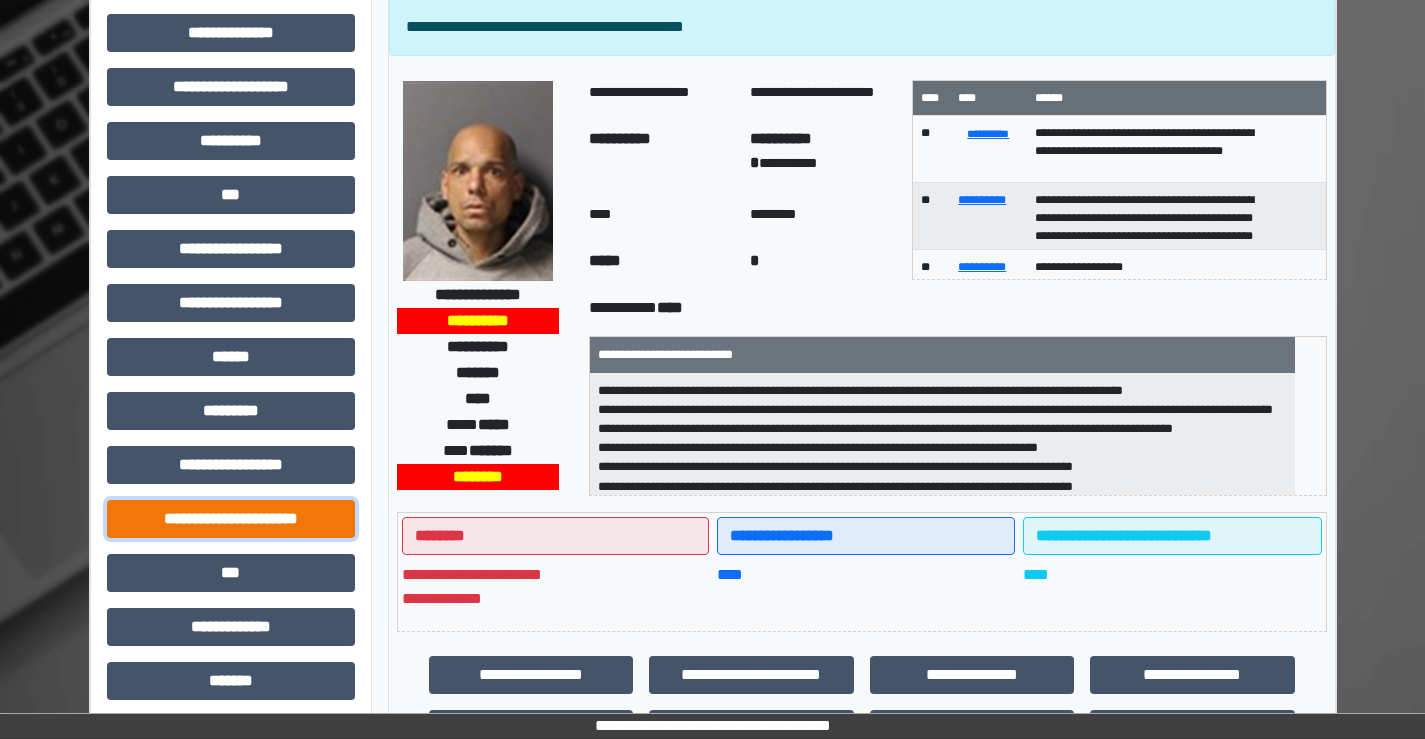 click on "**********" at bounding box center [231, 519] 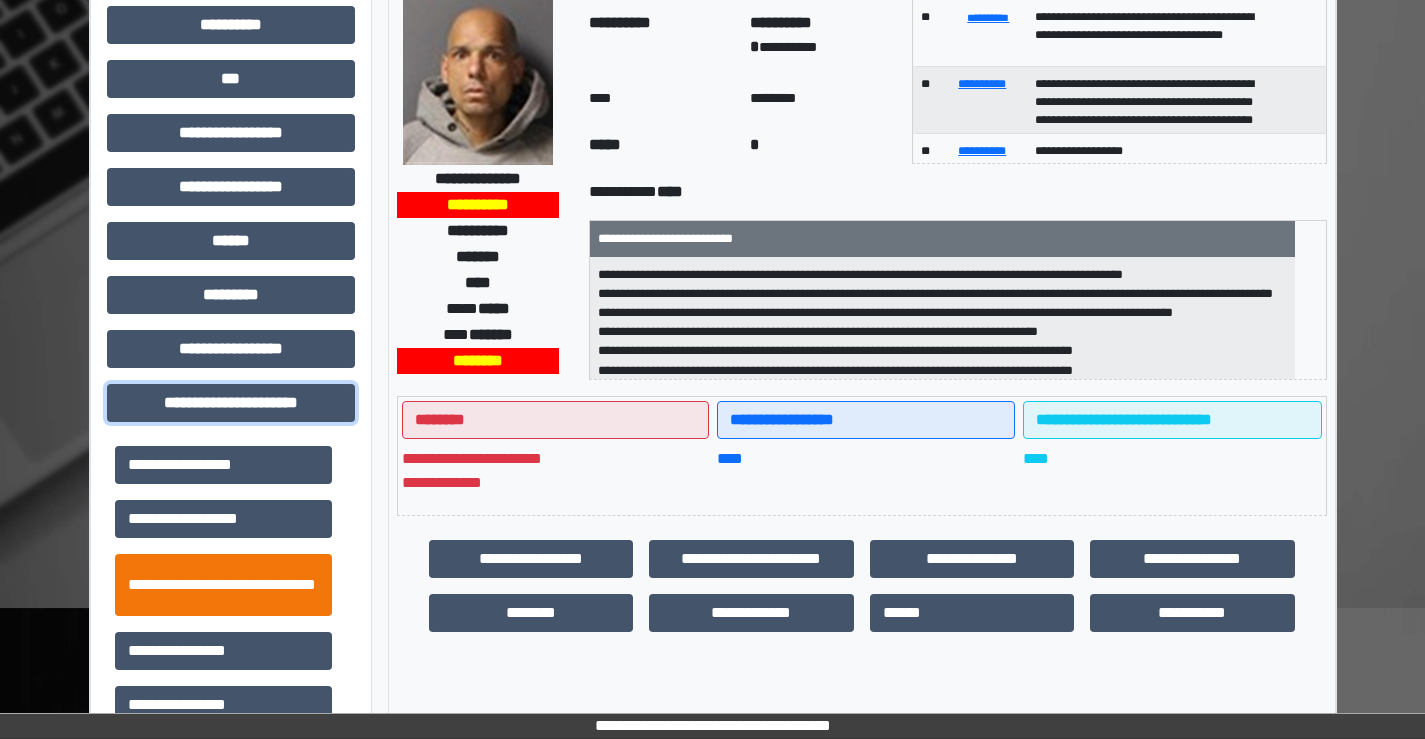 scroll, scrollTop: 400, scrollLeft: 0, axis: vertical 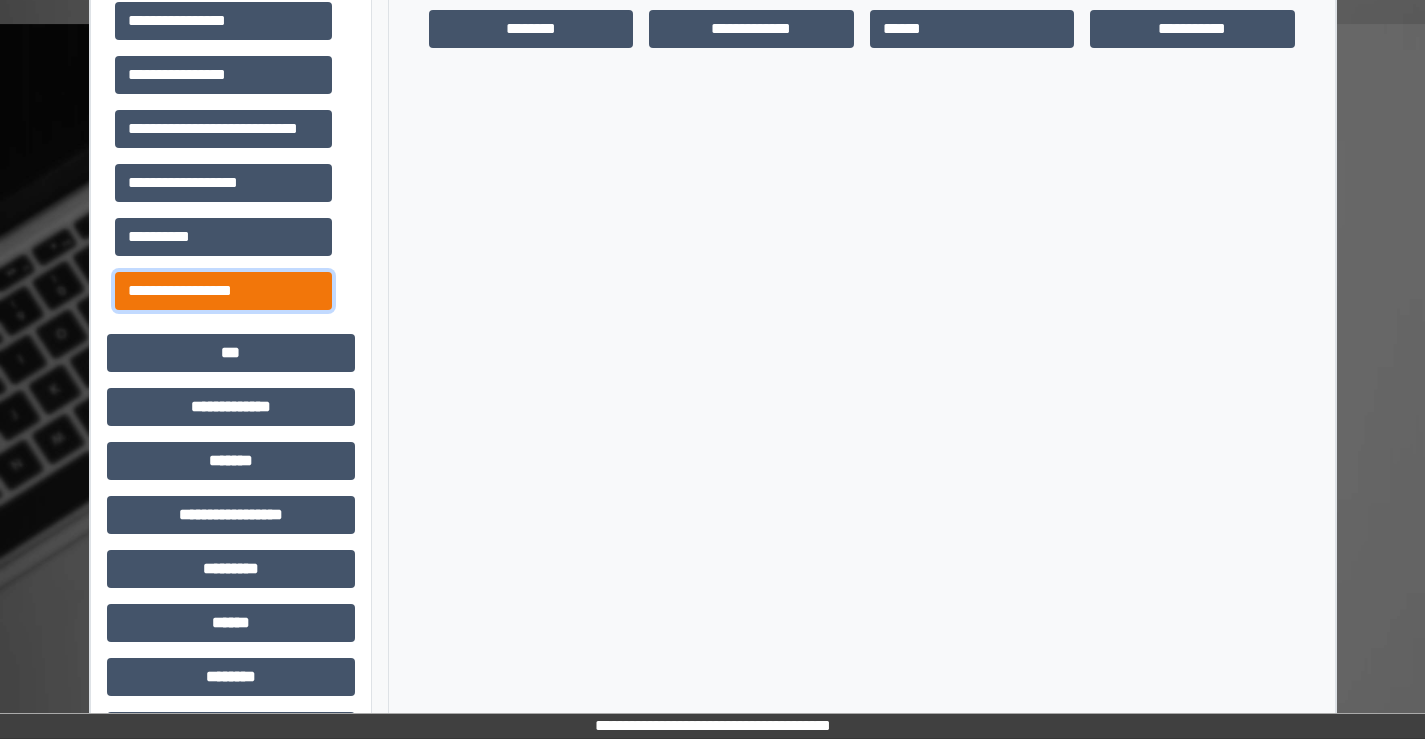 click on "**********" at bounding box center (223, 291) 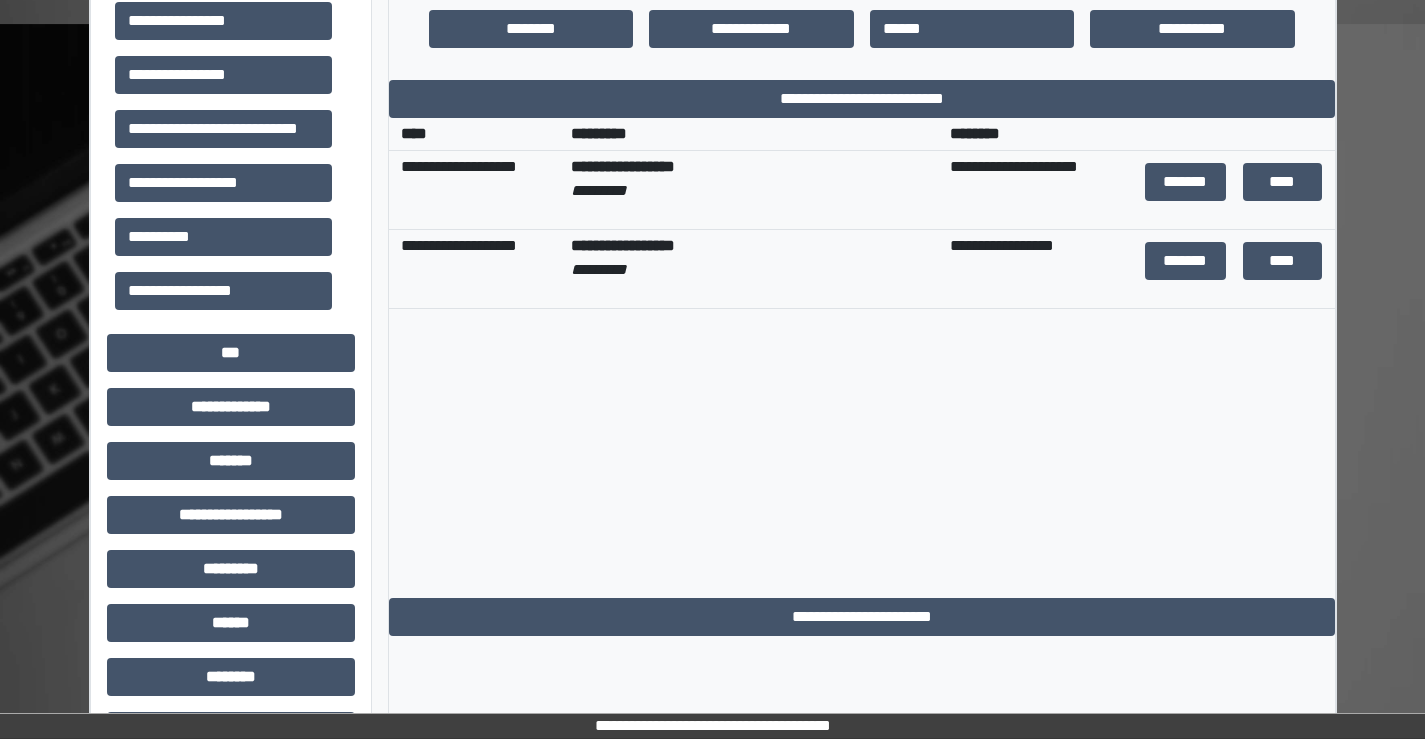 click on "*******" at bounding box center (1186, 261) 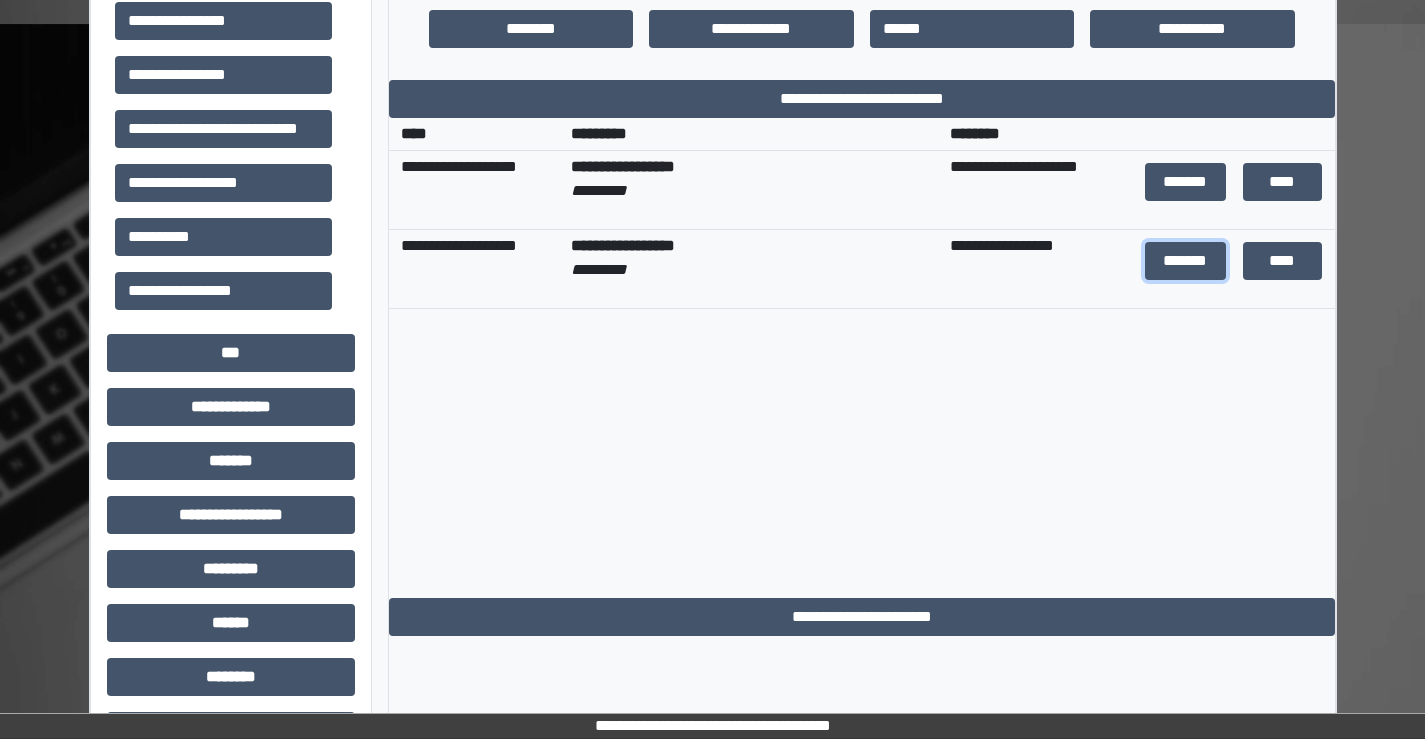 click on "*******" at bounding box center [1185, 261] 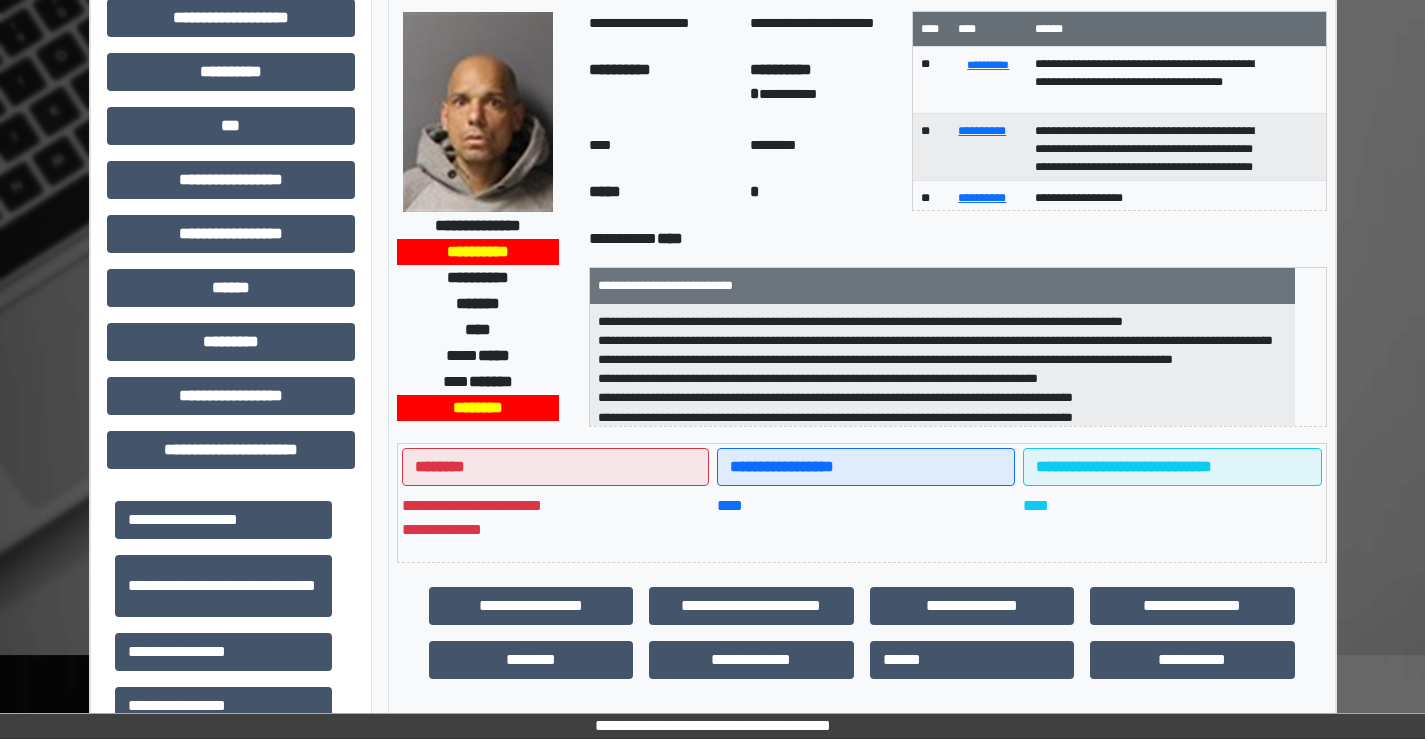 scroll, scrollTop: 0, scrollLeft: 0, axis: both 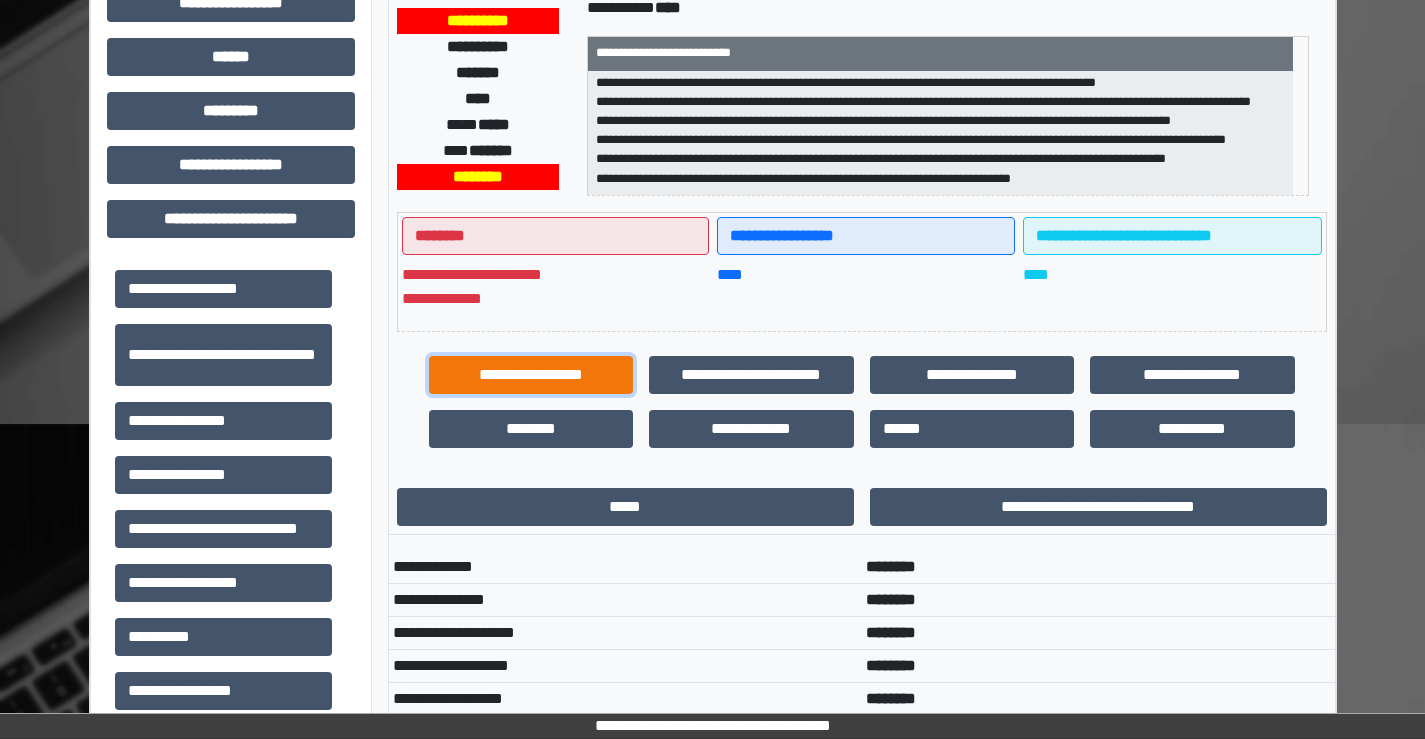 click on "**********" at bounding box center [531, 375] 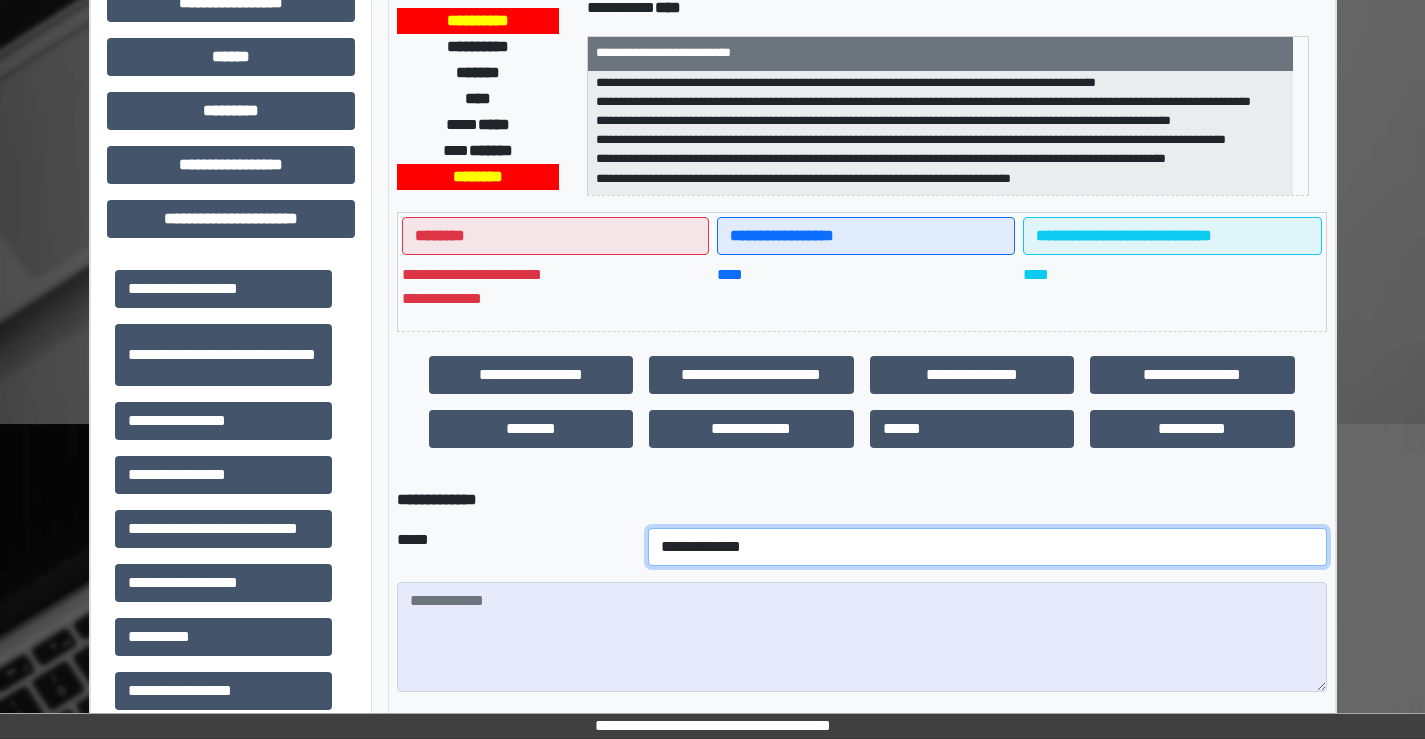 click on "**********" at bounding box center (987, 547) 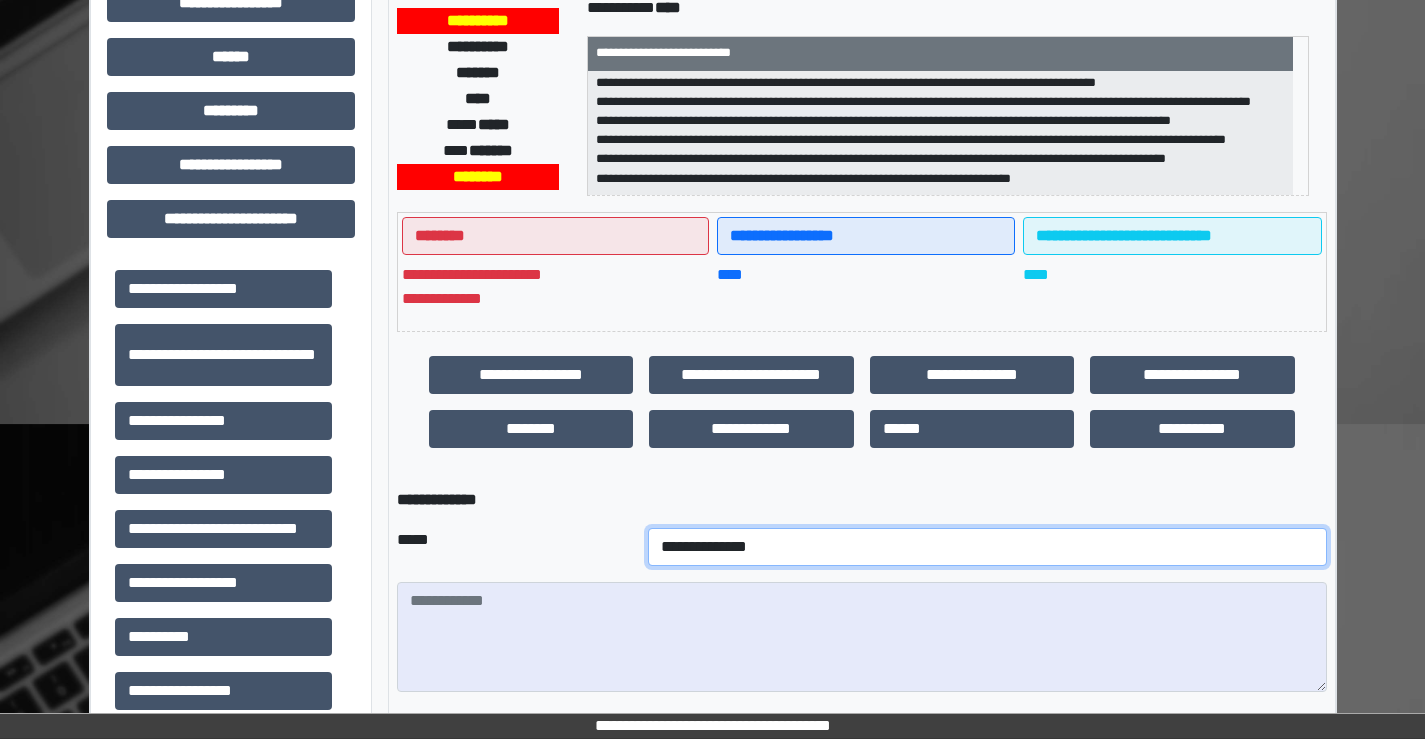 click on "**********" at bounding box center (987, 547) 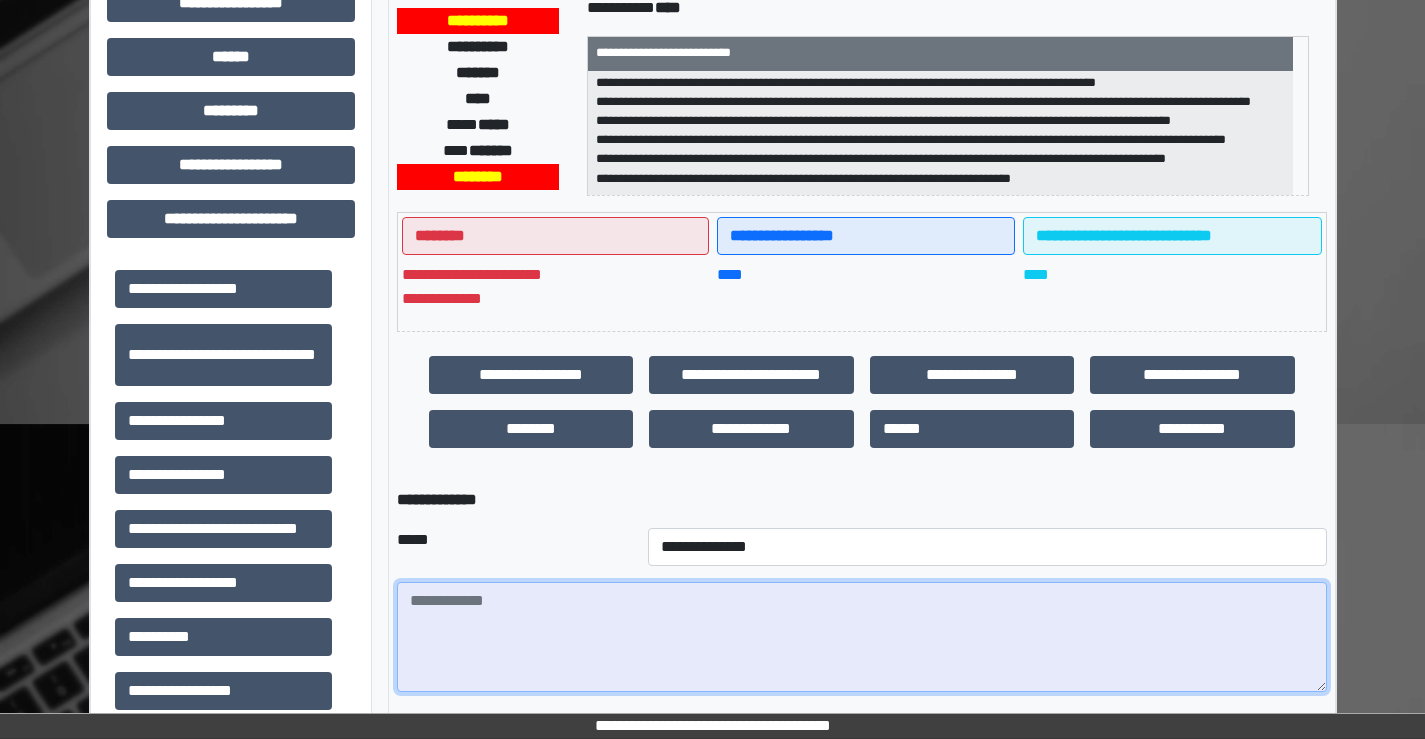 click at bounding box center [862, 637] 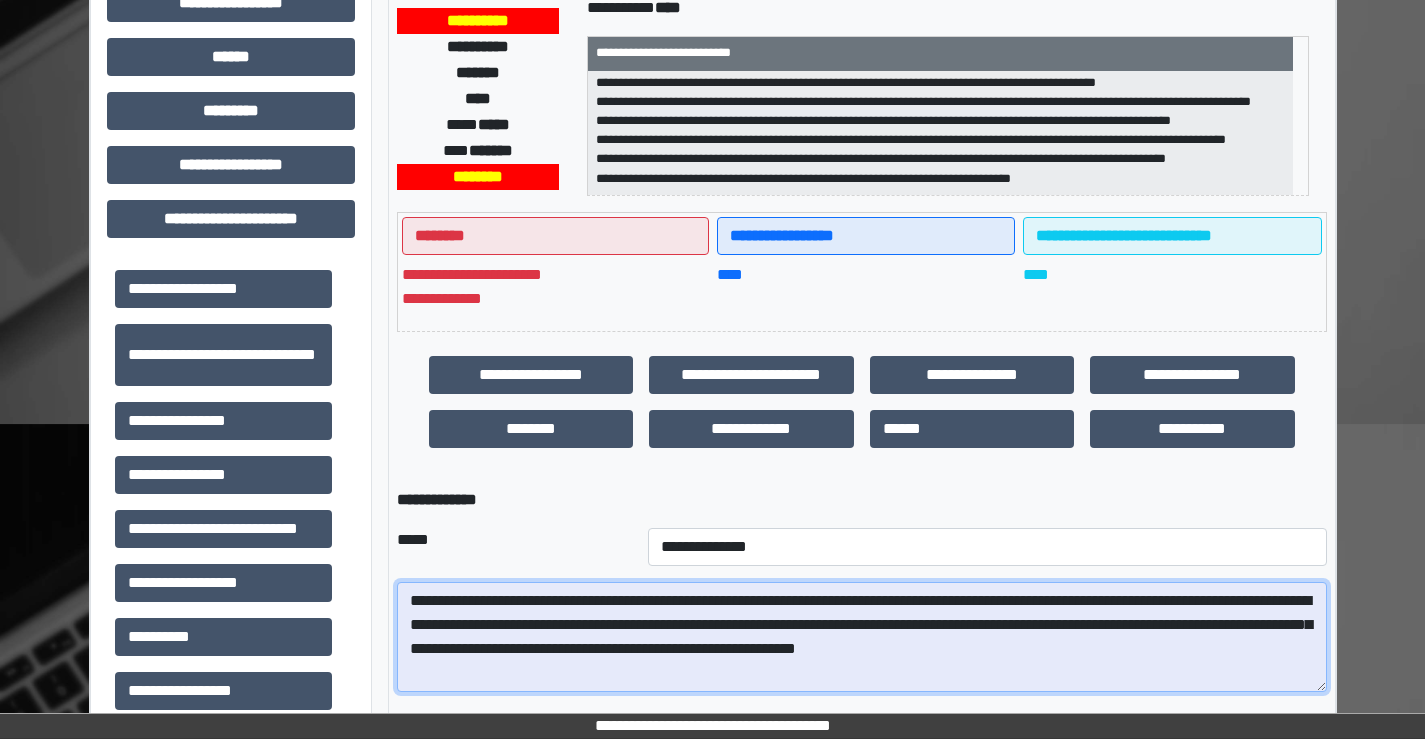 drag, startPoint x: 1113, startPoint y: 603, endPoint x: 1097, endPoint y: 601, distance: 16.124516 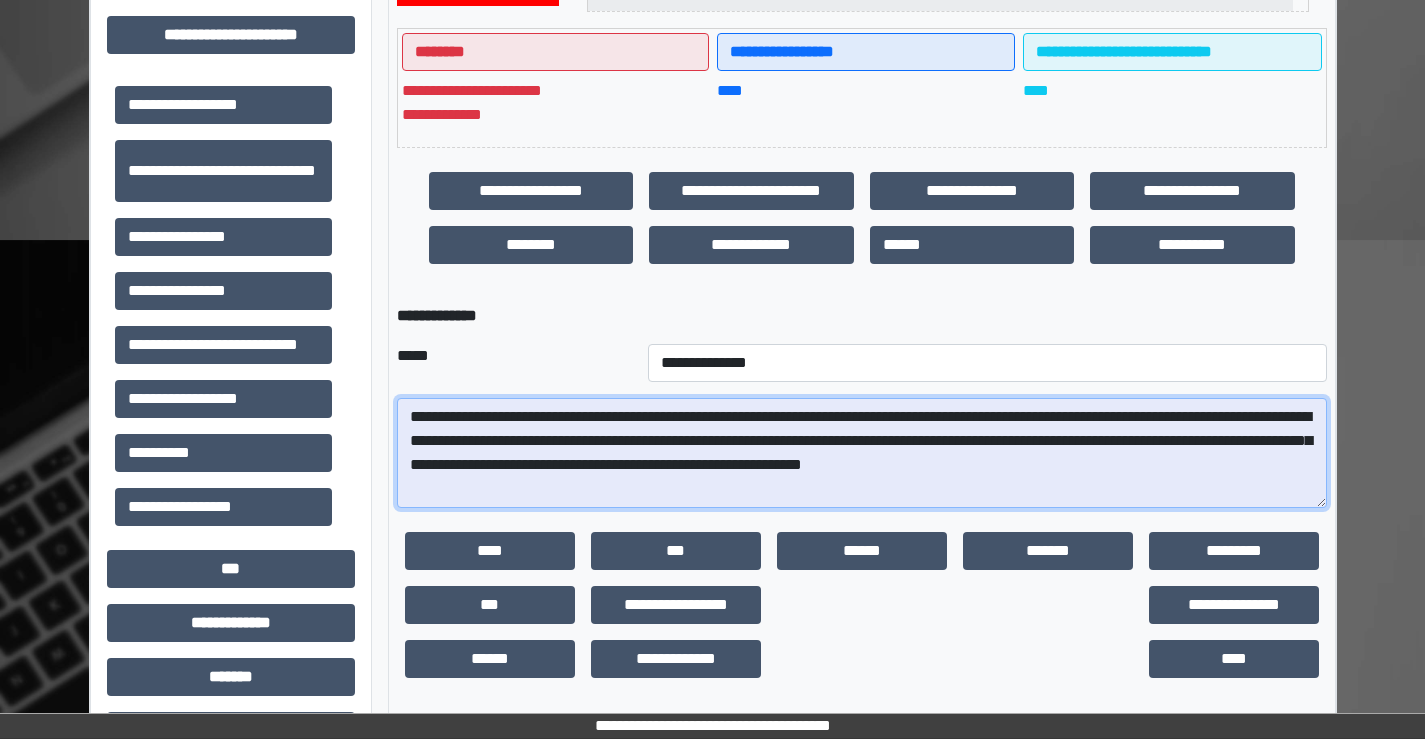 scroll, scrollTop: 600, scrollLeft: 0, axis: vertical 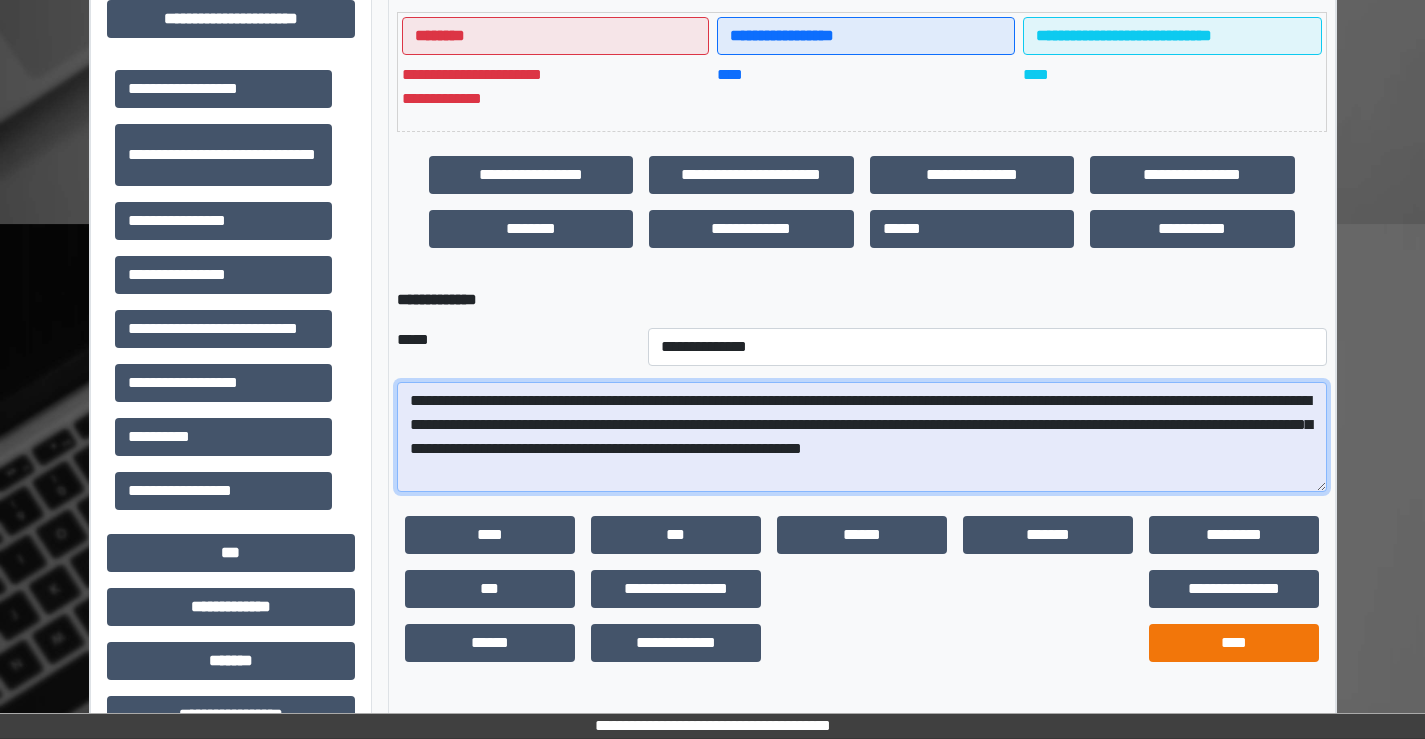 type on "**********" 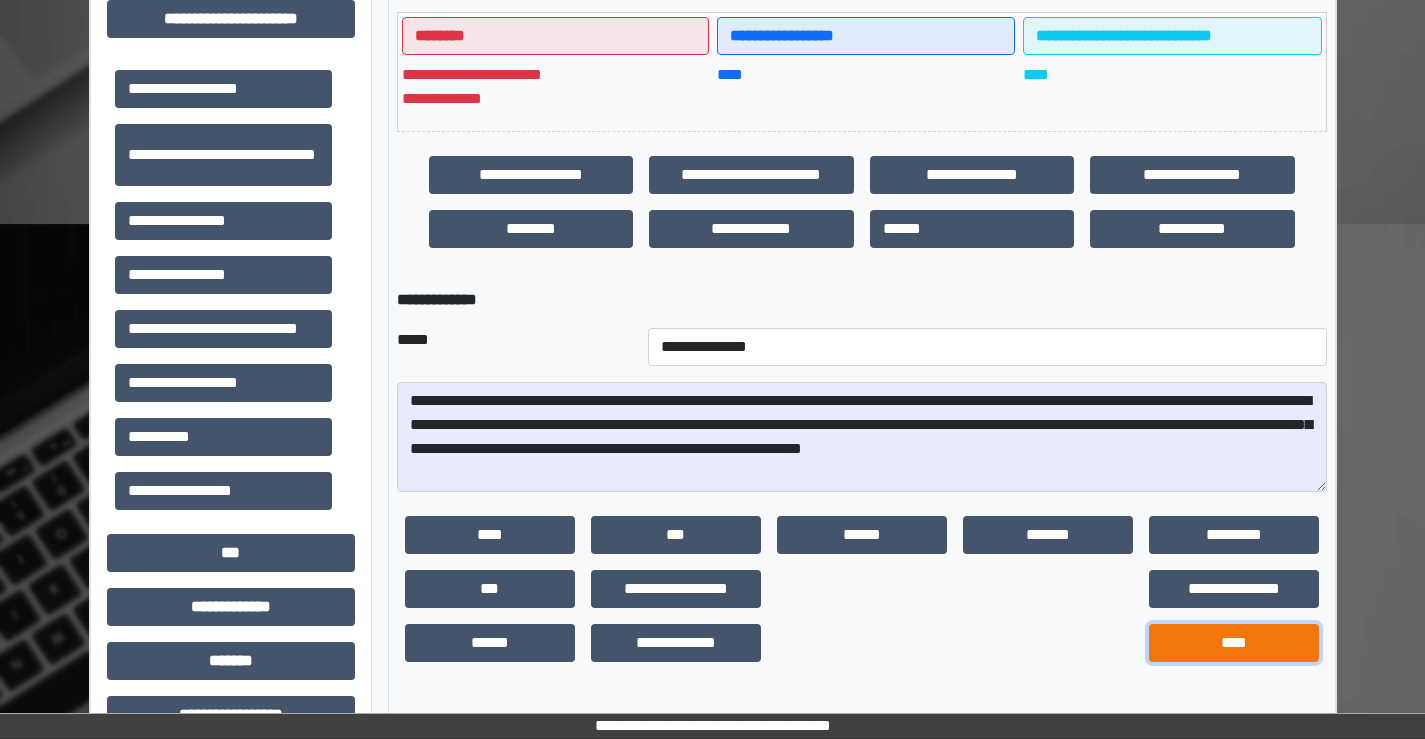 click on "****" at bounding box center [1234, 643] 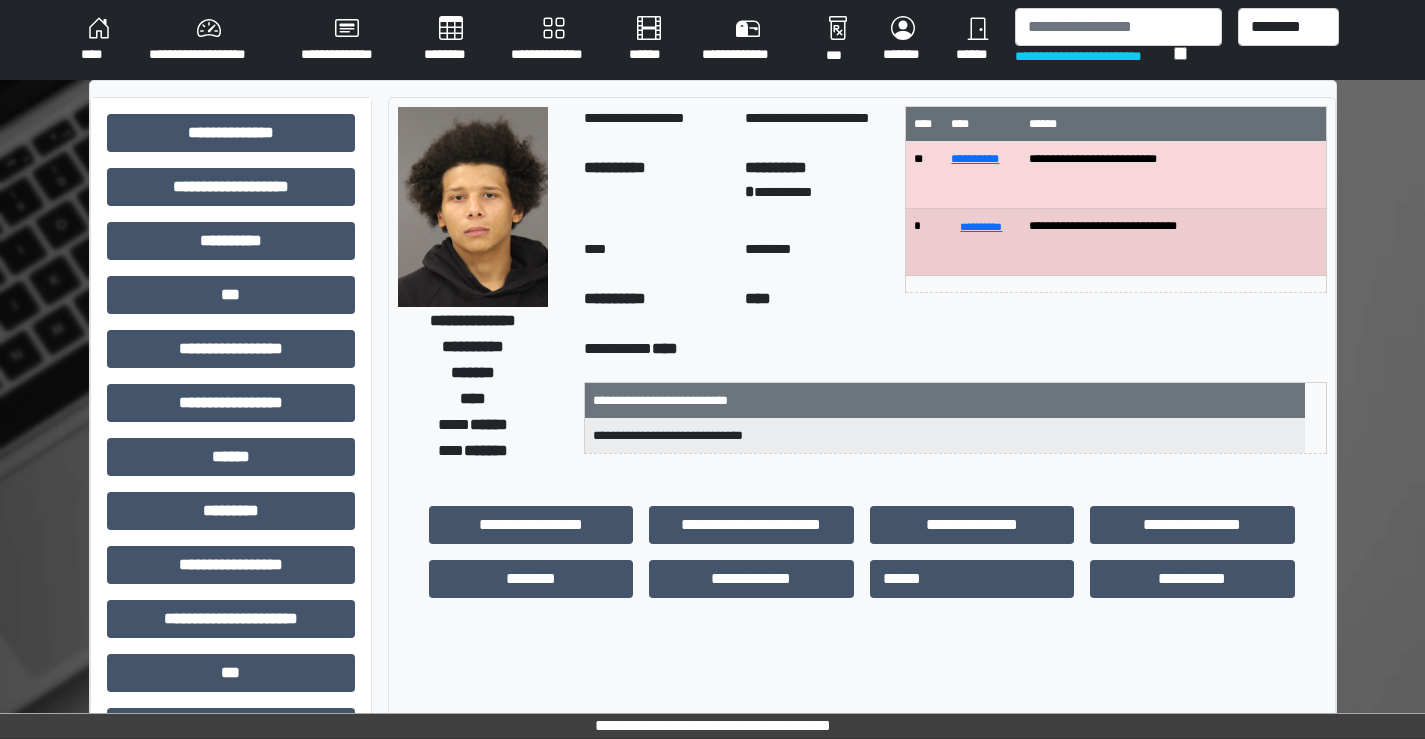scroll, scrollTop: 0, scrollLeft: 0, axis: both 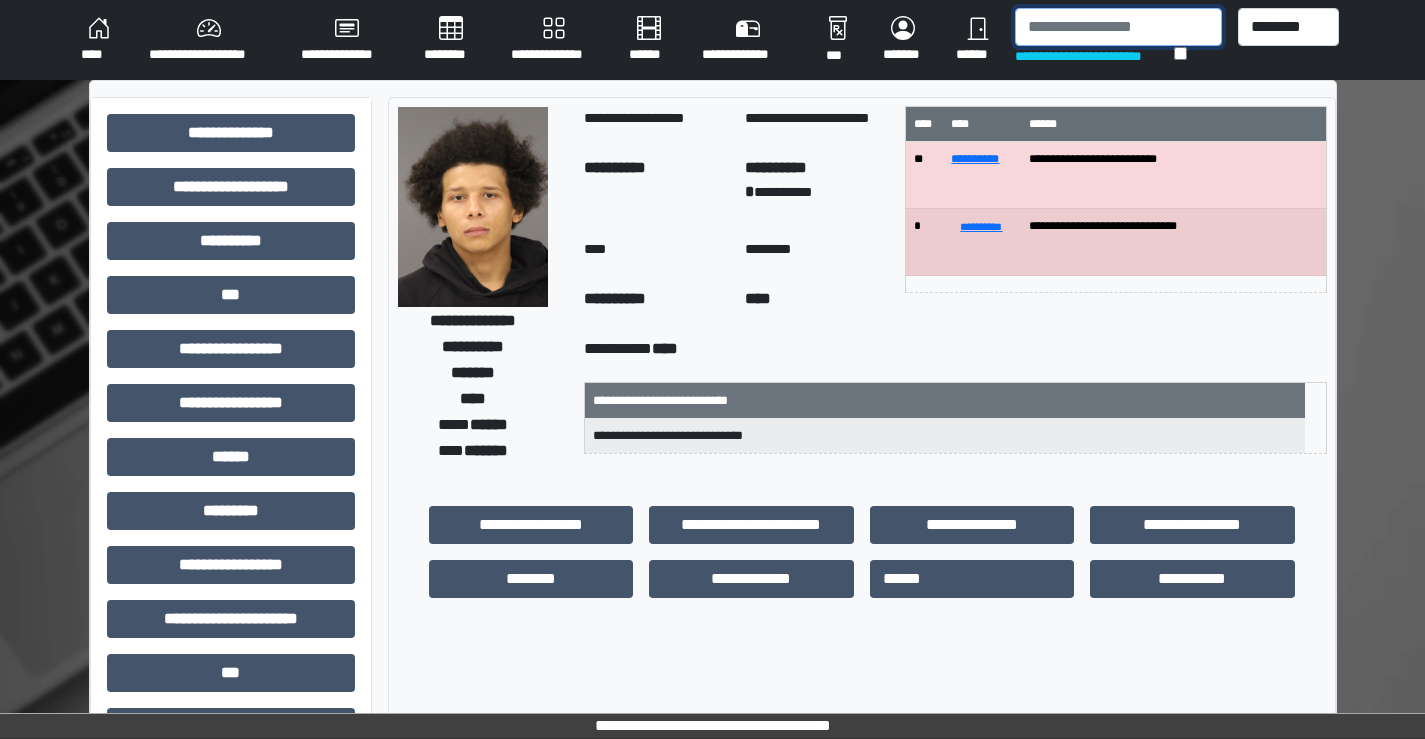 click at bounding box center (1118, 27) 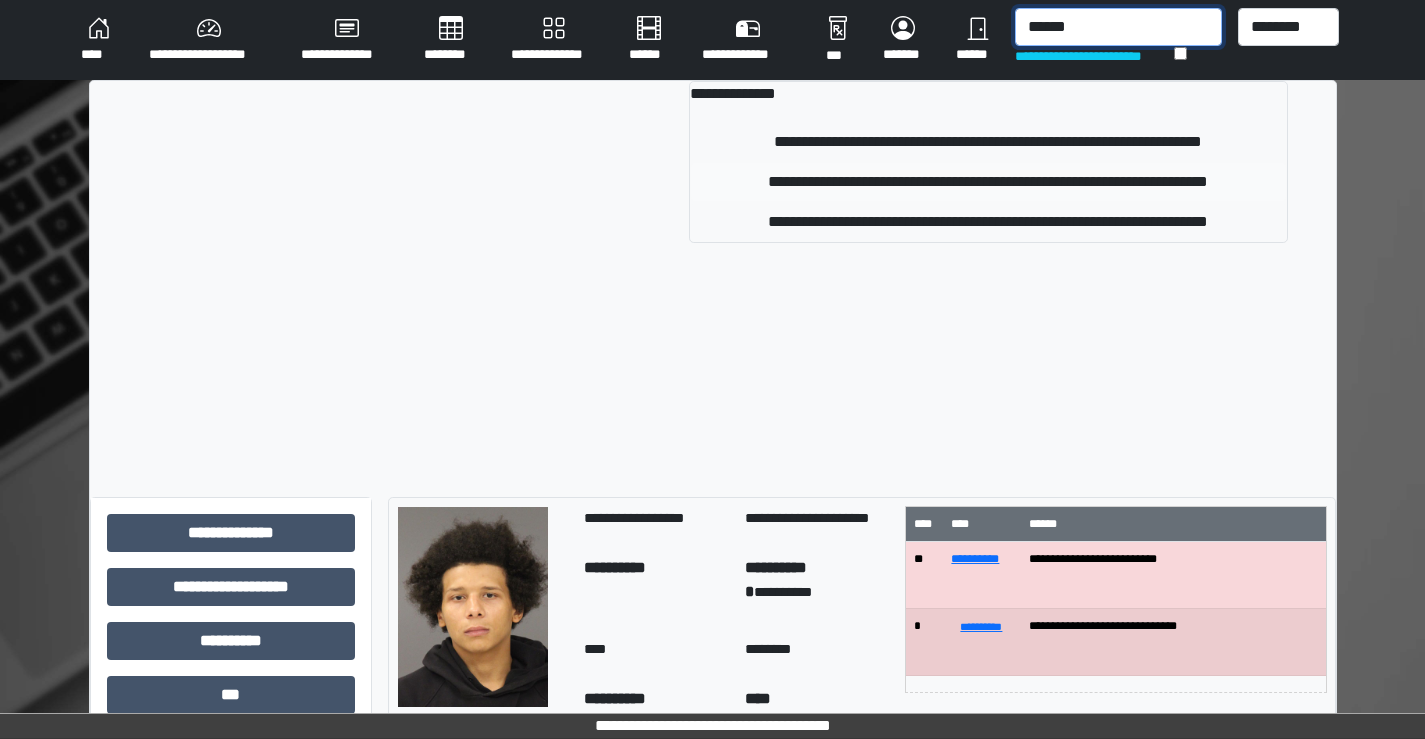type on "******" 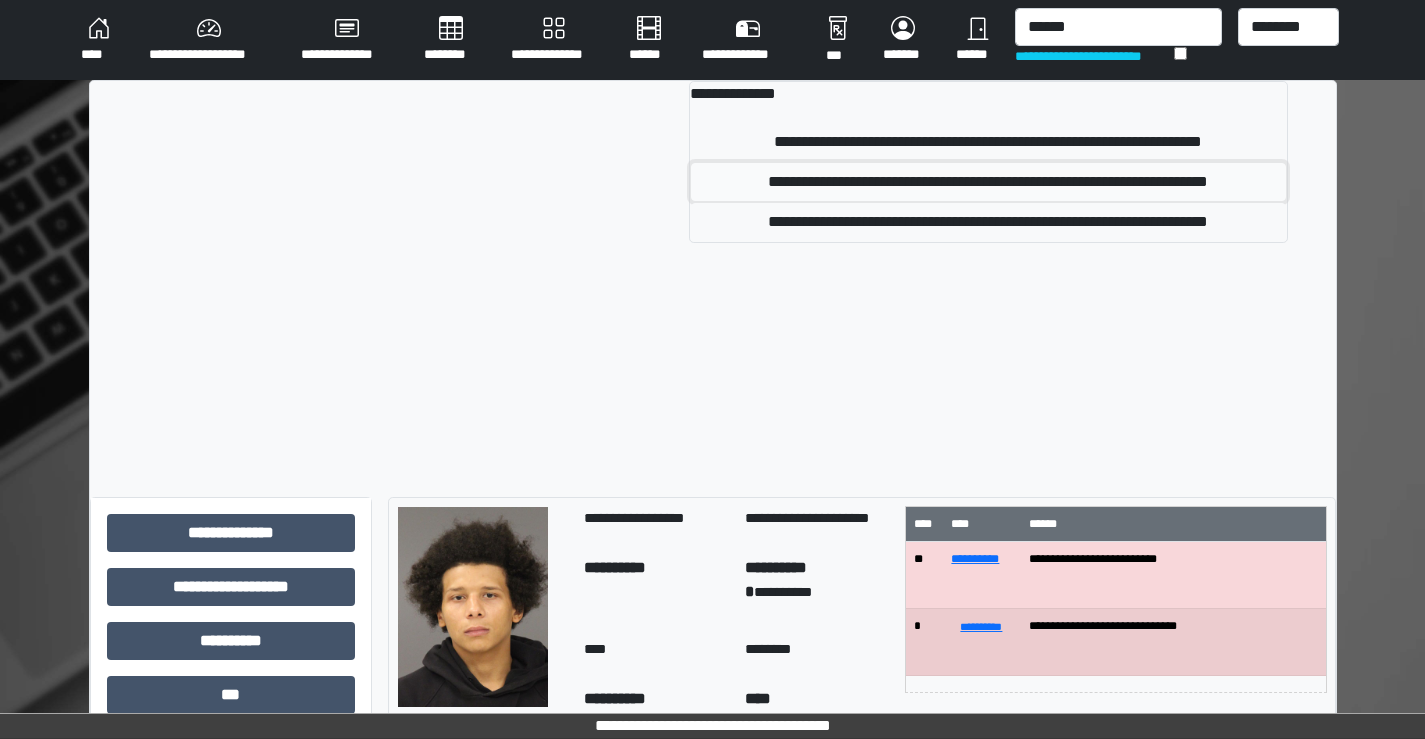 click on "**********" at bounding box center (988, 182) 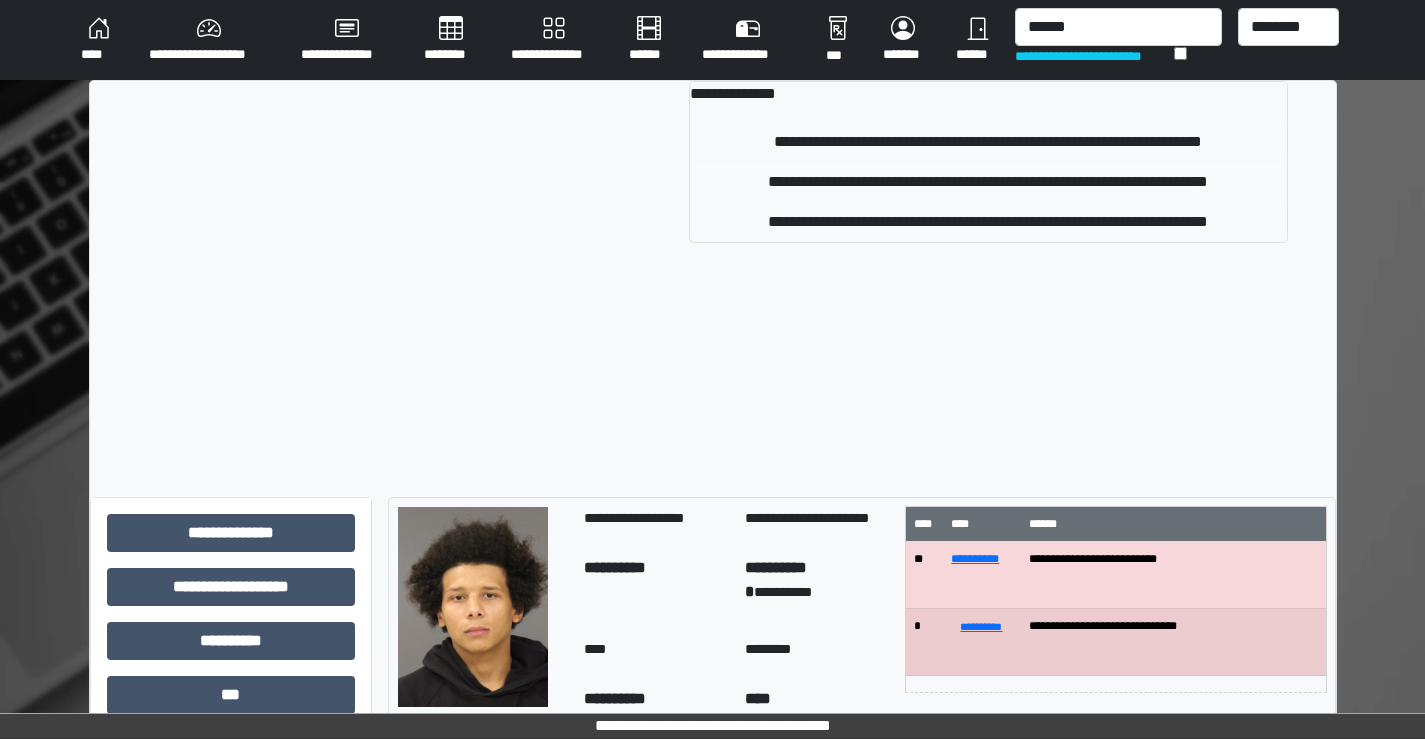 type 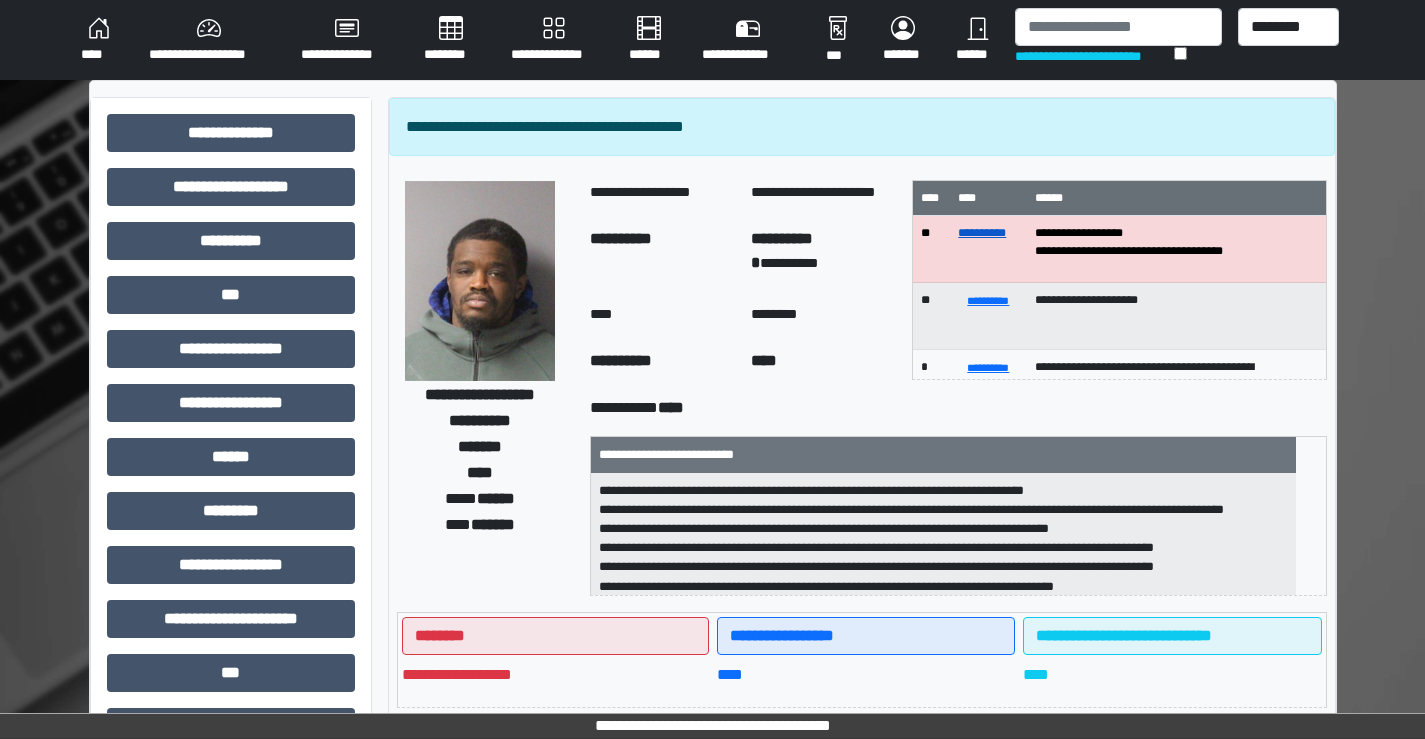 click on "**********" at bounding box center (982, 233) 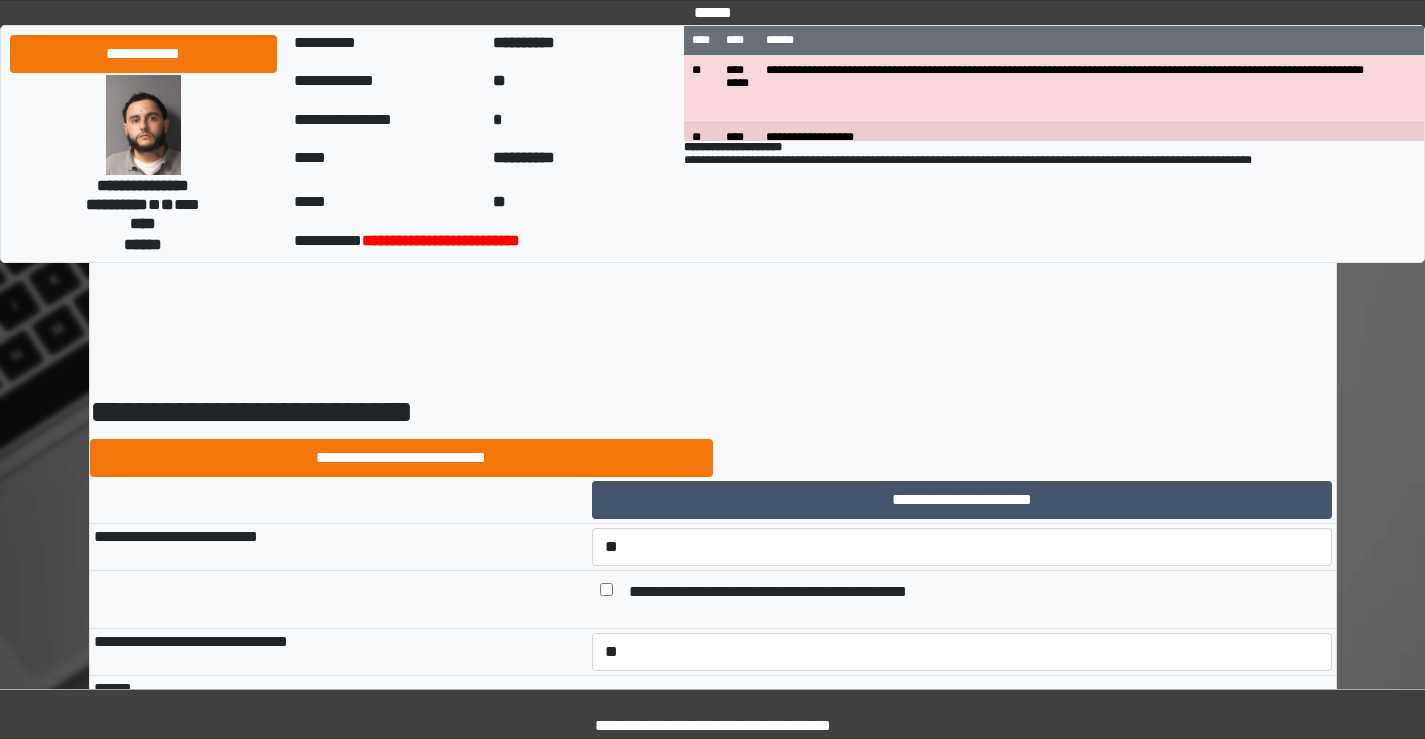 select on "*" 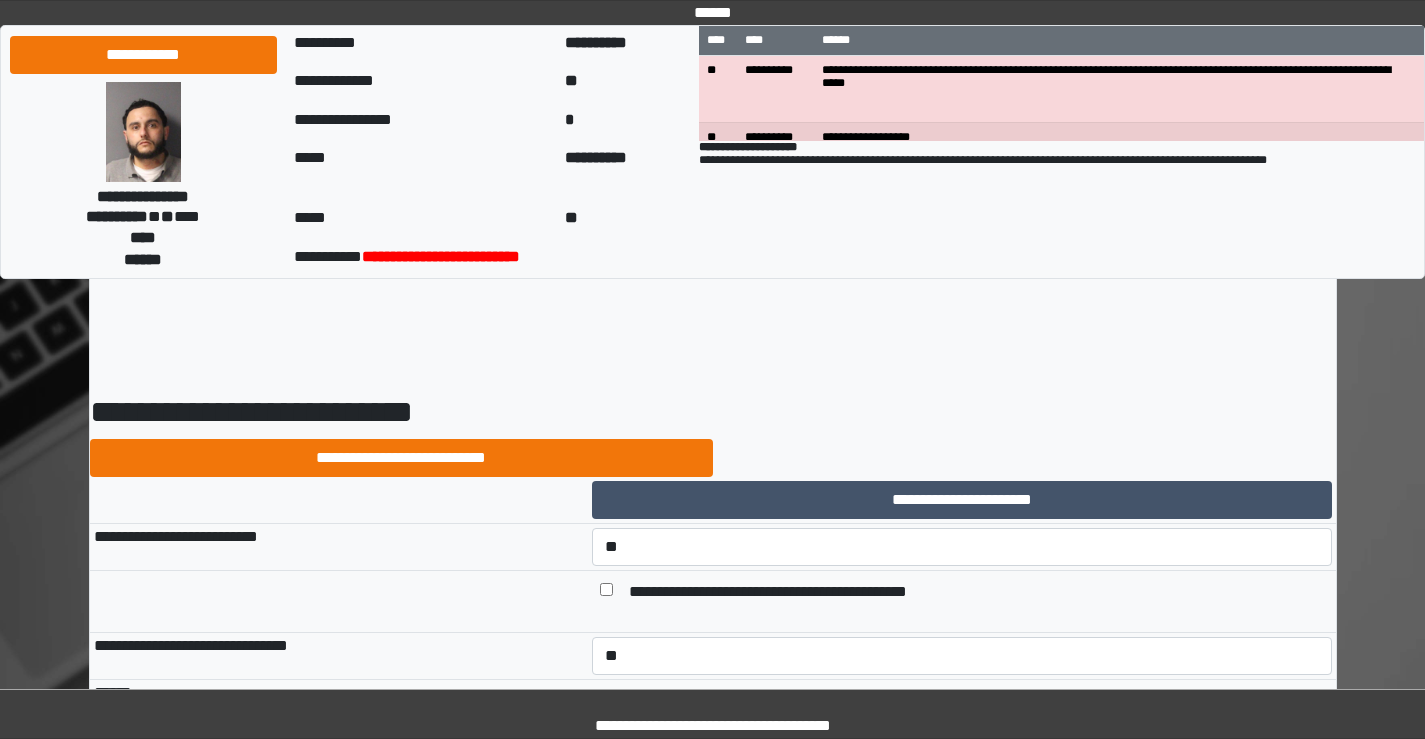 scroll, scrollTop: 8970, scrollLeft: 0, axis: vertical 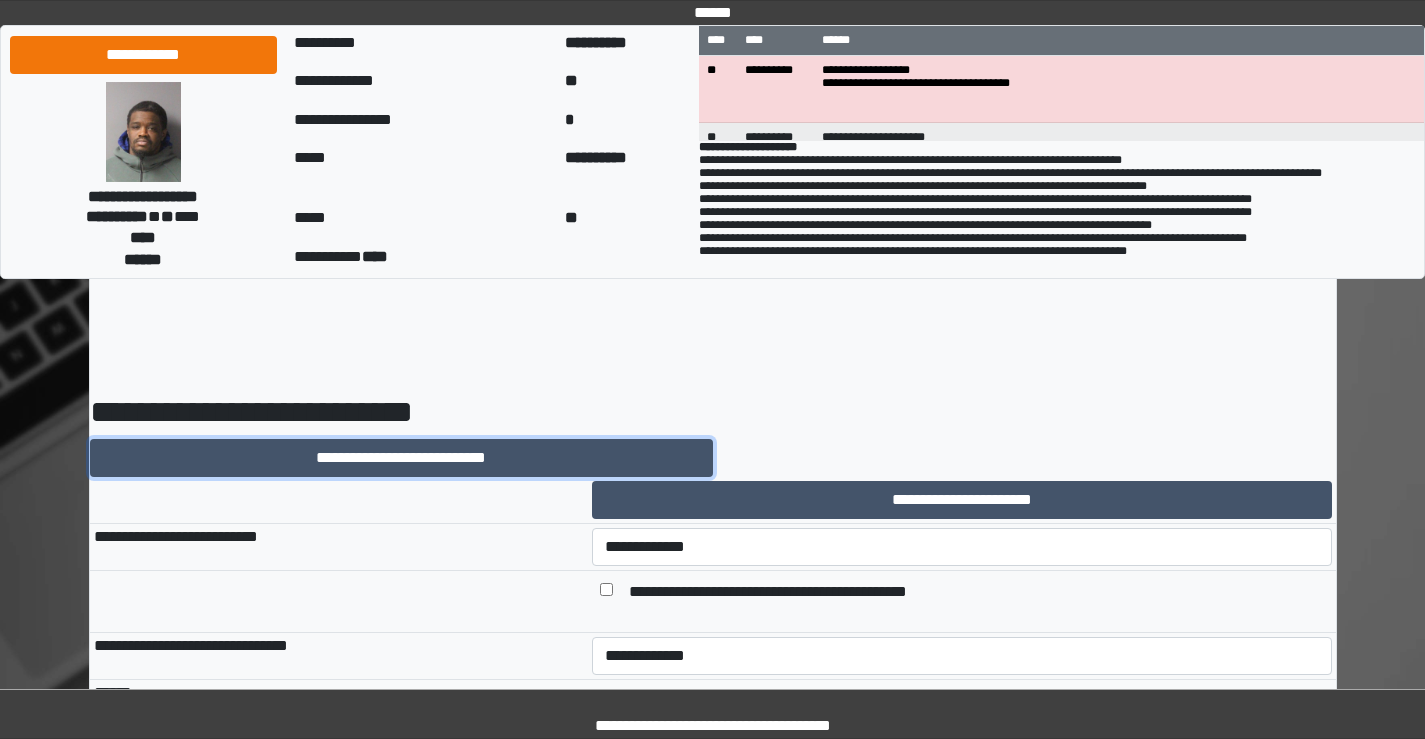 click on "**********" at bounding box center [401, 458] 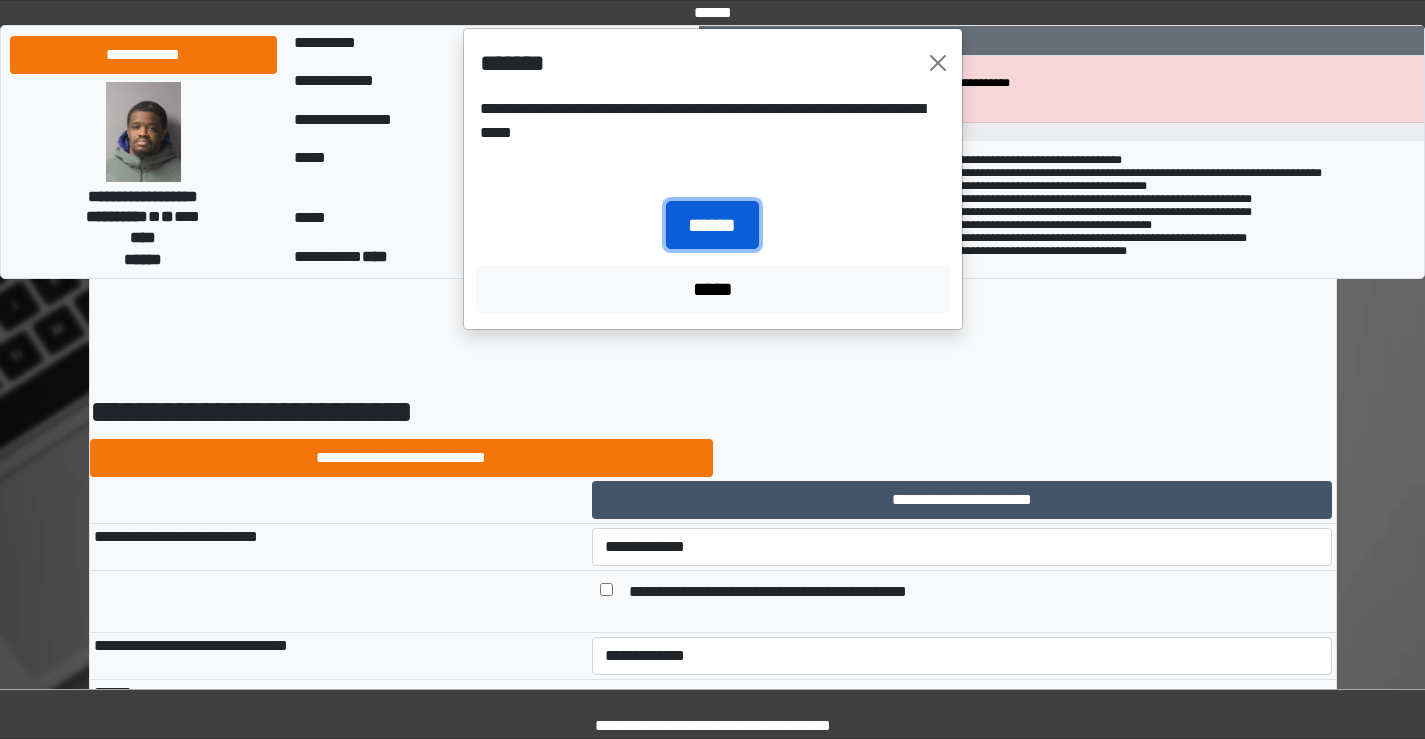 click on "******" at bounding box center [712, 225] 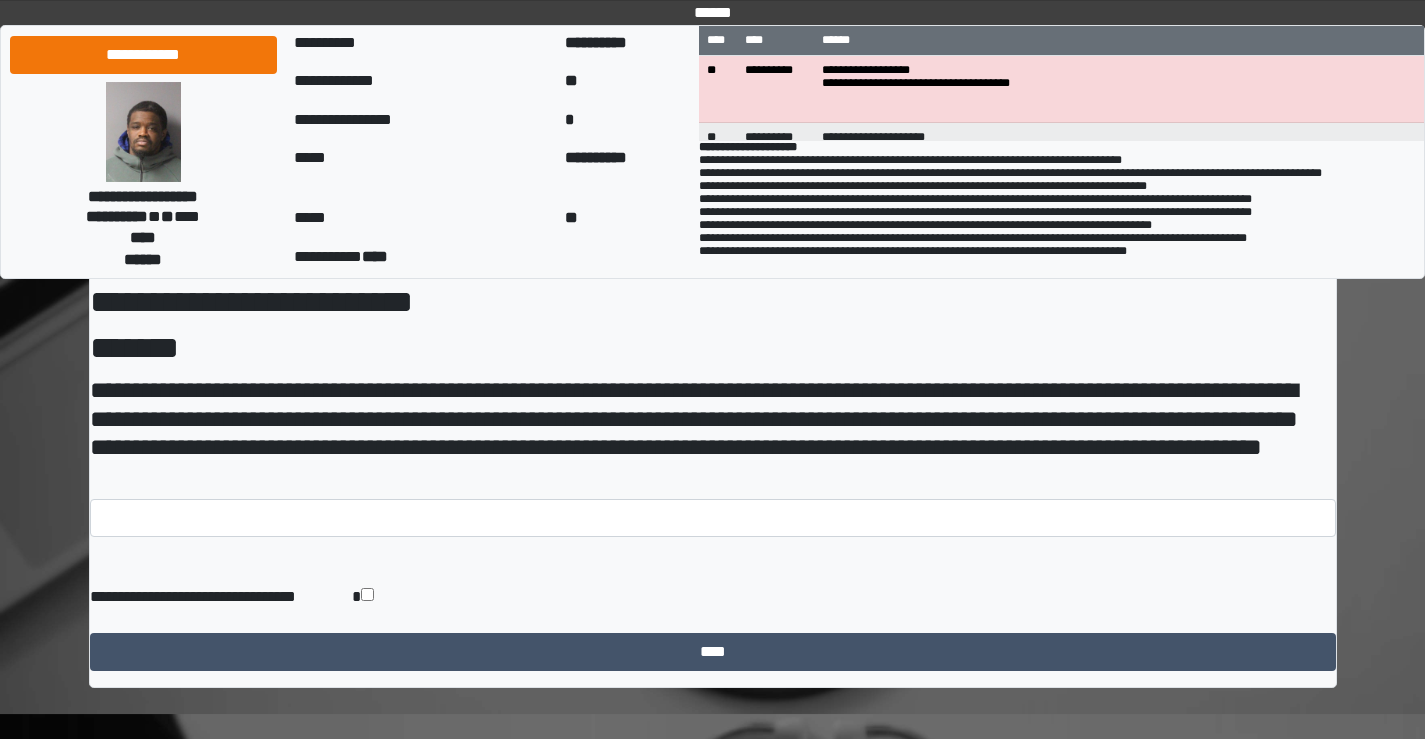 scroll, scrollTop: 113, scrollLeft: 0, axis: vertical 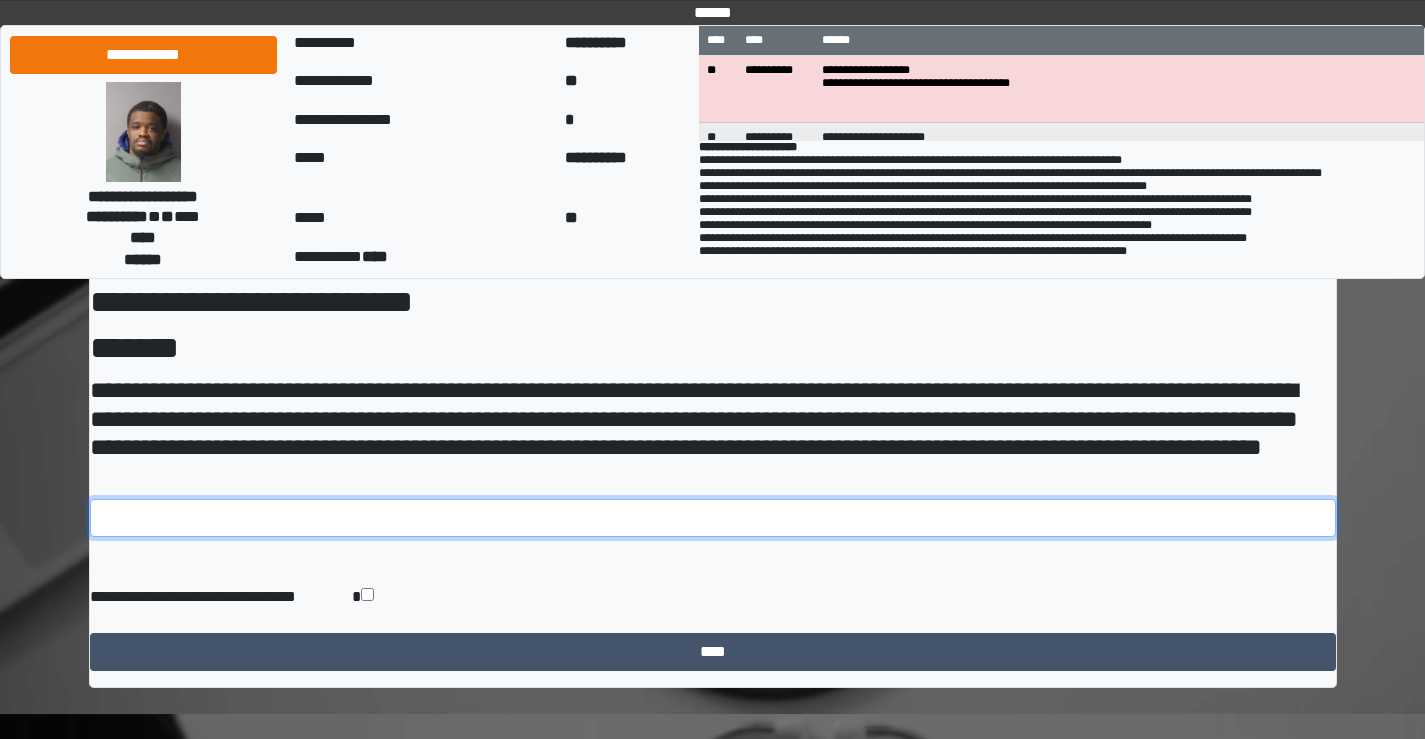 click at bounding box center [713, 518] 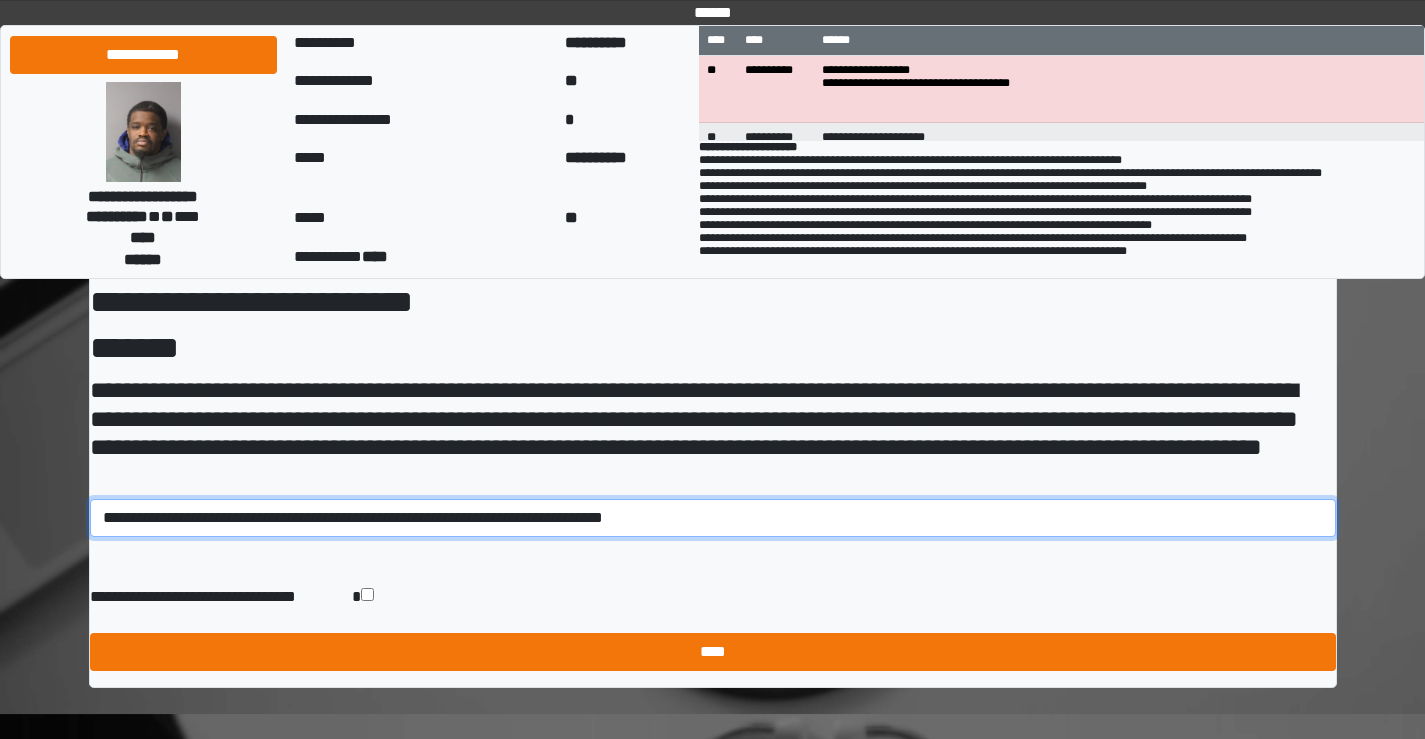 type on "**********" 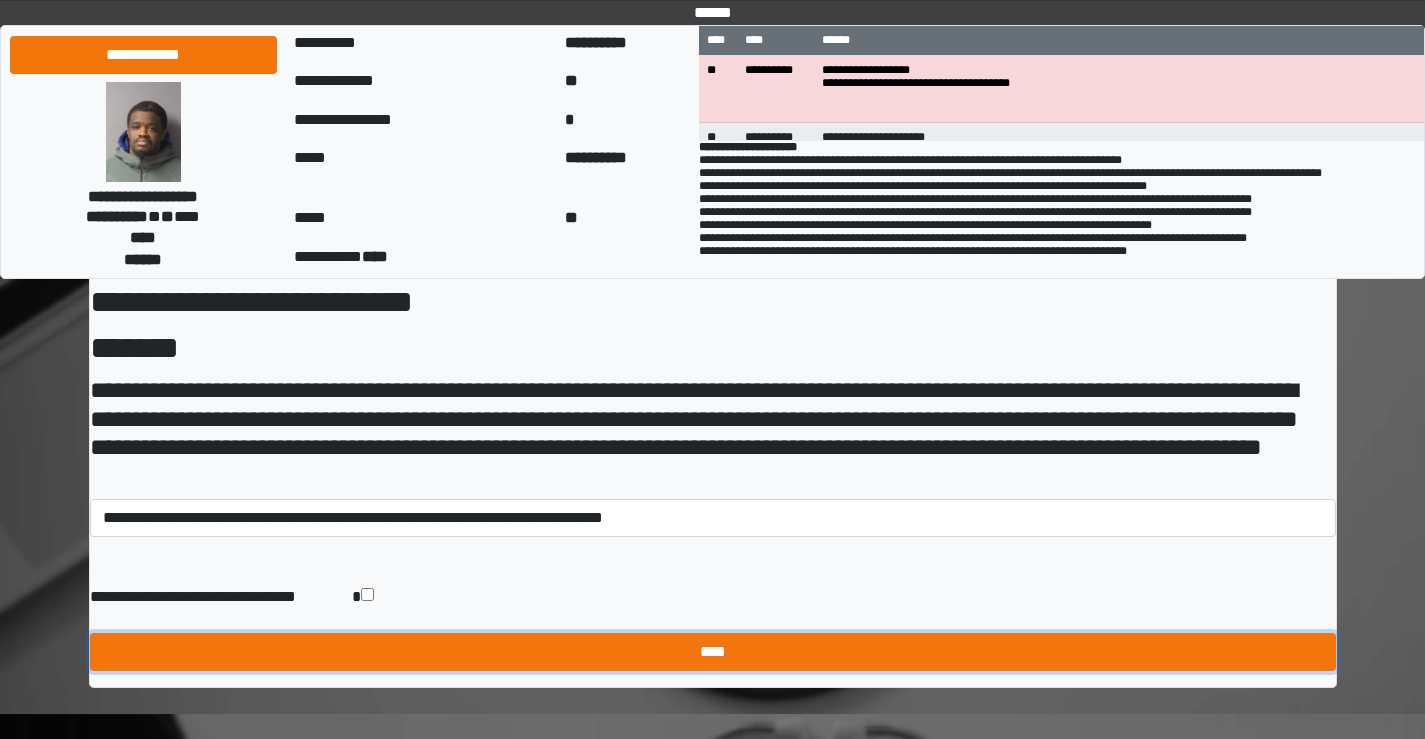 click on "****" at bounding box center (713, 652) 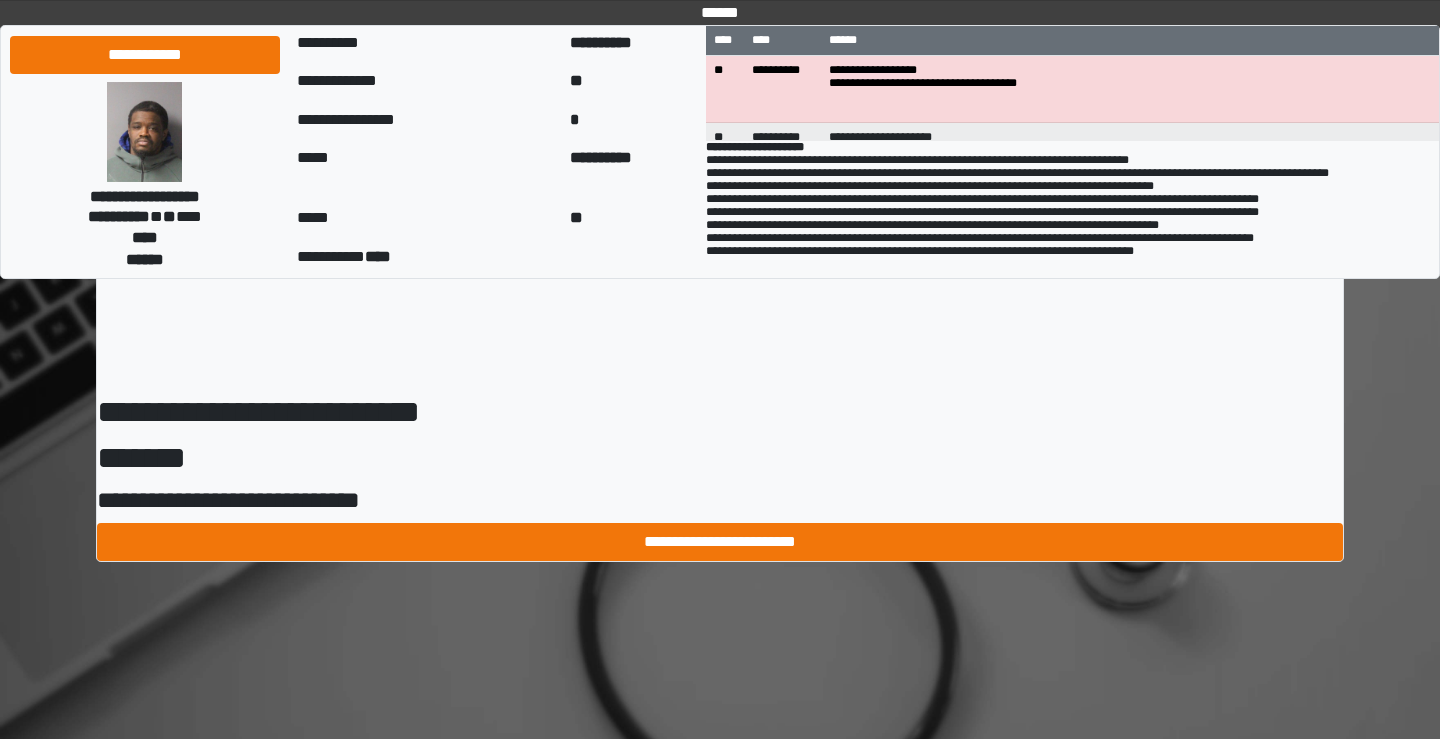 scroll, scrollTop: 0, scrollLeft: 0, axis: both 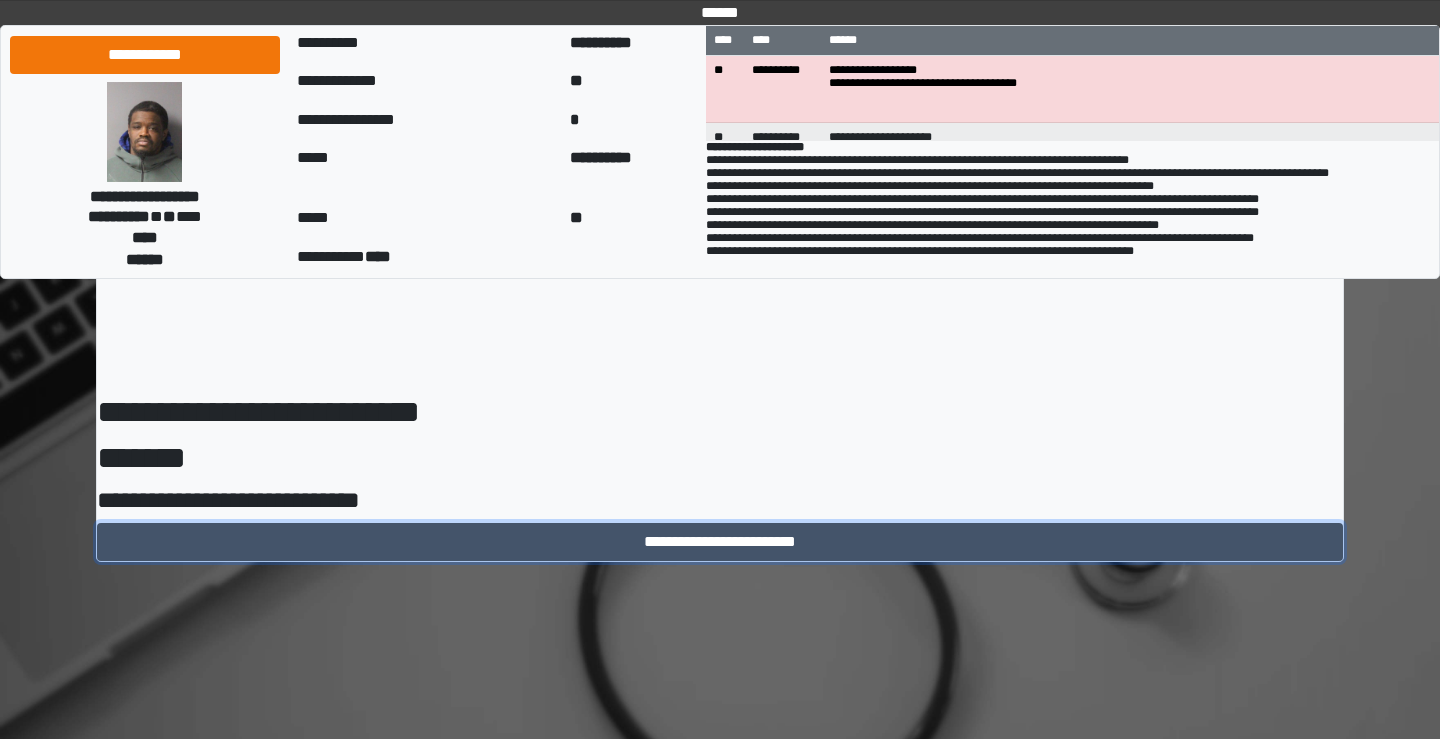 click on "**********" at bounding box center [720, 542] 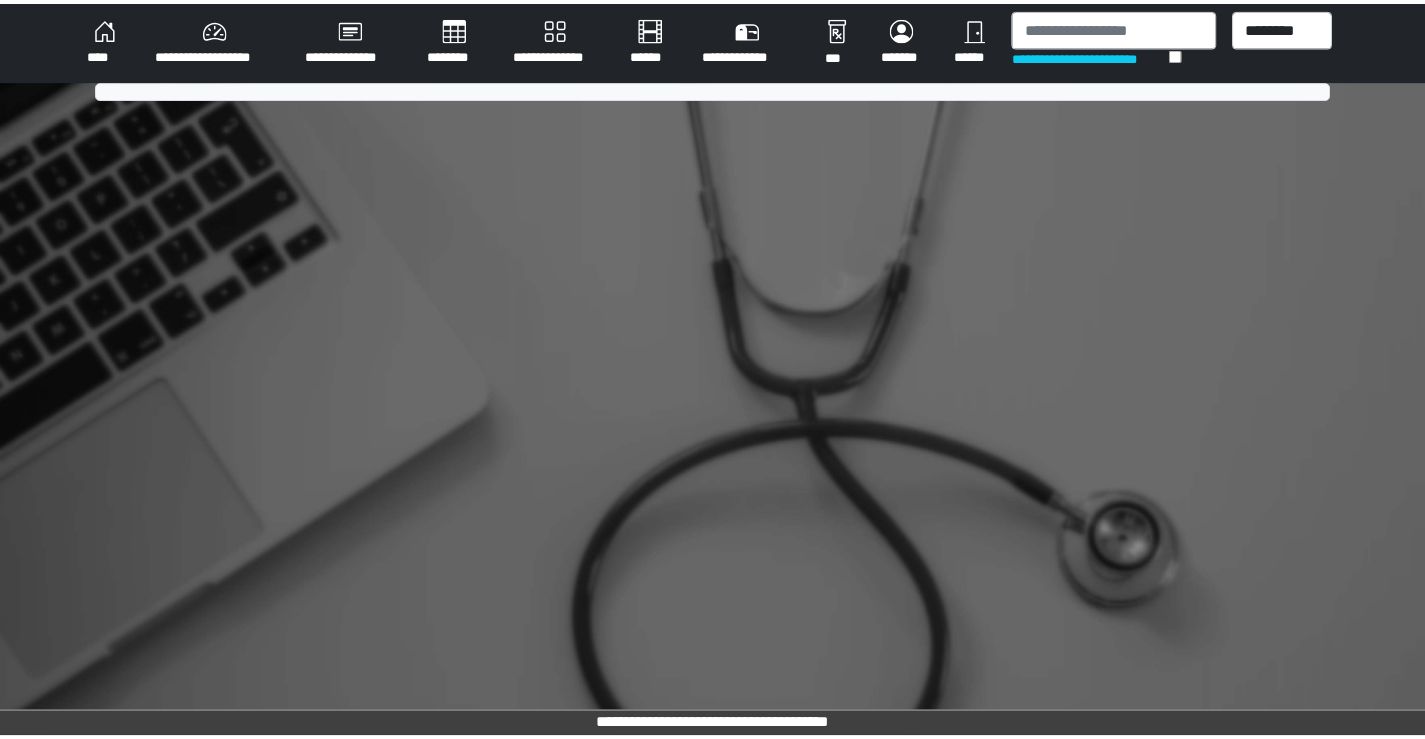 scroll, scrollTop: 0, scrollLeft: 0, axis: both 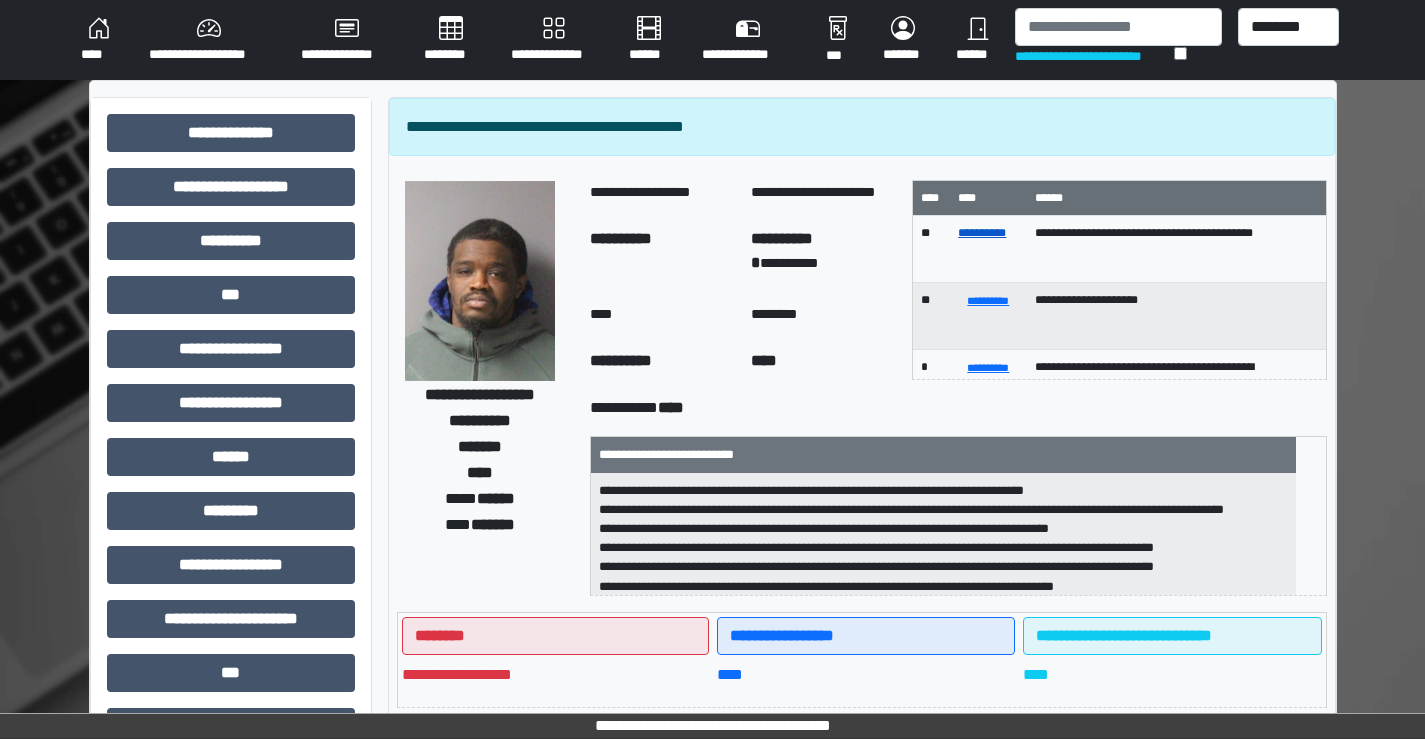 click on "**********" at bounding box center (982, 233) 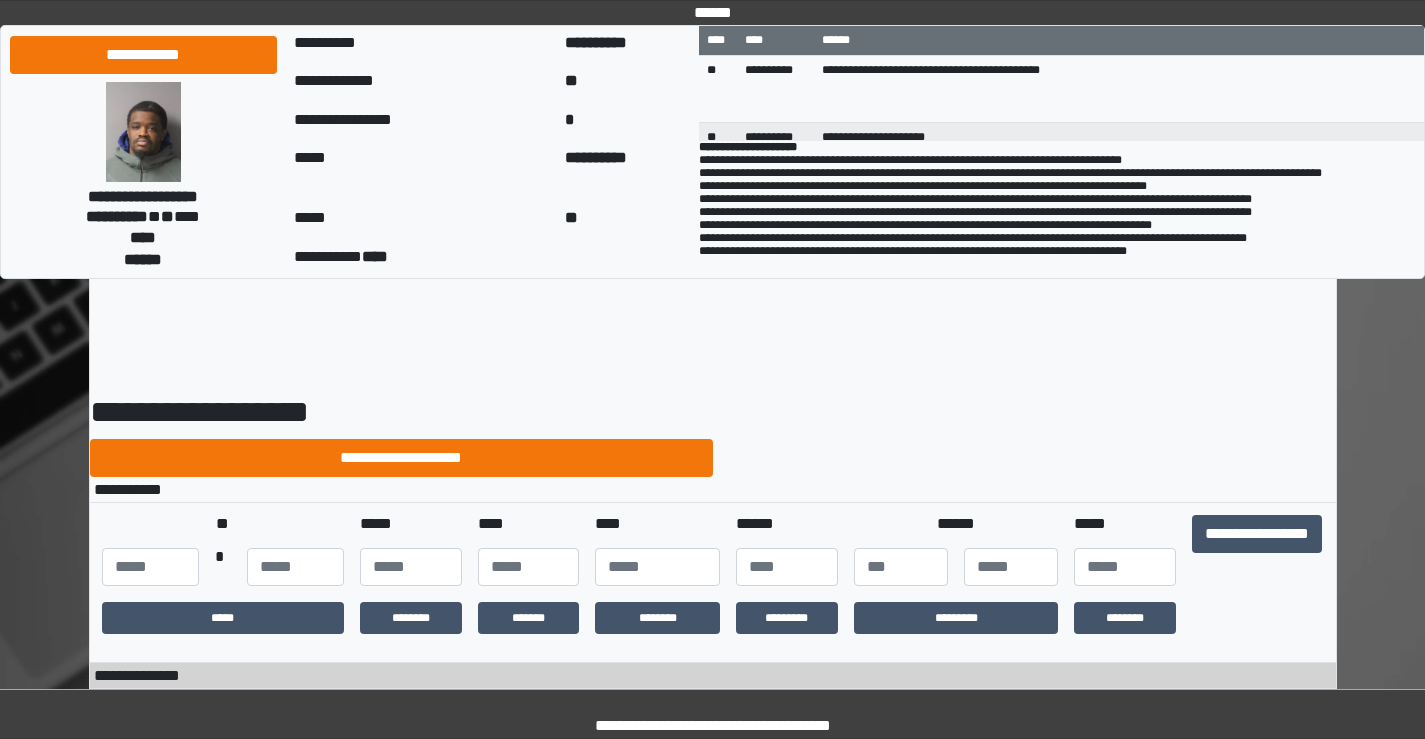 scroll, scrollTop: 0, scrollLeft: 0, axis: both 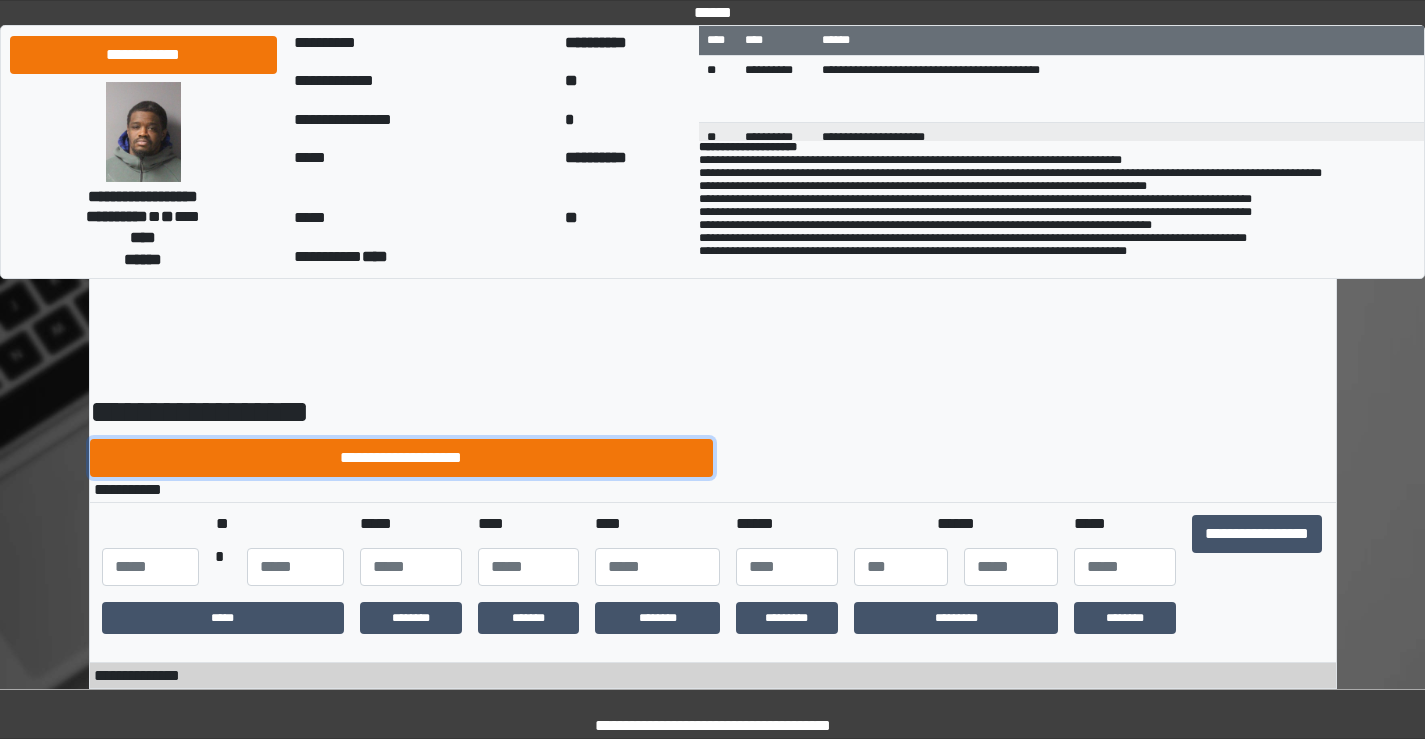 click on "**********" at bounding box center [401, 458] 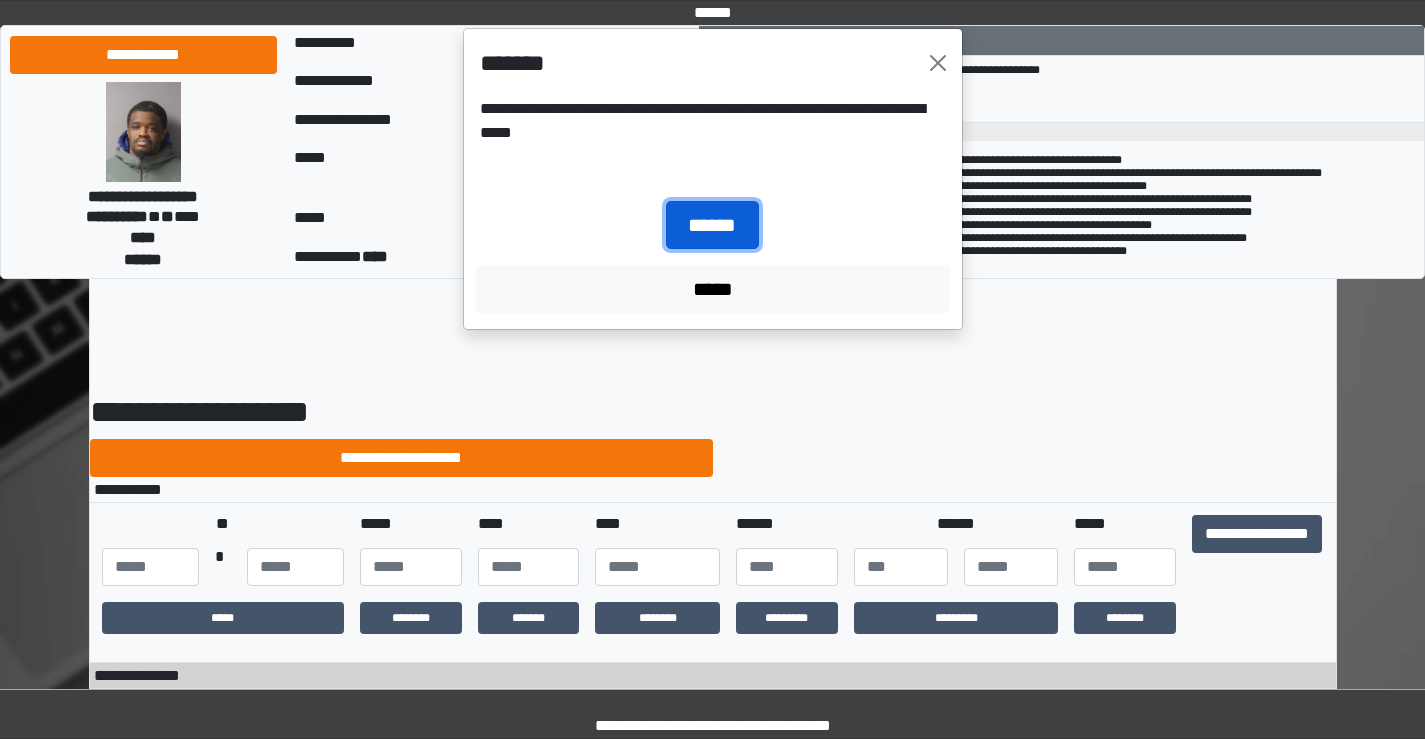click on "******" at bounding box center [712, 225] 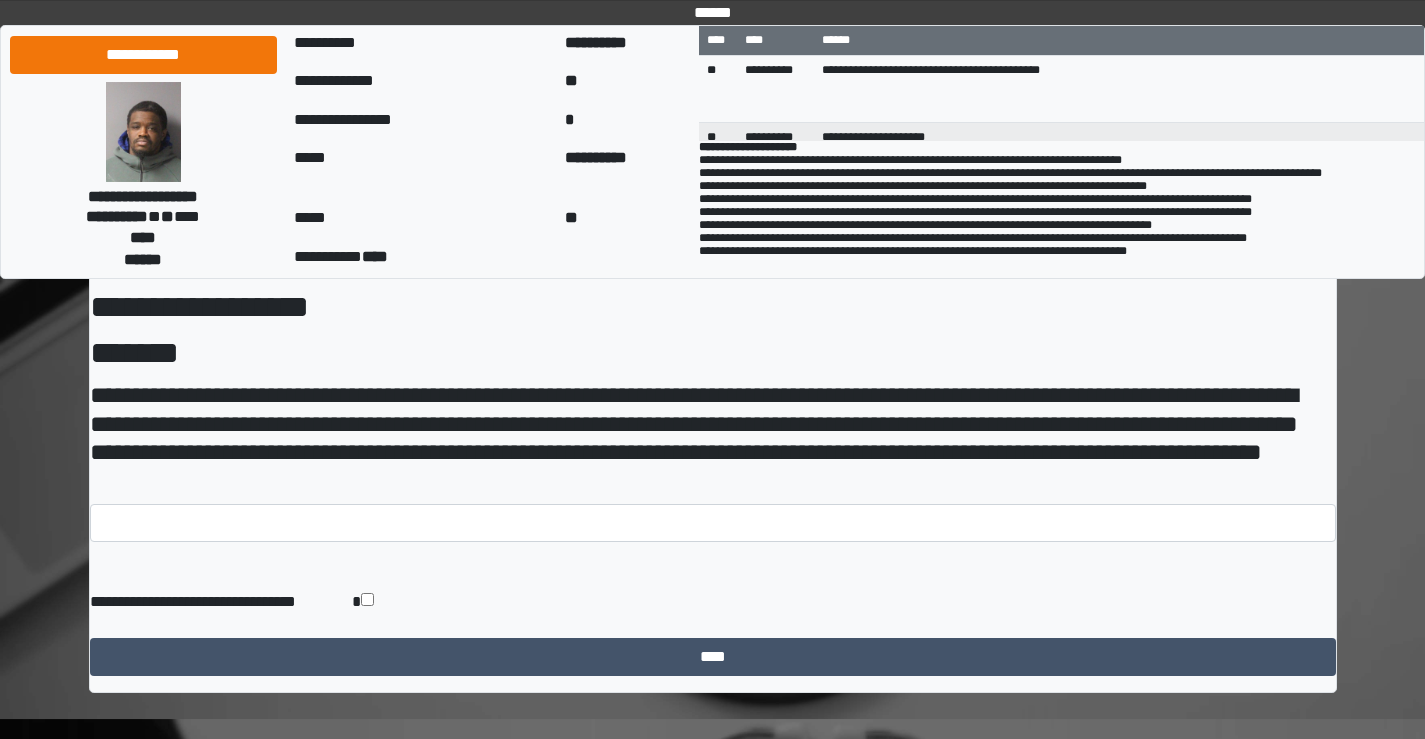 scroll, scrollTop: 113, scrollLeft: 0, axis: vertical 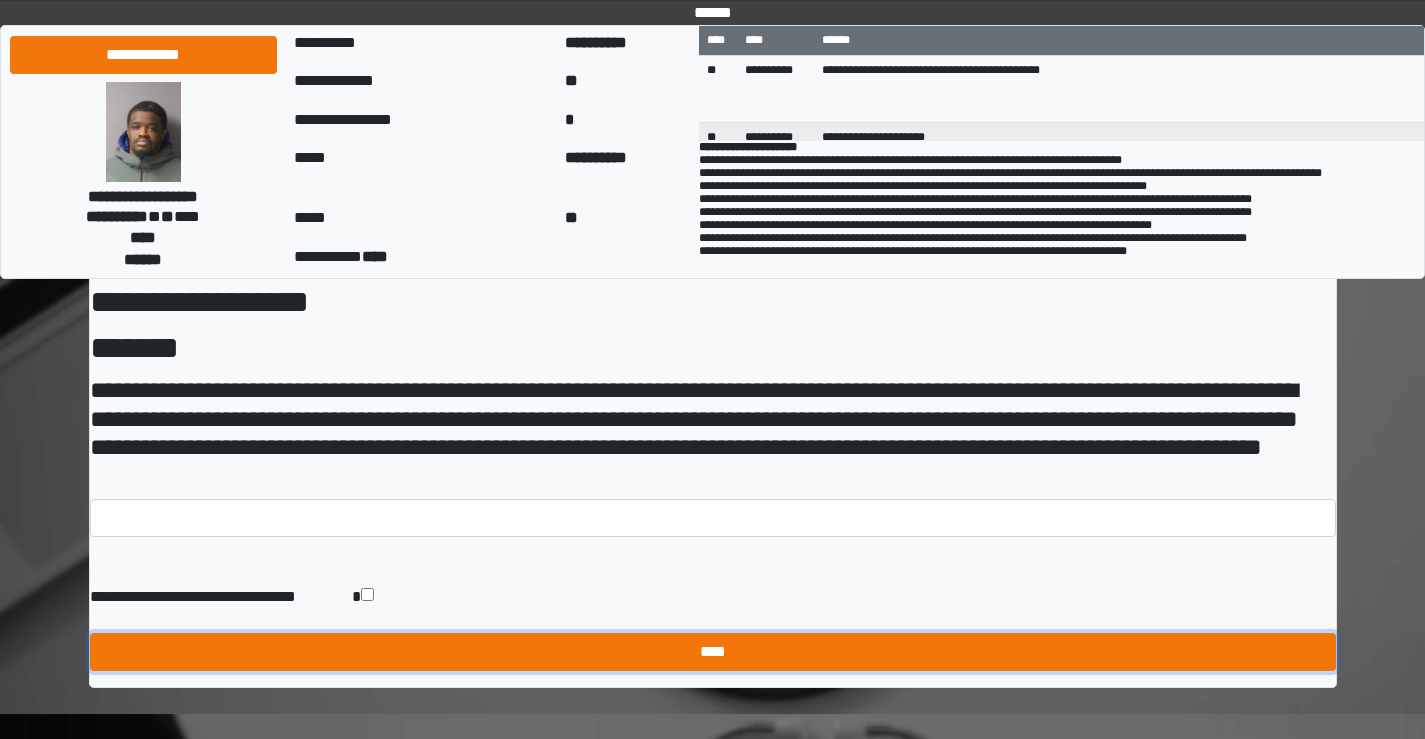 click on "****" at bounding box center (713, 652) 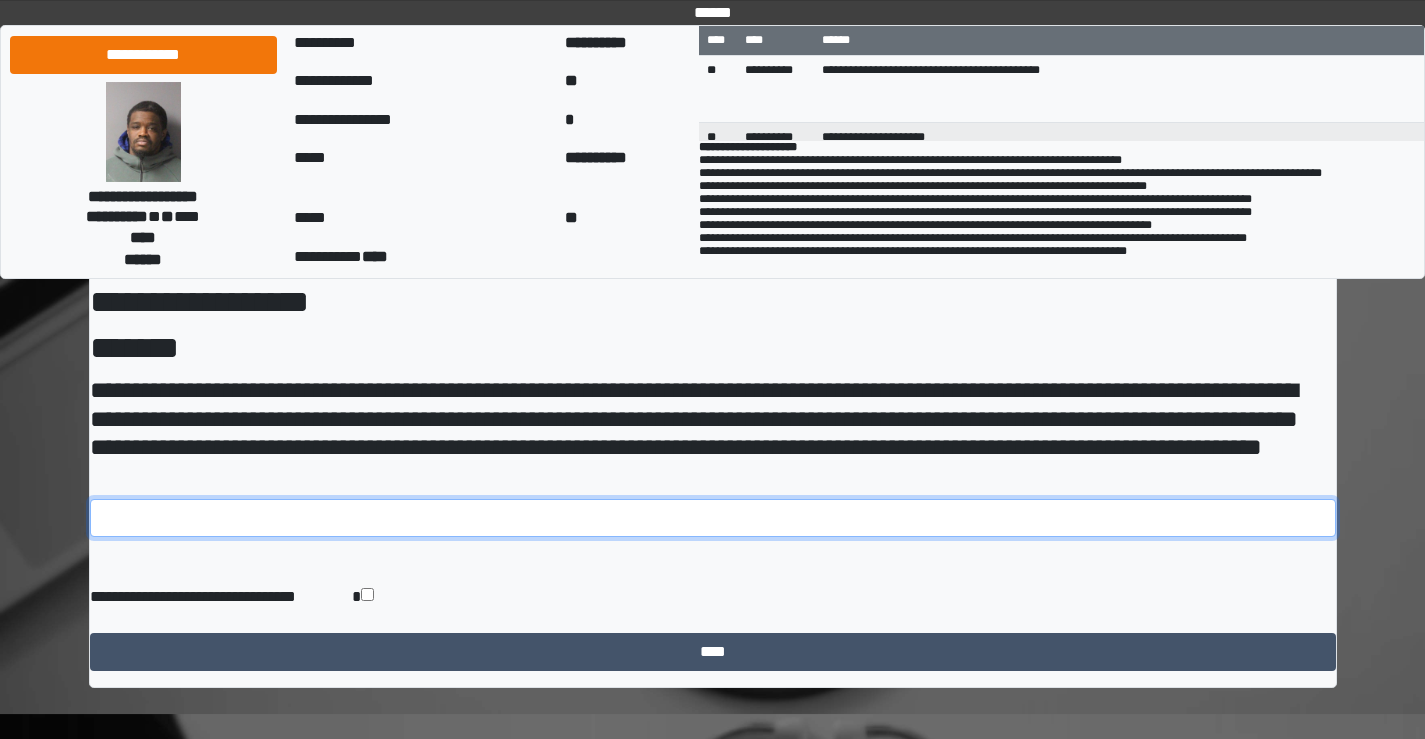 click at bounding box center (713, 518) 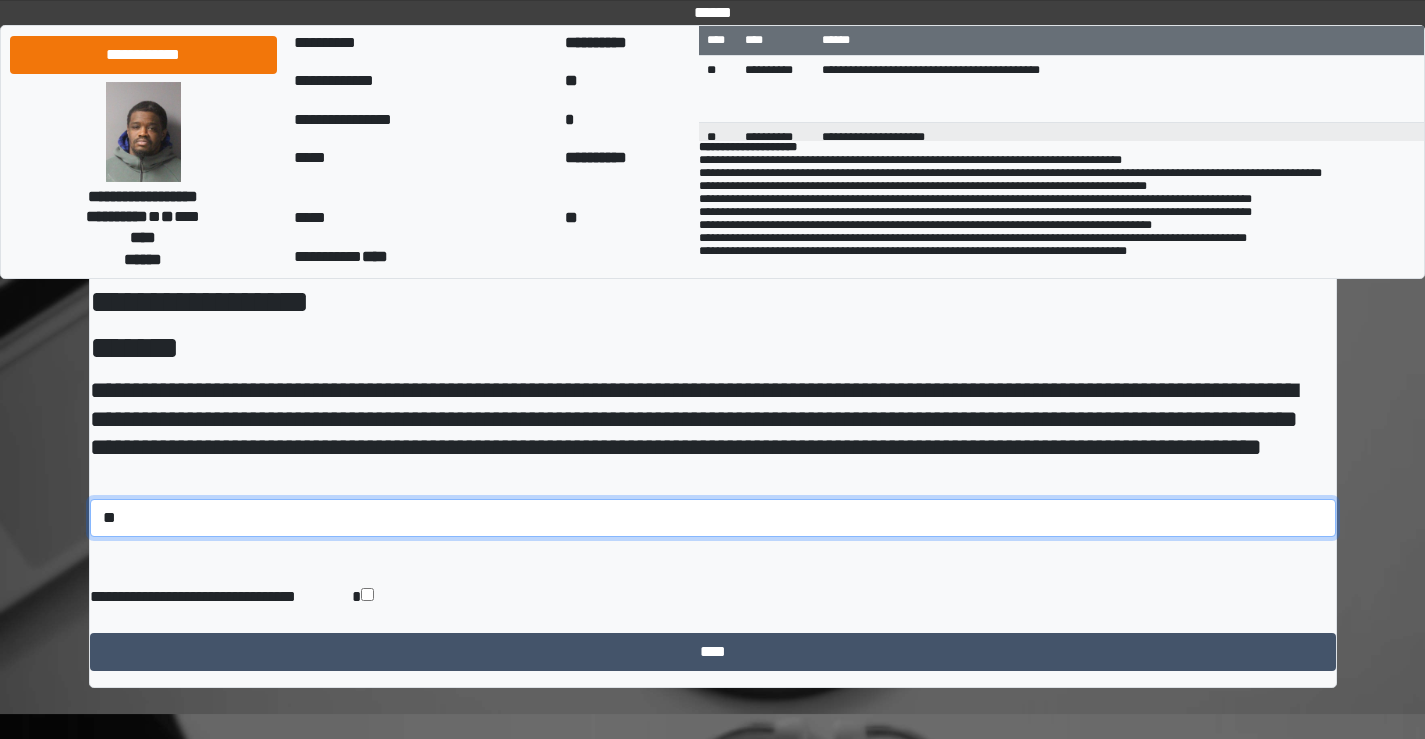 type on "**" 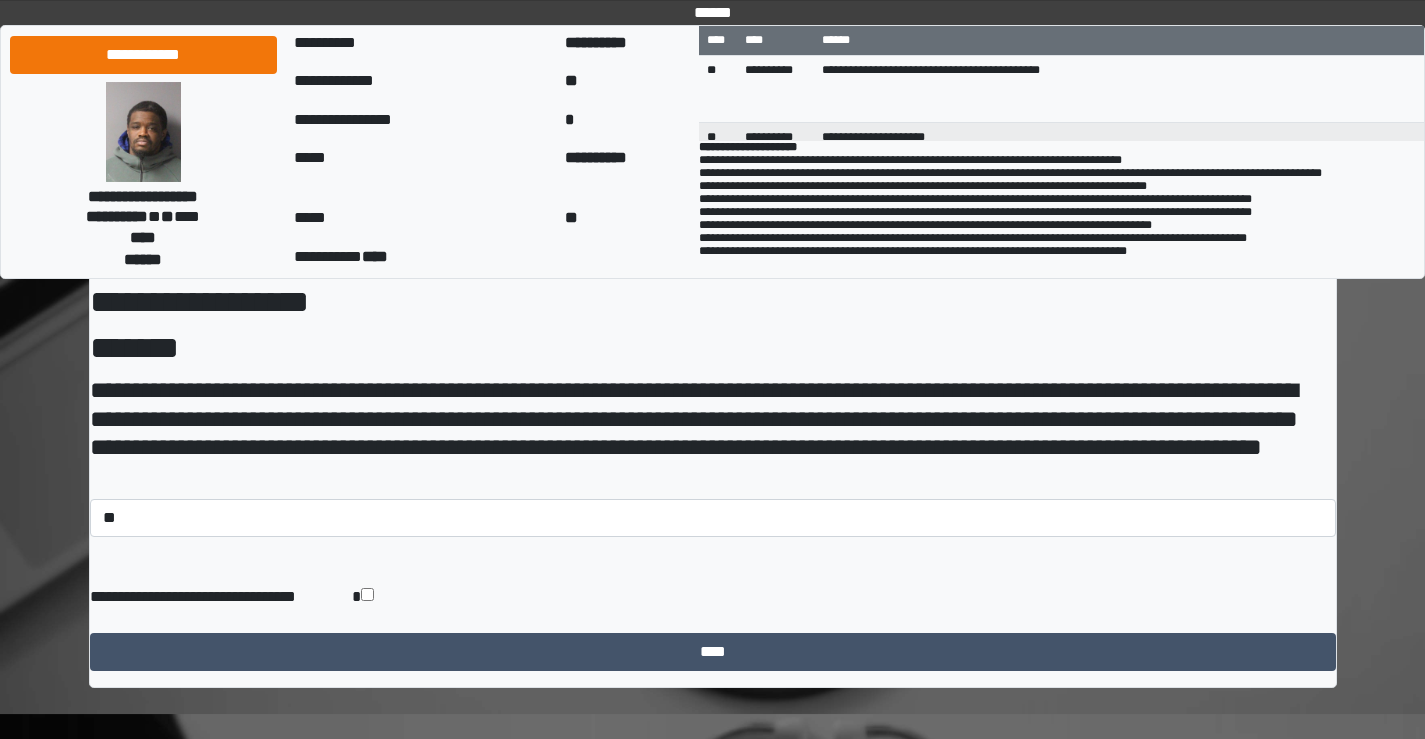 drag, startPoint x: 570, startPoint y: 688, endPoint x: 605, endPoint y: 650, distance: 51.662365 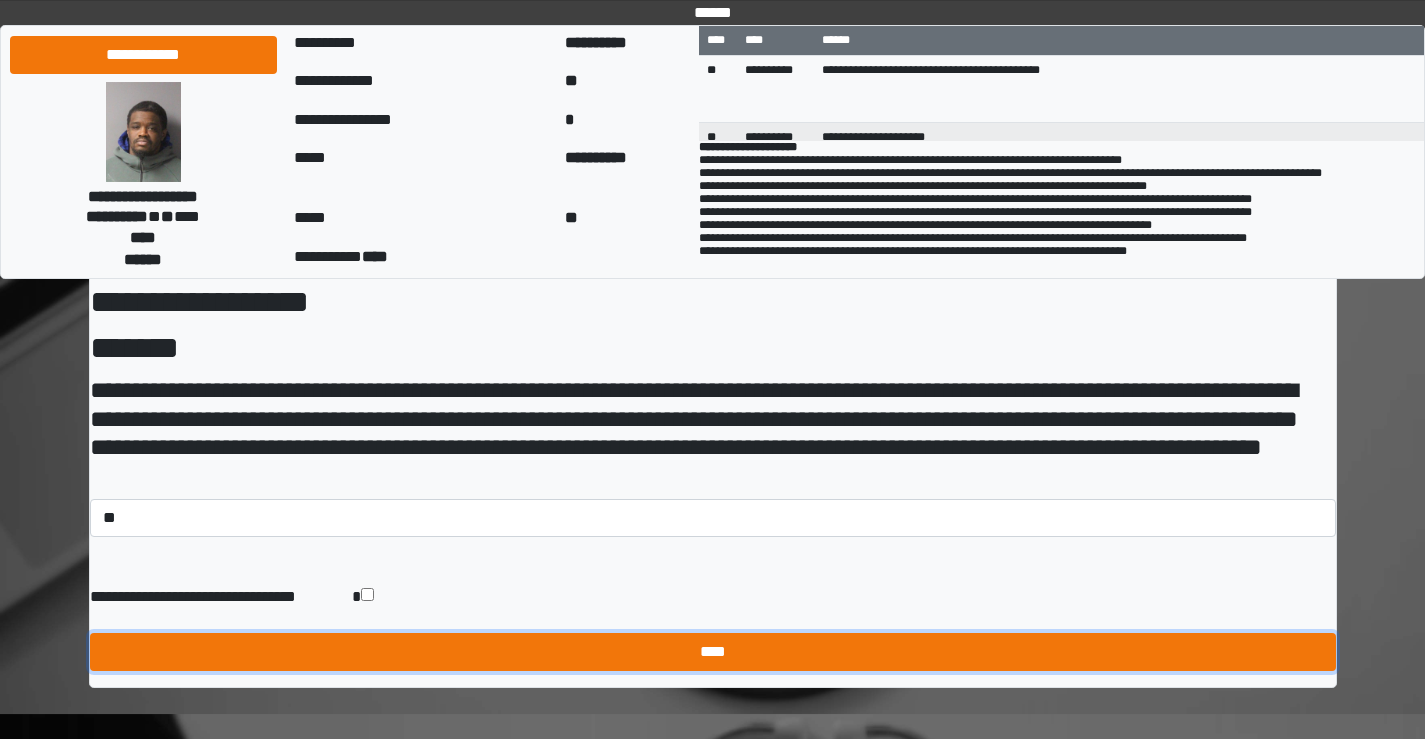 click on "****" at bounding box center [713, 652] 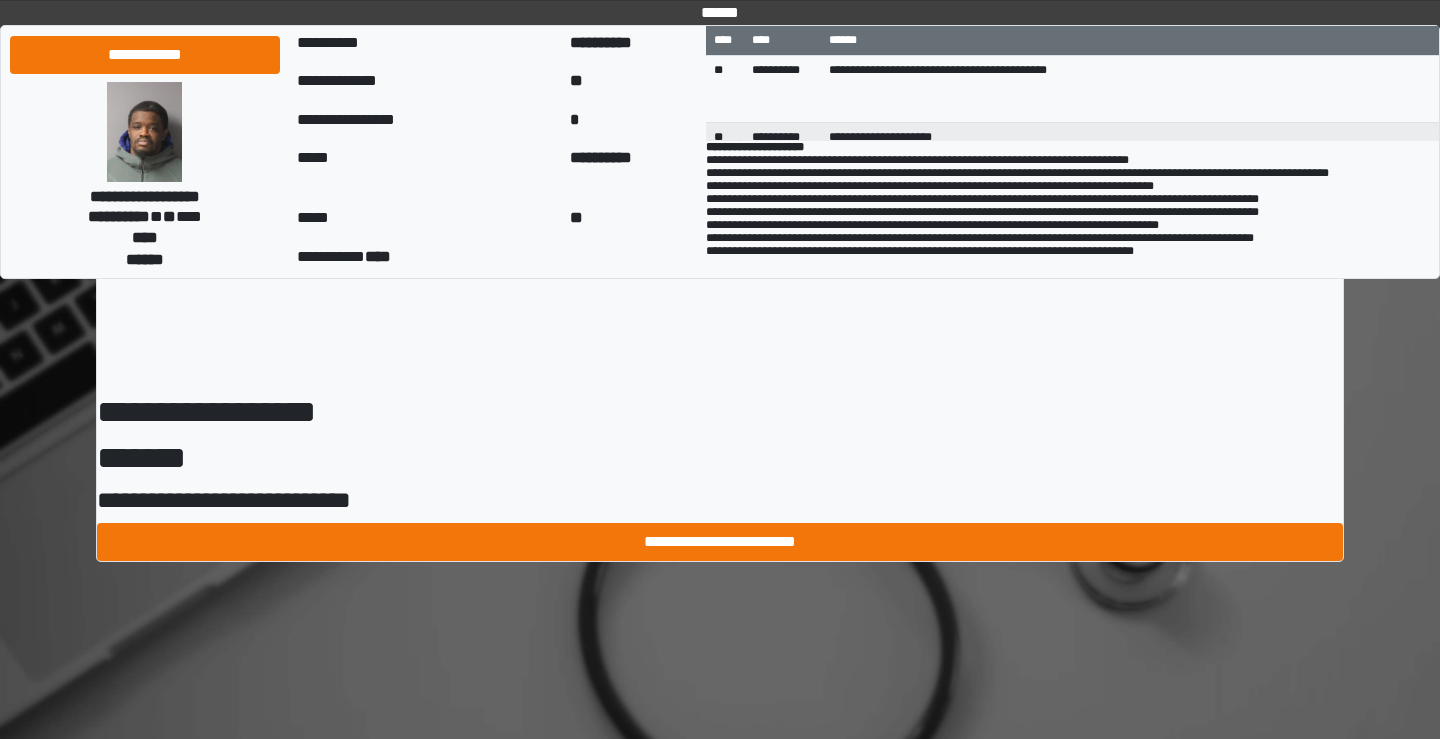 scroll, scrollTop: 0, scrollLeft: 0, axis: both 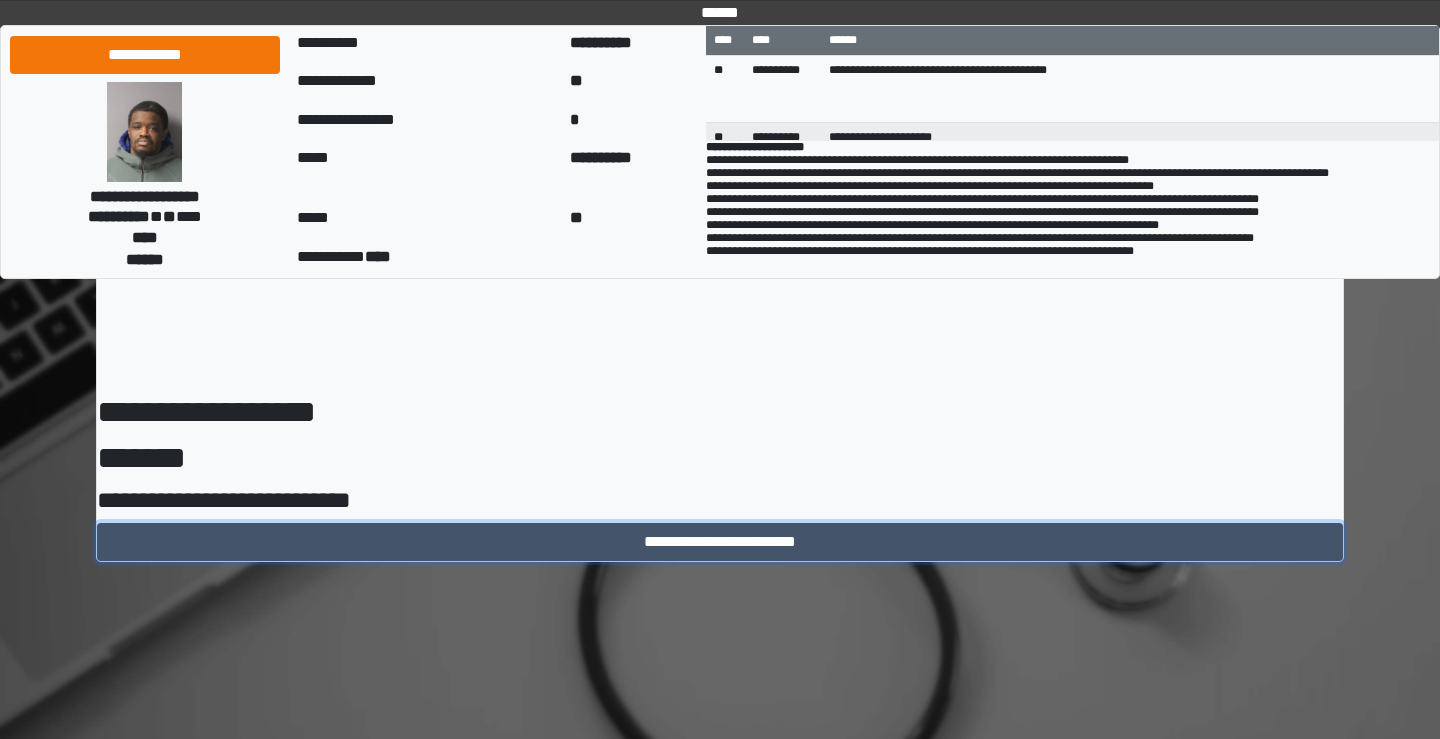 click on "**********" at bounding box center (720, 542) 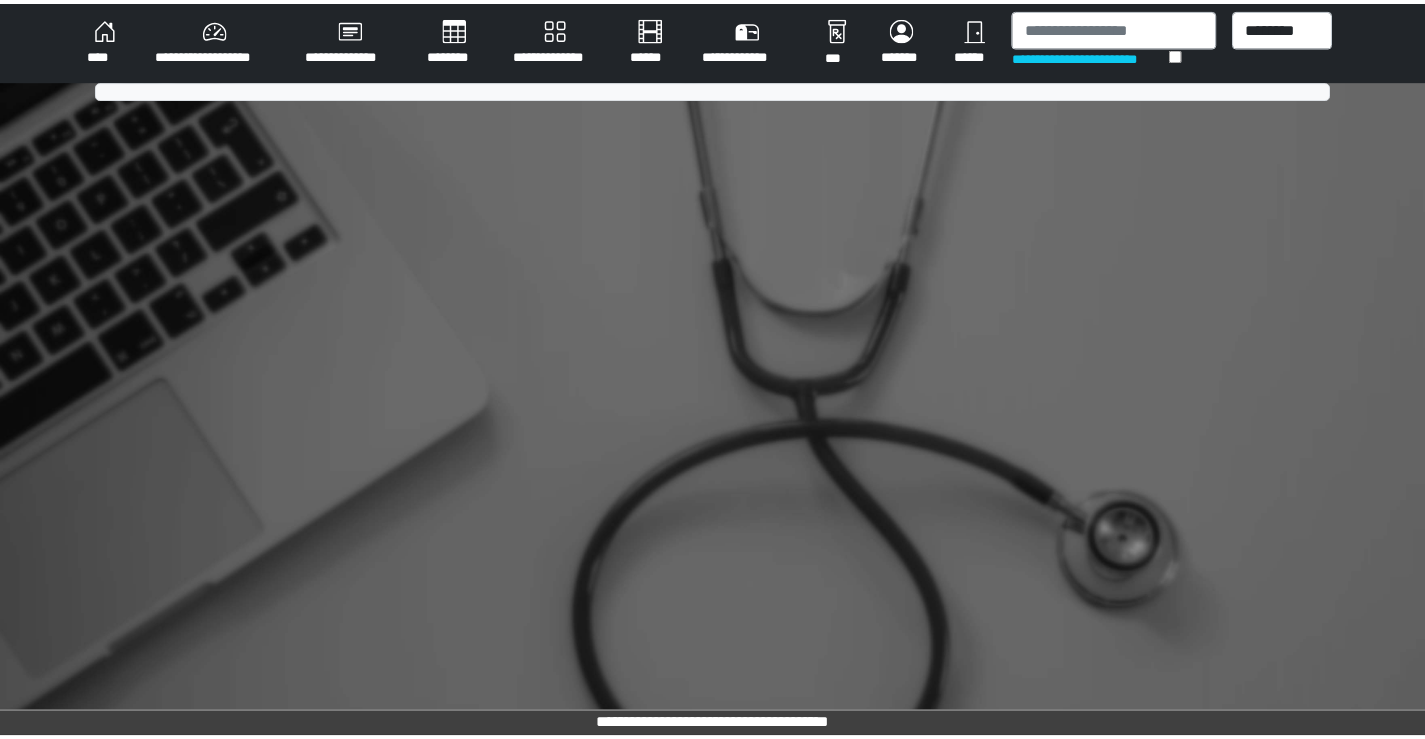 scroll, scrollTop: 0, scrollLeft: 0, axis: both 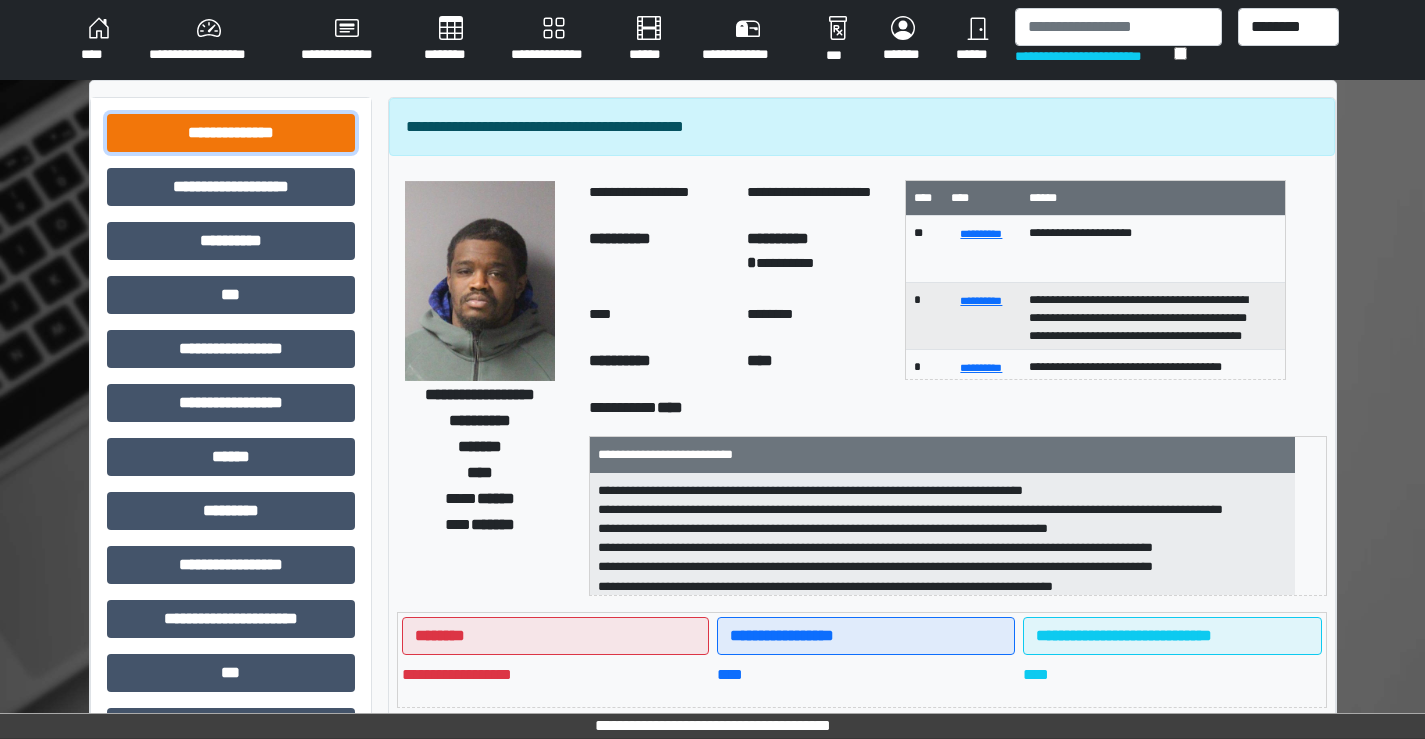 click on "**********" at bounding box center (231, 133) 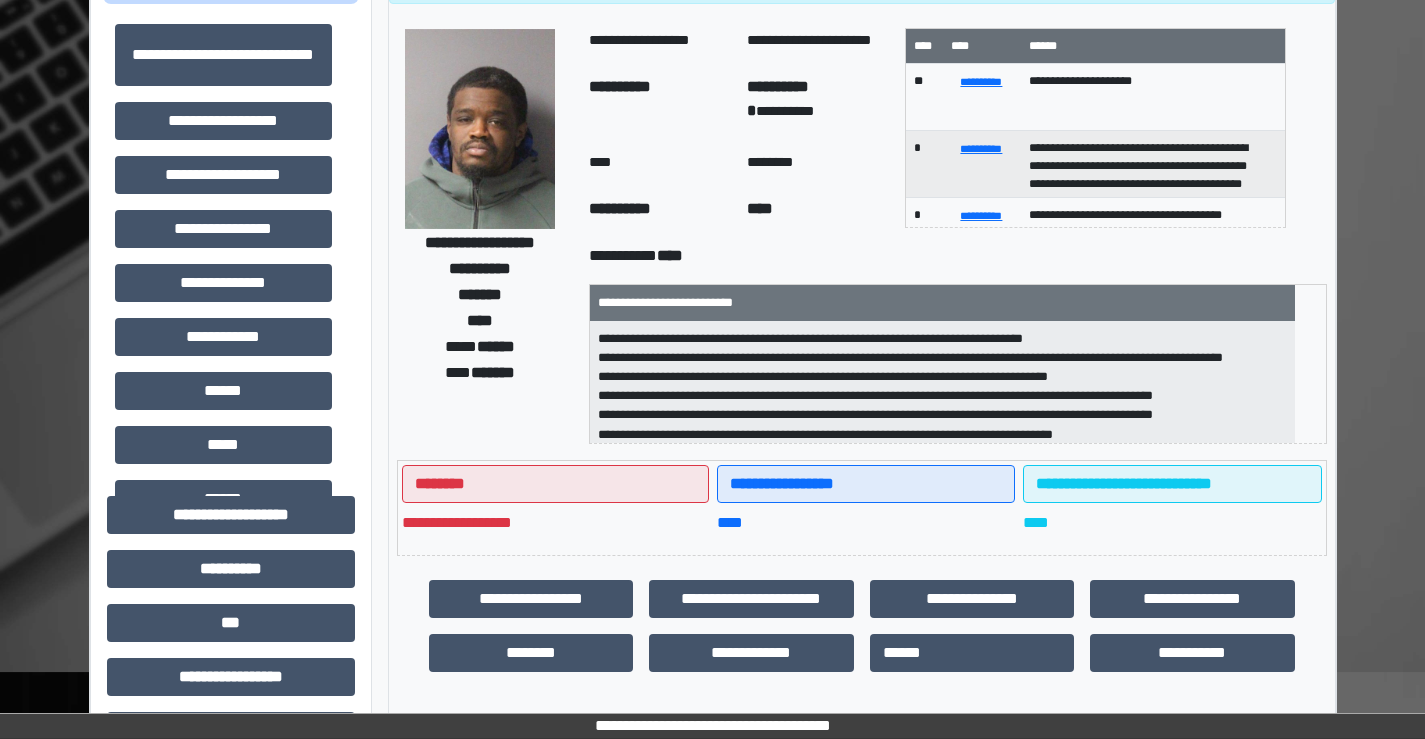 scroll, scrollTop: 400, scrollLeft: 0, axis: vertical 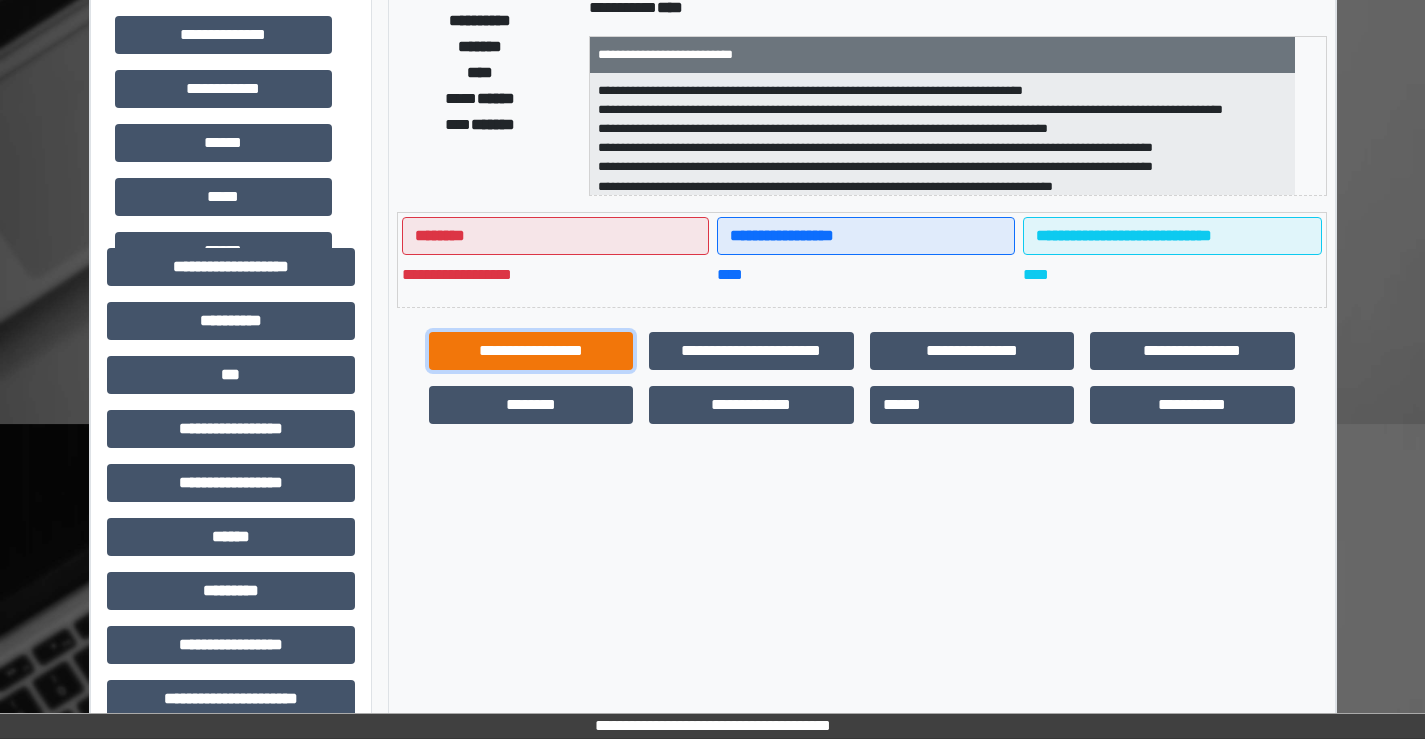 click on "**********" at bounding box center (531, 351) 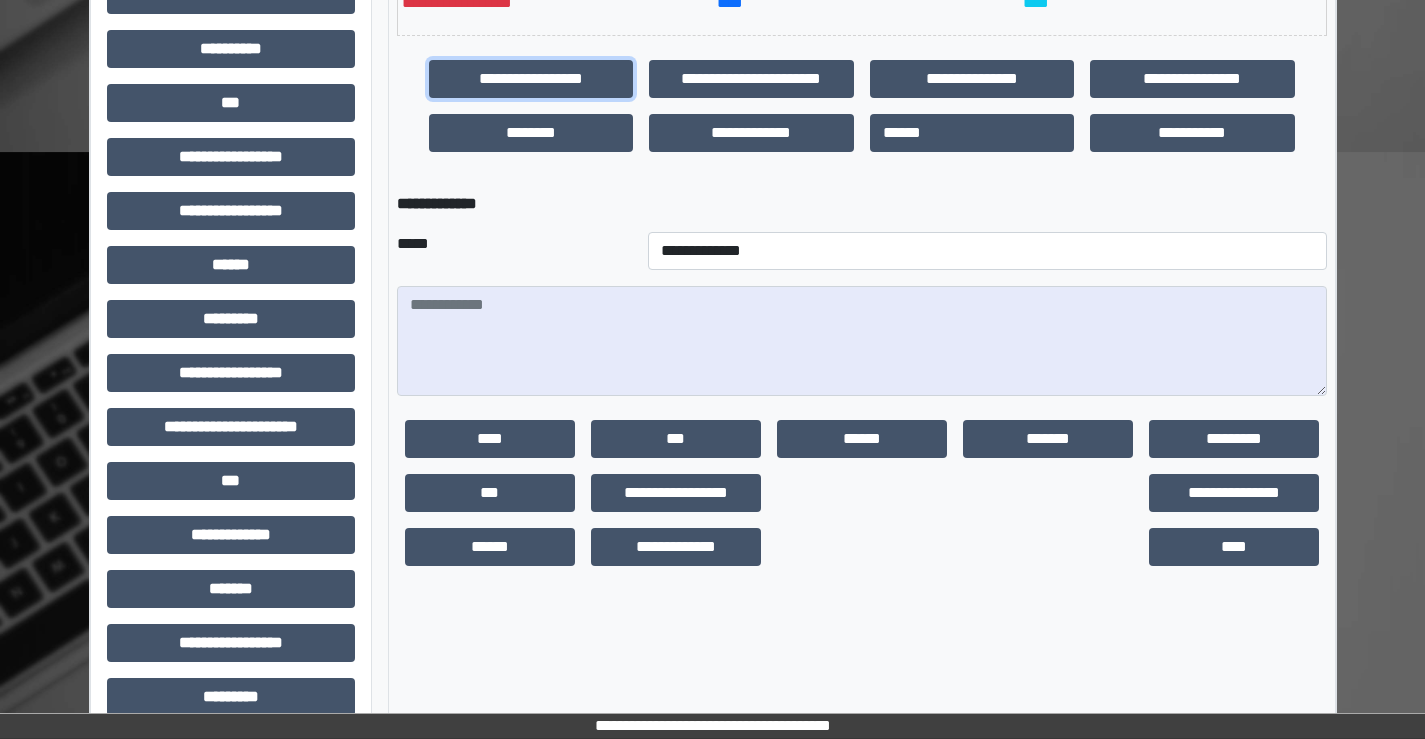 scroll, scrollTop: 500, scrollLeft: 0, axis: vertical 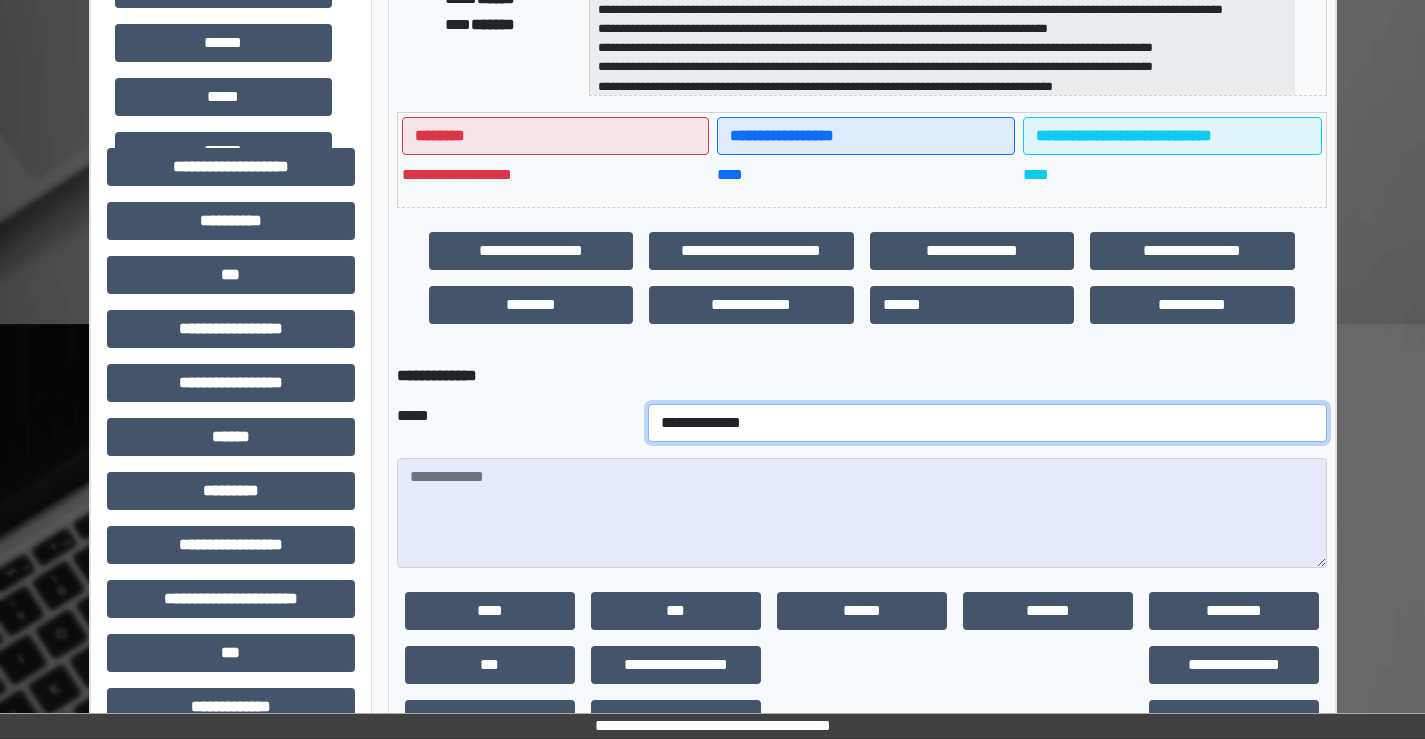 click on "**********" at bounding box center [987, 423] 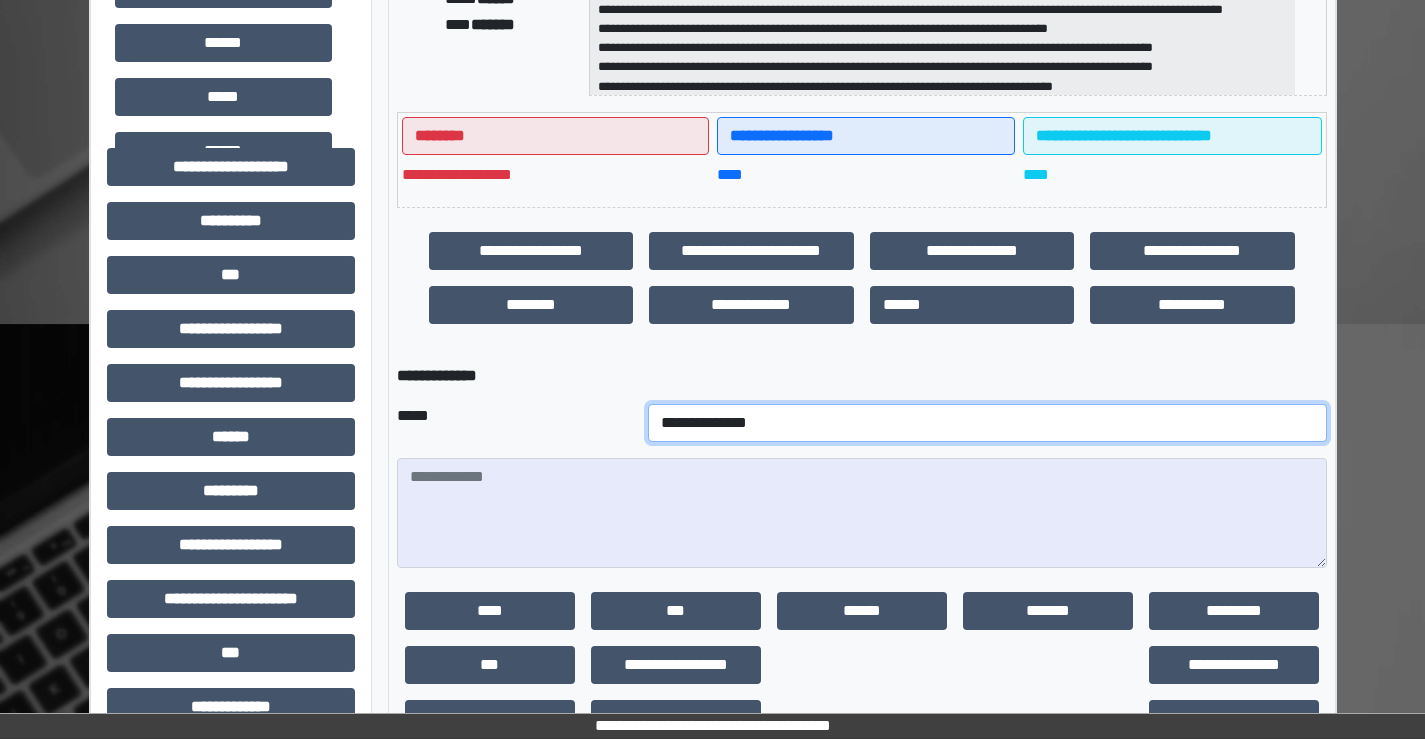 click on "**********" at bounding box center (987, 423) 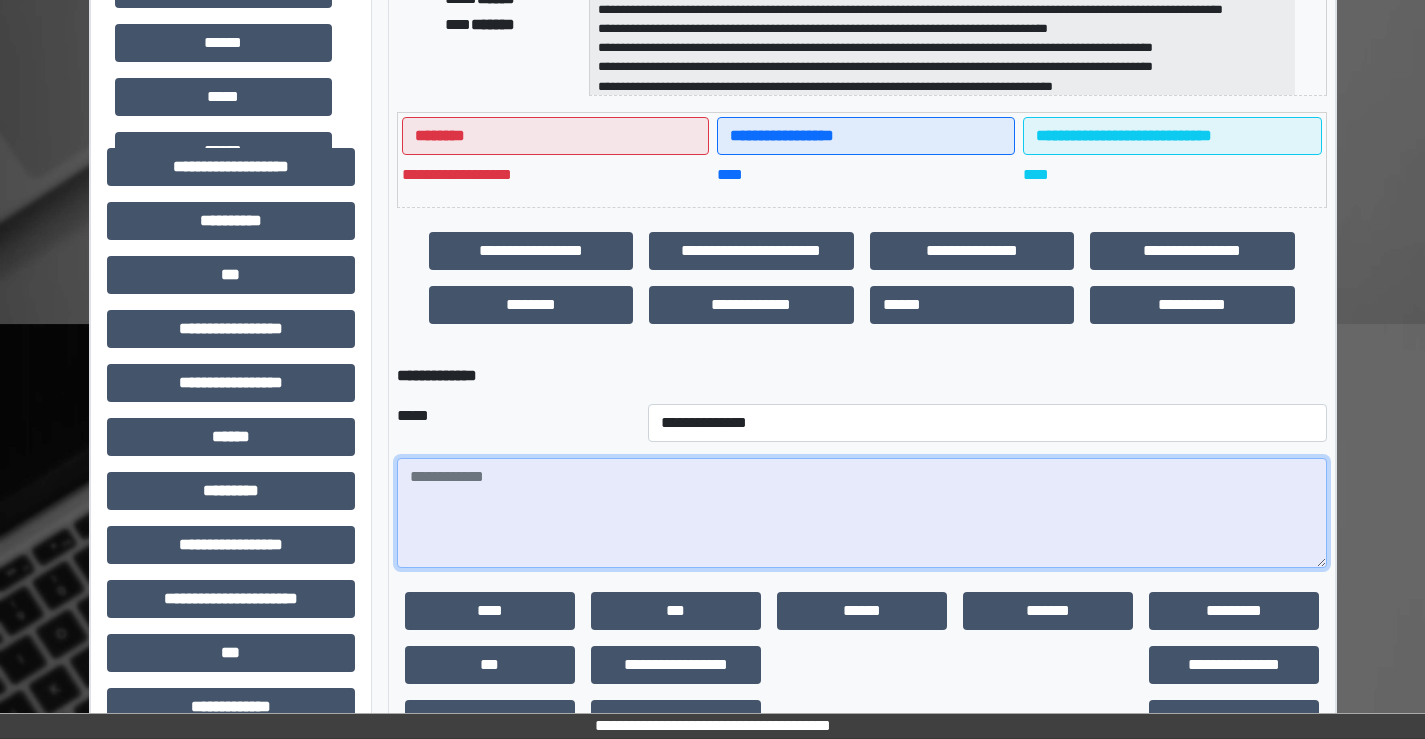 click at bounding box center [862, 513] 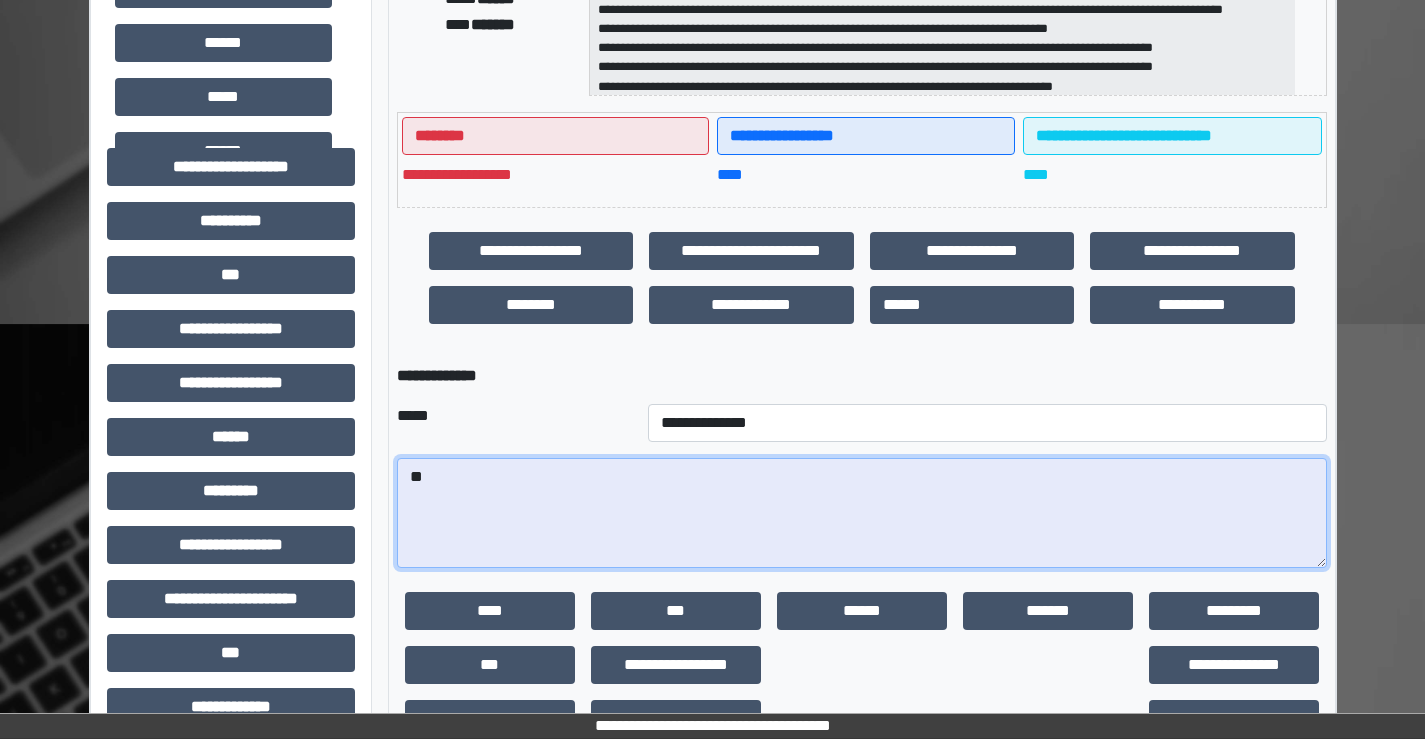 type on "*" 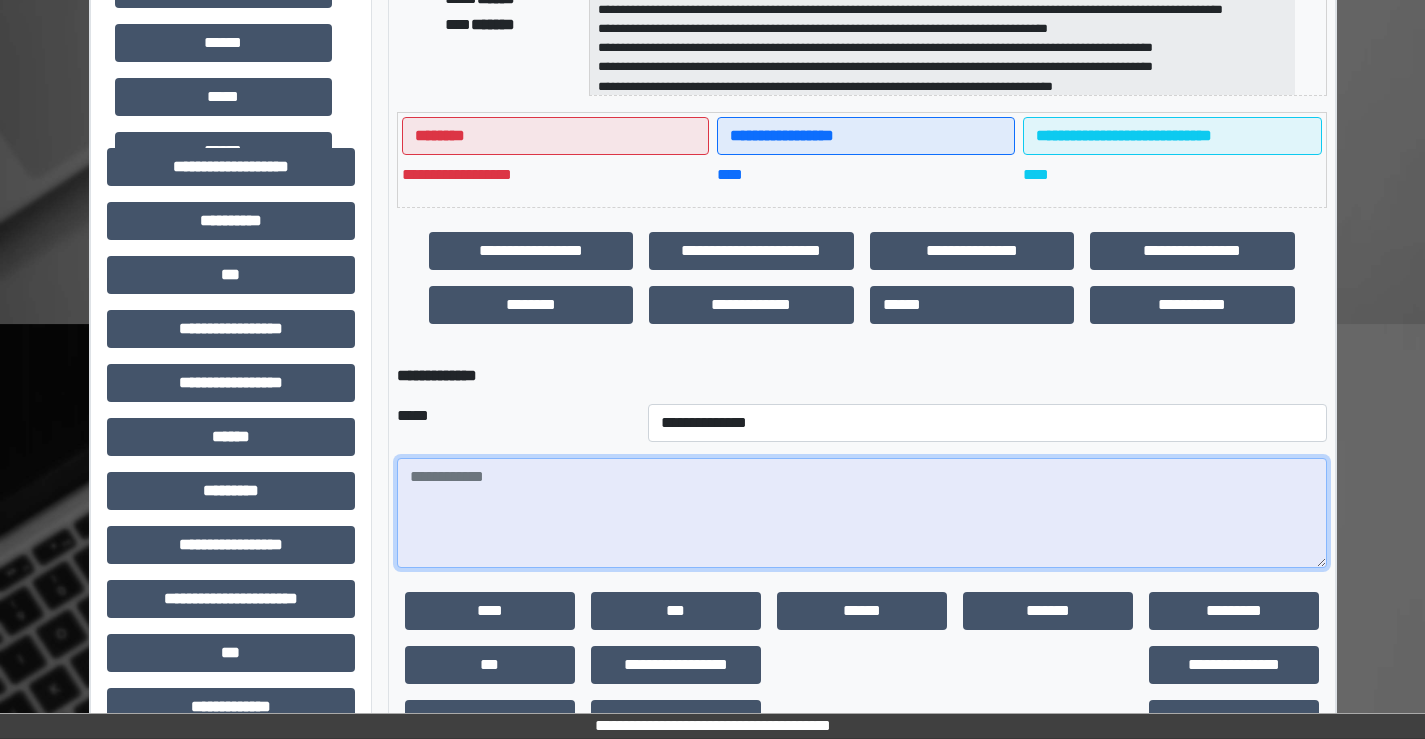 paste on "**********" 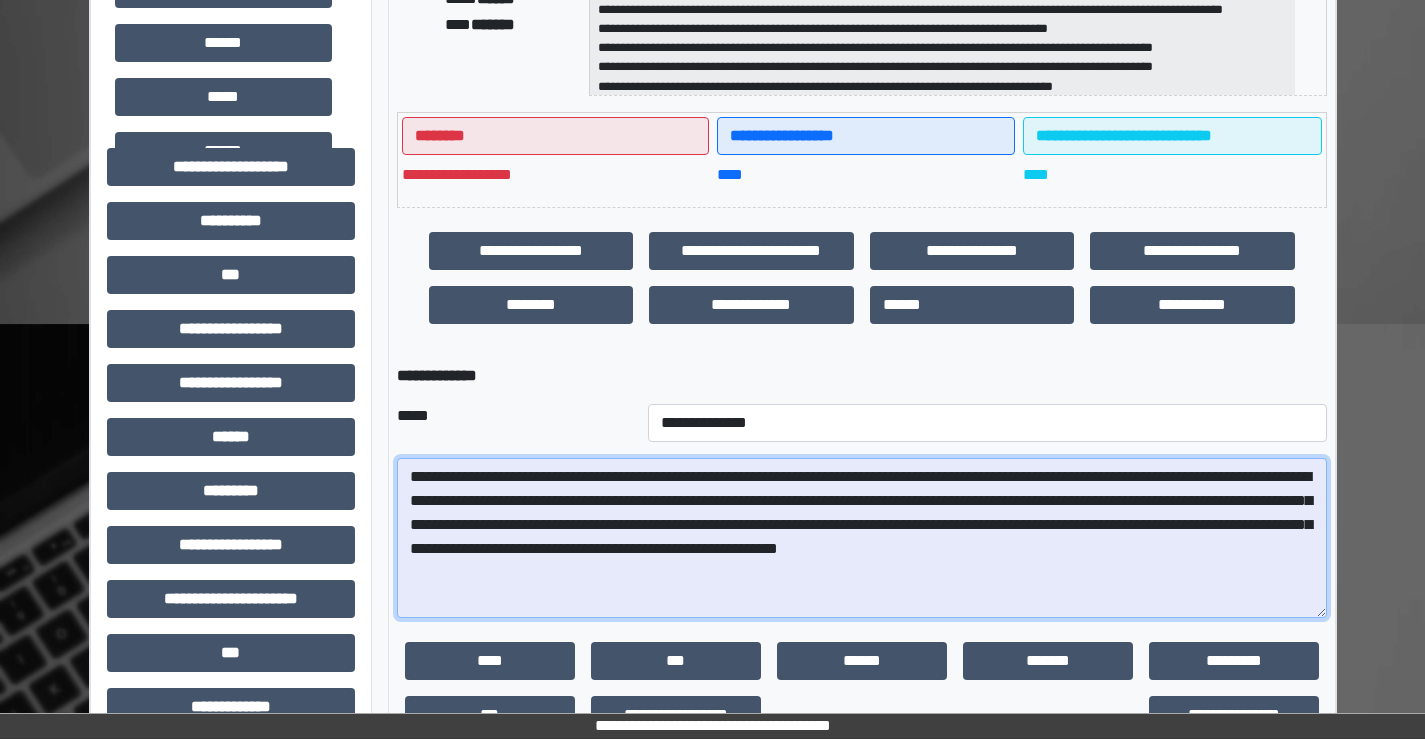 drag, startPoint x: 1320, startPoint y: 560, endPoint x: 1182, endPoint y: 633, distance: 156.11855 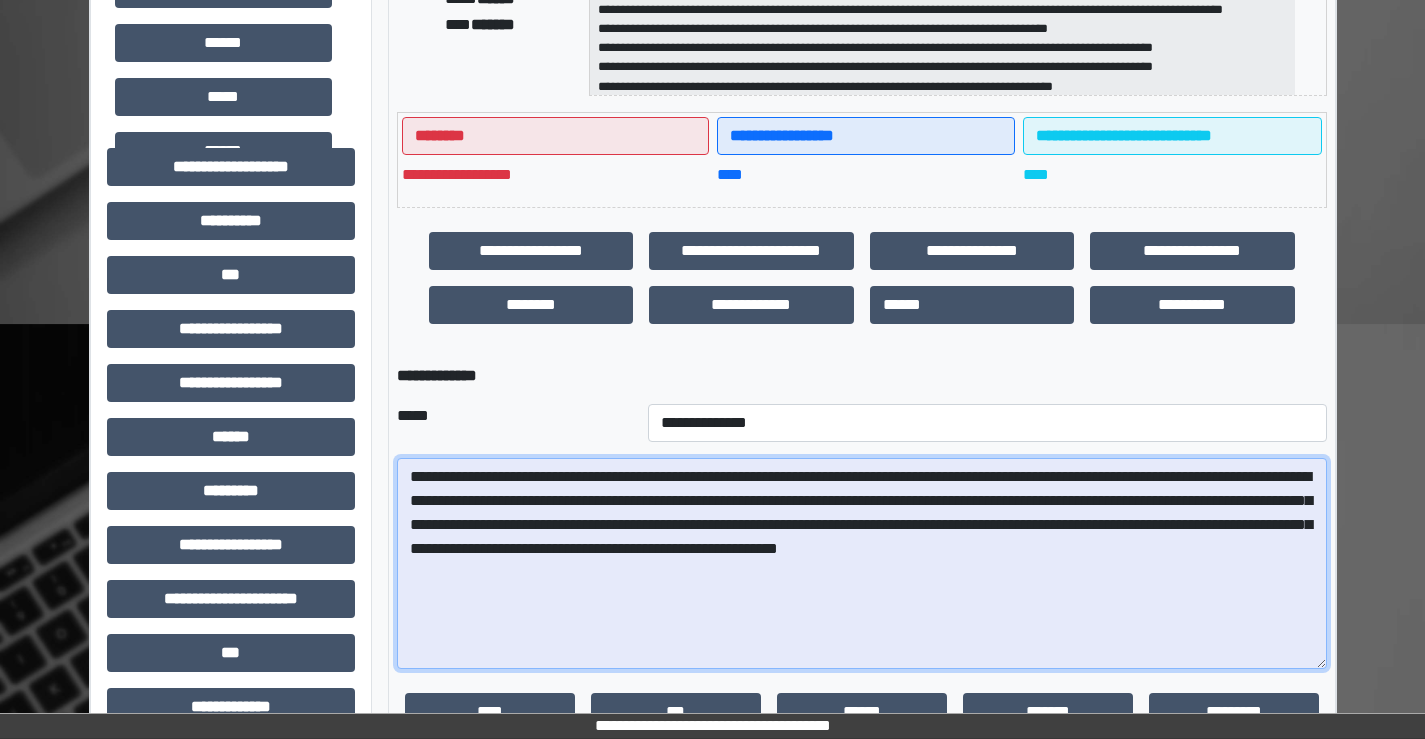 drag, startPoint x: 428, startPoint y: 482, endPoint x: 329, endPoint y: 468, distance: 99.985 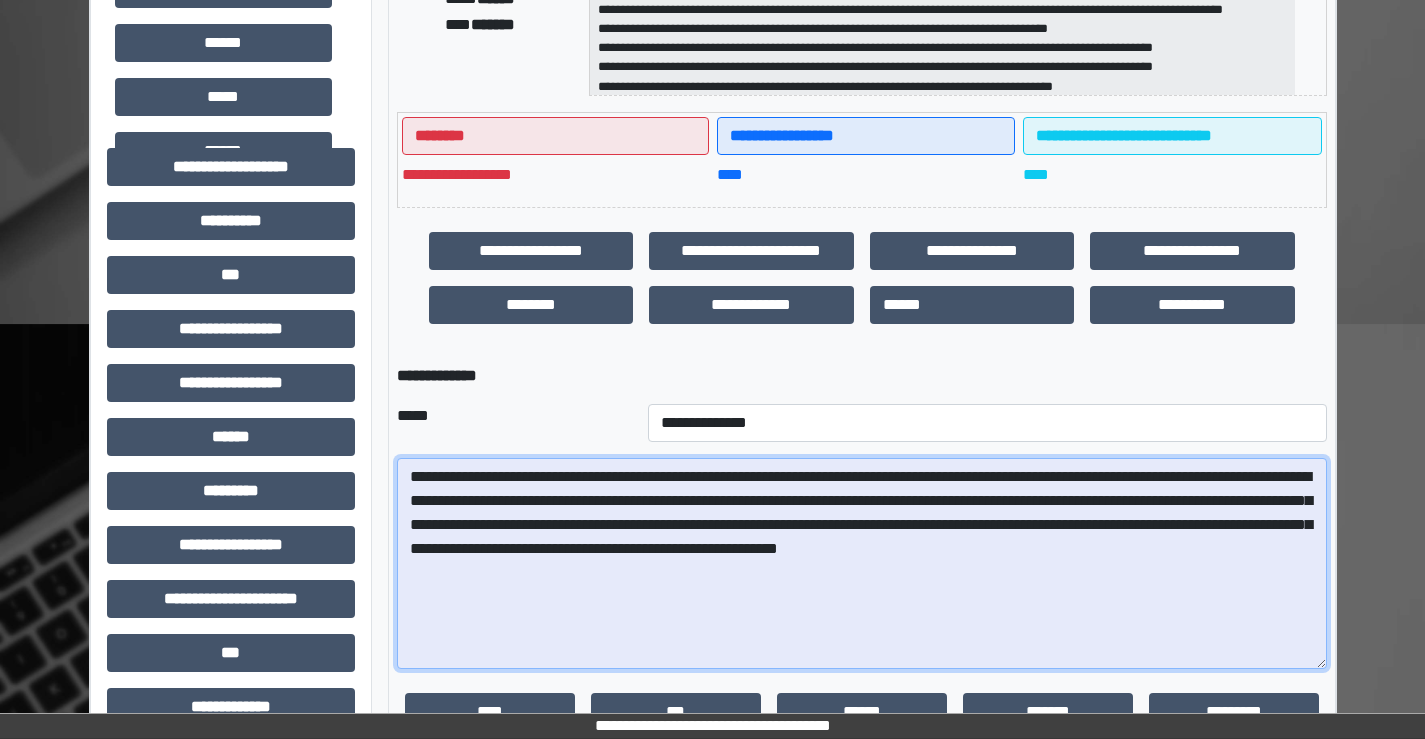 drag, startPoint x: 844, startPoint y: 478, endPoint x: 1070, endPoint y: 478, distance: 226 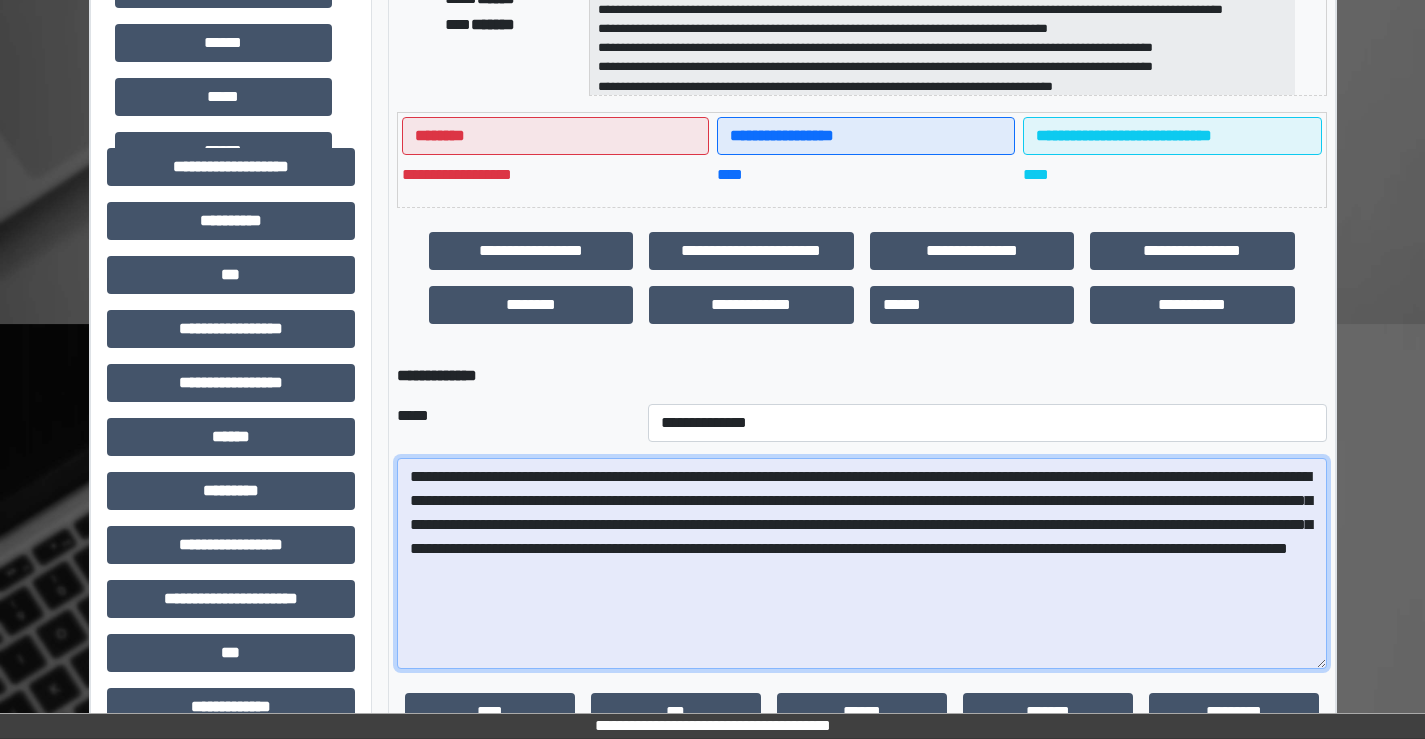 click on "**********" at bounding box center (862, 563) 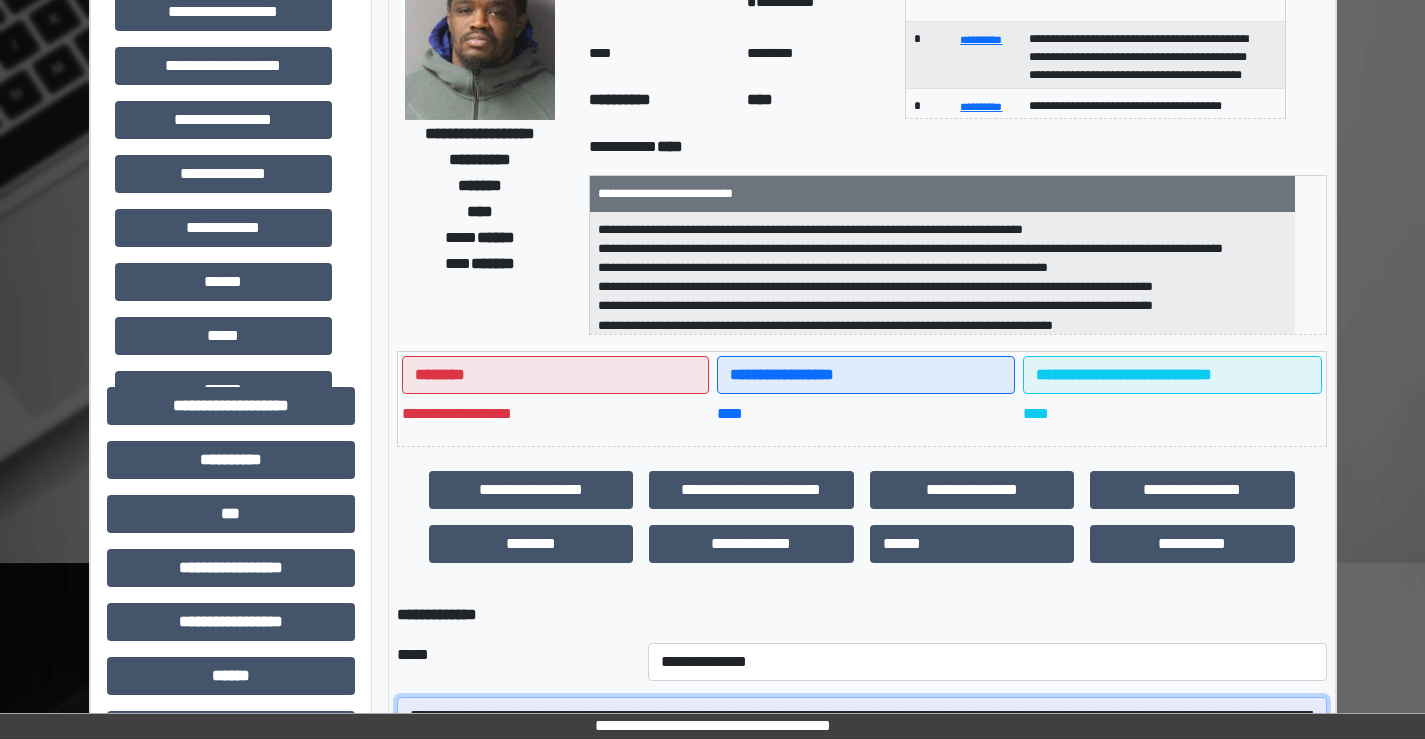 scroll, scrollTop: 0, scrollLeft: 0, axis: both 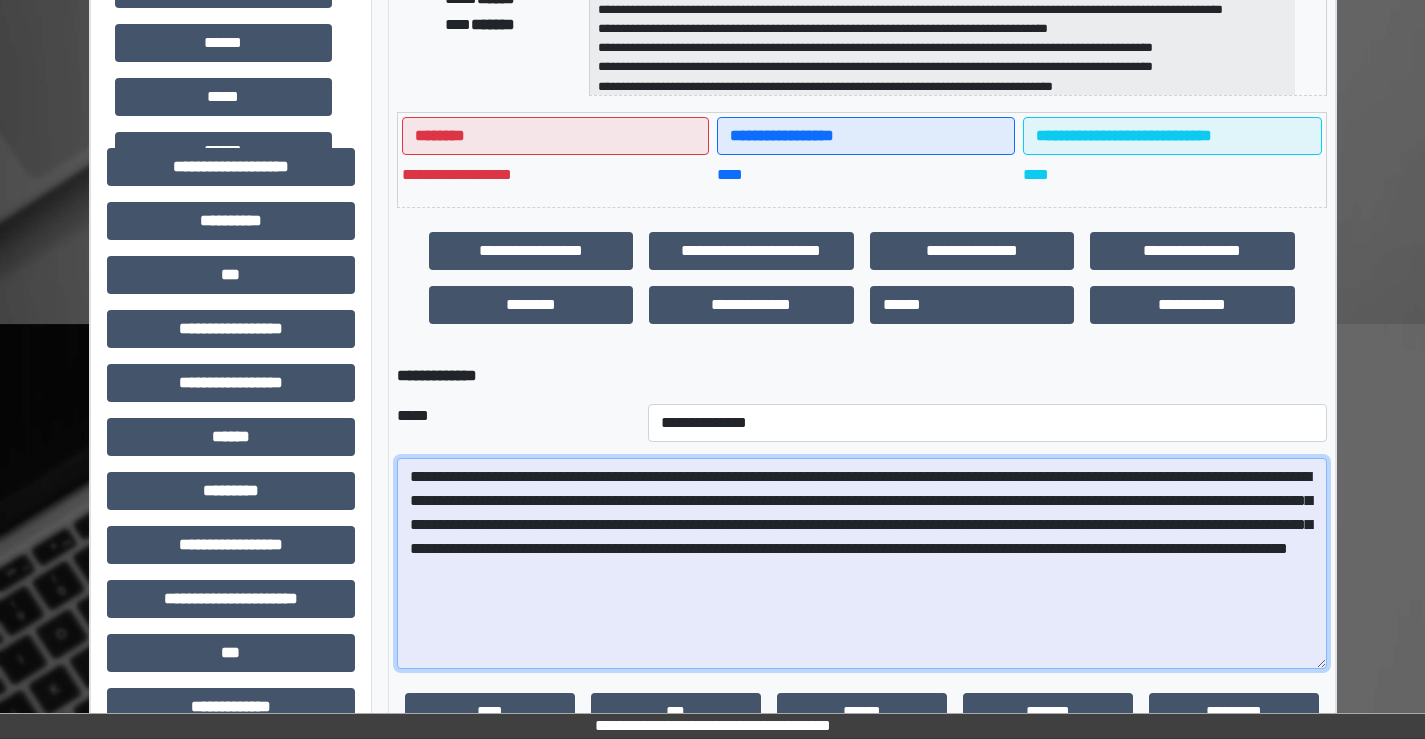 click on "**********" at bounding box center [862, 563] 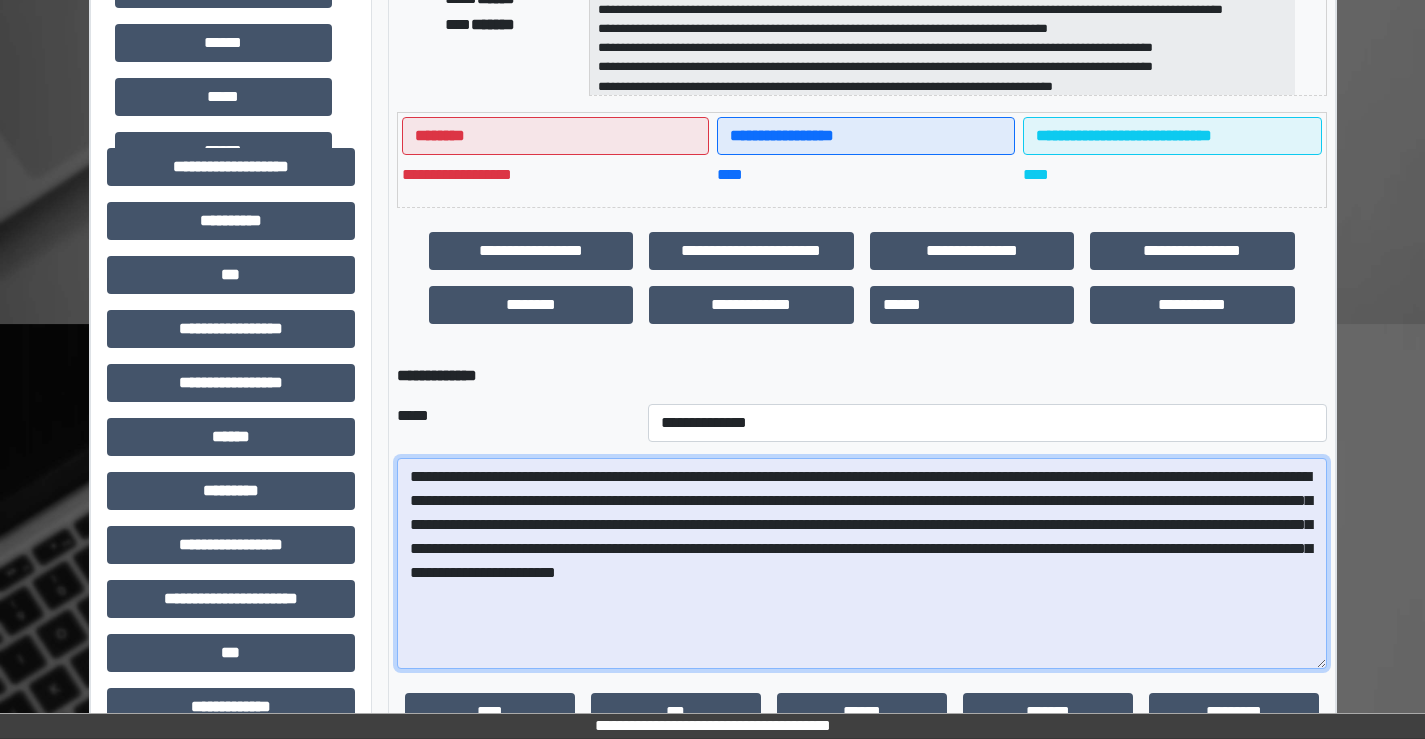 drag, startPoint x: 1297, startPoint y: 503, endPoint x: 492, endPoint y: 551, distance: 806.4298 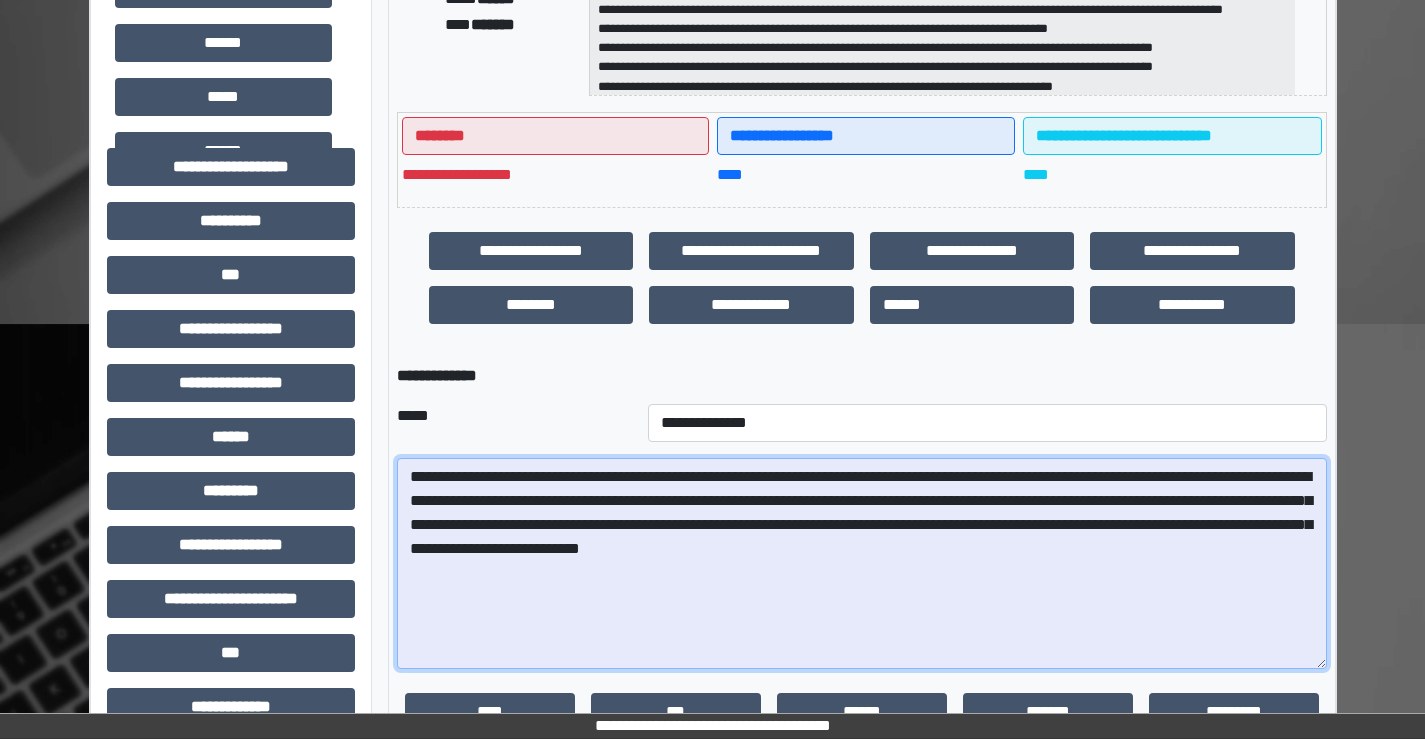 drag, startPoint x: 794, startPoint y: 525, endPoint x: 1092, endPoint y: 526, distance: 298.00168 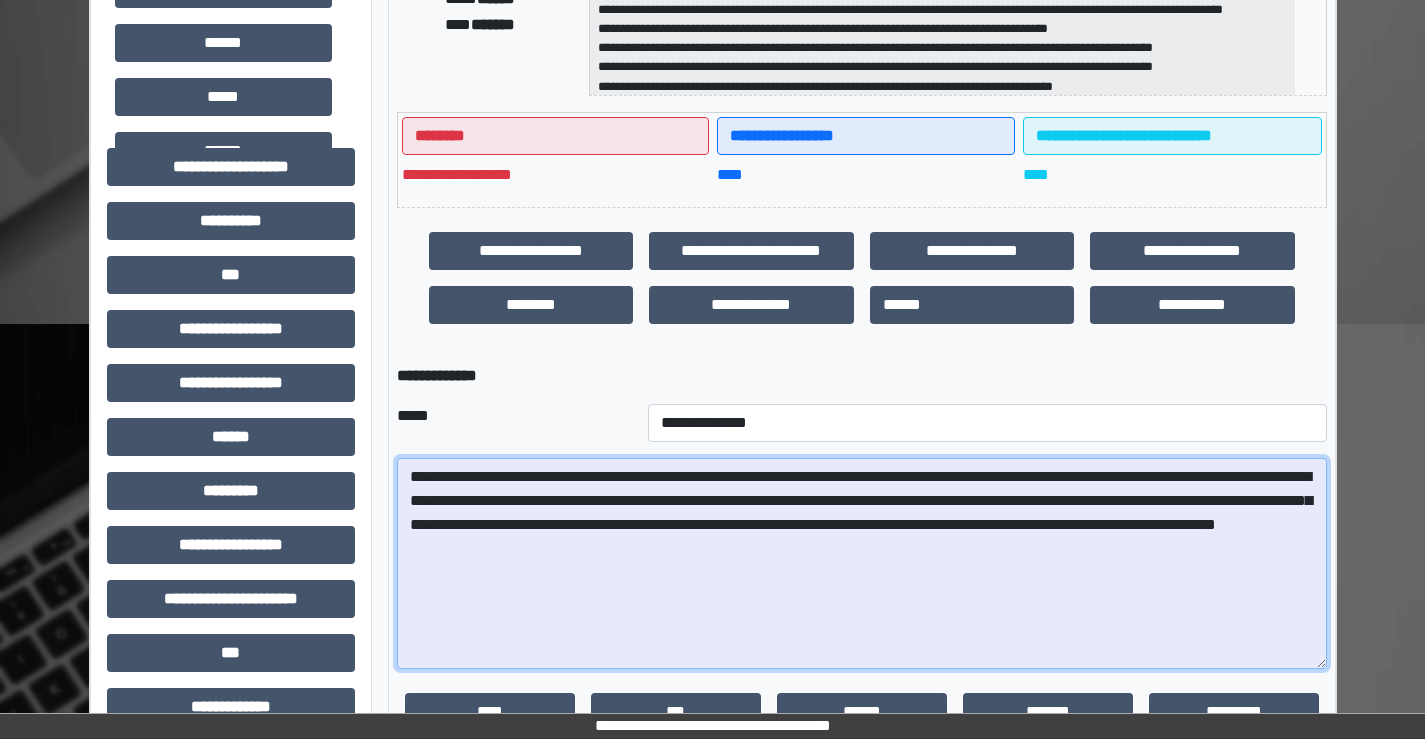 click on "**********" at bounding box center (862, 563) 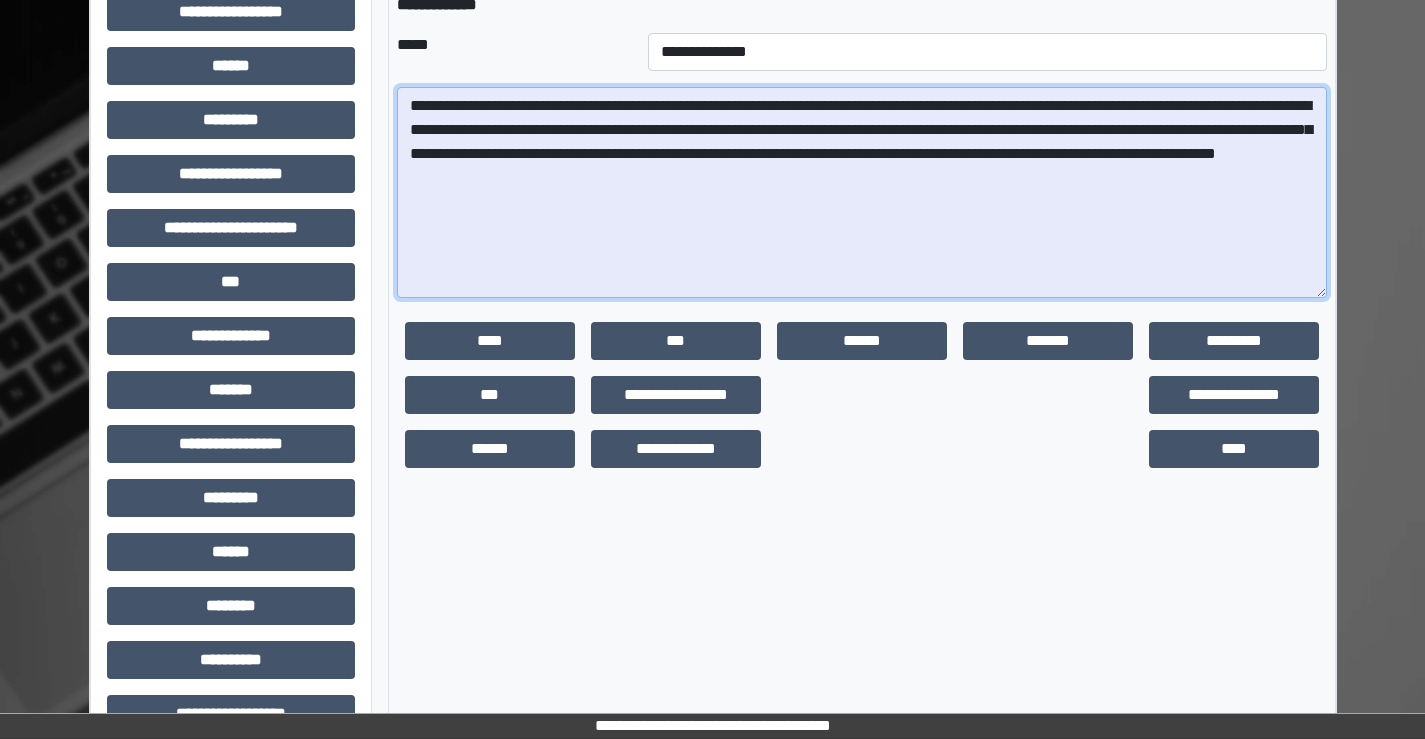scroll, scrollTop: 900, scrollLeft: 0, axis: vertical 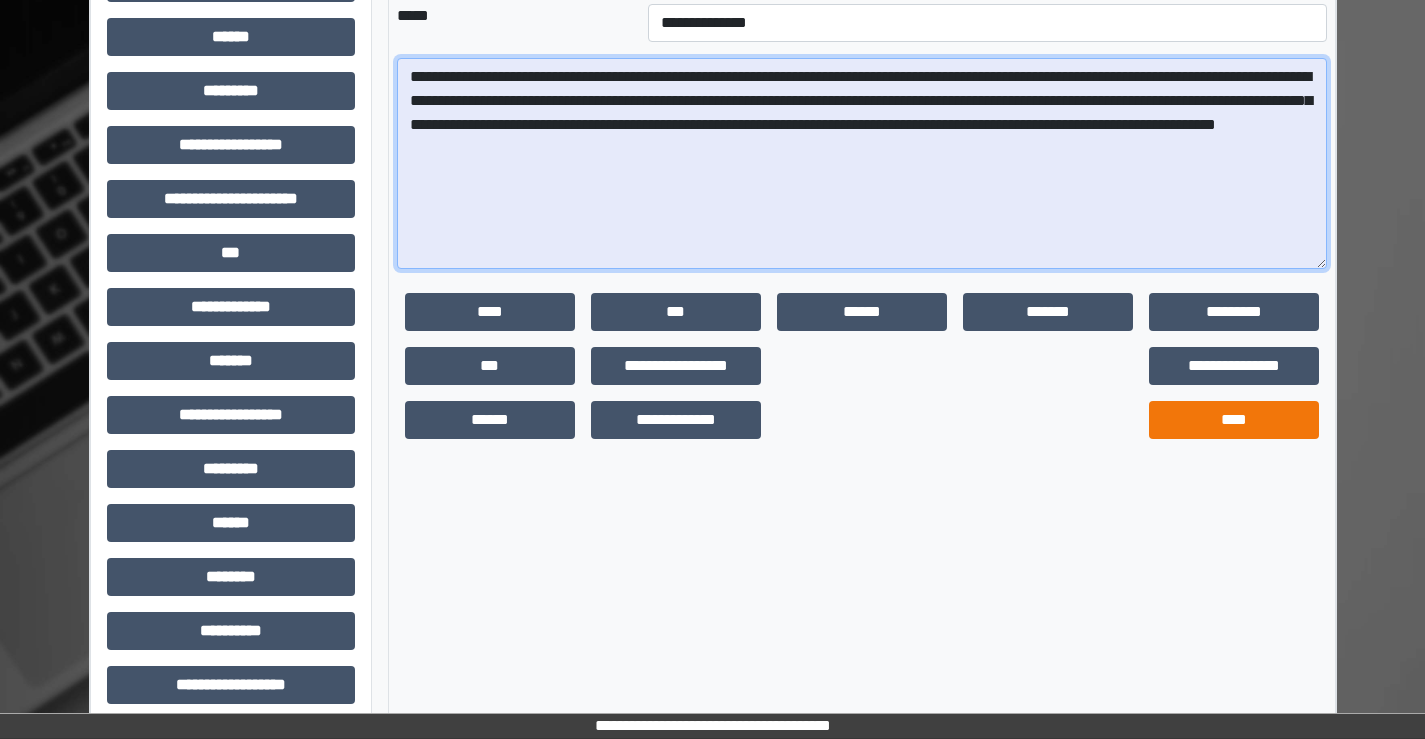 type on "**********" 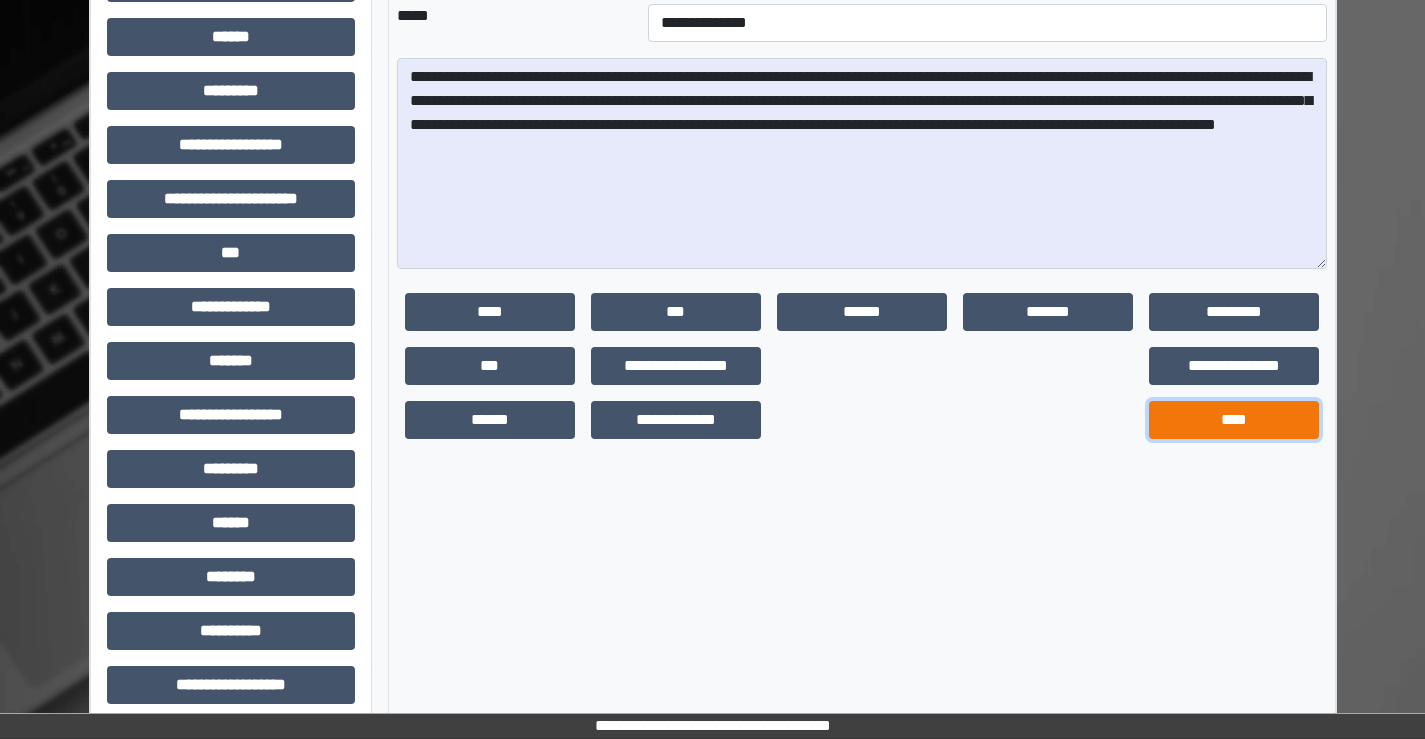 click on "****" at bounding box center [1234, 420] 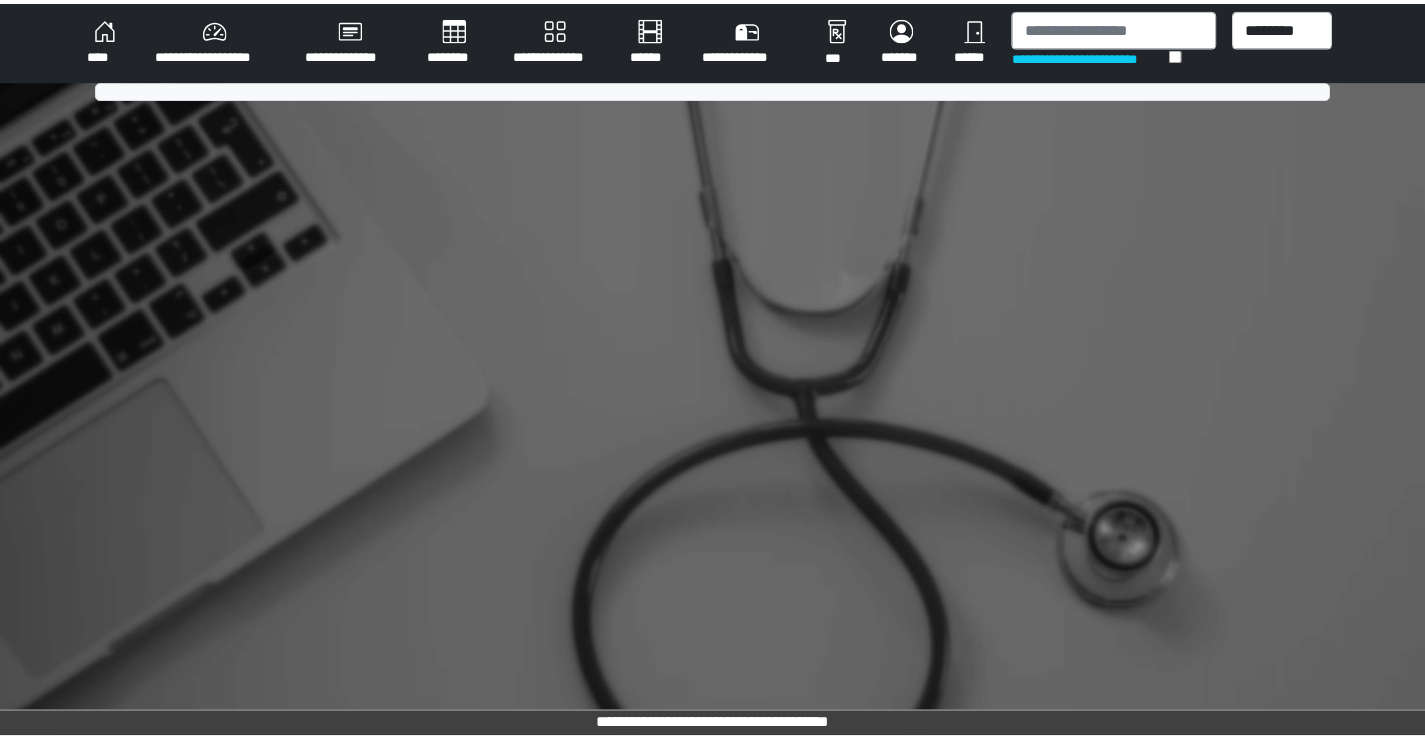 scroll, scrollTop: 0, scrollLeft: 0, axis: both 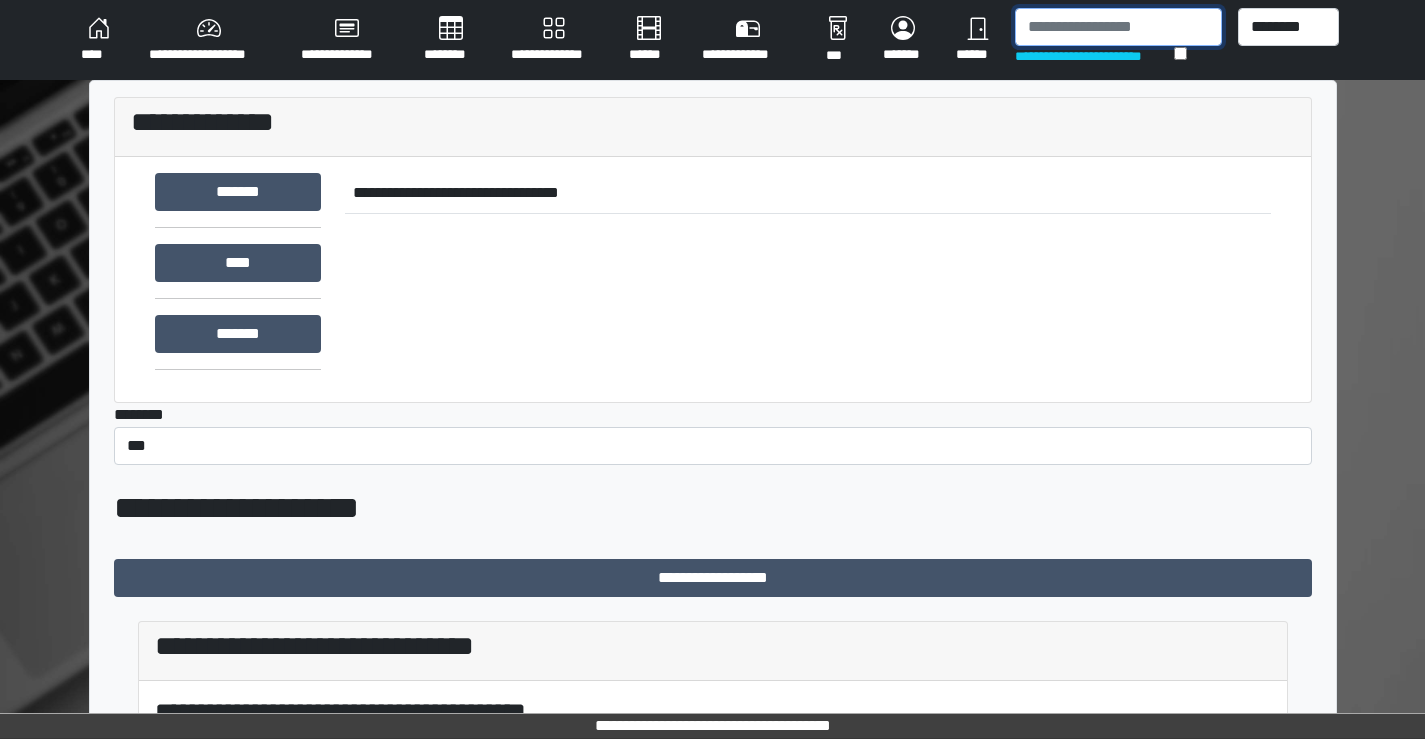 click at bounding box center (1118, 27) 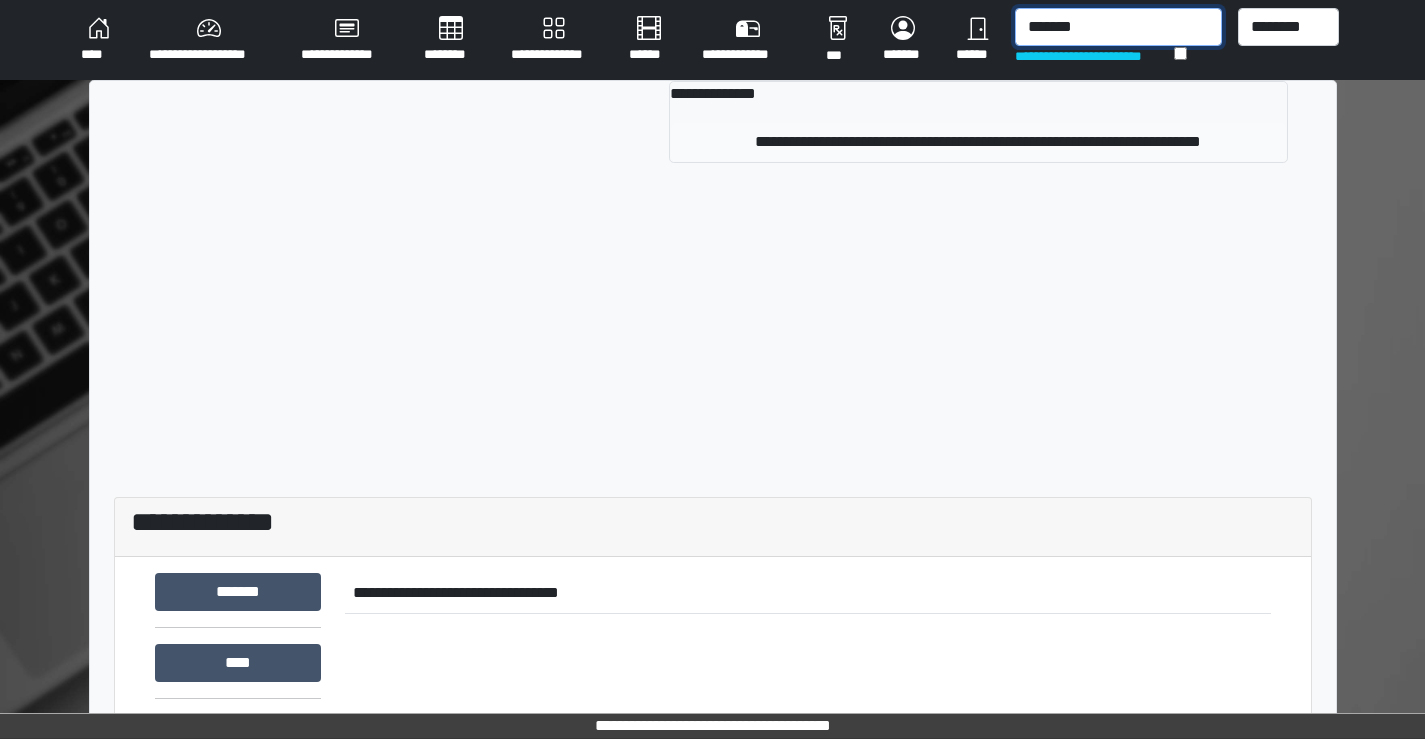 type on "*******" 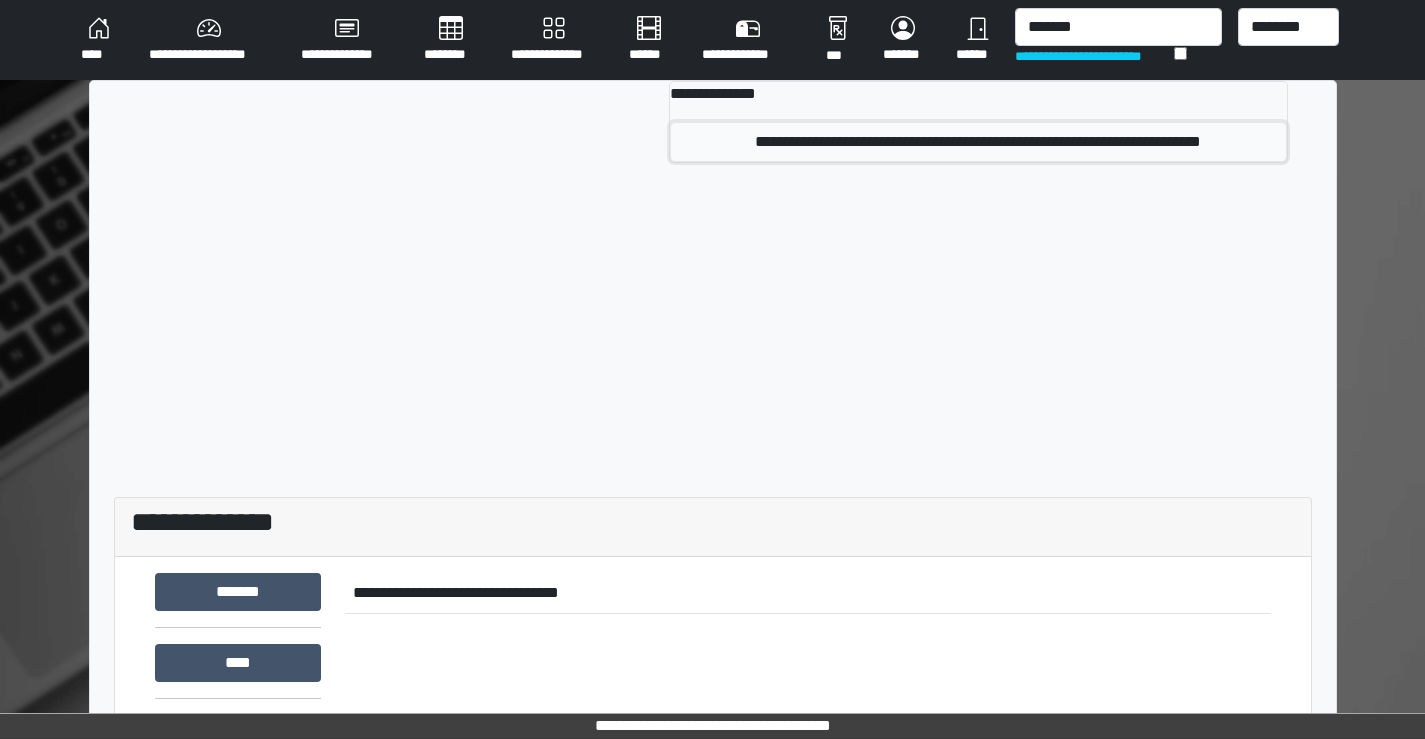 click on "**********" at bounding box center [978, 142] 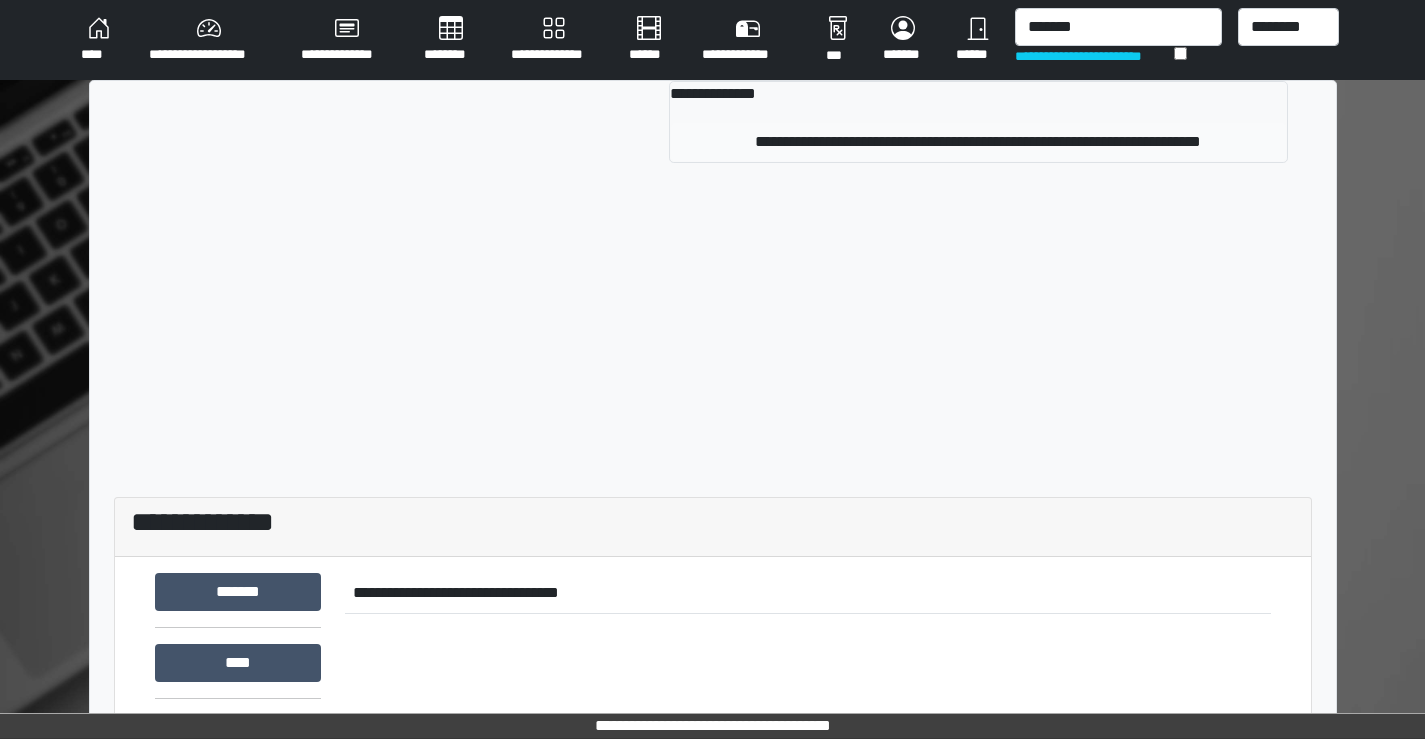 type 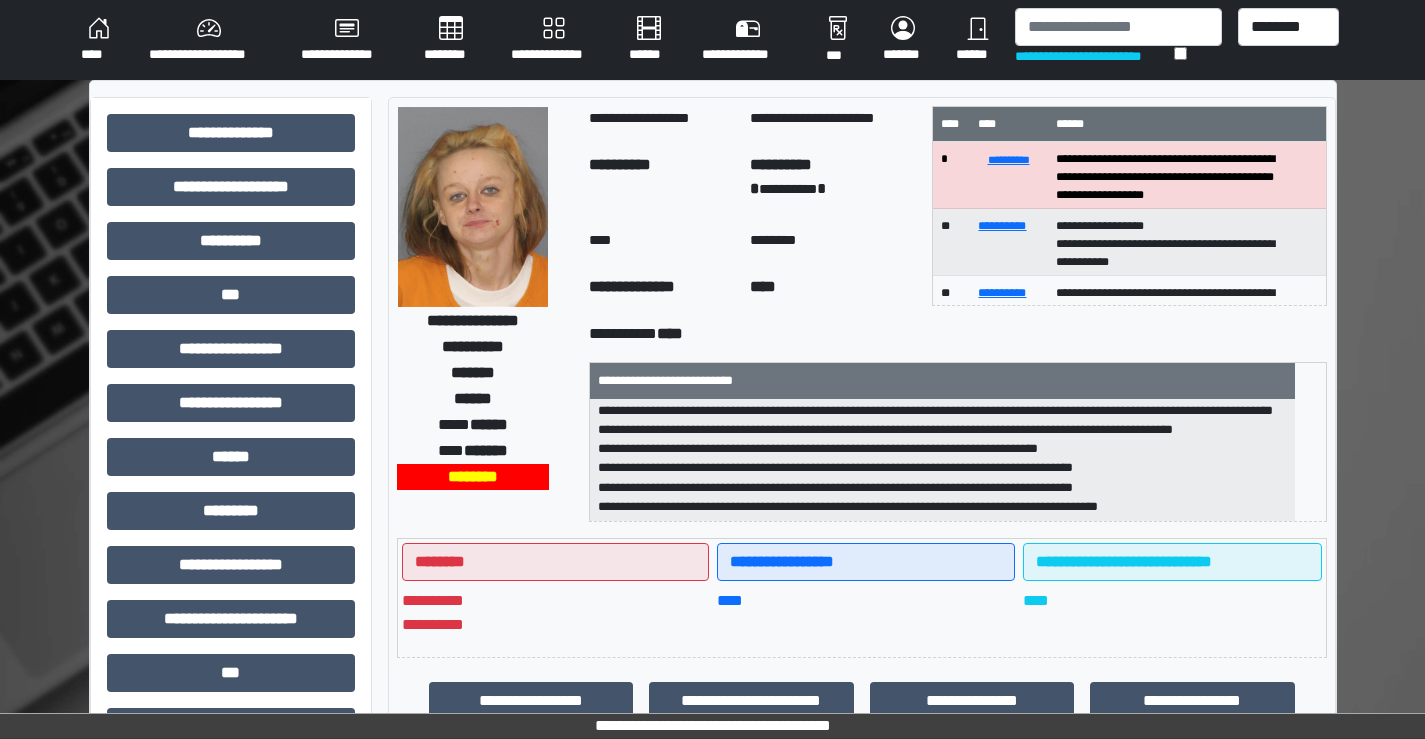 scroll, scrollTop: 63, scrollLeft: 0, axis: vertical 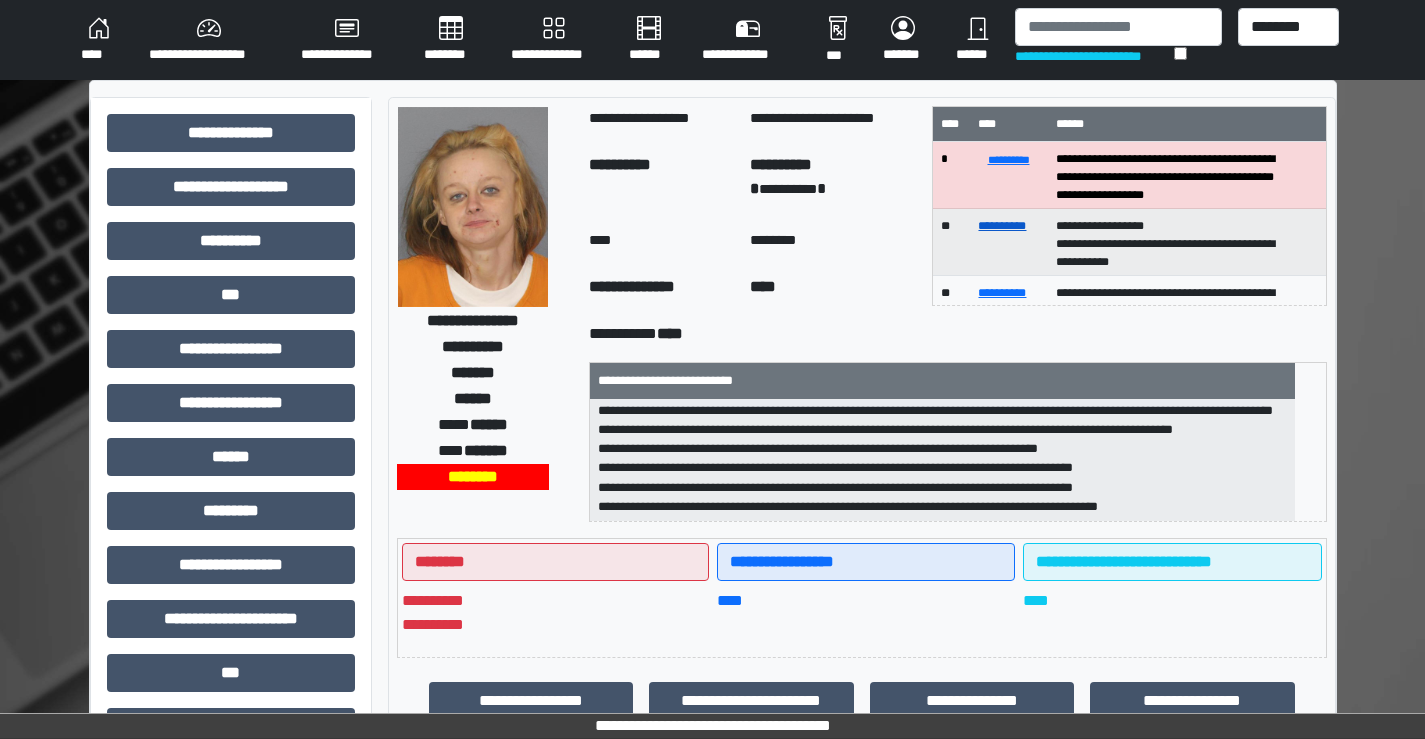 click on "**********" at bounding box center (1002, 226) 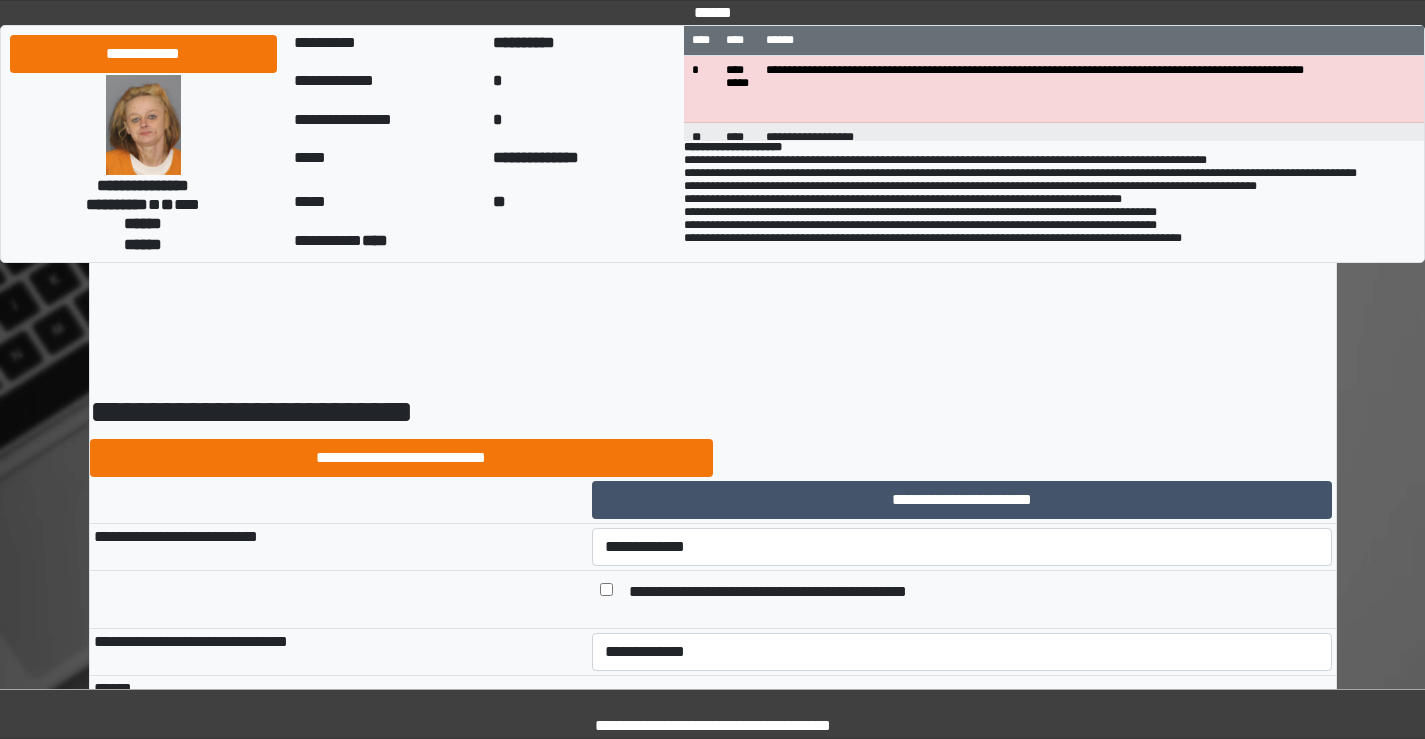 scroll, scrollTop: 0, scrollLeft: 0, axis: both 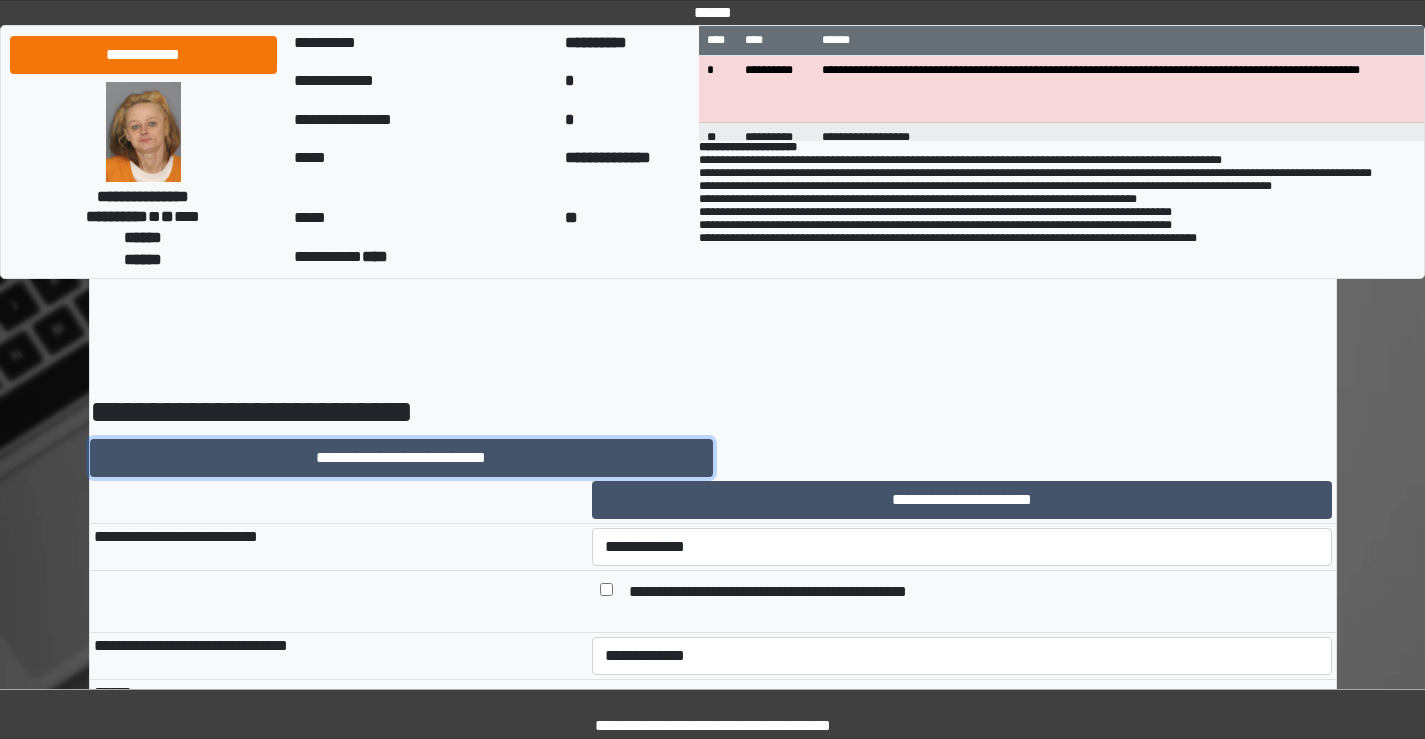 click on "**********" at bounding box center (401, 458) 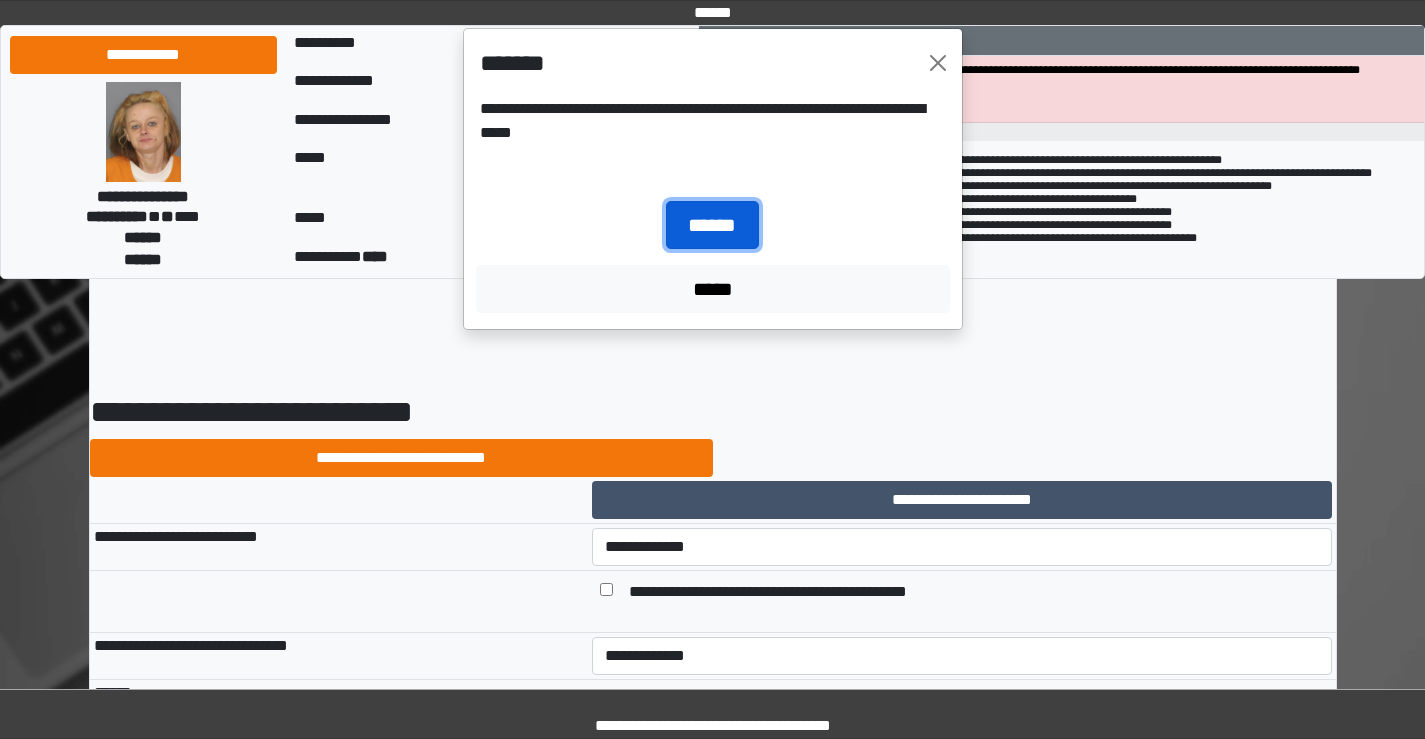 click on "******" at bounding box center (712, 225) 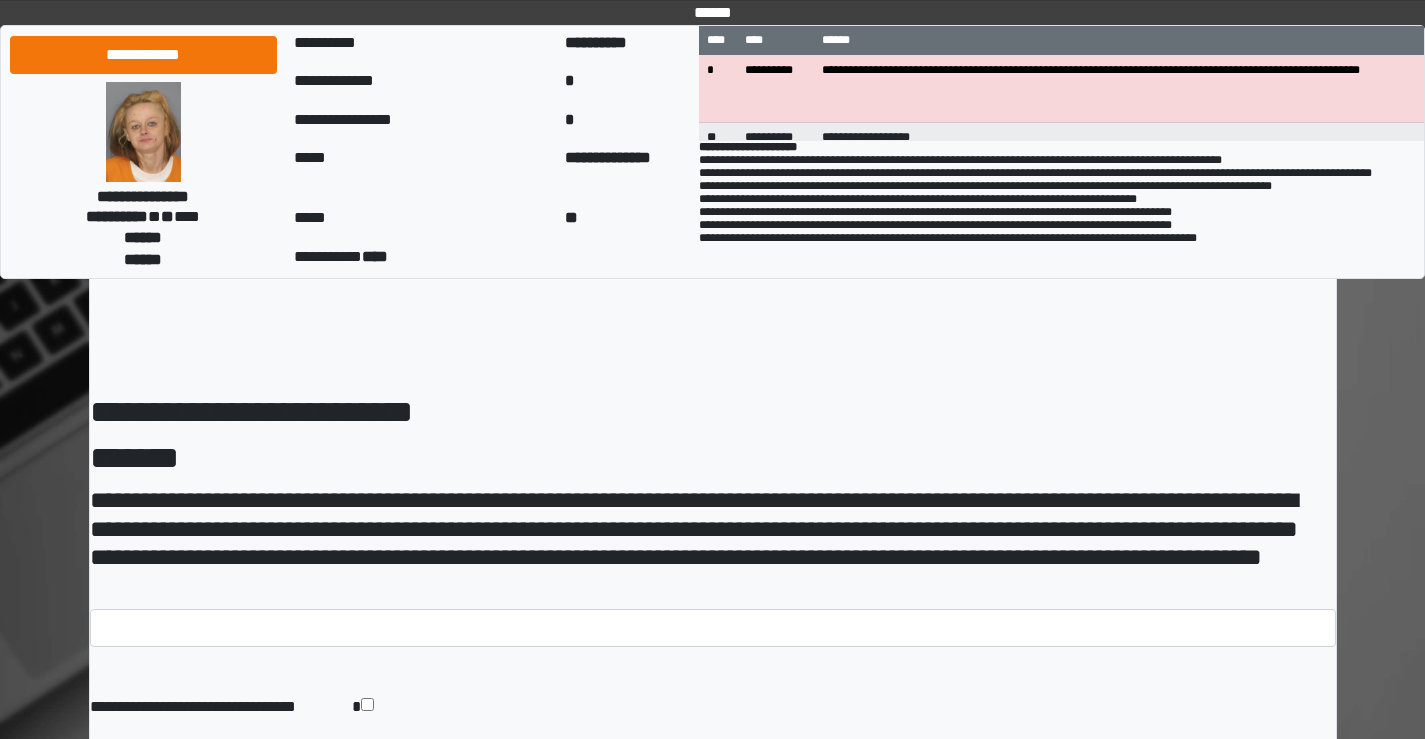 scroll, scrollTop: 0, scrollLeft: 0, axis: both 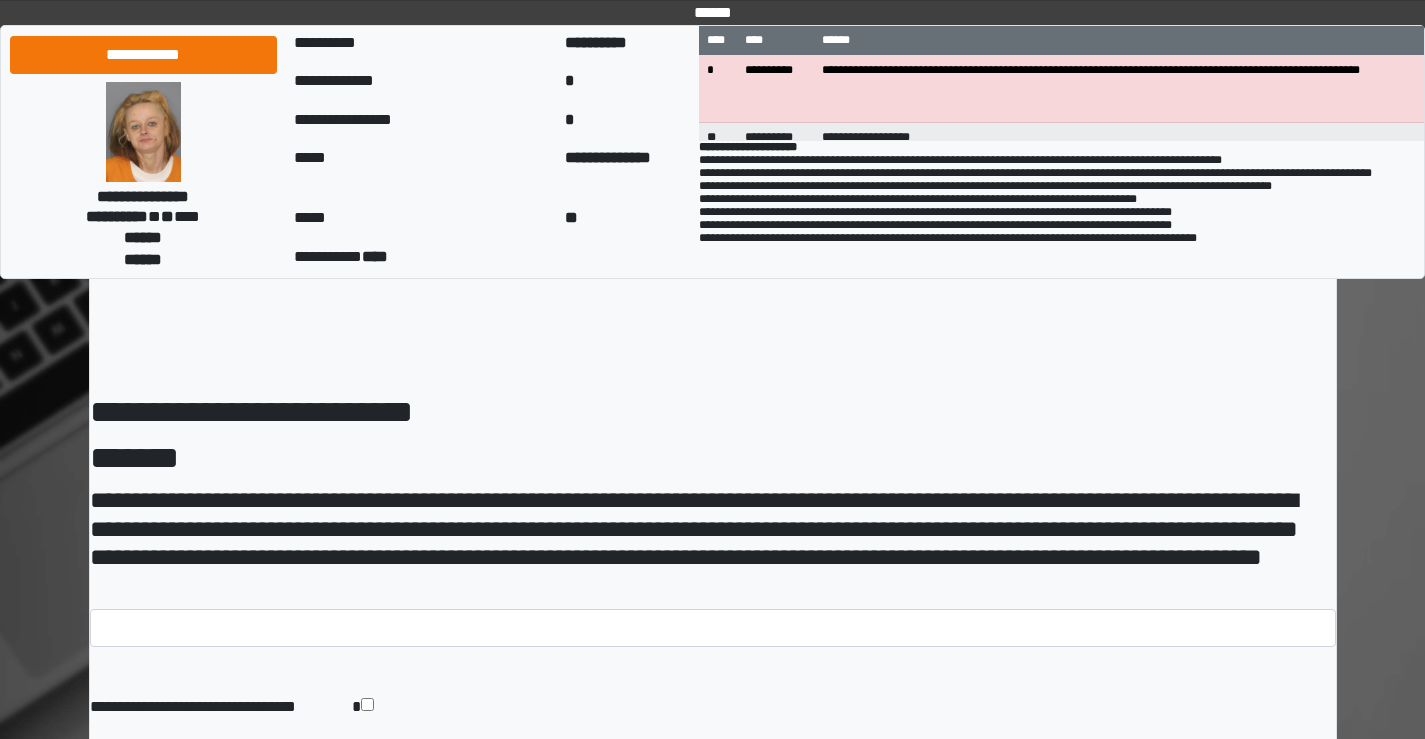 click on "**********" at bounding box center [713, 695] 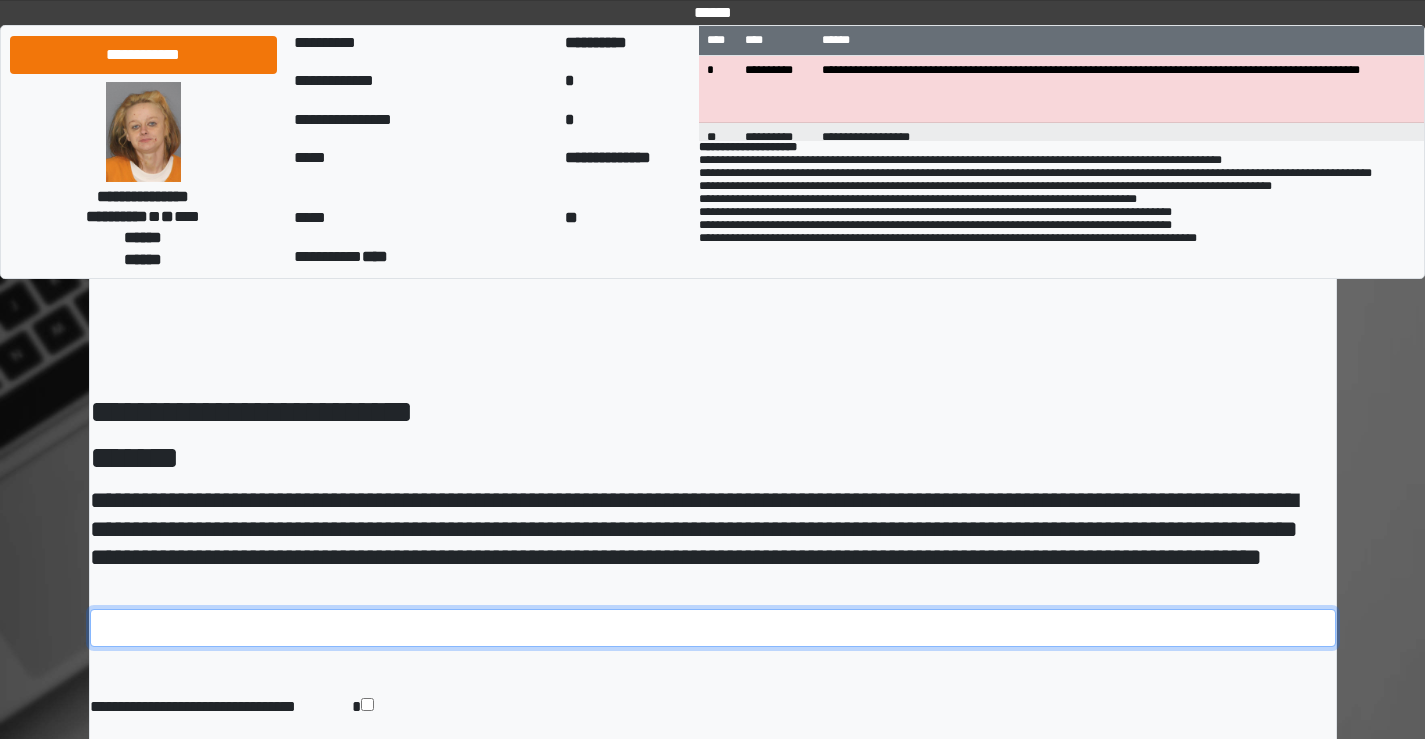 click at bounding box center [713, 628] 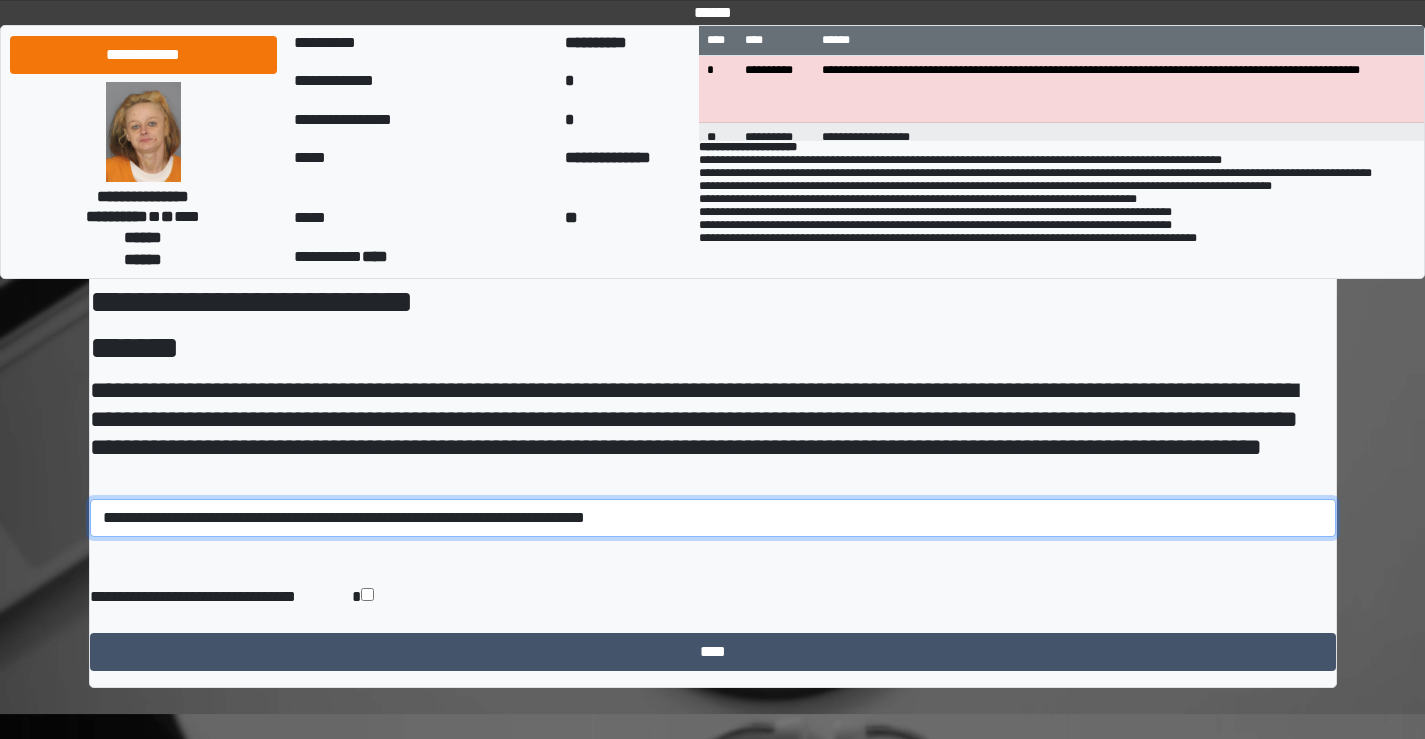 scroll, scrollTop: 113, scrollLeft: 0, axis: vertical 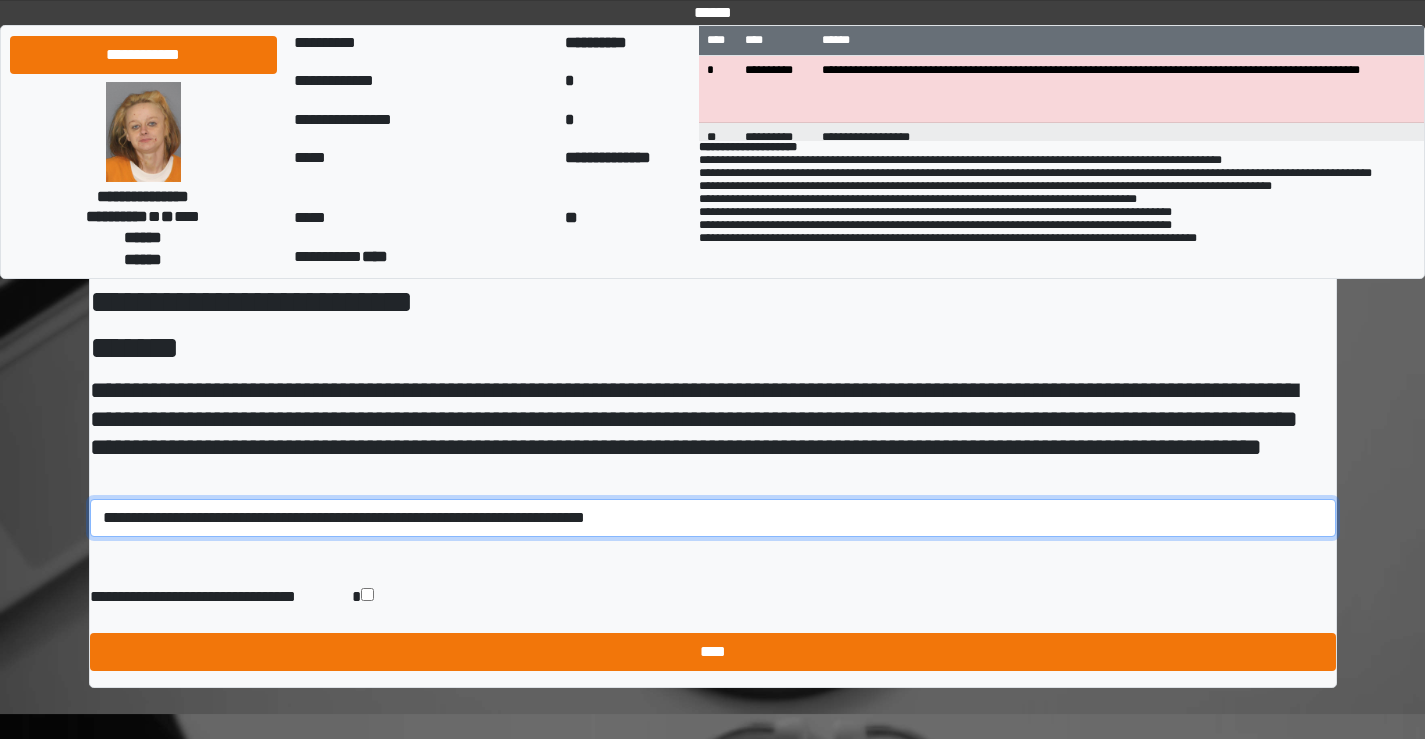 type on "**********" 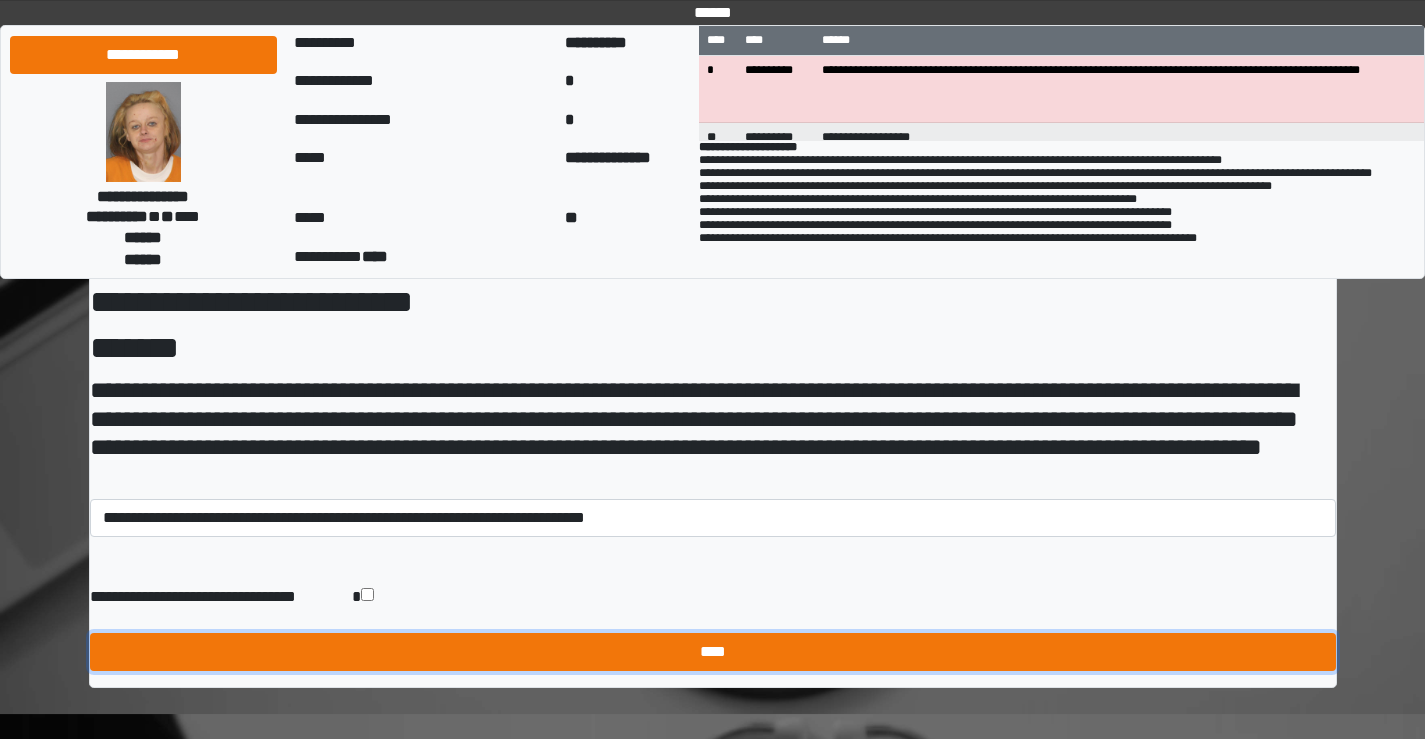 click on "****" at bounding box center (713, 652) 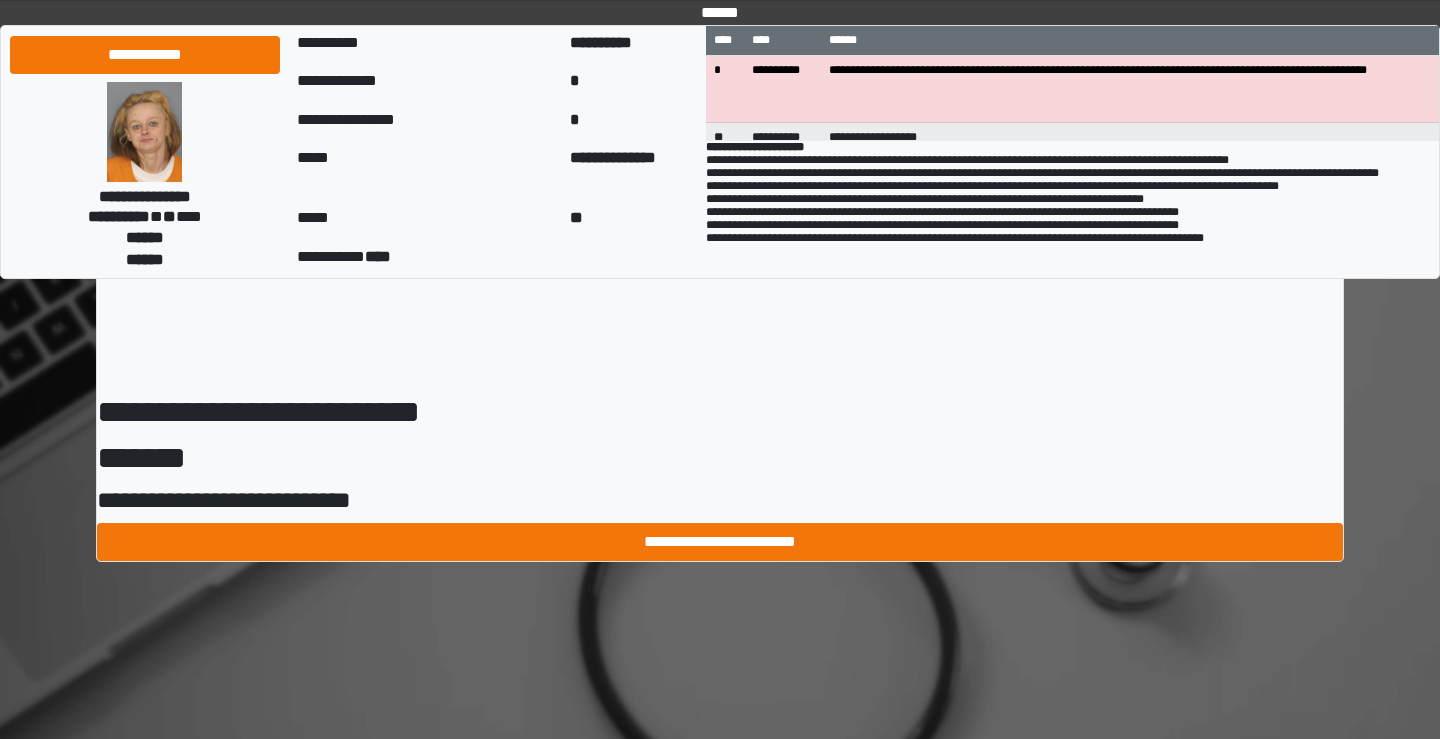 scroll, scrollTop: 0, scrollLeft: 0, axis: both 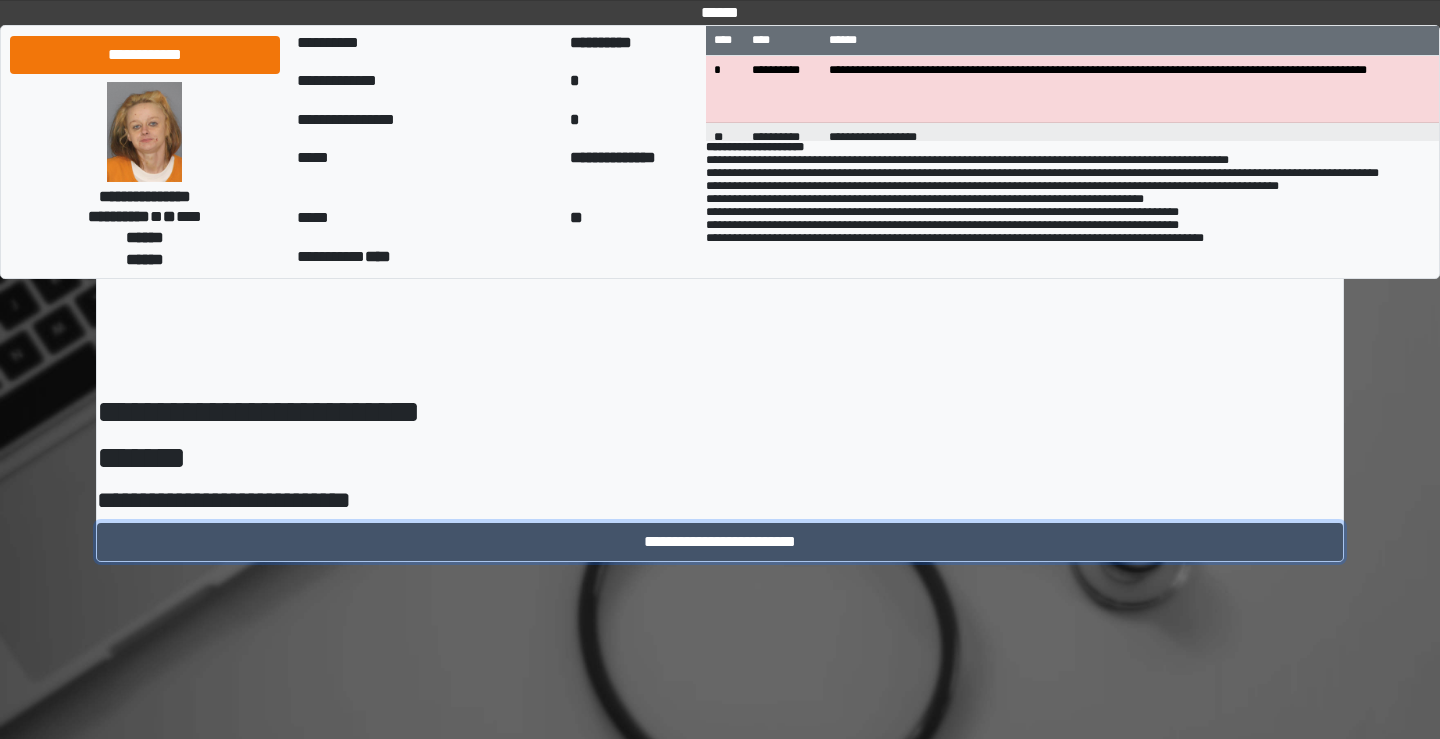 click on "**********" at bounding box center [720, 542] 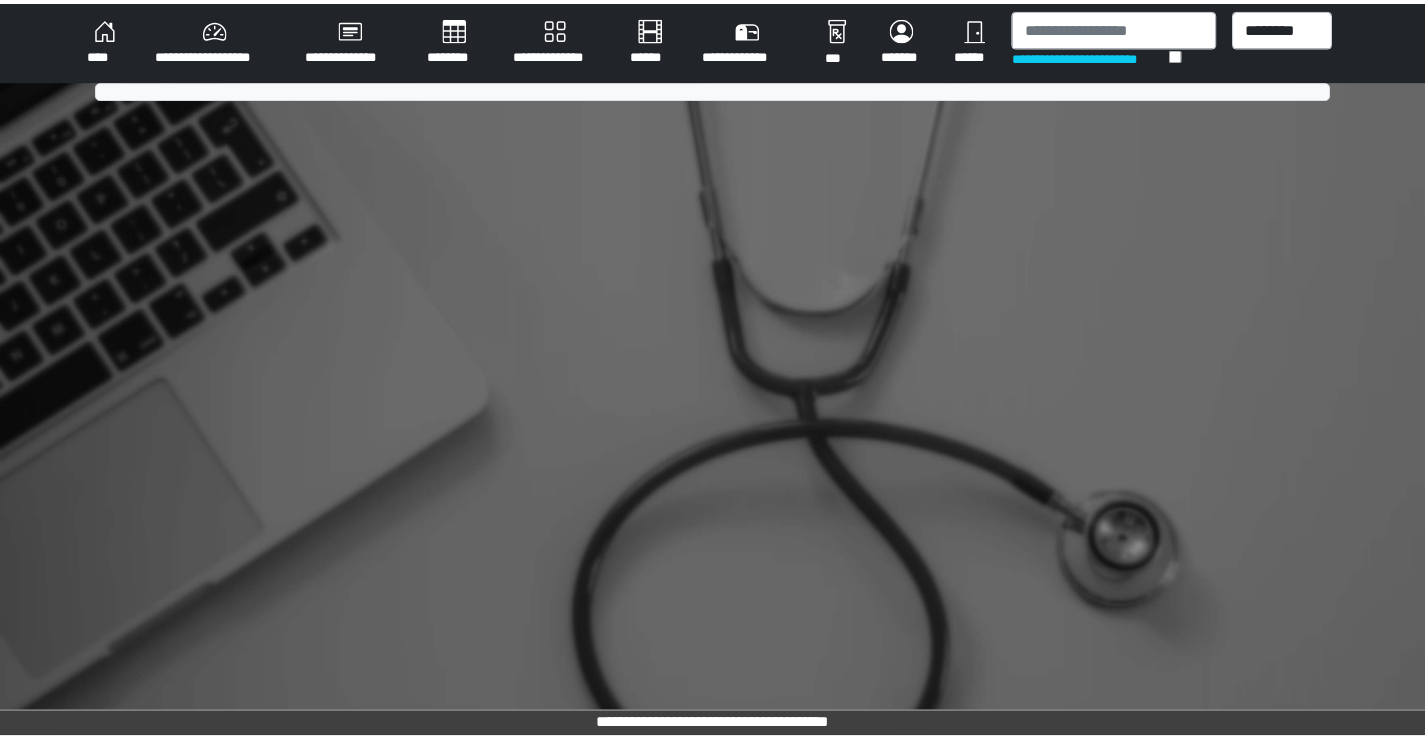 scroll, scrollTop: 0, scrollLeft: 0, axis: both 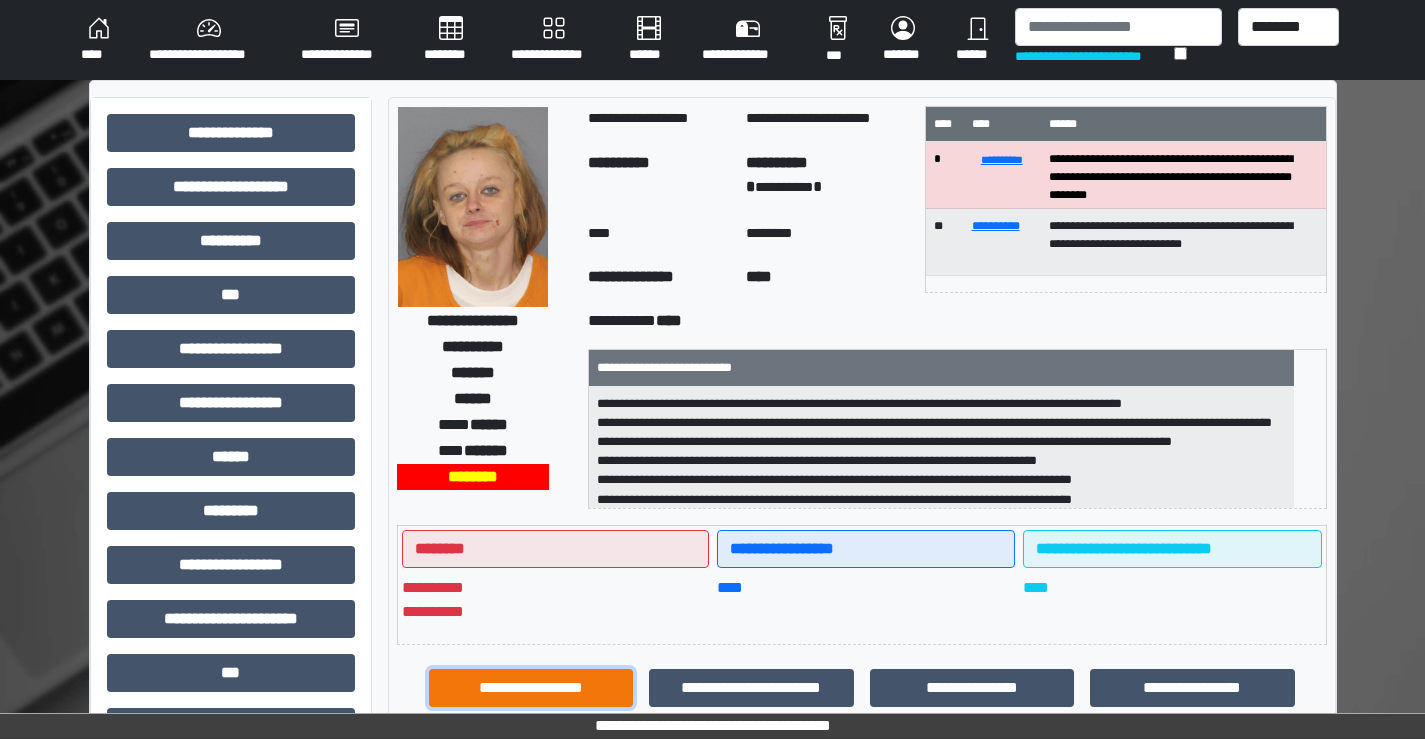 click on "**********" at bounding box center (531, 688) 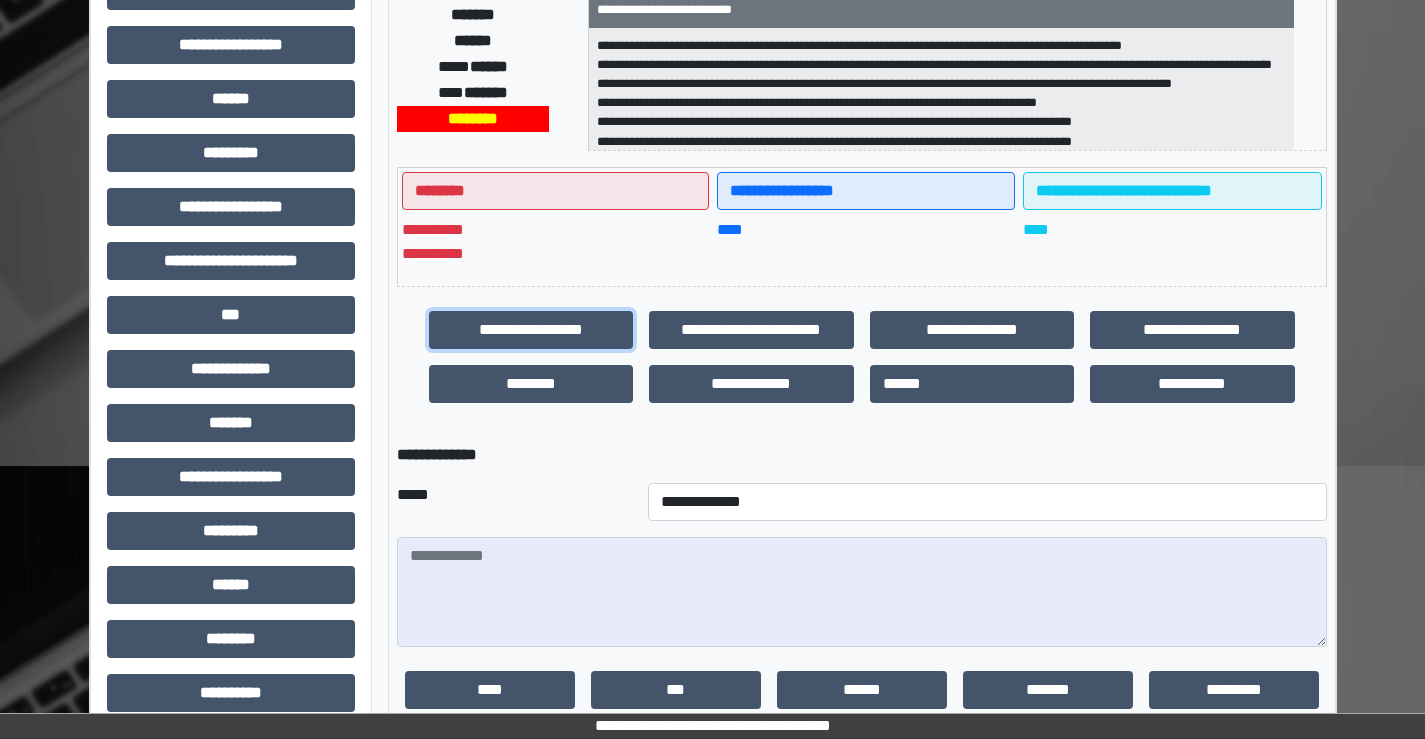 scroll, scrollTop: 400, scrollLeft: 0, axis: vertical 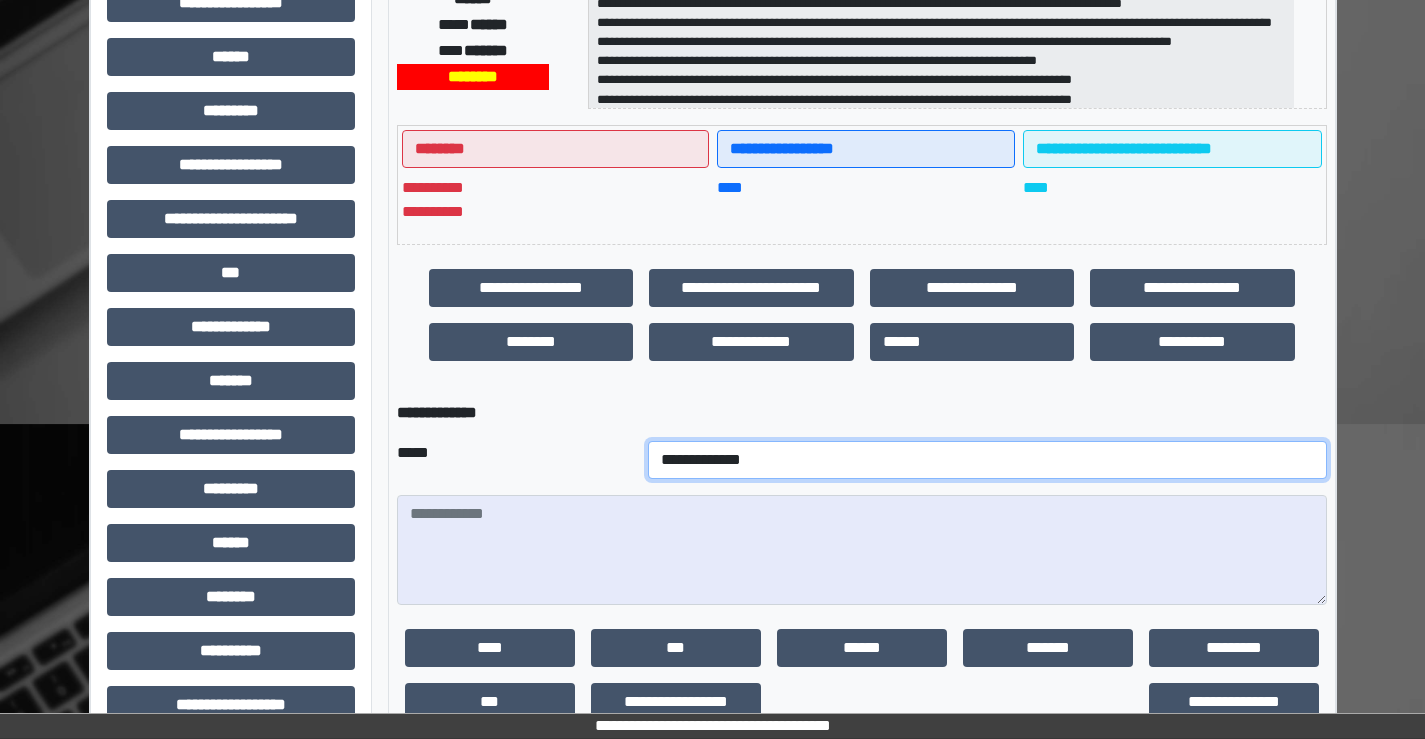 click on "**********" at bounding box center [987, 460] 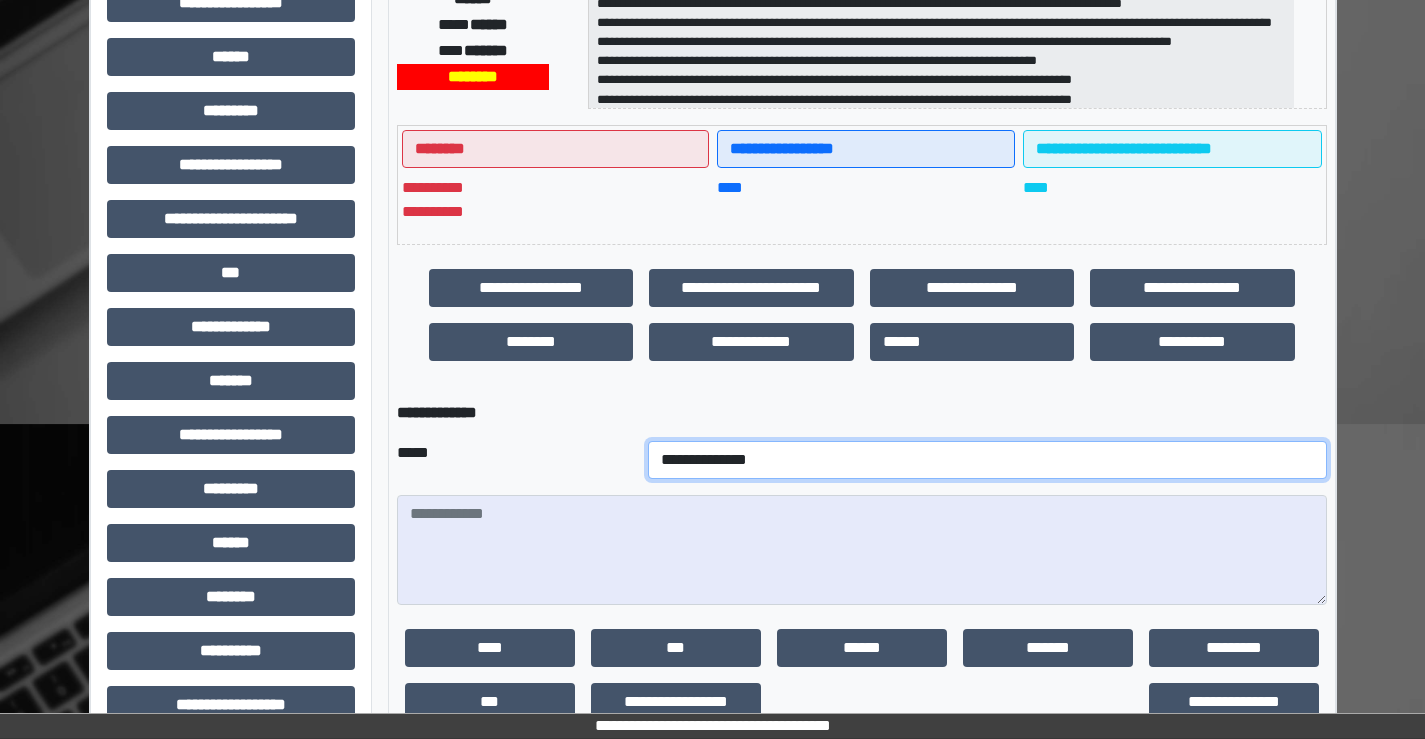 click on "**********" at bounding box center [987, 460] 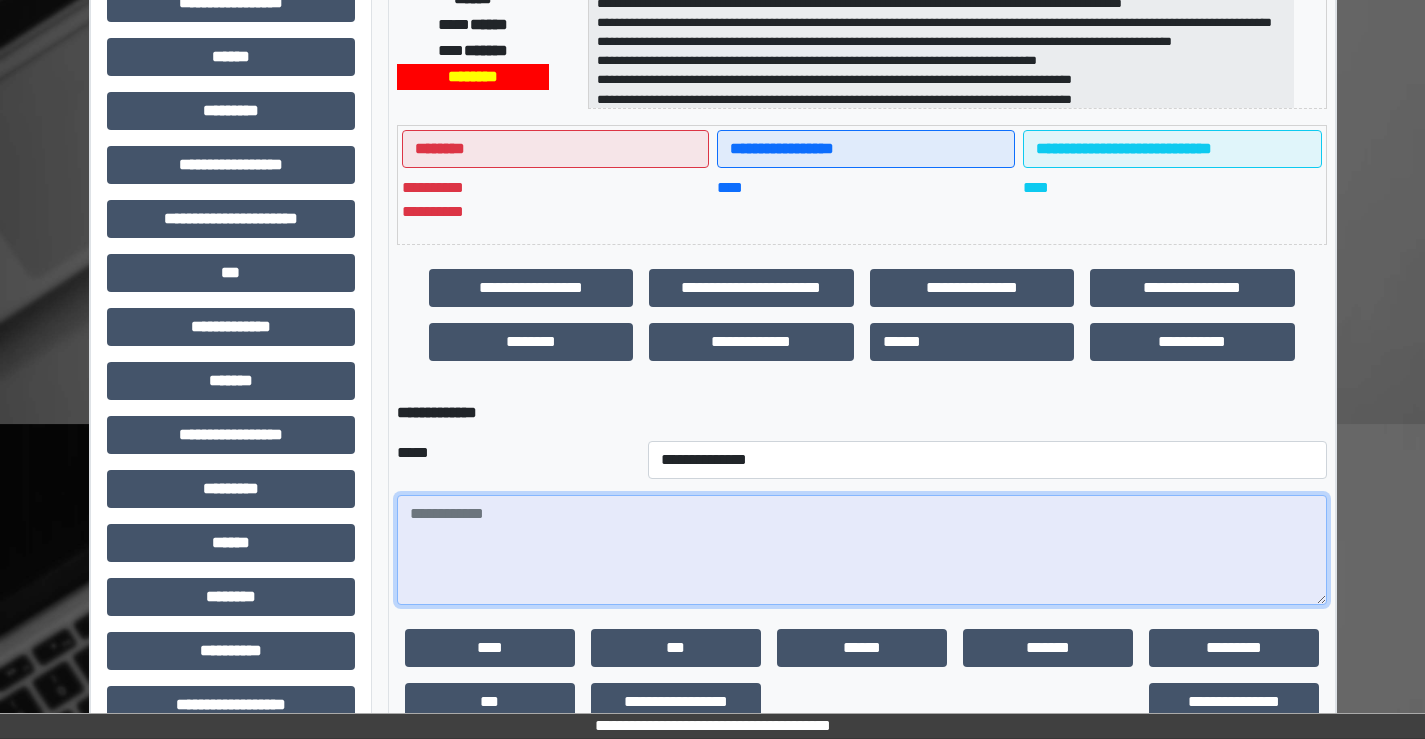 click at bounding box center (862, 550) 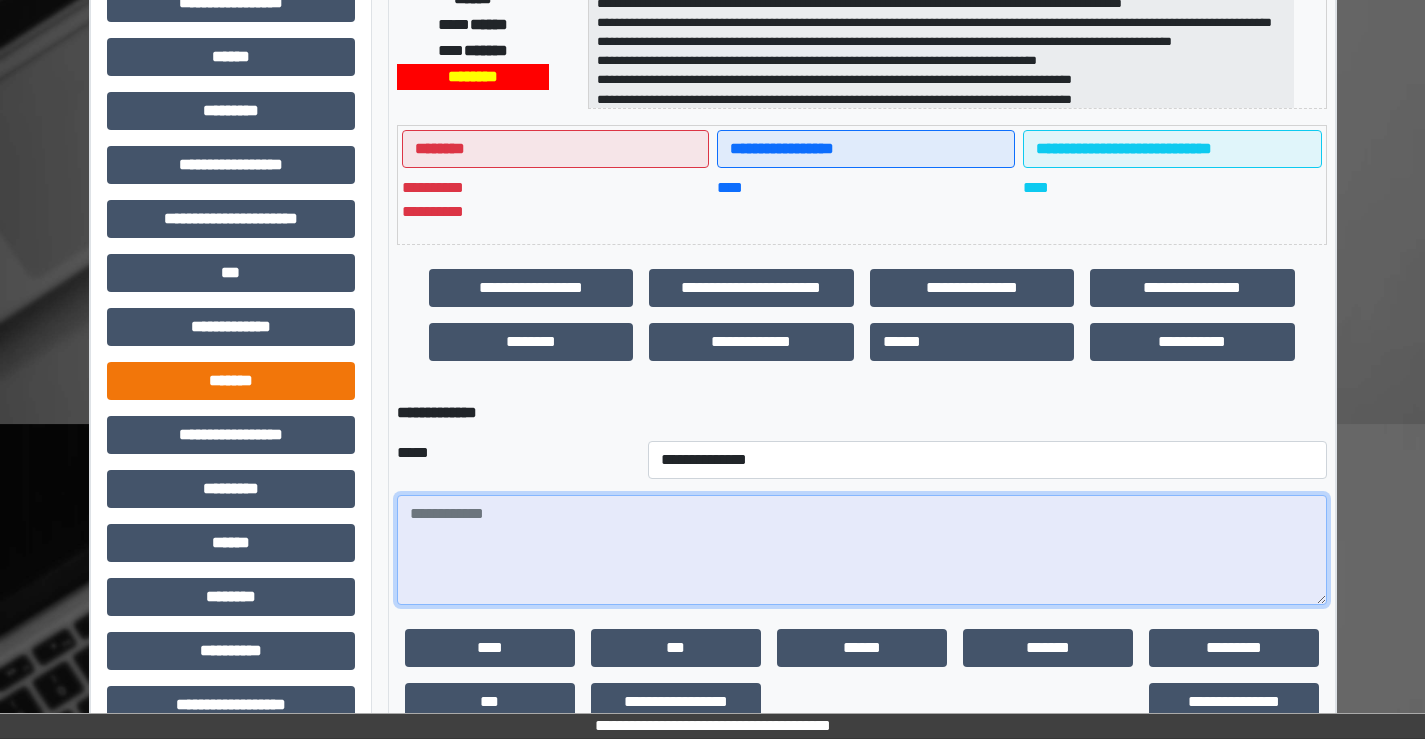 paste on "**********" 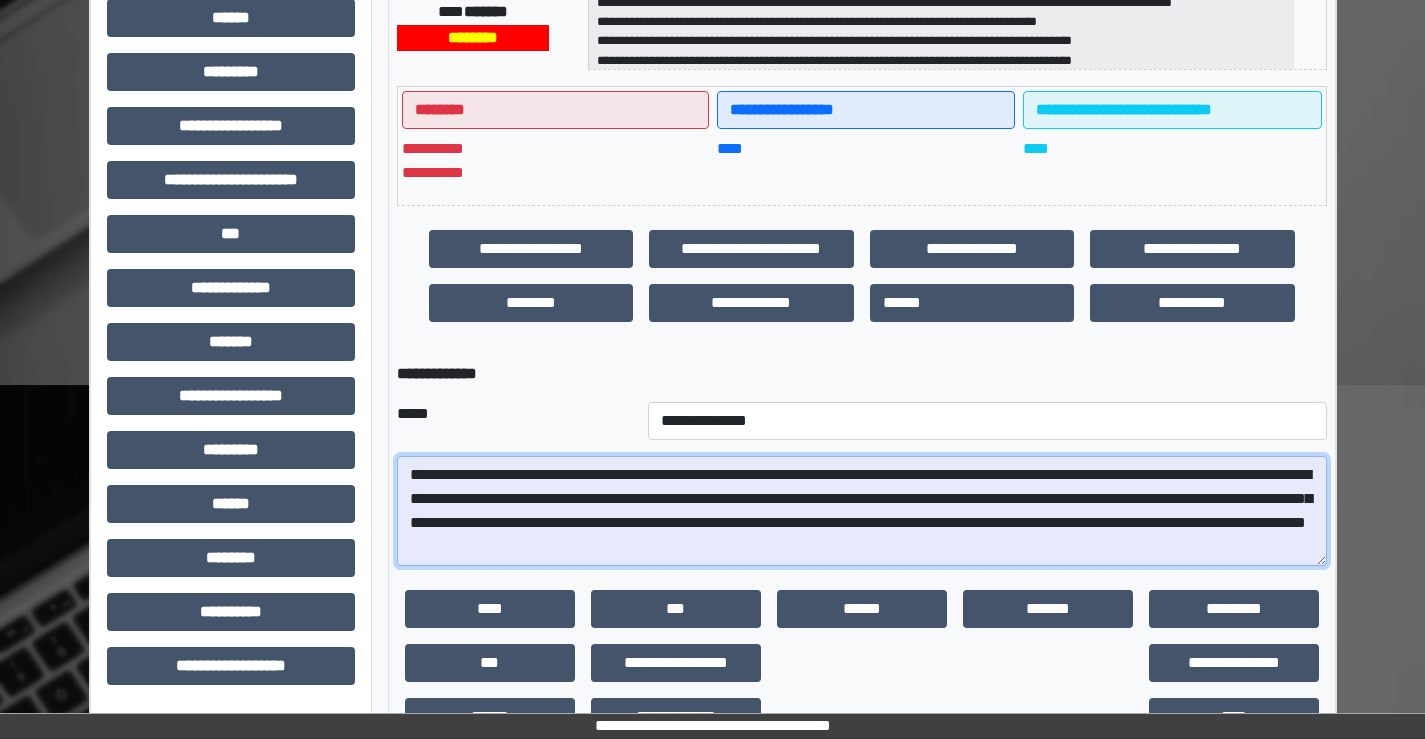 scroll, scrollTop: 500, scrollLeft: 0, axis: vertical 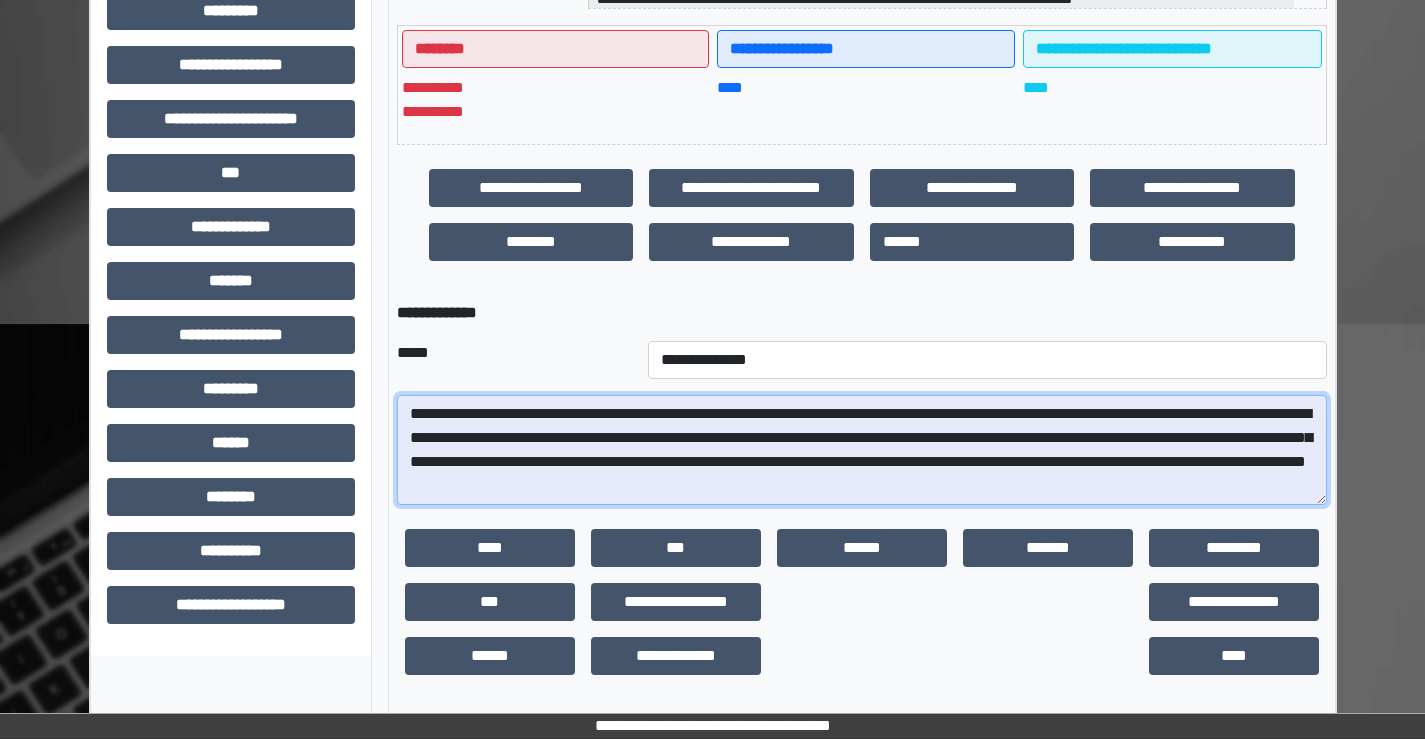 drag, startPoint x: 414, startPoint y: 406, endPoint x: 370, endPoint y: 398, distance: 44.72136 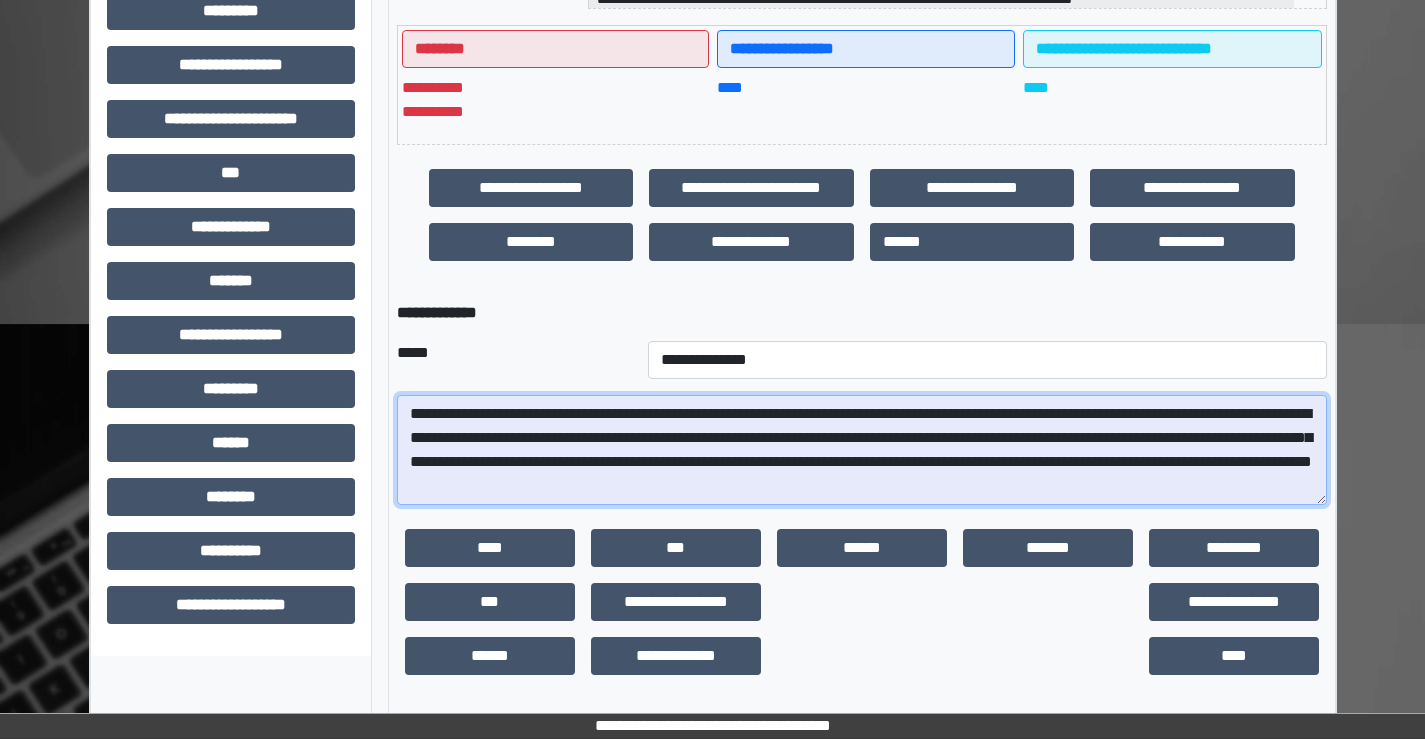 drag, startPoint x: 604, startPoint y: 462, endPoint x: 900, endPoint y: 469, distance: 296.08276 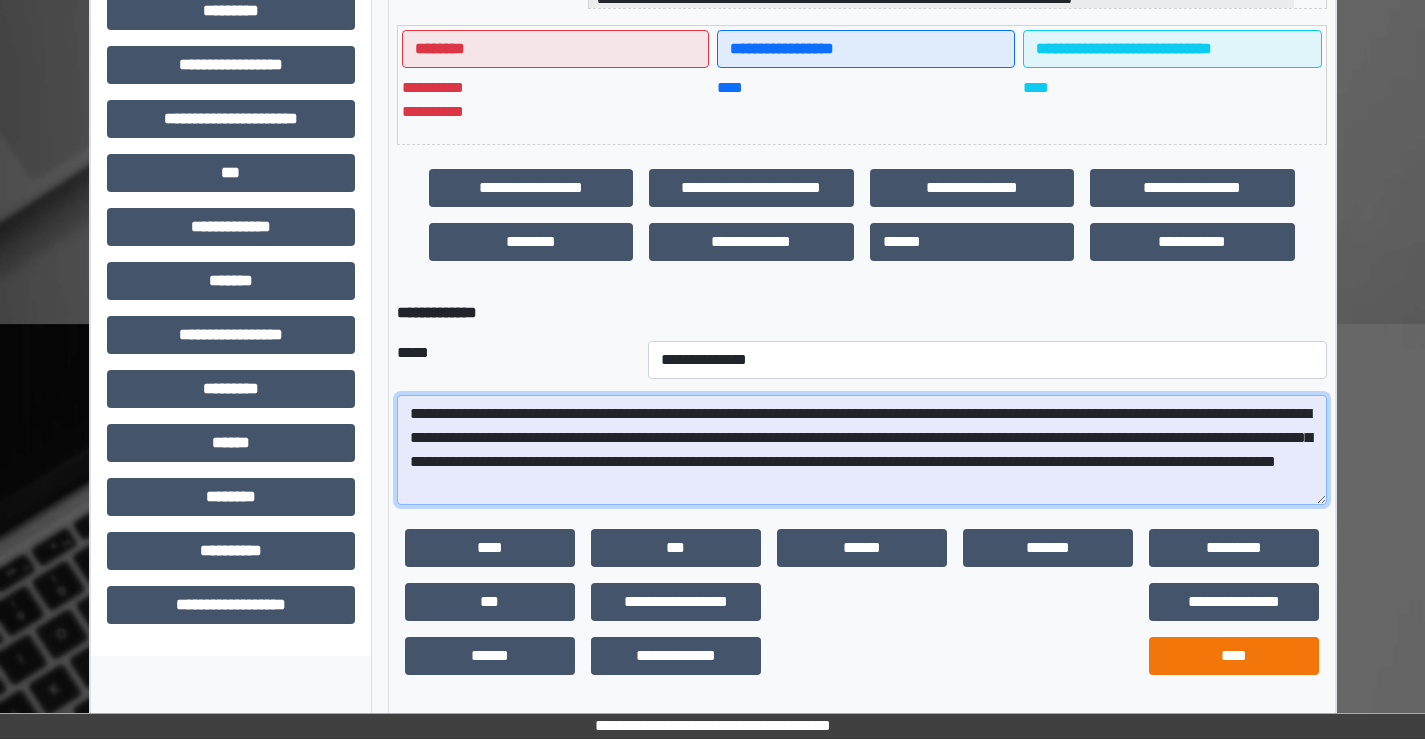 type on "**********" 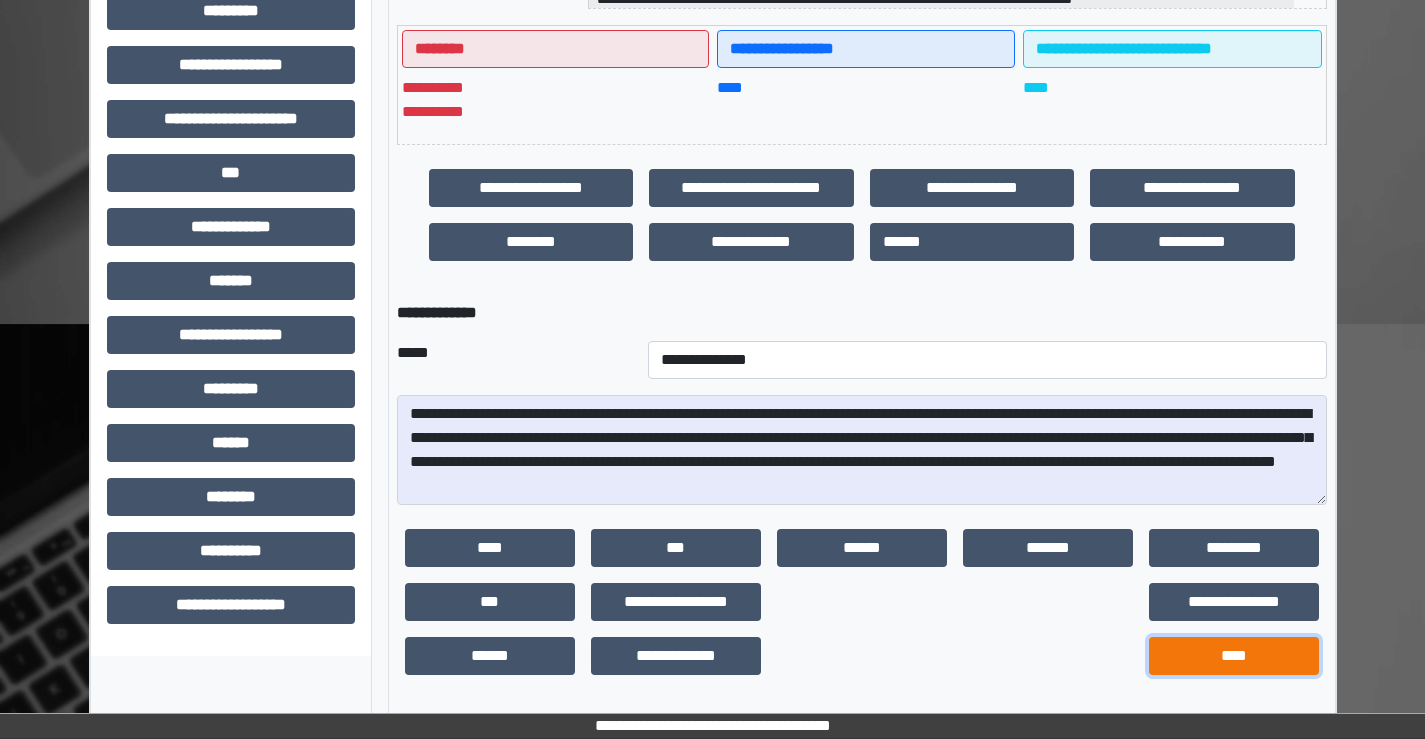 click on "****" at bounding box center [1234, 656] 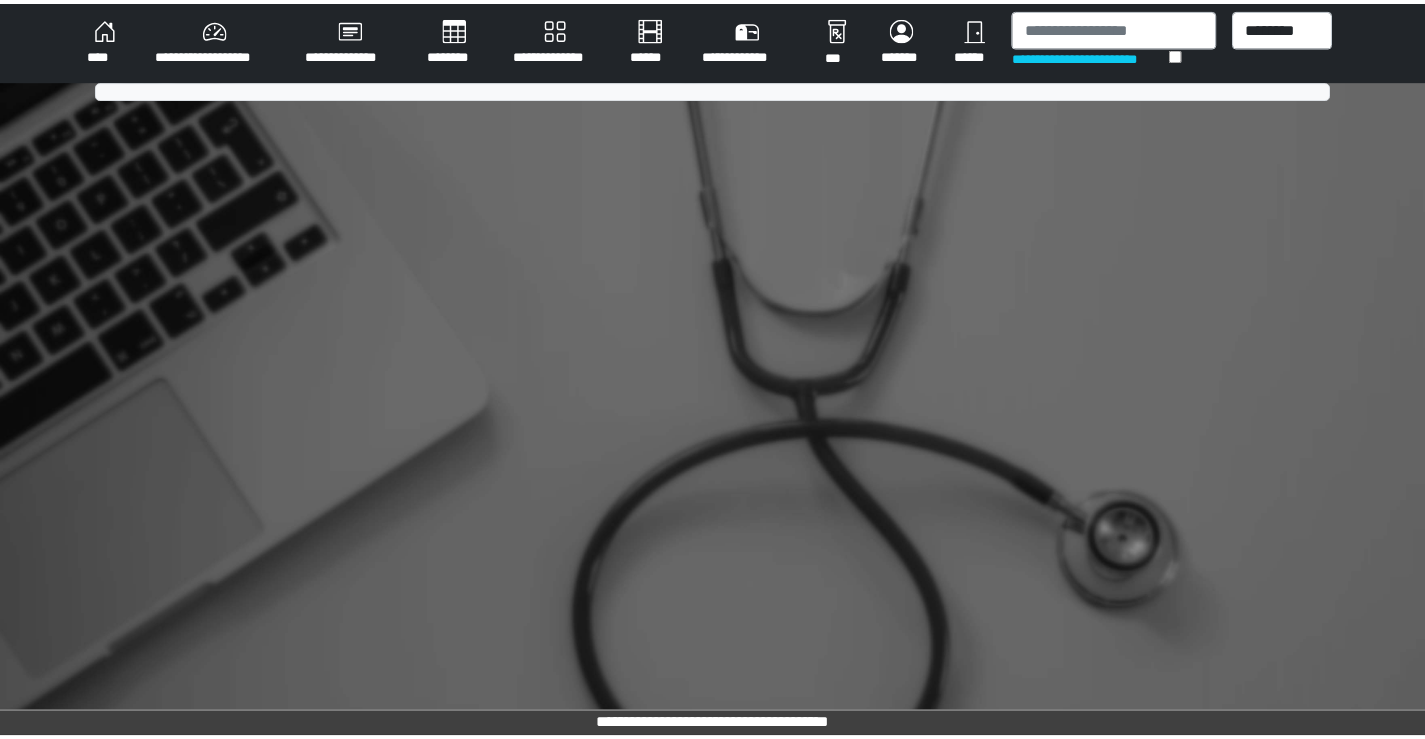 scroll, scrollTop: 0, scrollLeft: 0, axis: both 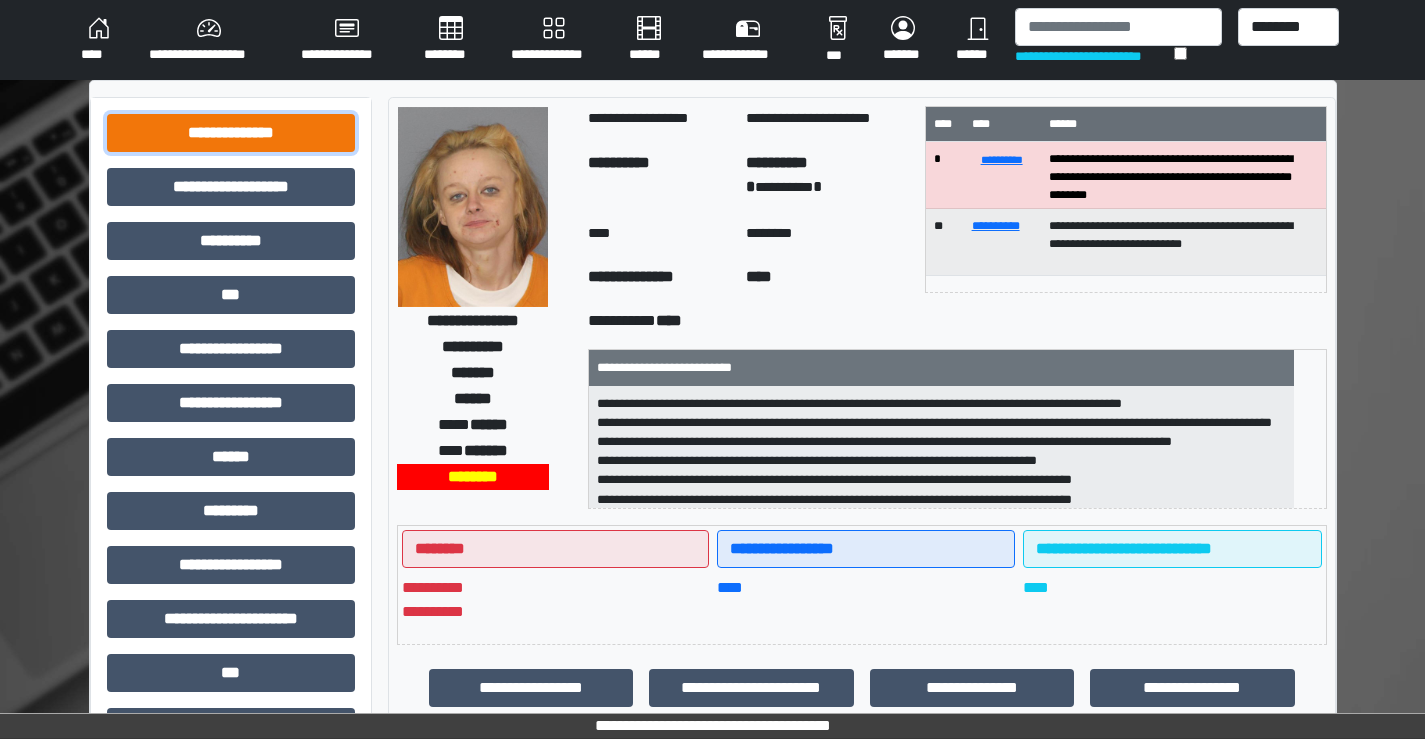 click on "**********" at bounding box center [231, 133] 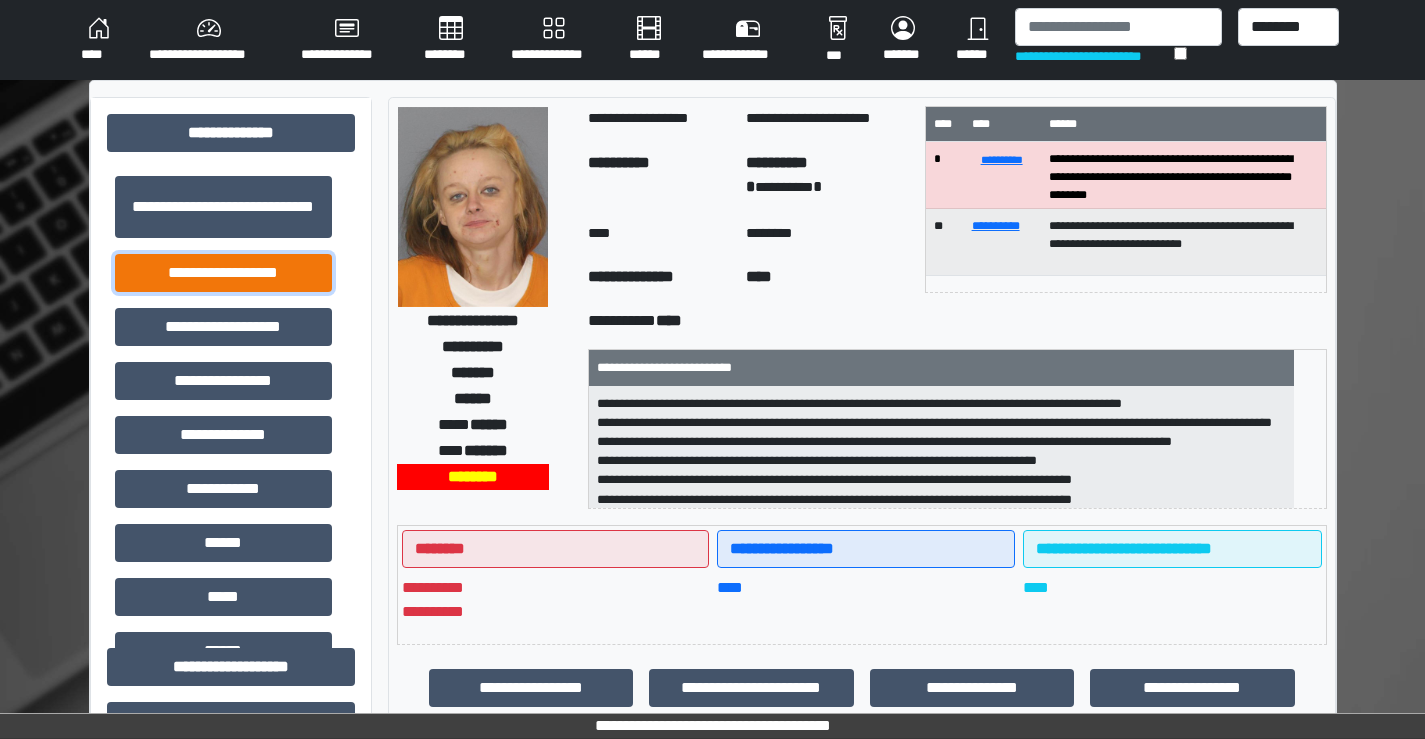 click on "**********" at bounding box center [223, 273] 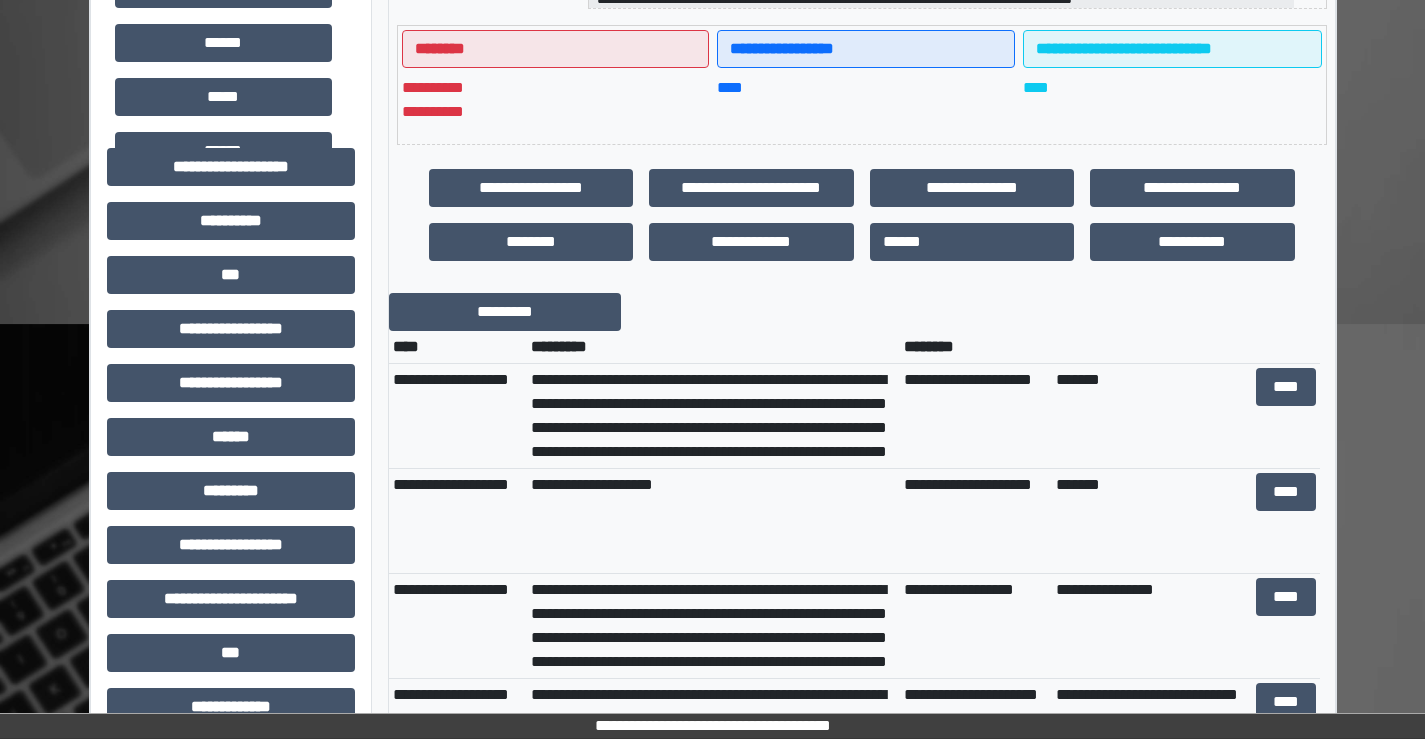 scroll, scrollTop: 0, scrollLeft: 0, axis: both 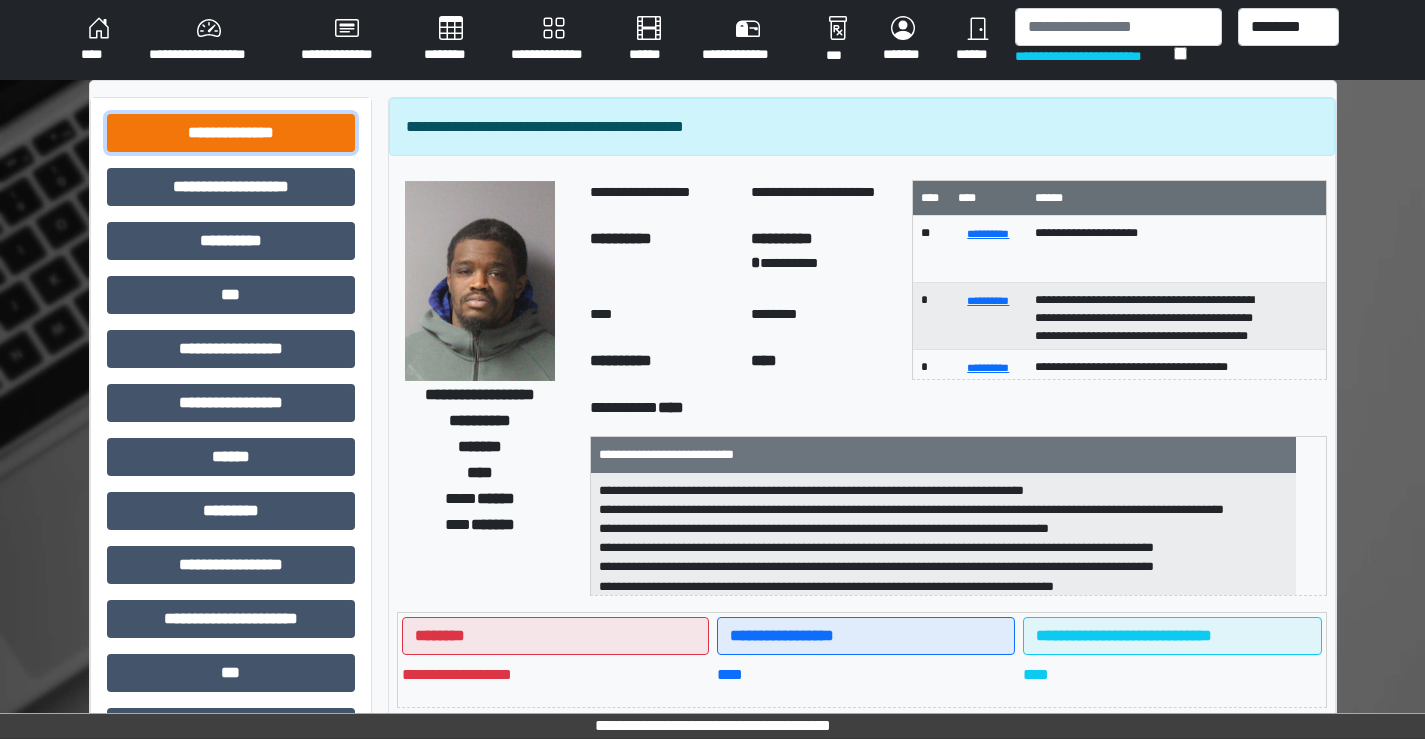 click on "**********" at bounding box center [231, 133] 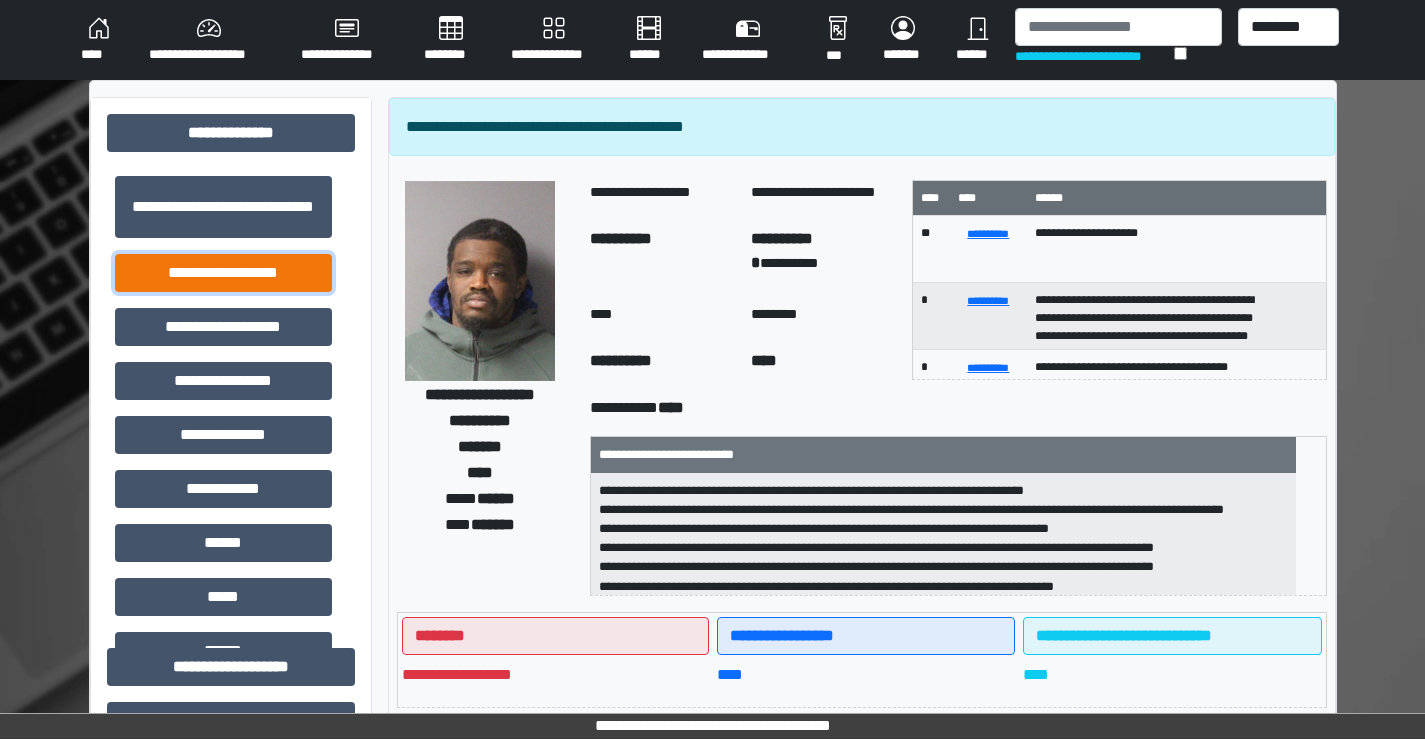 click on "**********" at bounding box center [223, 273] 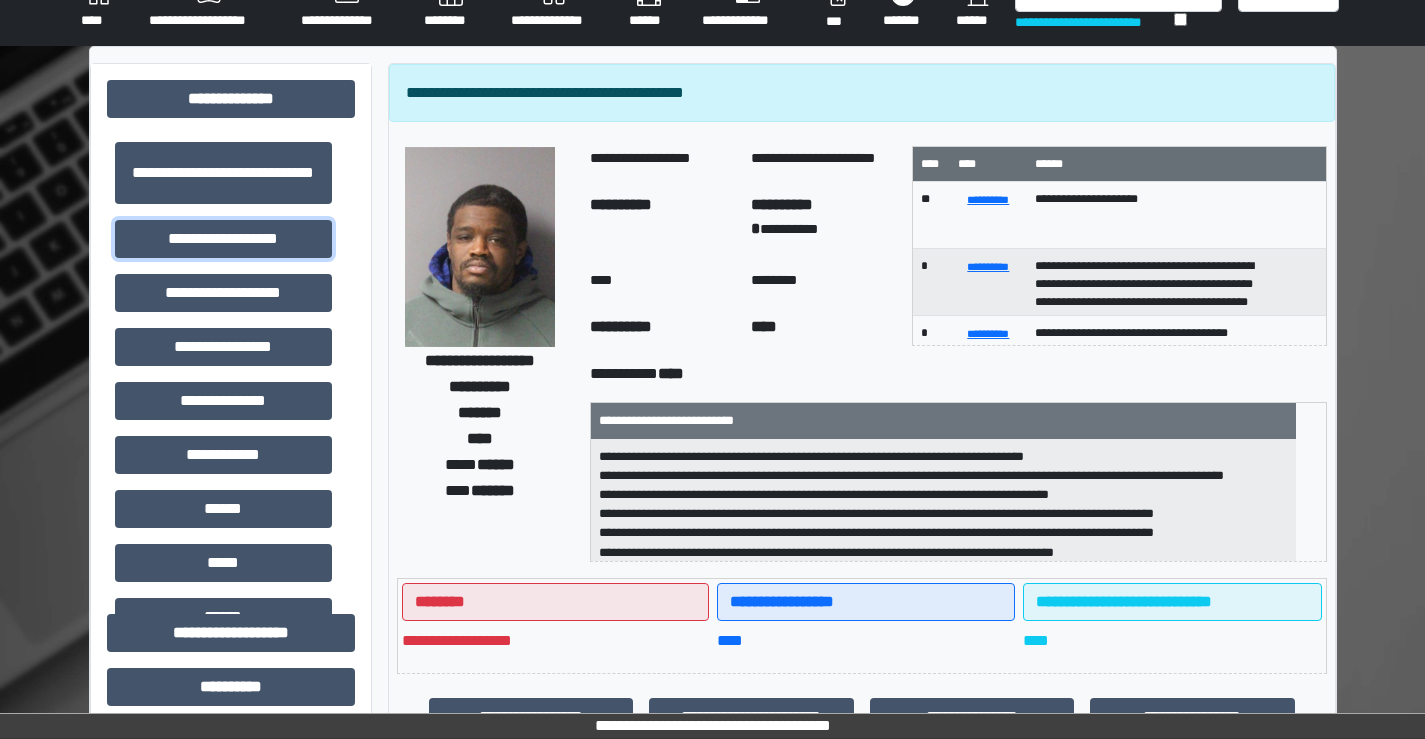 scroll, scrollTop: 0, scrollLeft: 0, axis: both 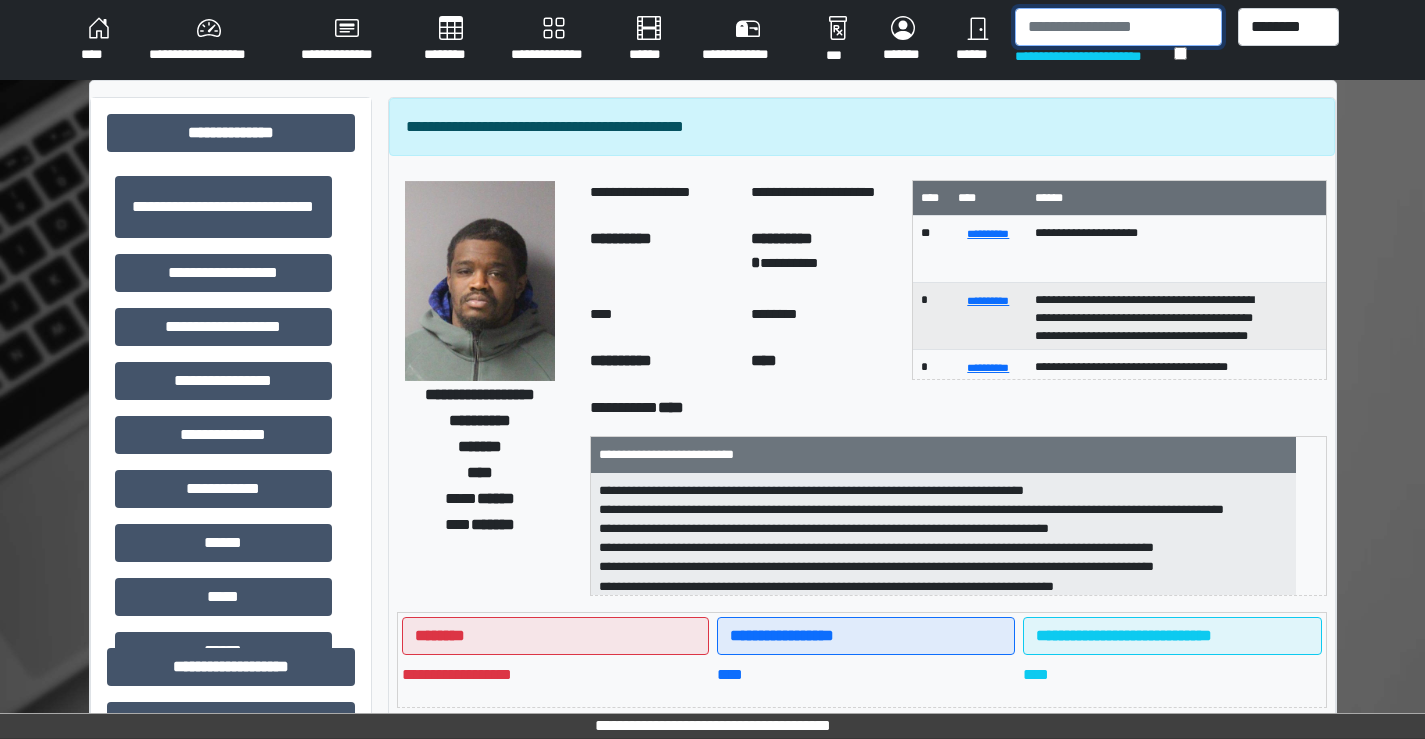 click at bounding box center [1118, 27] 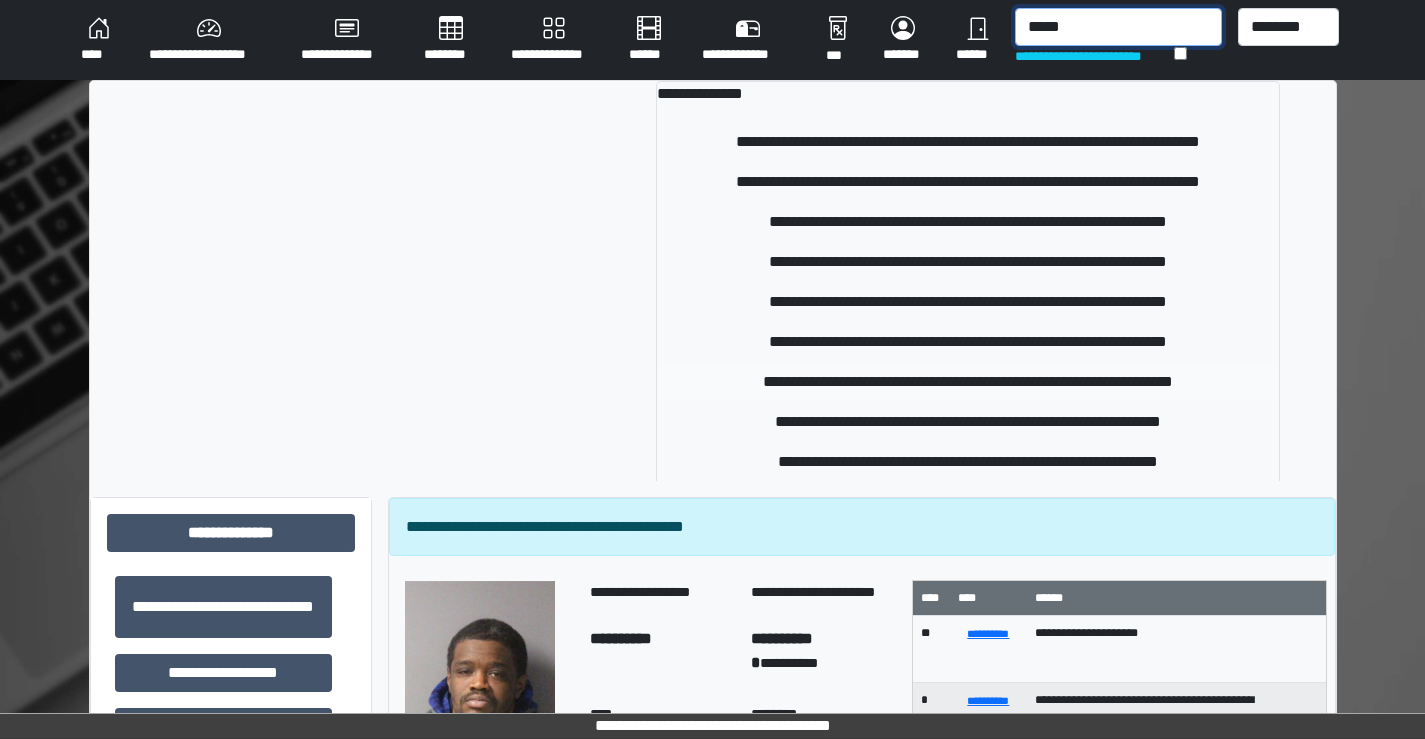 type on "*****" 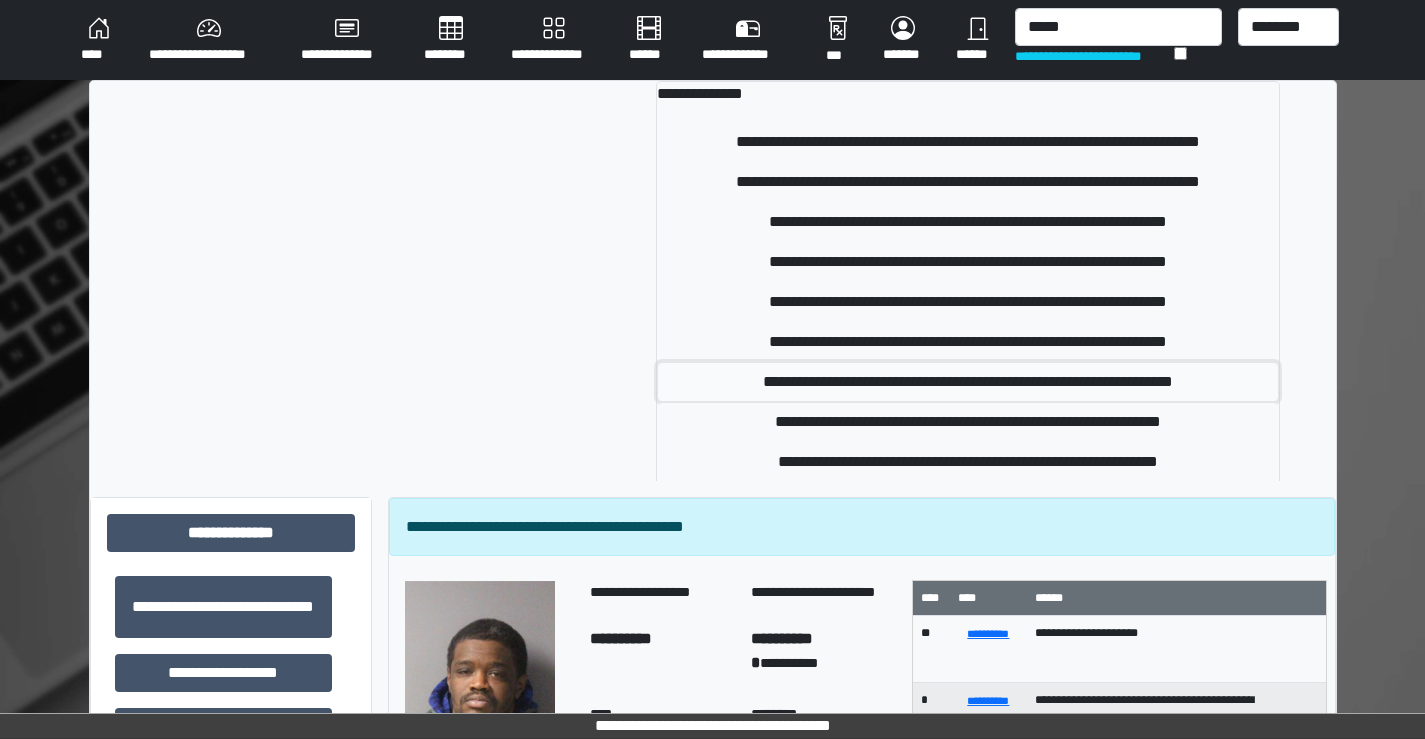 click on "**********" at bounding box center (968, 382) 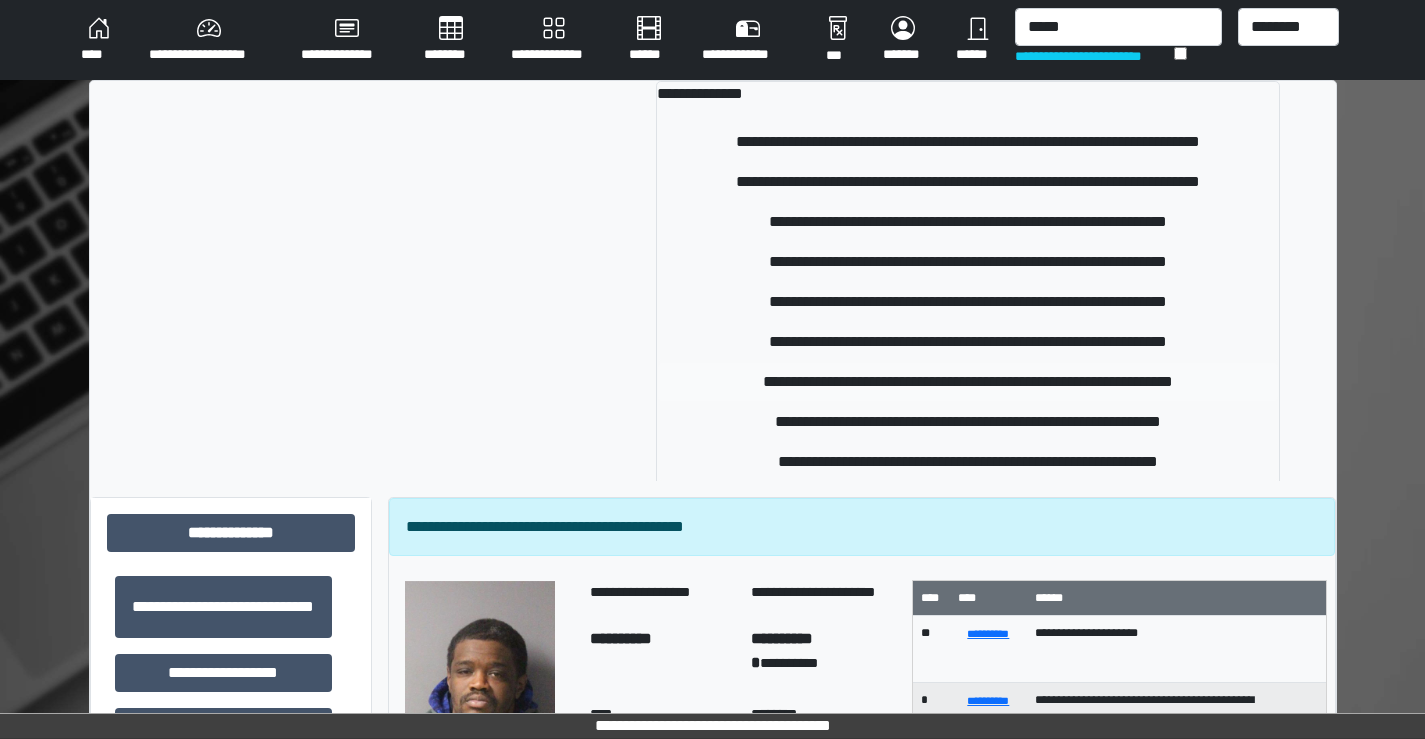 type 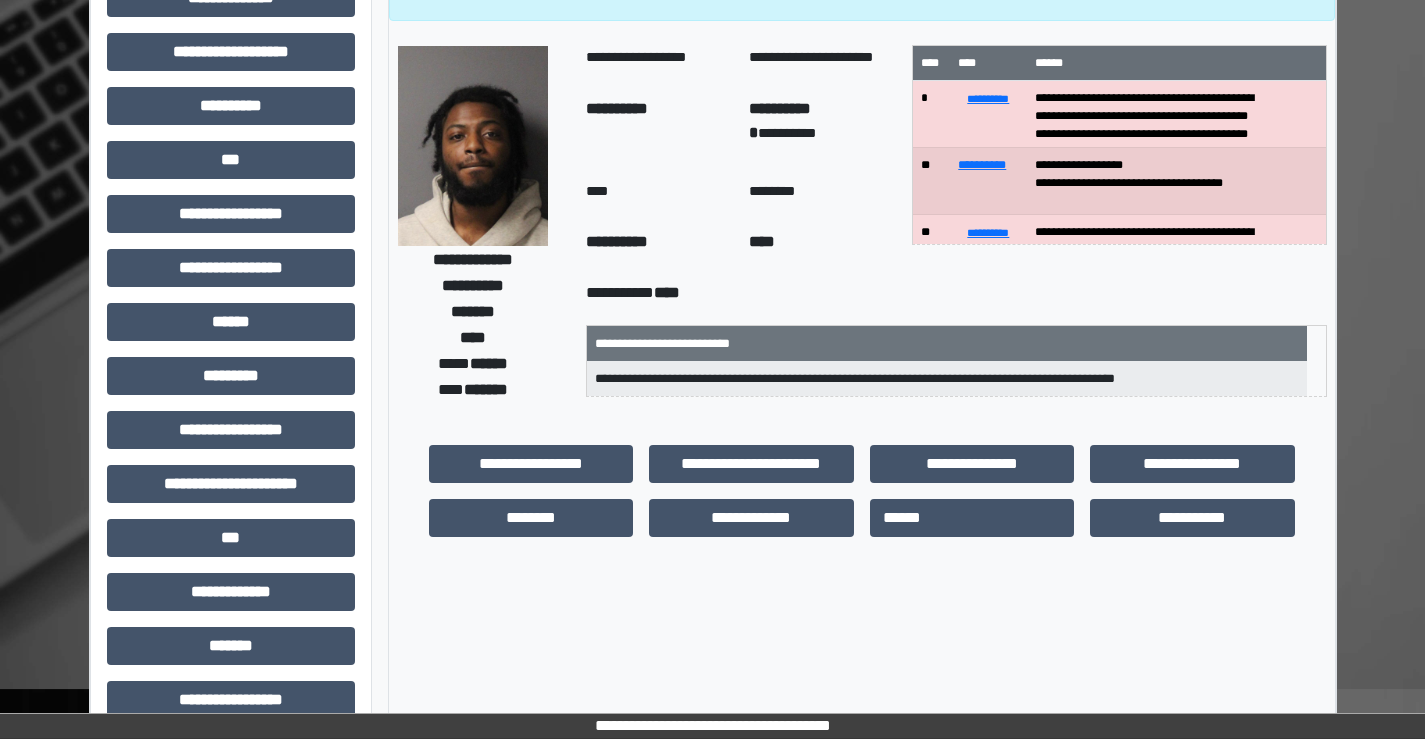 scroll, scrollTop: 100, scrollLeft: 0, axis: vertical 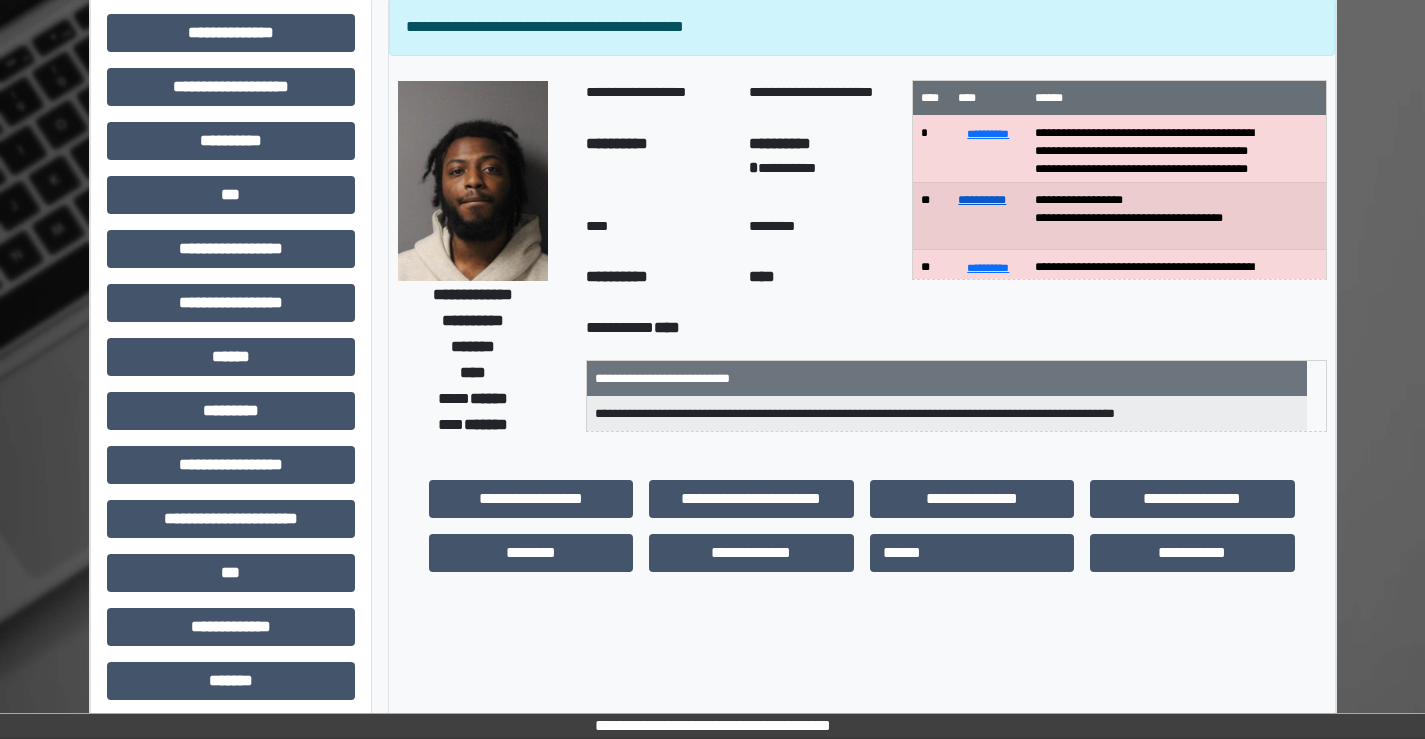 click on "**********" at bounding box center (982, 200) 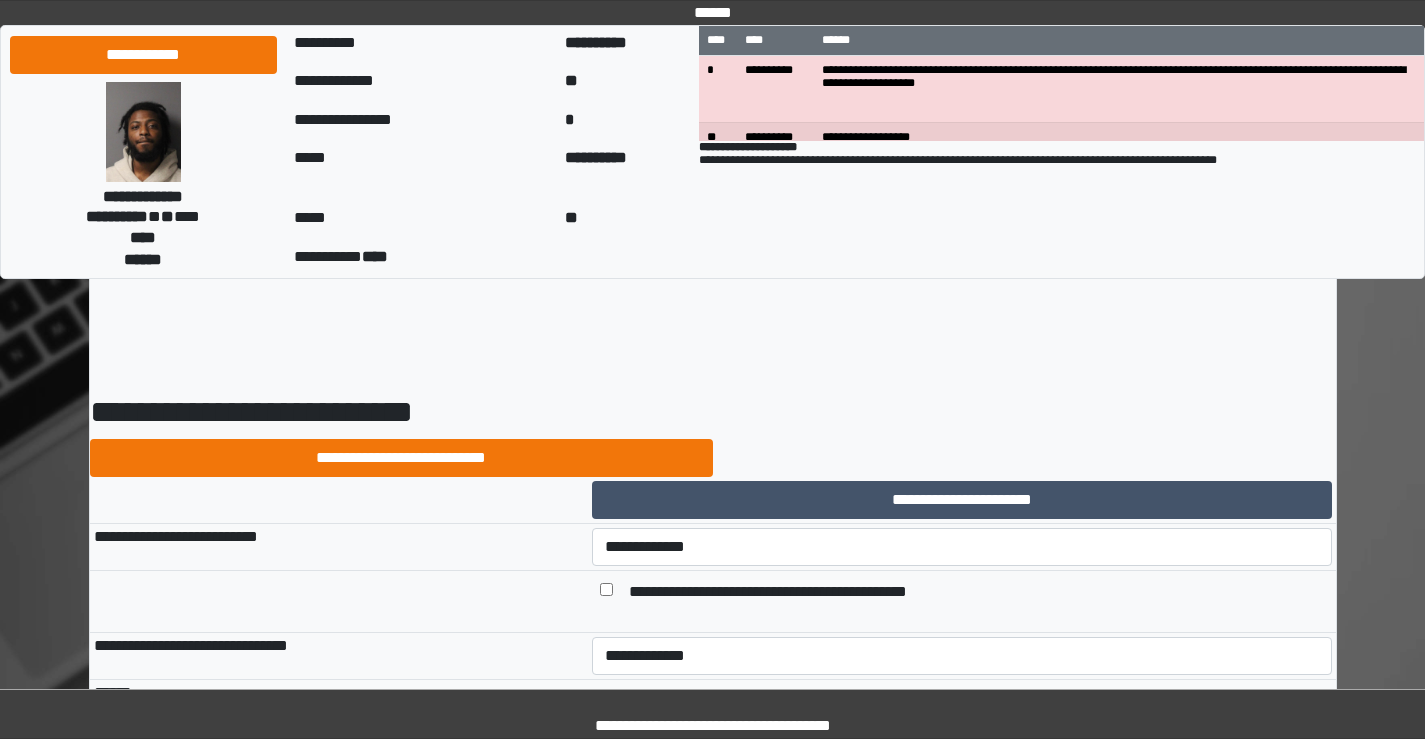 scroll, scrollTop: 0, scrollLeft: 0, axis: both 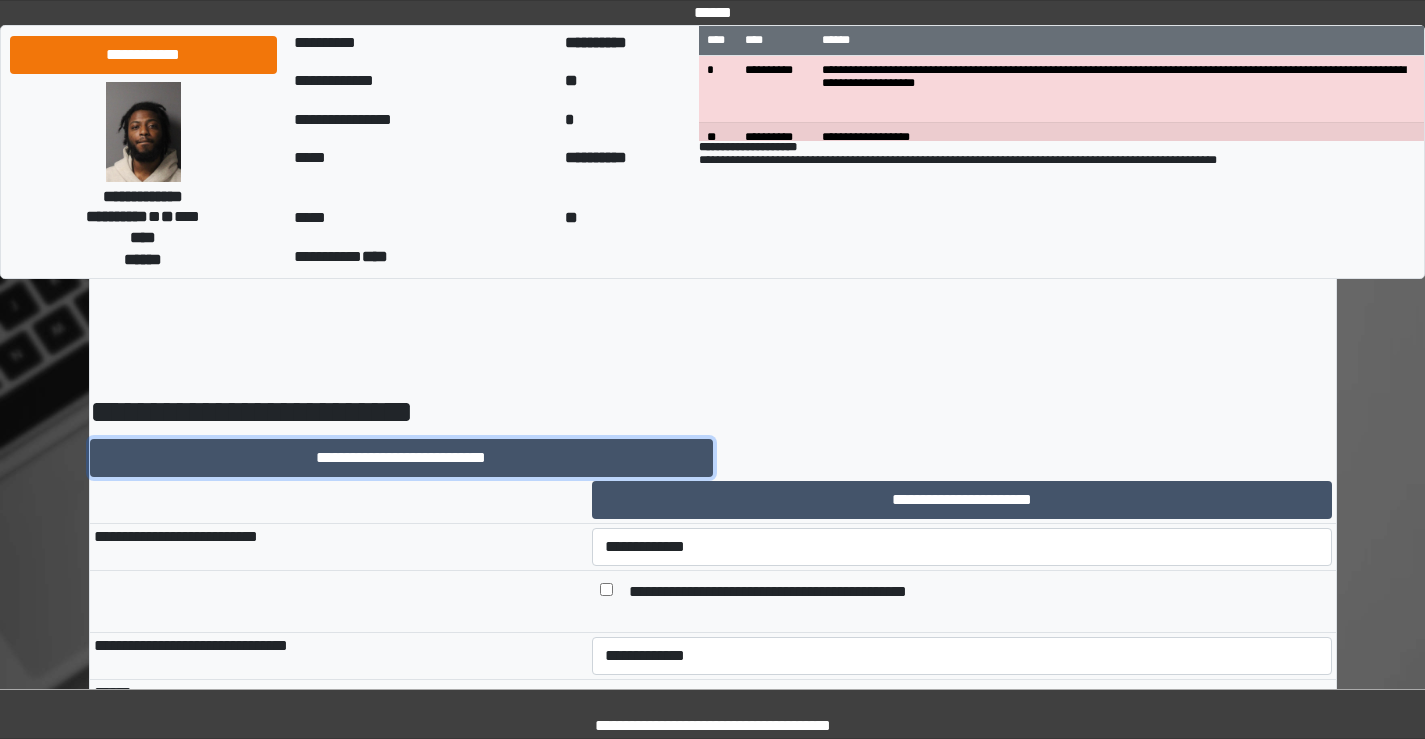 click on "**********" at bounding box center [401, 458] 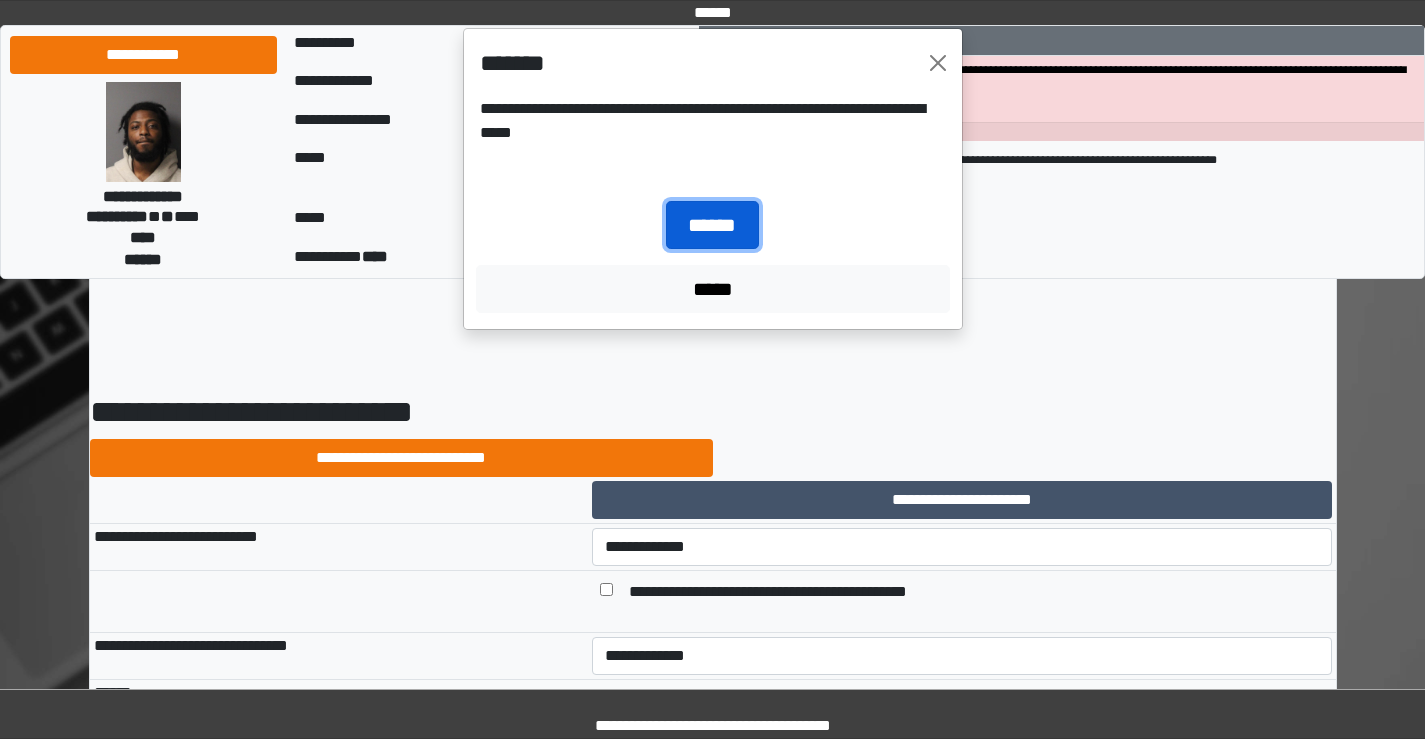 click on "******" at bounding box center [712, 225] 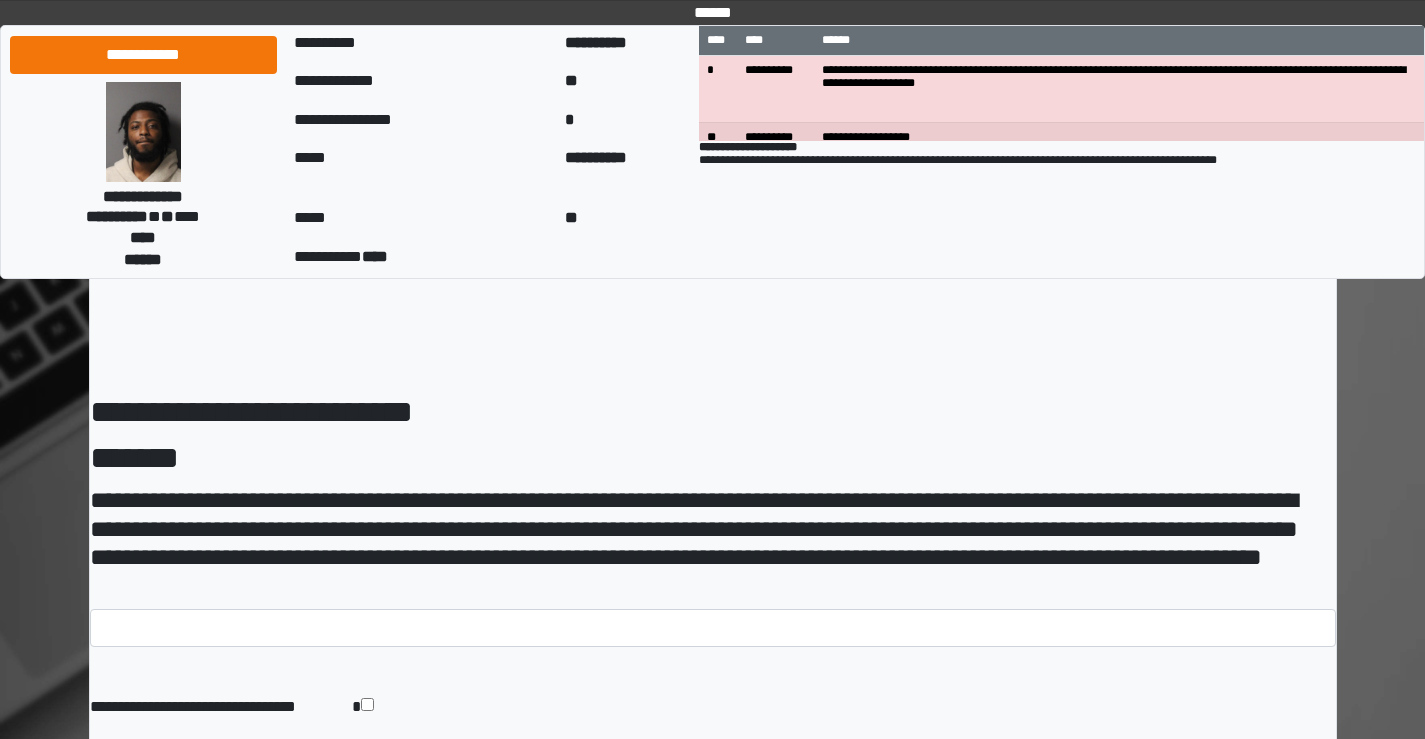 scroll, scrollTop: 0, scrollLeft: 0, axis: both 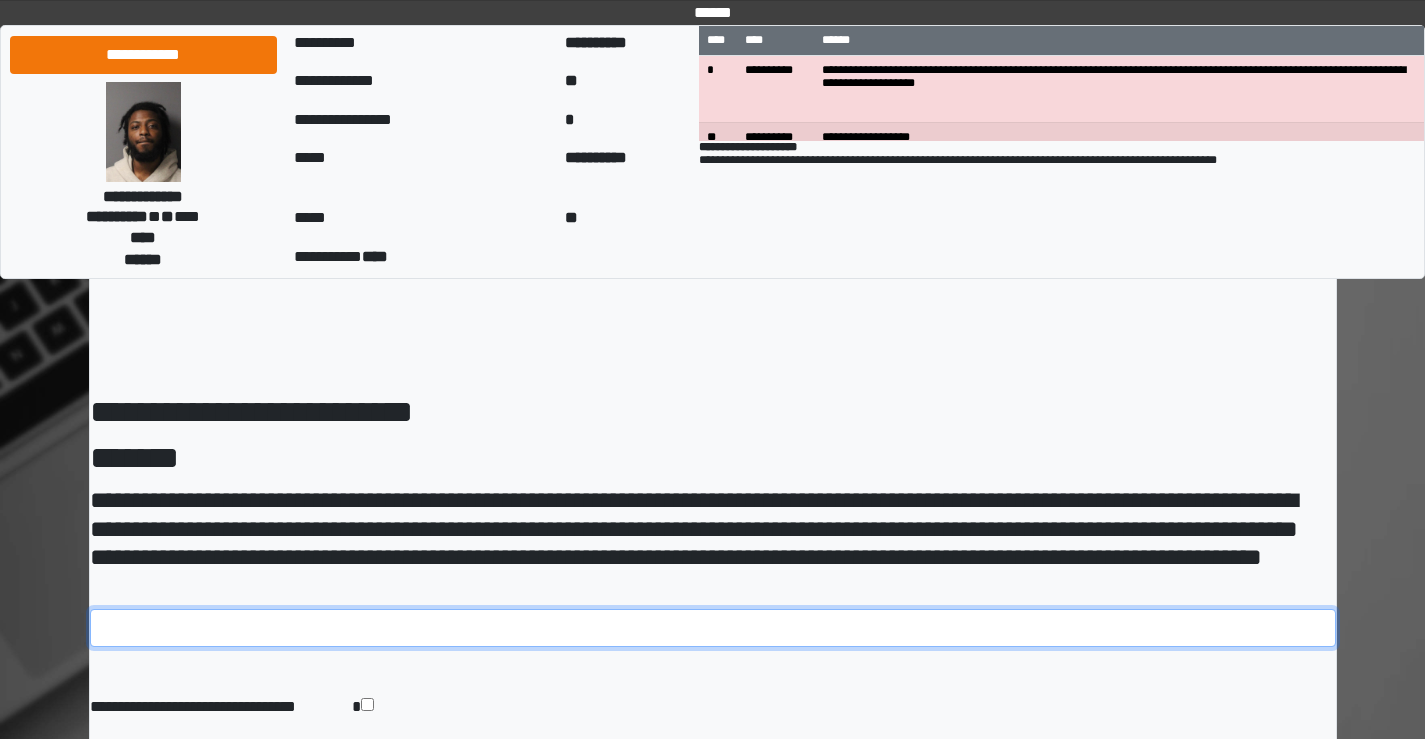 click at bounding box center (713, 628) 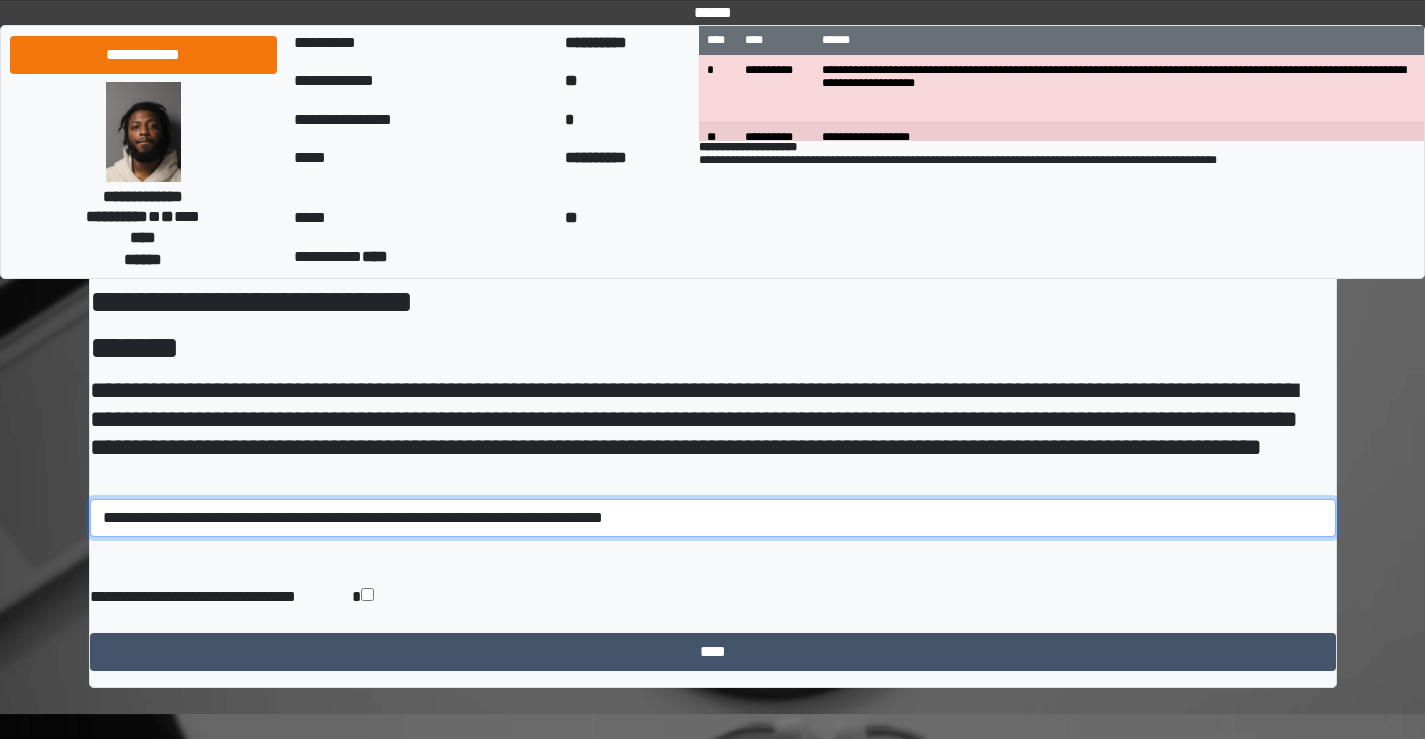 scroll, scrollTop: 113, scrollLeft: 0, axis: vertical 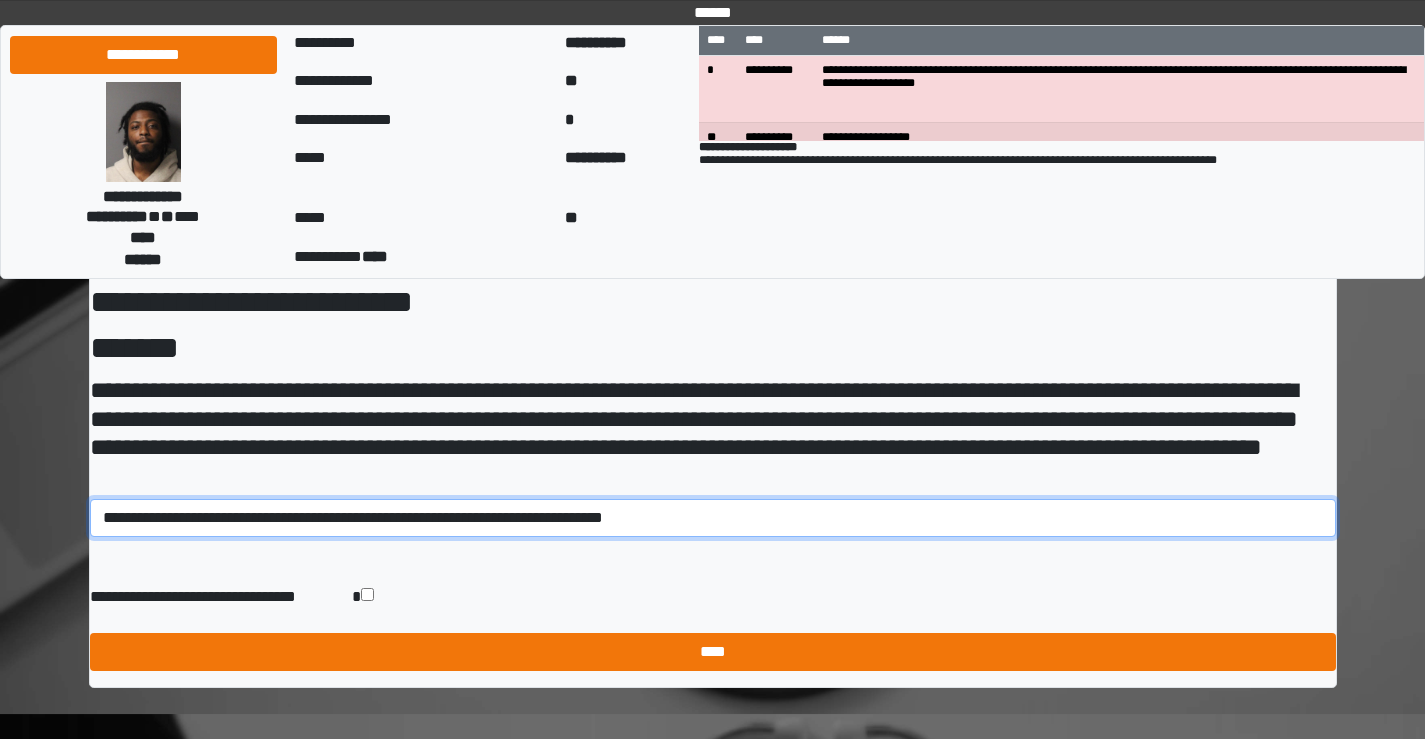 type on "**********" 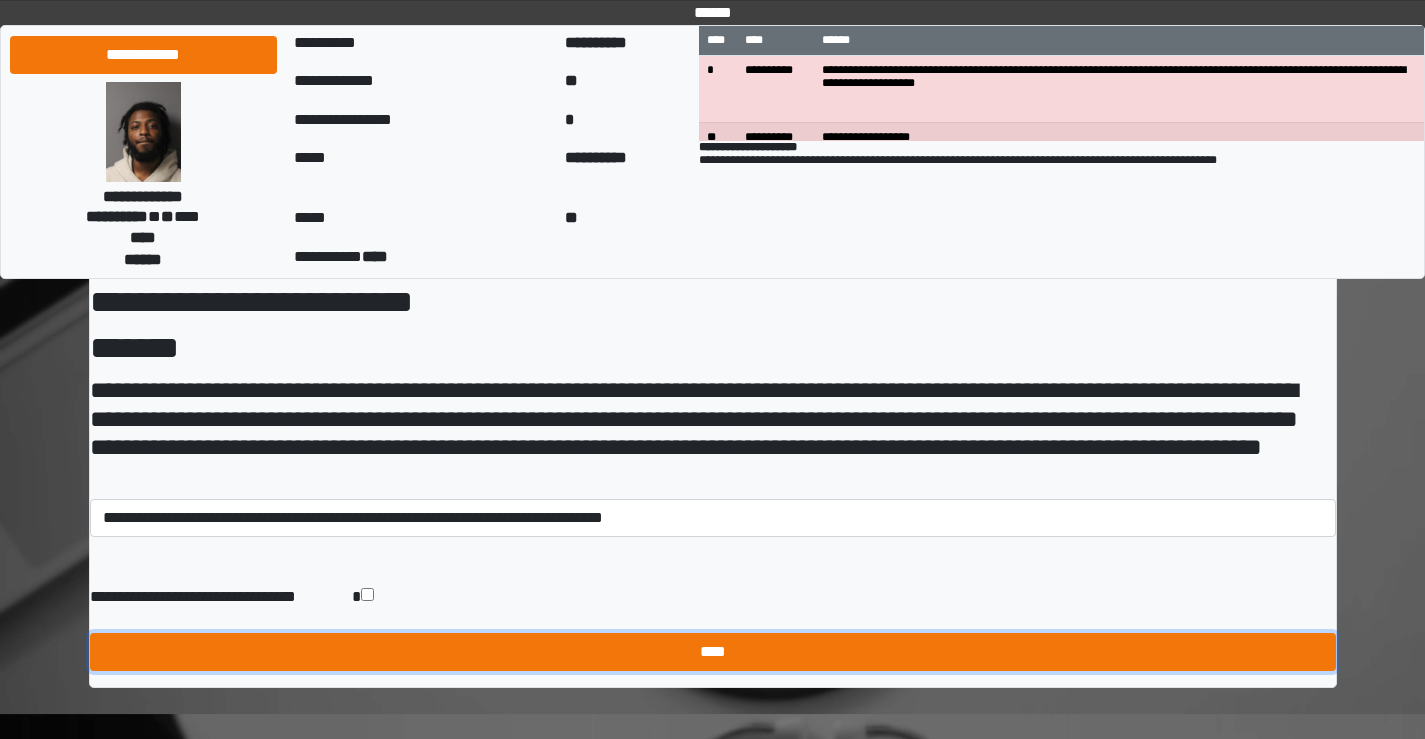 click on "****" at bounding box center [713, 652] 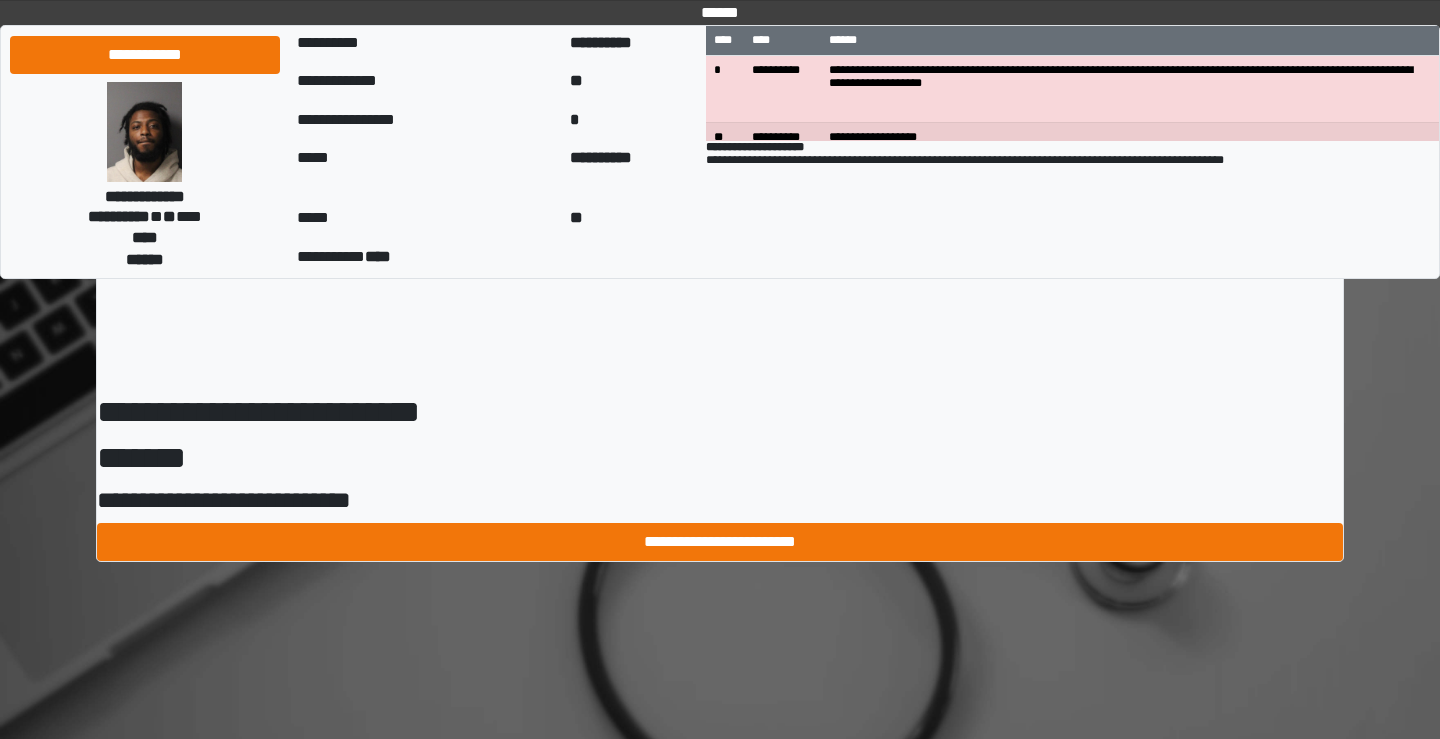 scroll, scrollTop: 0, scrollLeft: 0, axis: both 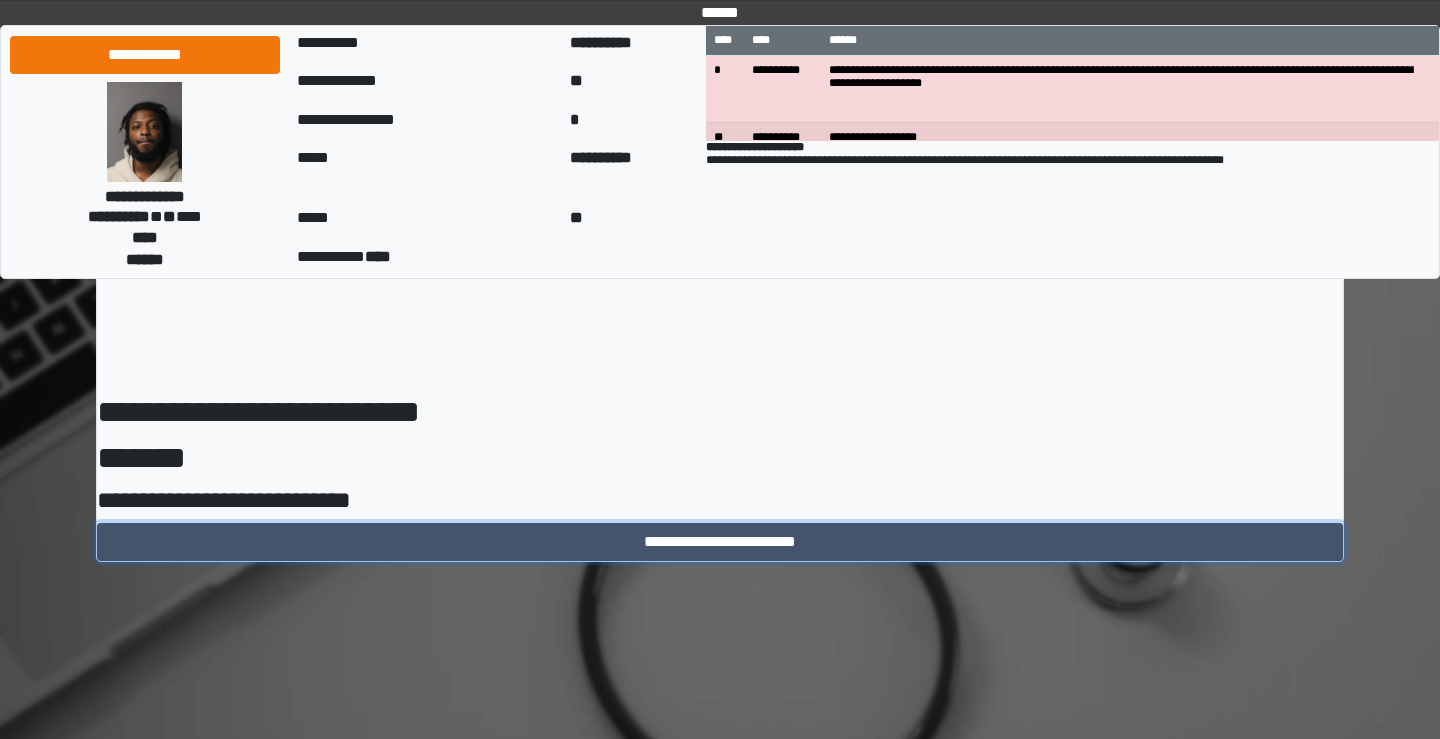 click on "**********" at bounding box center [720, 542] 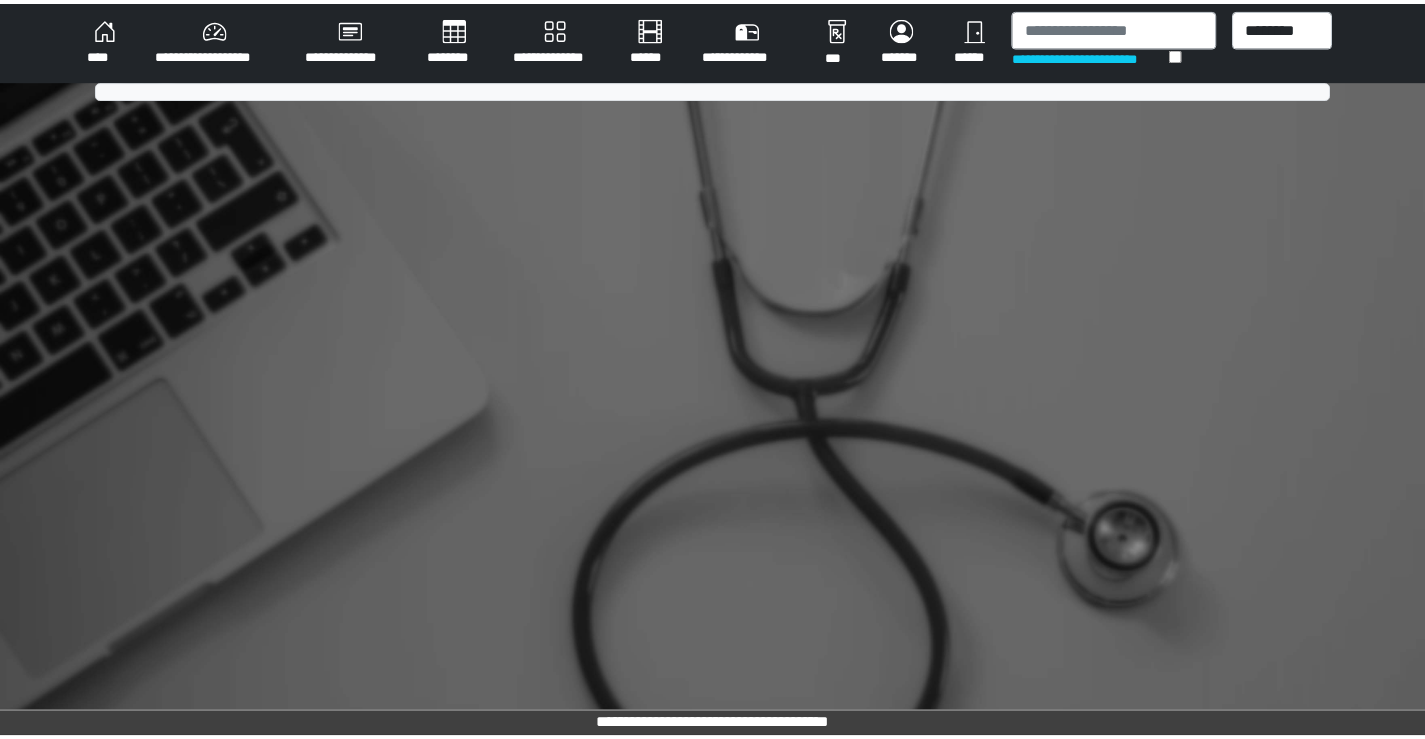 scroll, scrollTop: 0, scrollLeft: 0, axis: both 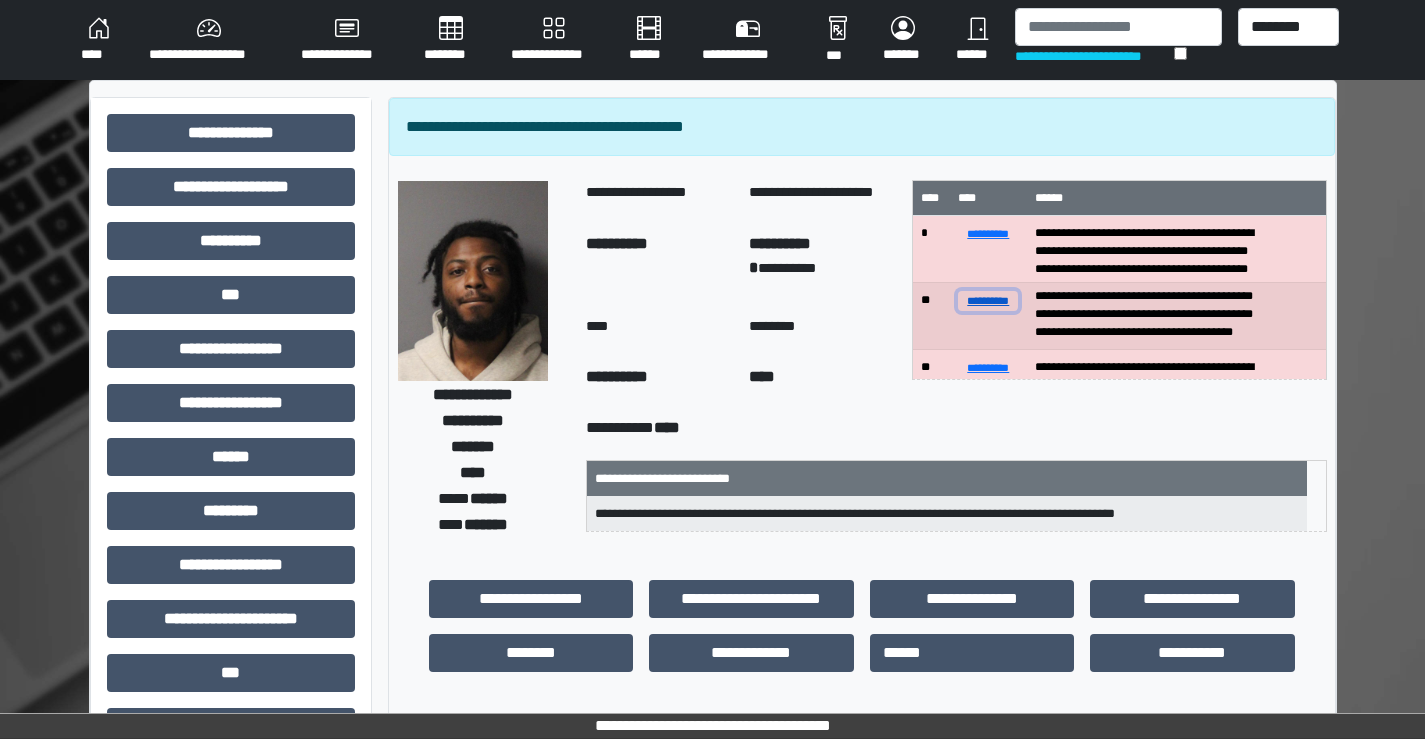 click on "**********" at bounding box center (988, 300) 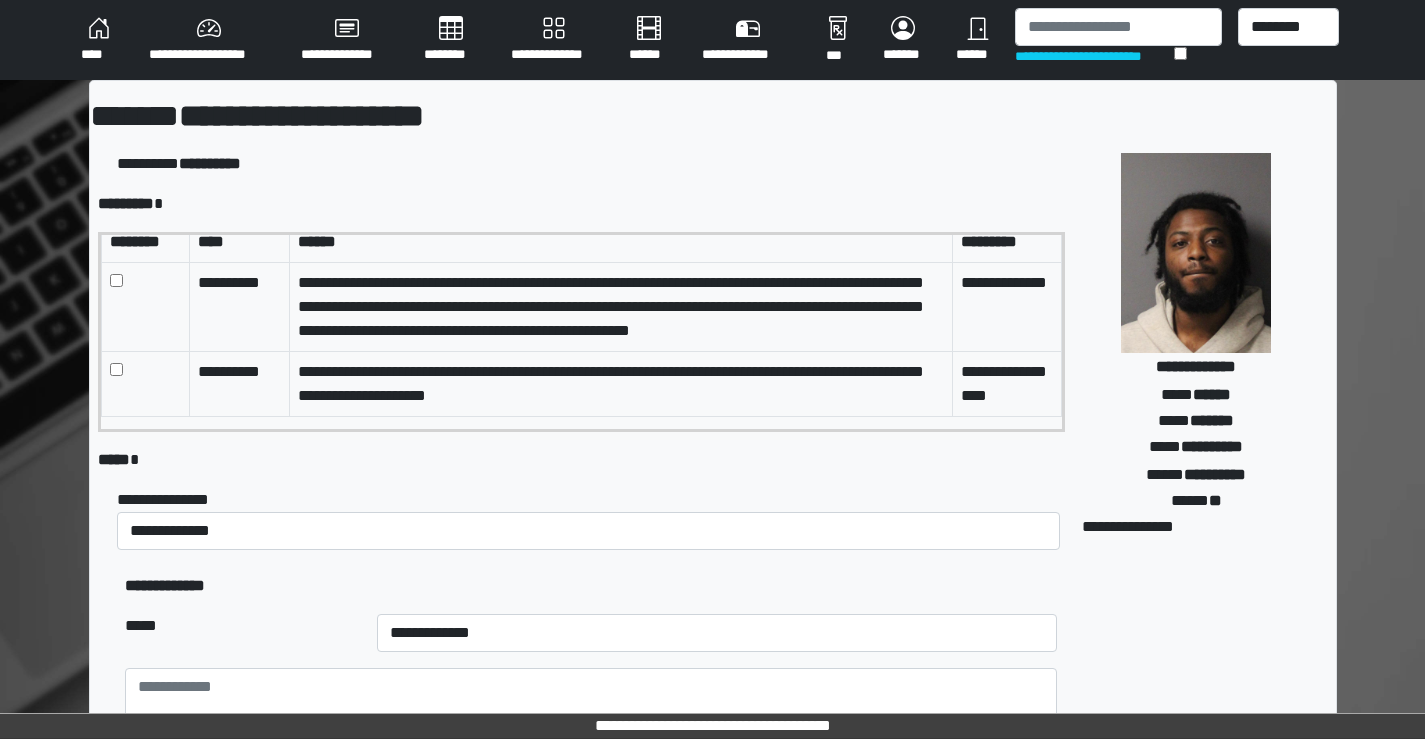 scroll, scrollTop: 18, scrollLeft: 0, axis: vertical 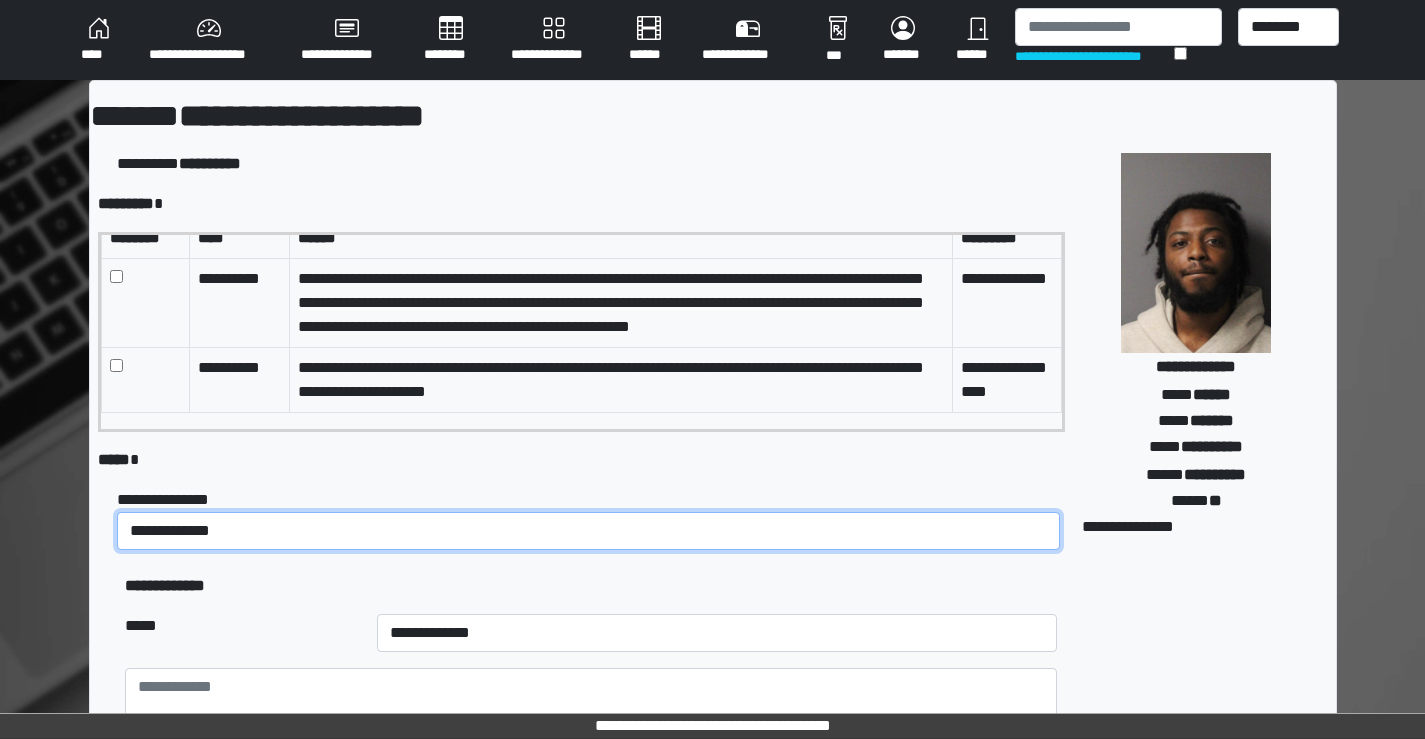 click on "**********" at bounding box center [588, 531] 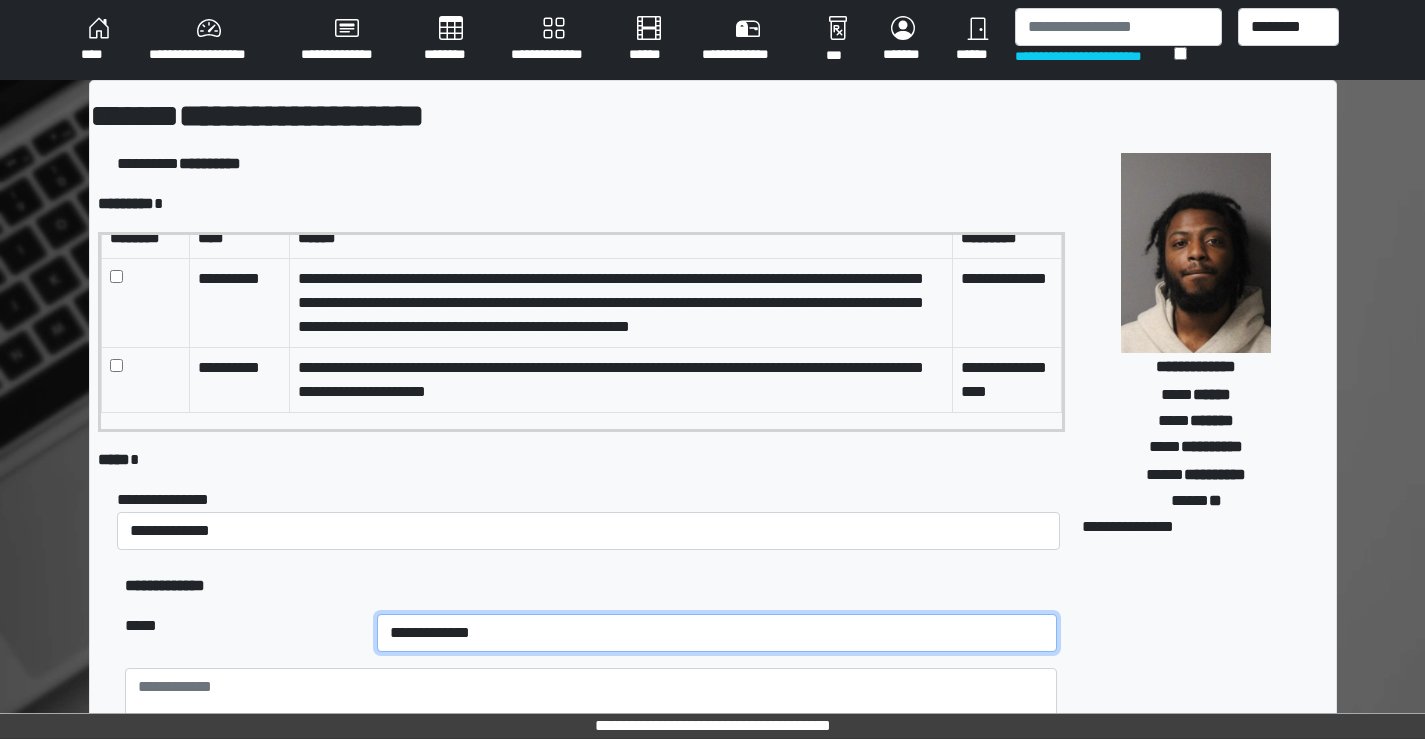 click on "**********" at bounding box center (717, 633) 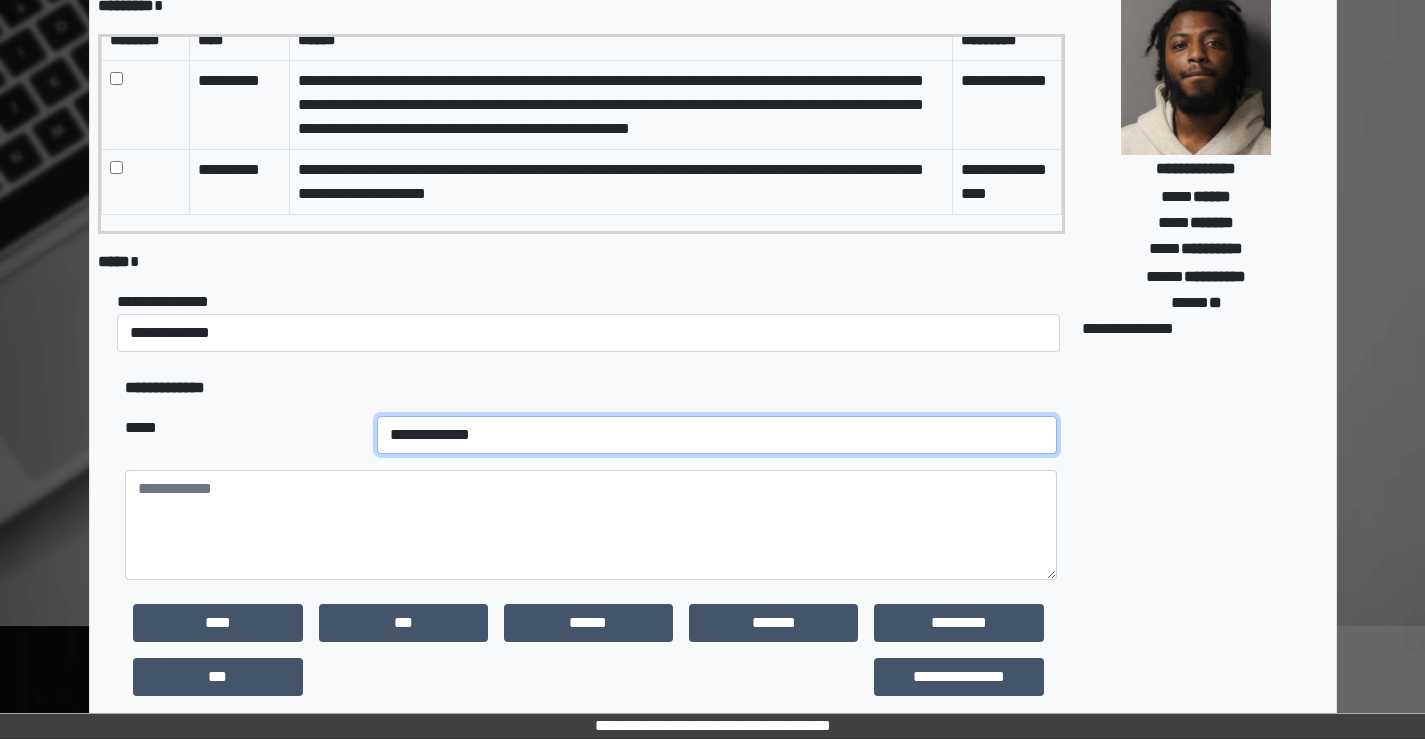 scroll, scrollTop: 200, scrollLeft: 0, axis: vertical 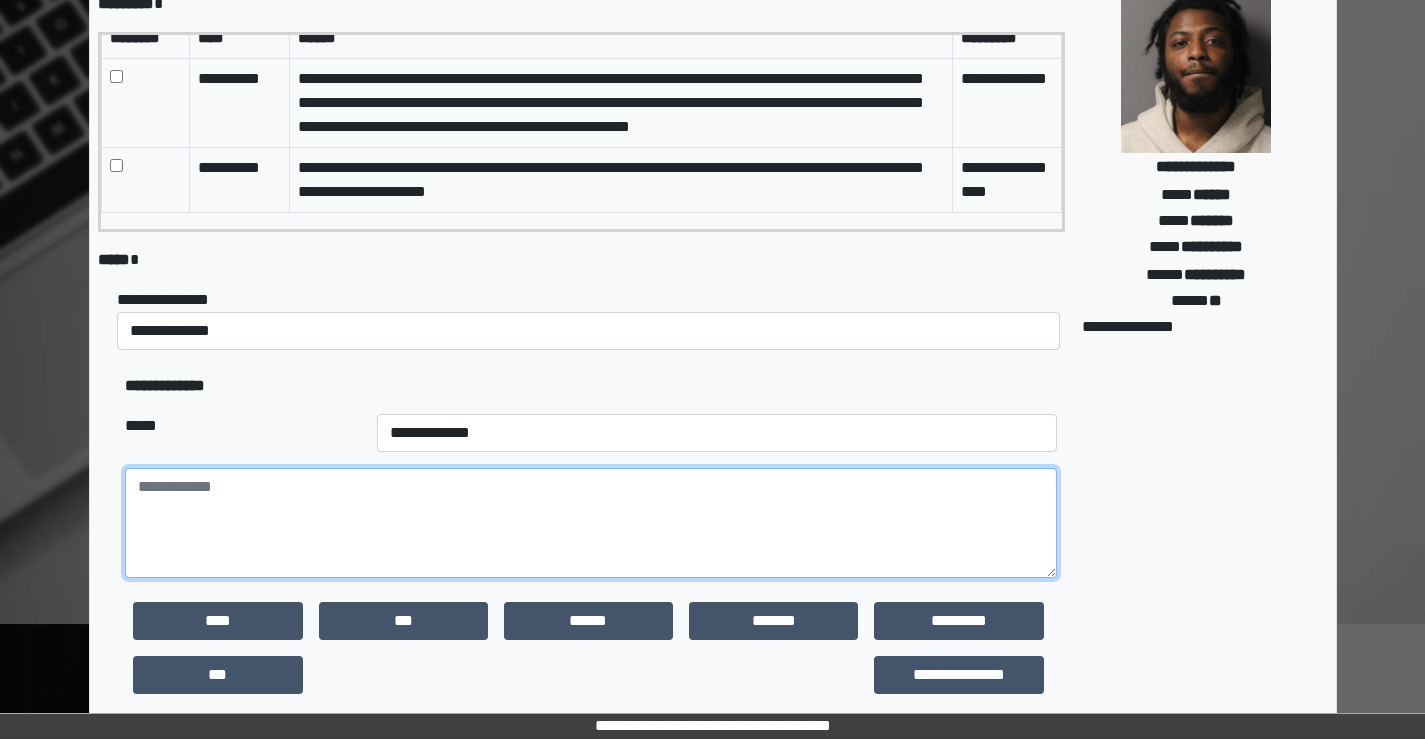 click at bounding box center [590, 523] 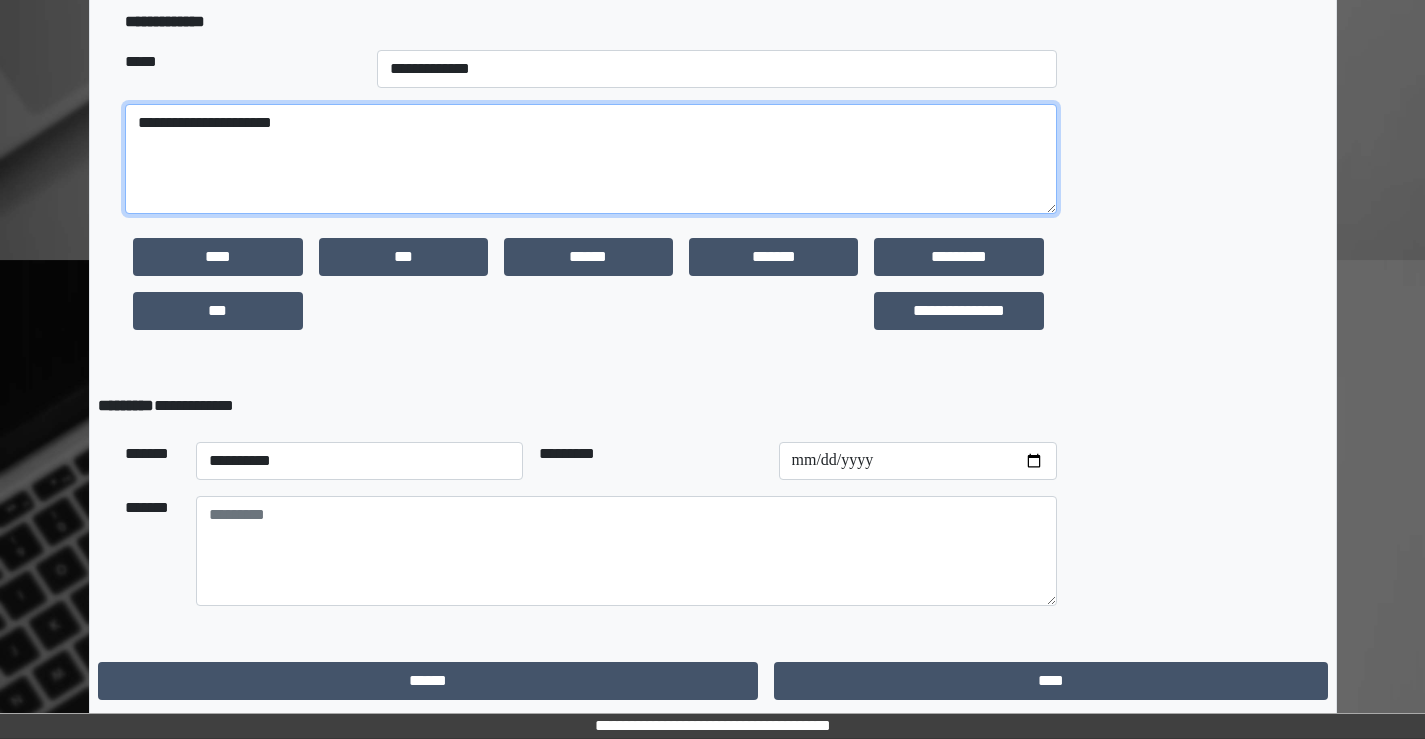 scroll, scrollTop: 566, scrollLeft: 0, axis: vertical 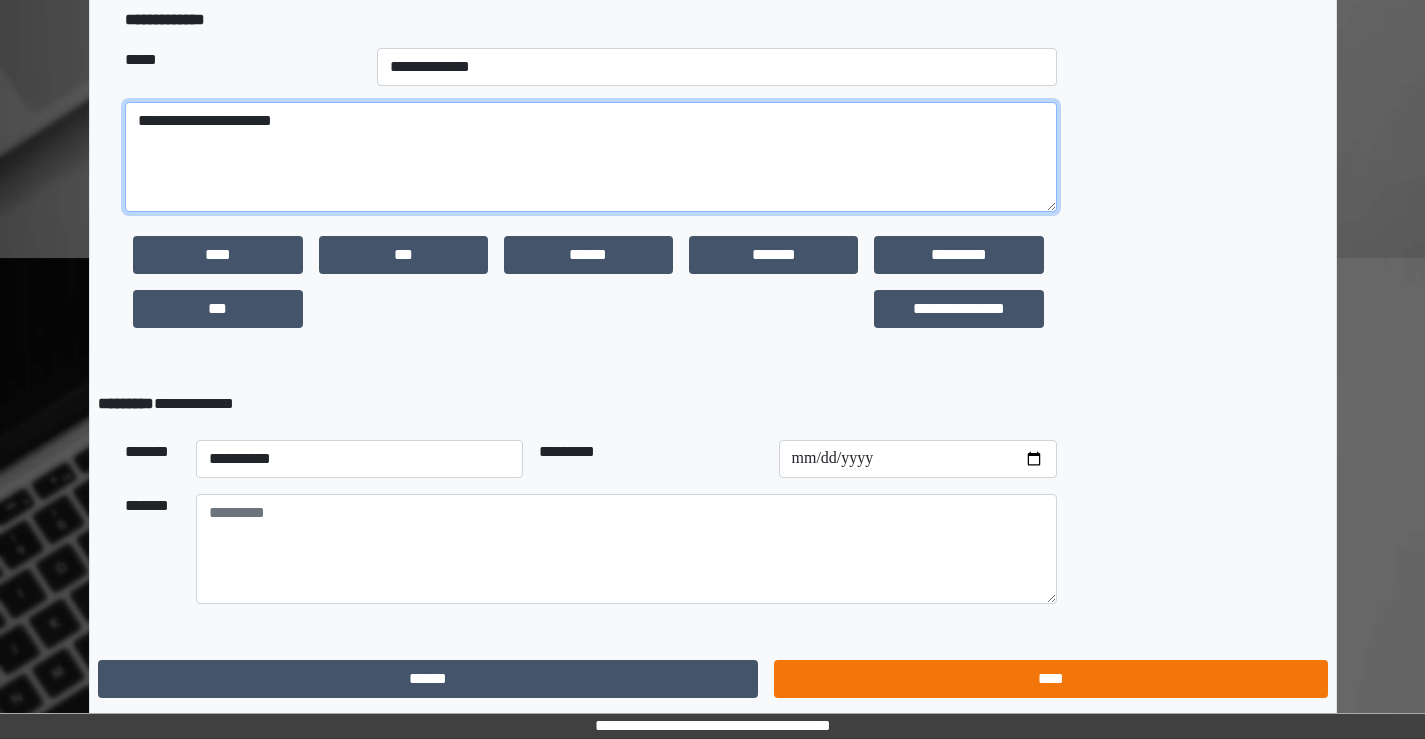 type on "**********" 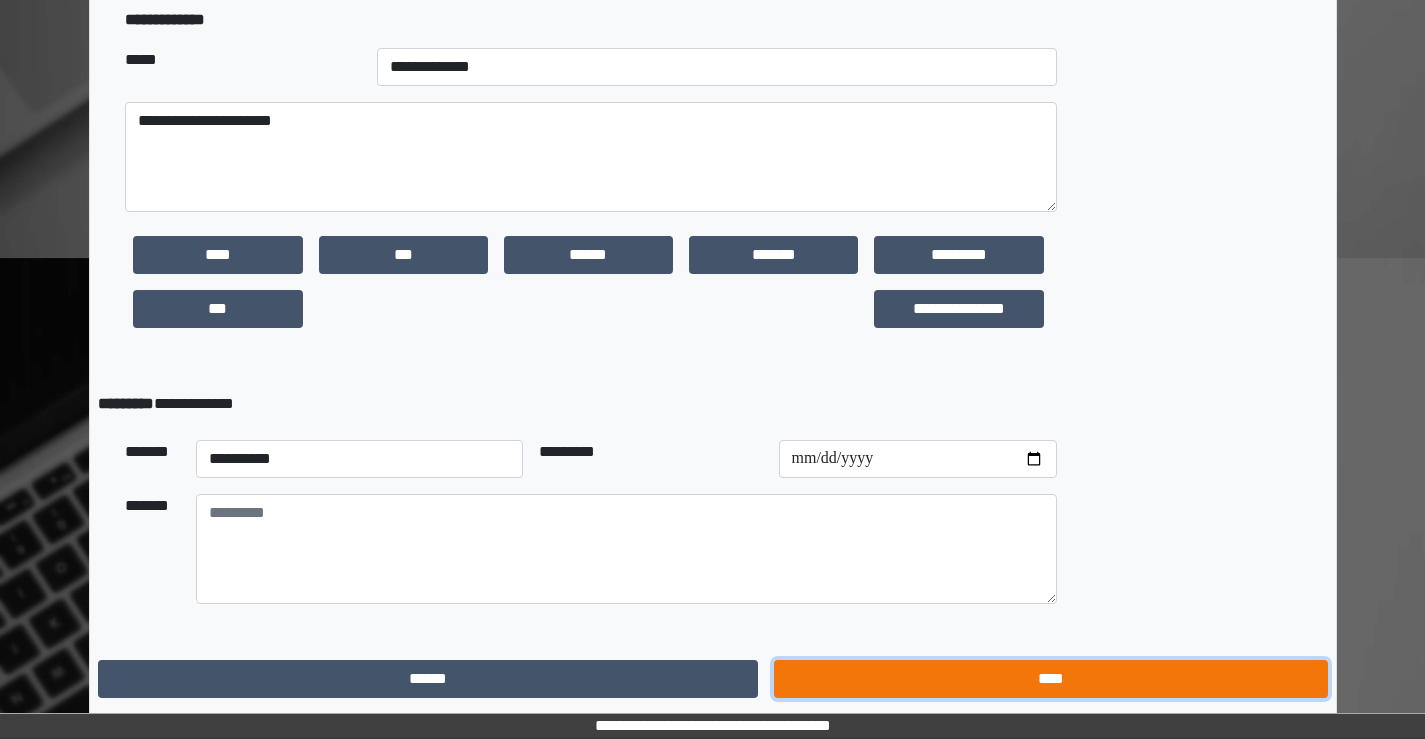 click on "****" at bounding box center [1050, 679] 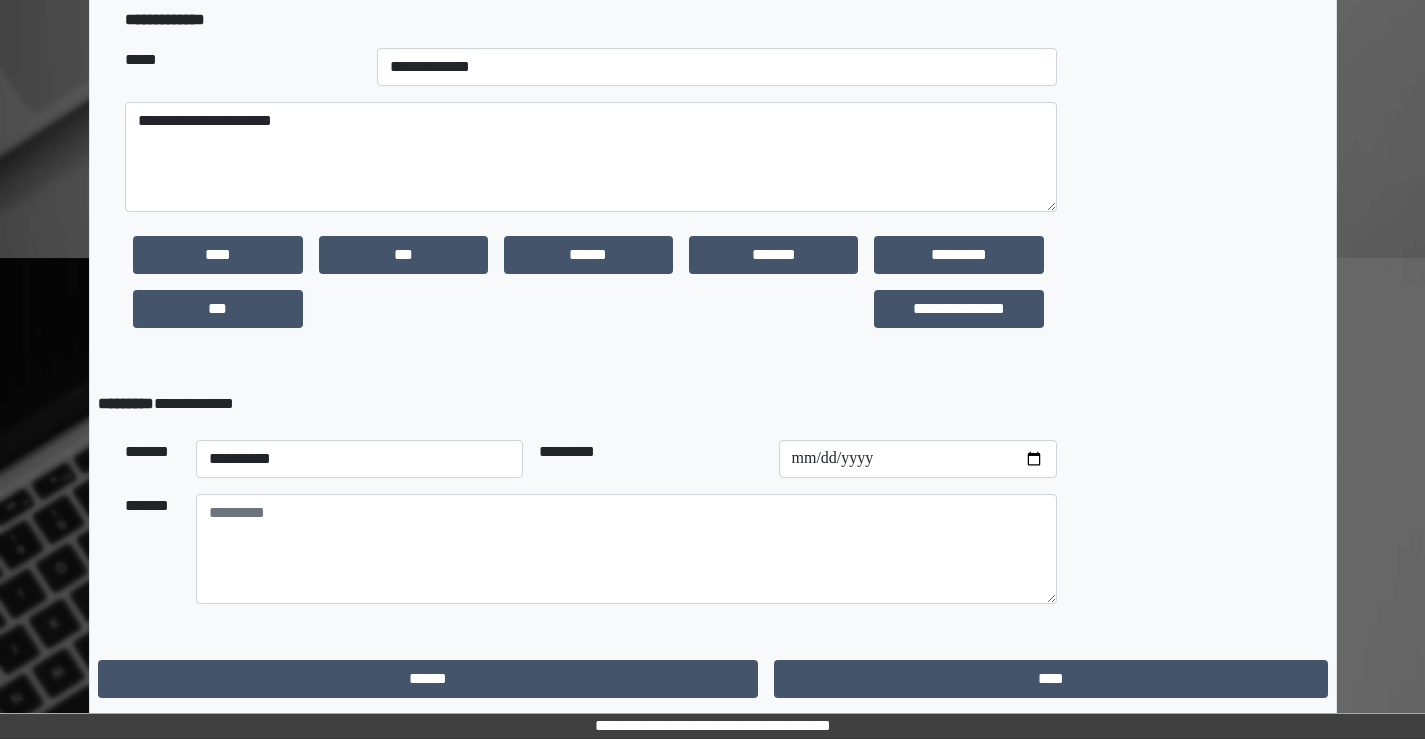 scroll, scrollTop: 0, scrollLeft: 0, axis: both 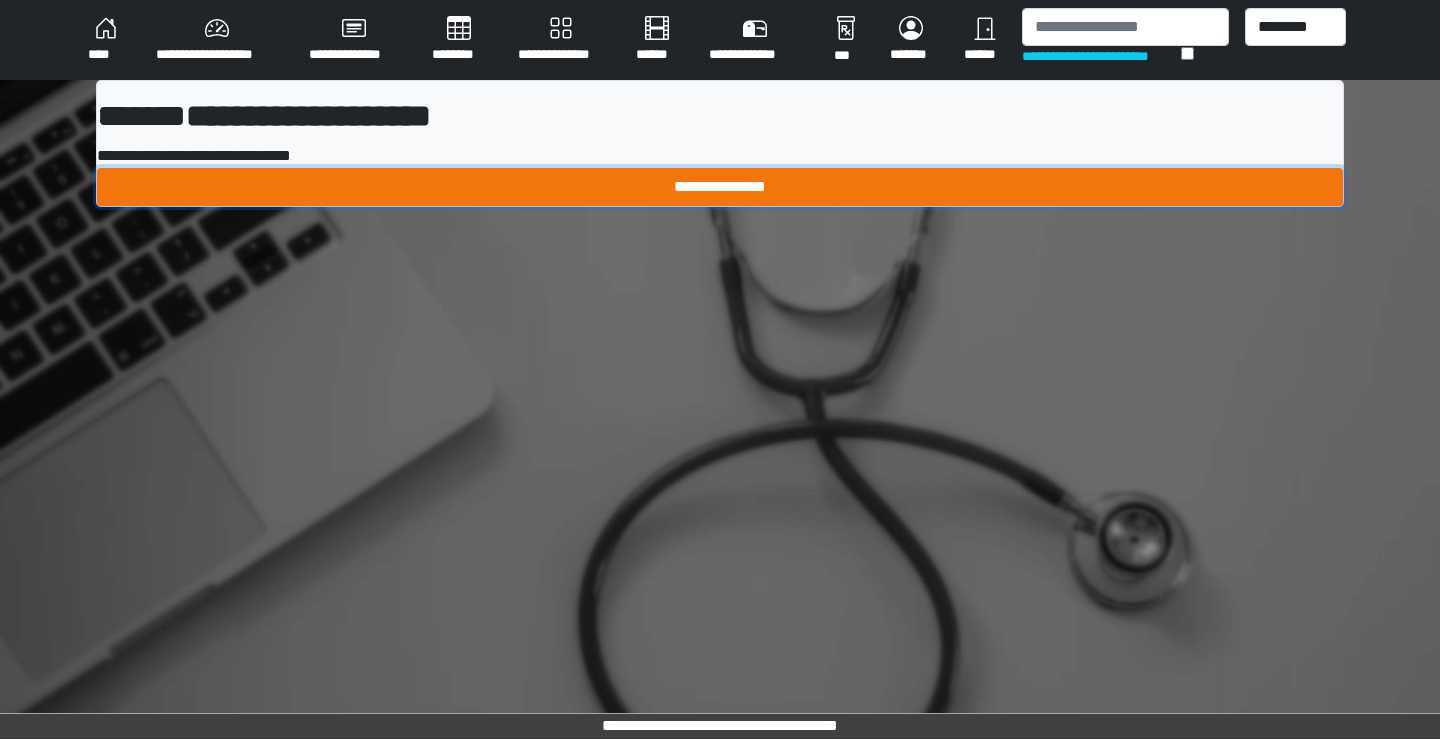 click on "**********" at bounding box center (720, 187) 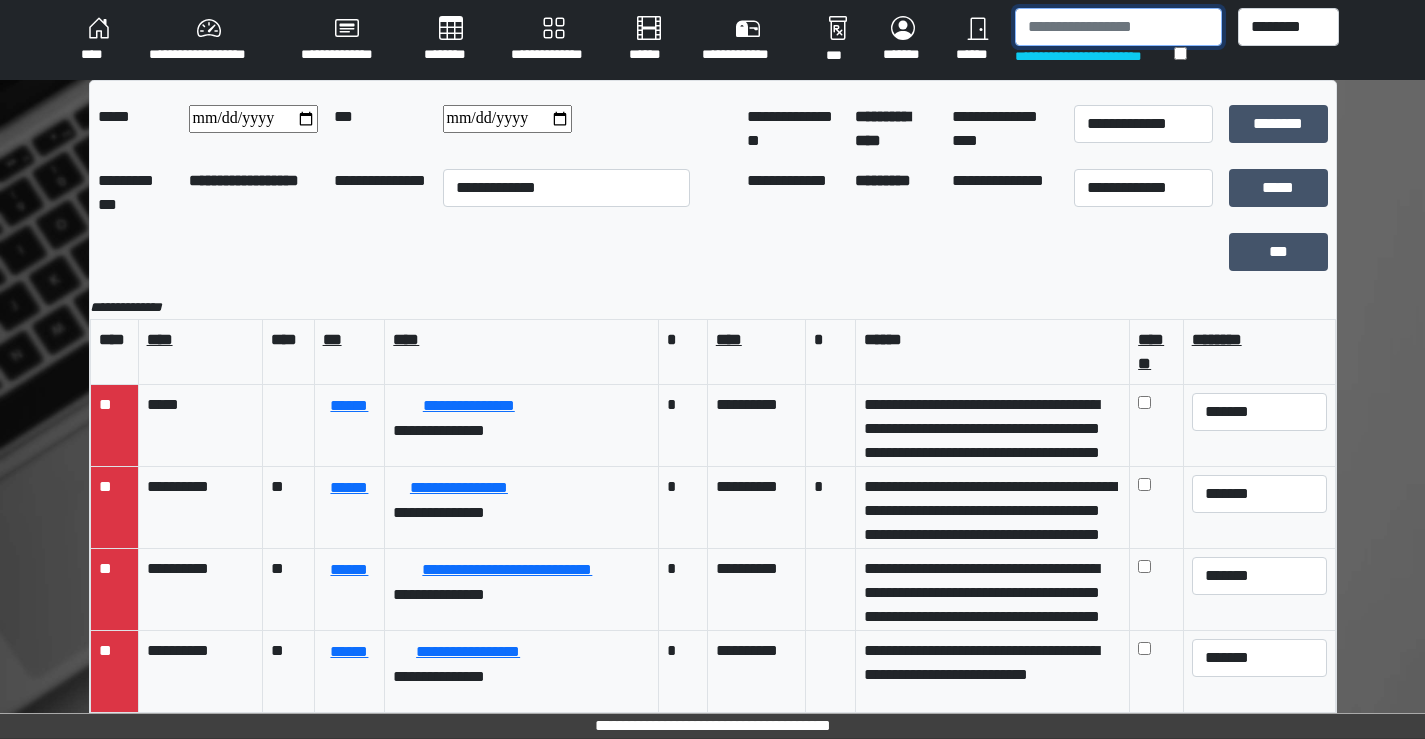 click at bounding box center (1118, 27) 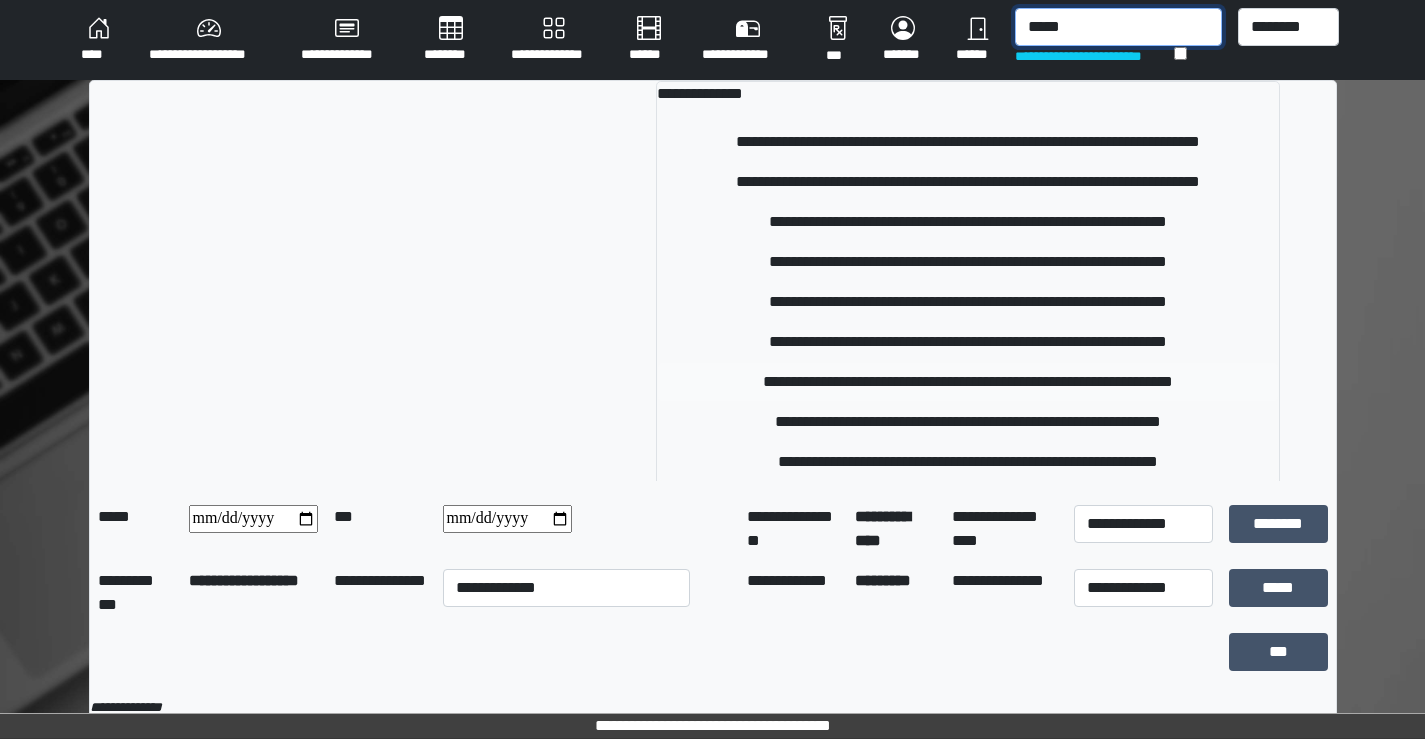 type on "*****" 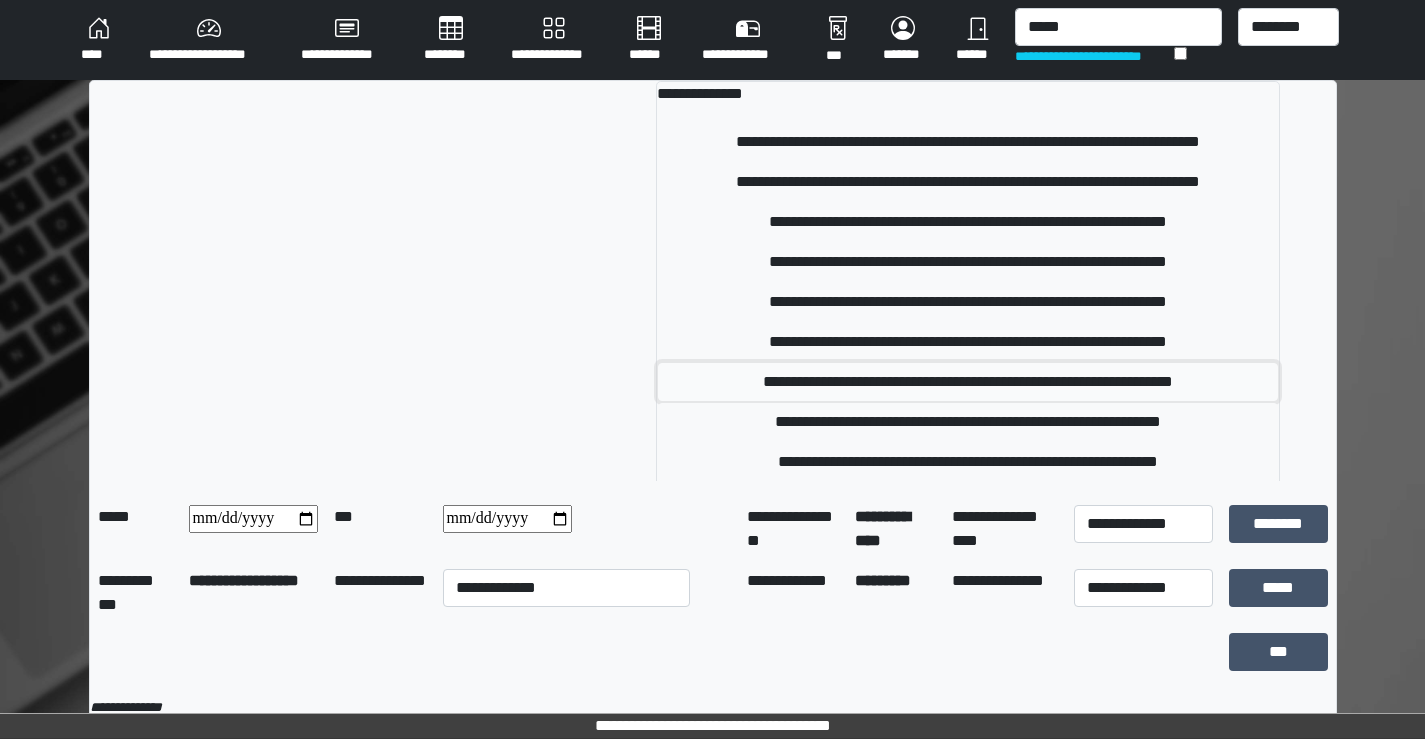 click on "**********" at bounding box center [968, 382] 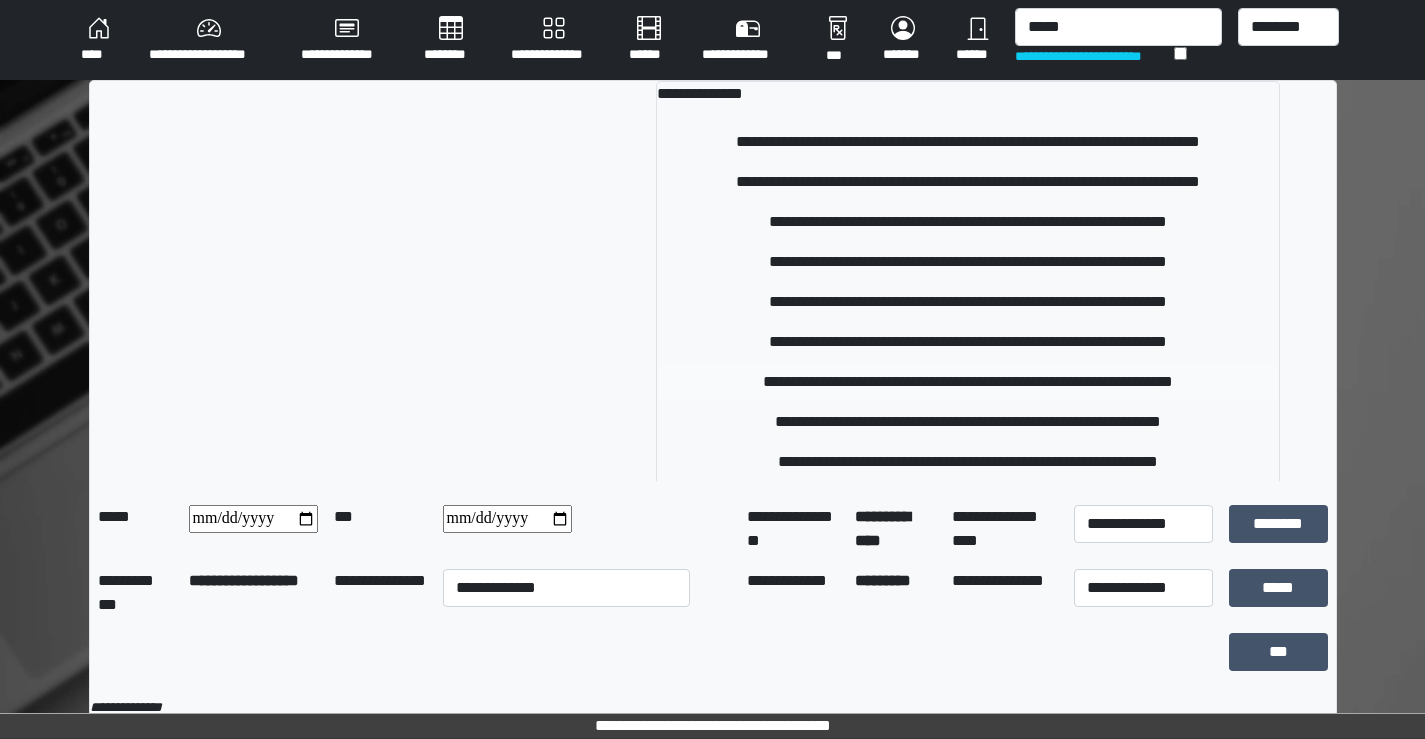 type 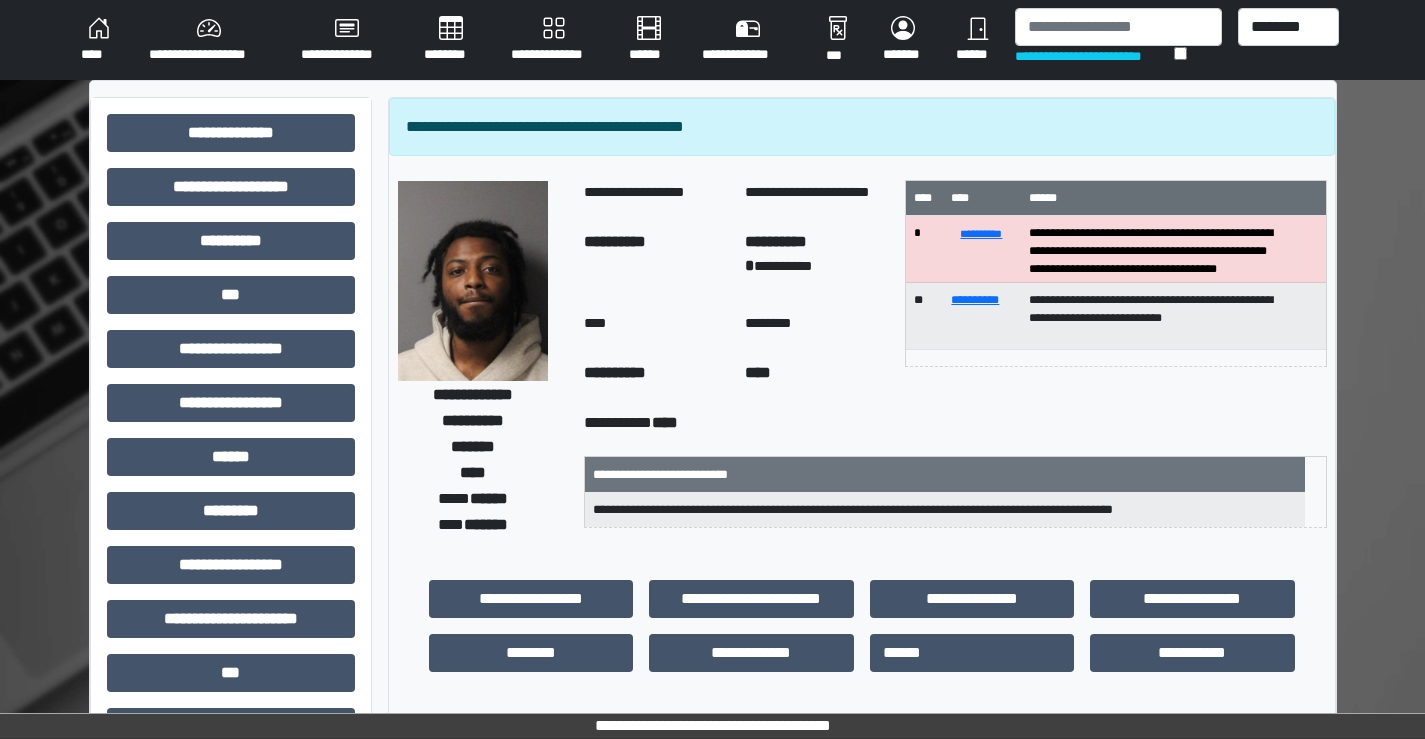 scroll, scrollTop: 100, scrollLeft: 0, axis: vertical 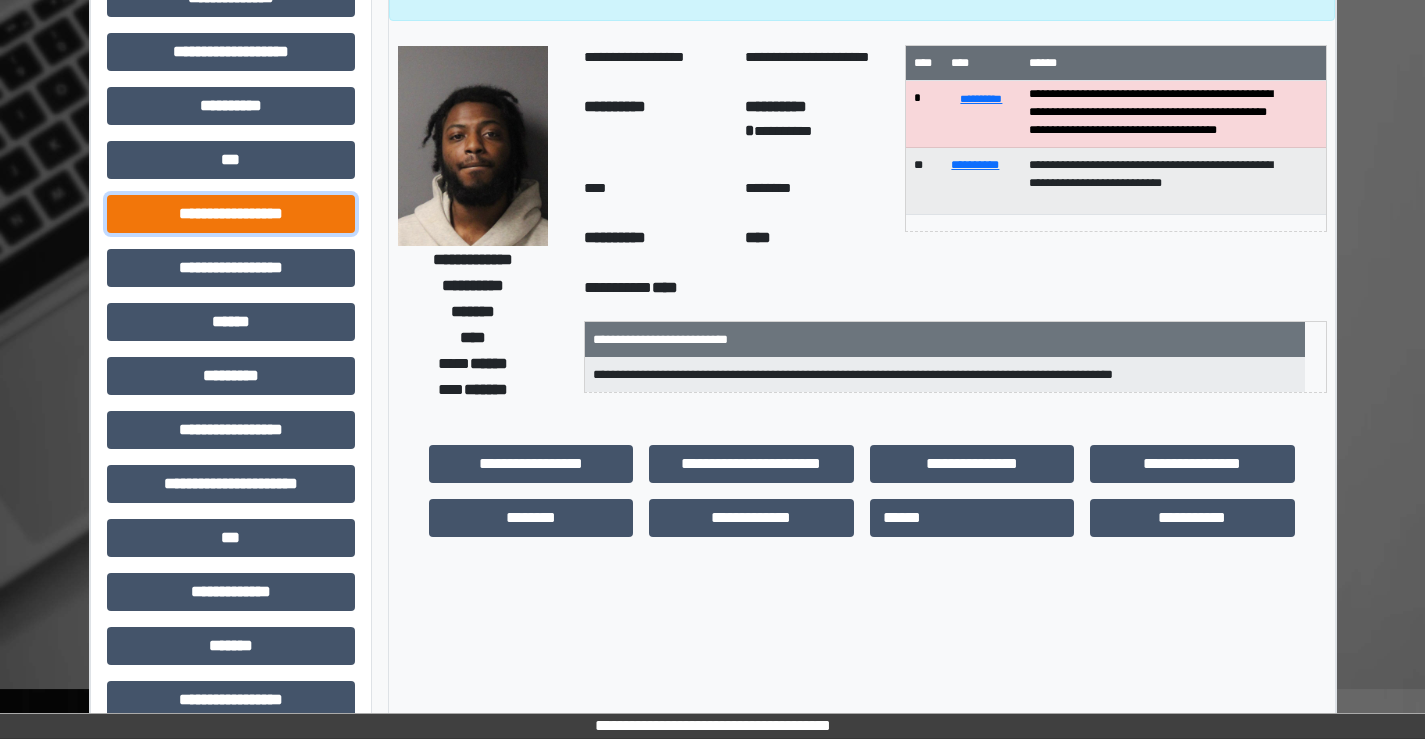 click on "**********" at bounding box center [231, 214] 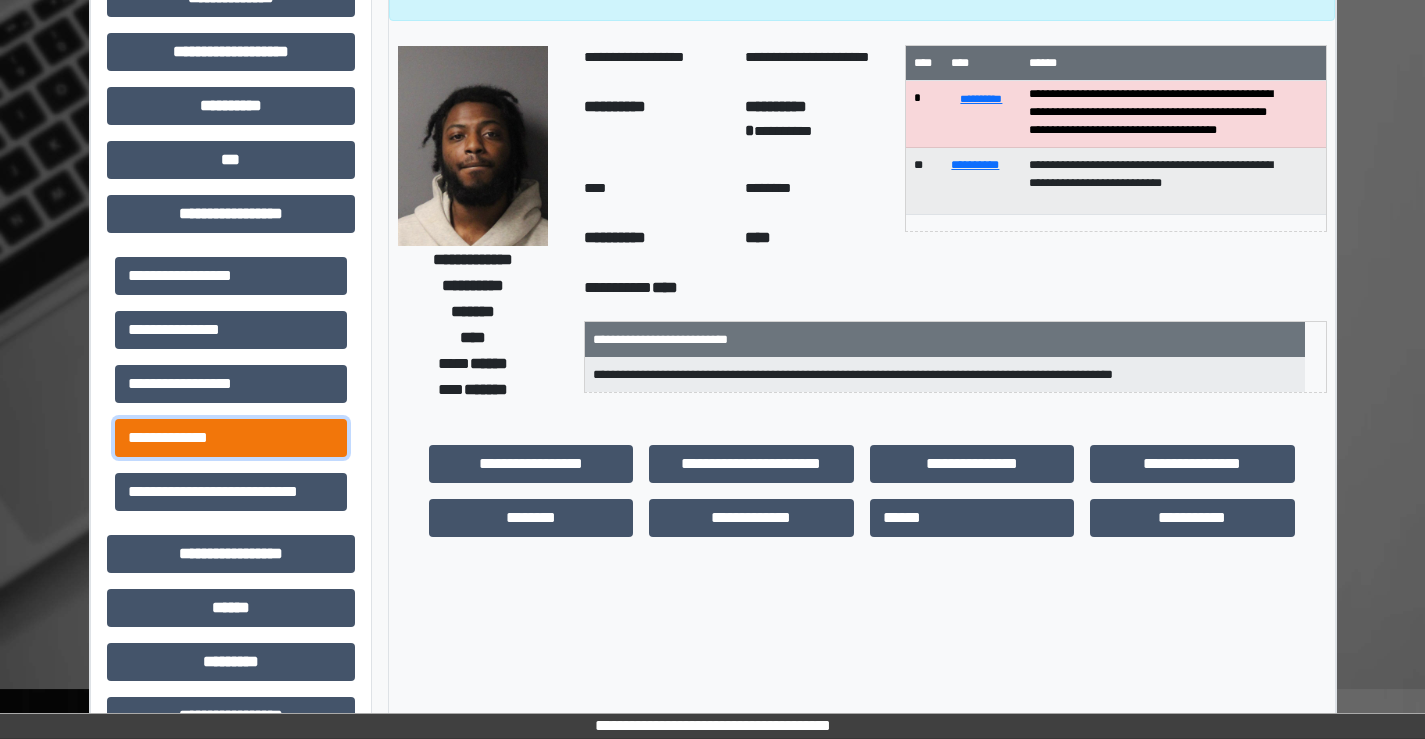 click on "**********" at bounding box center [231, 438] 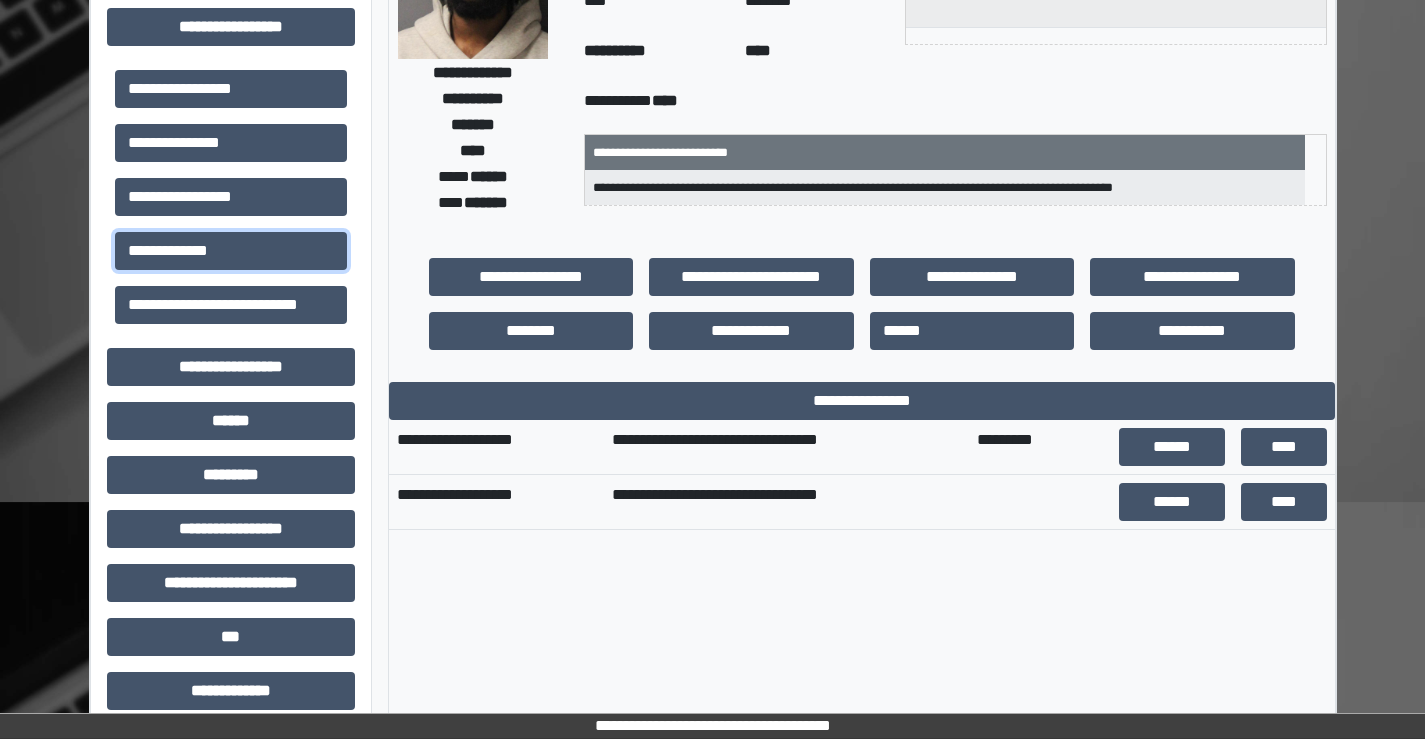 scroll, scrollTop: 335, scrollLeft: 0, axis: vertical 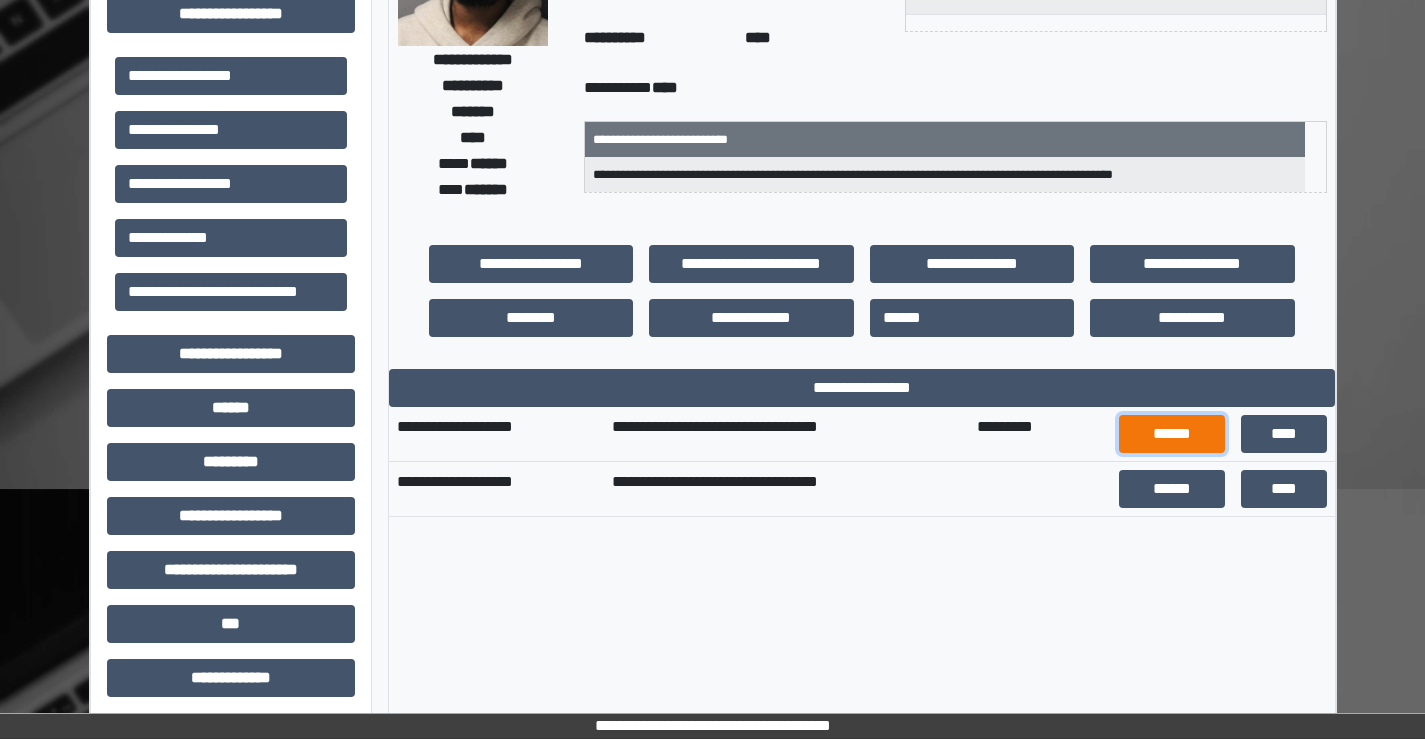 click on "******" at bounding box center [1172, 434] 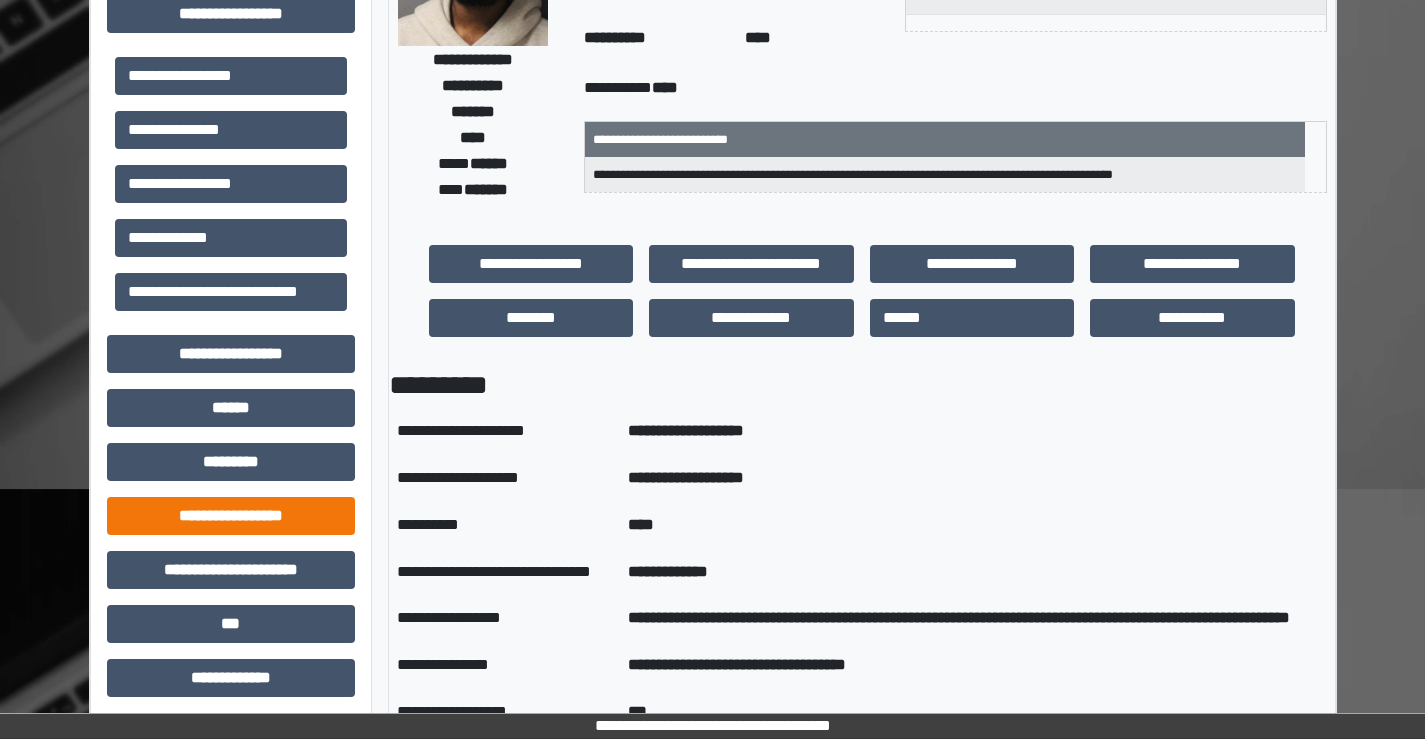 scroll, scrollTop: 347, scrollLeft: 0, axis: vertical 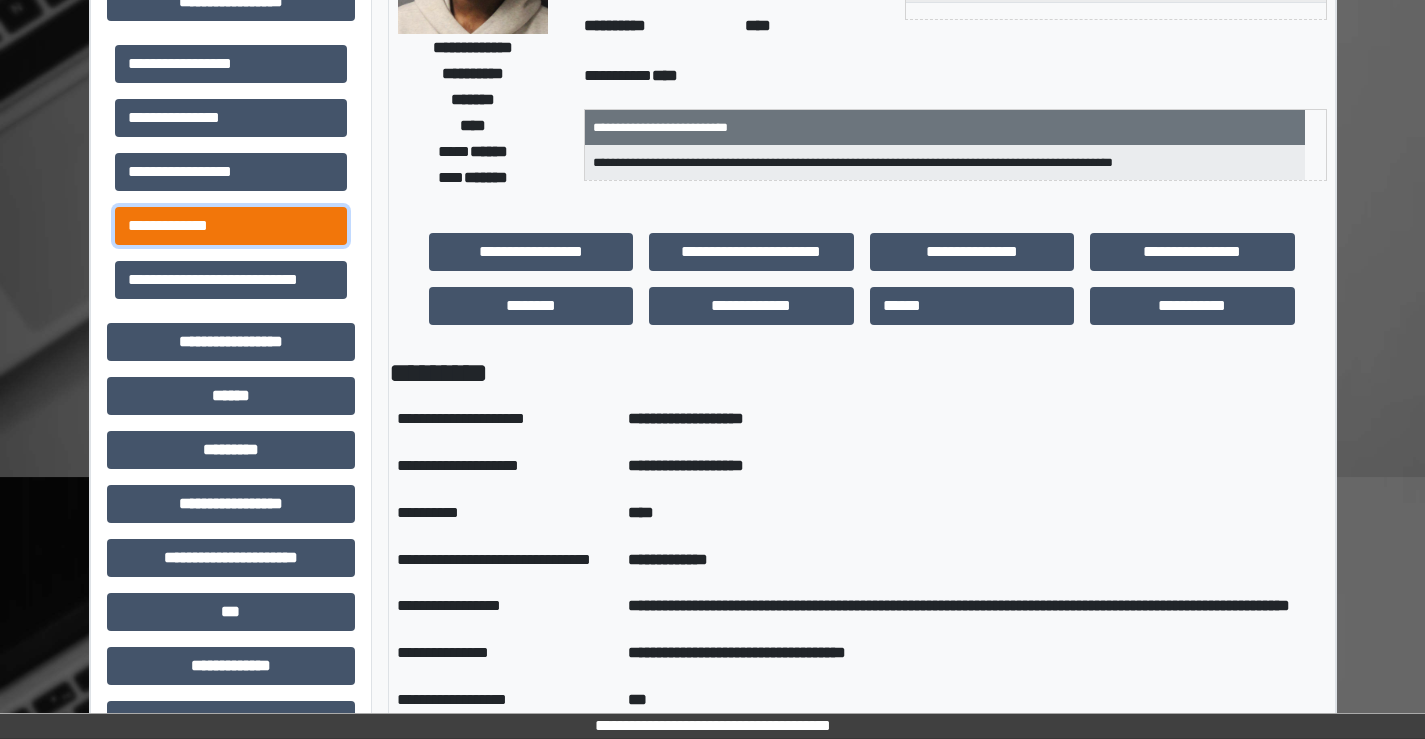 click on "**********" at bounding box center [231, 226] 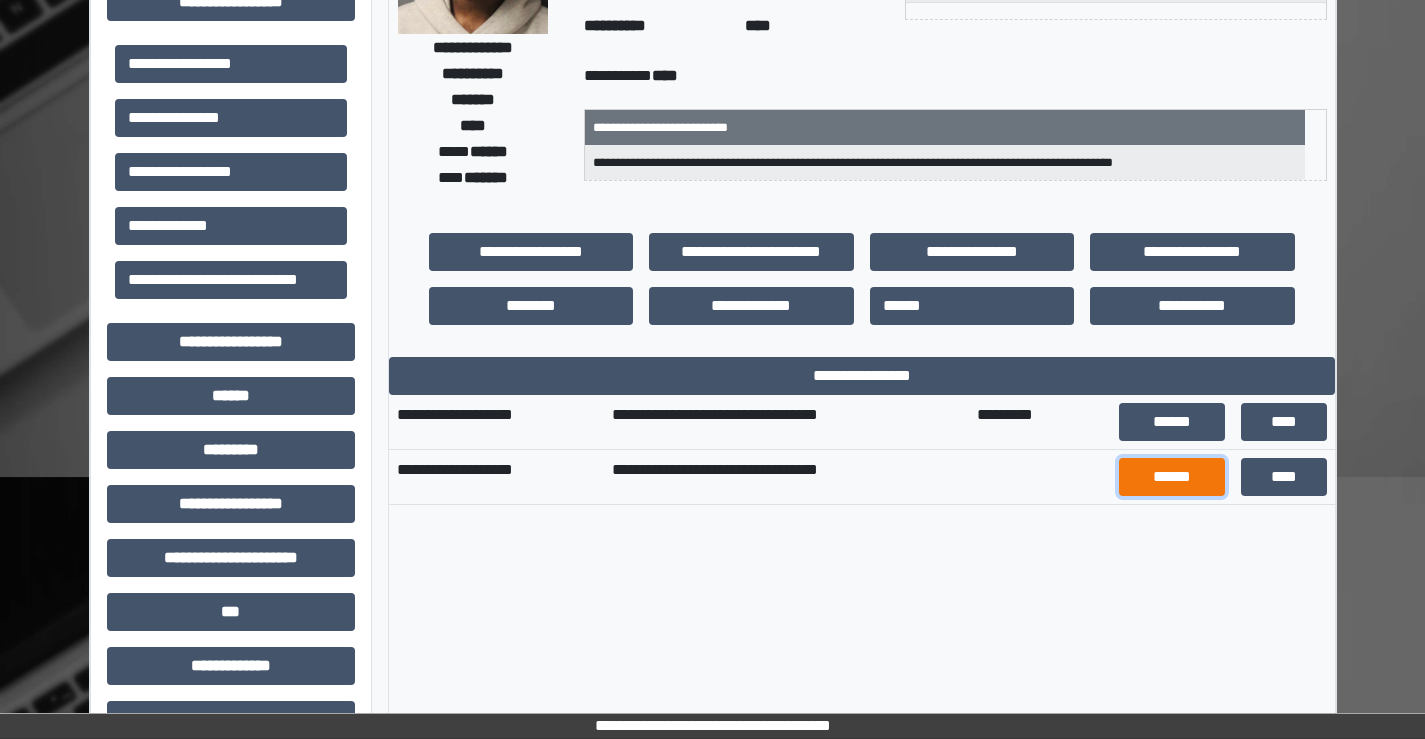 click on "******" at bounding box center (1172, 477) 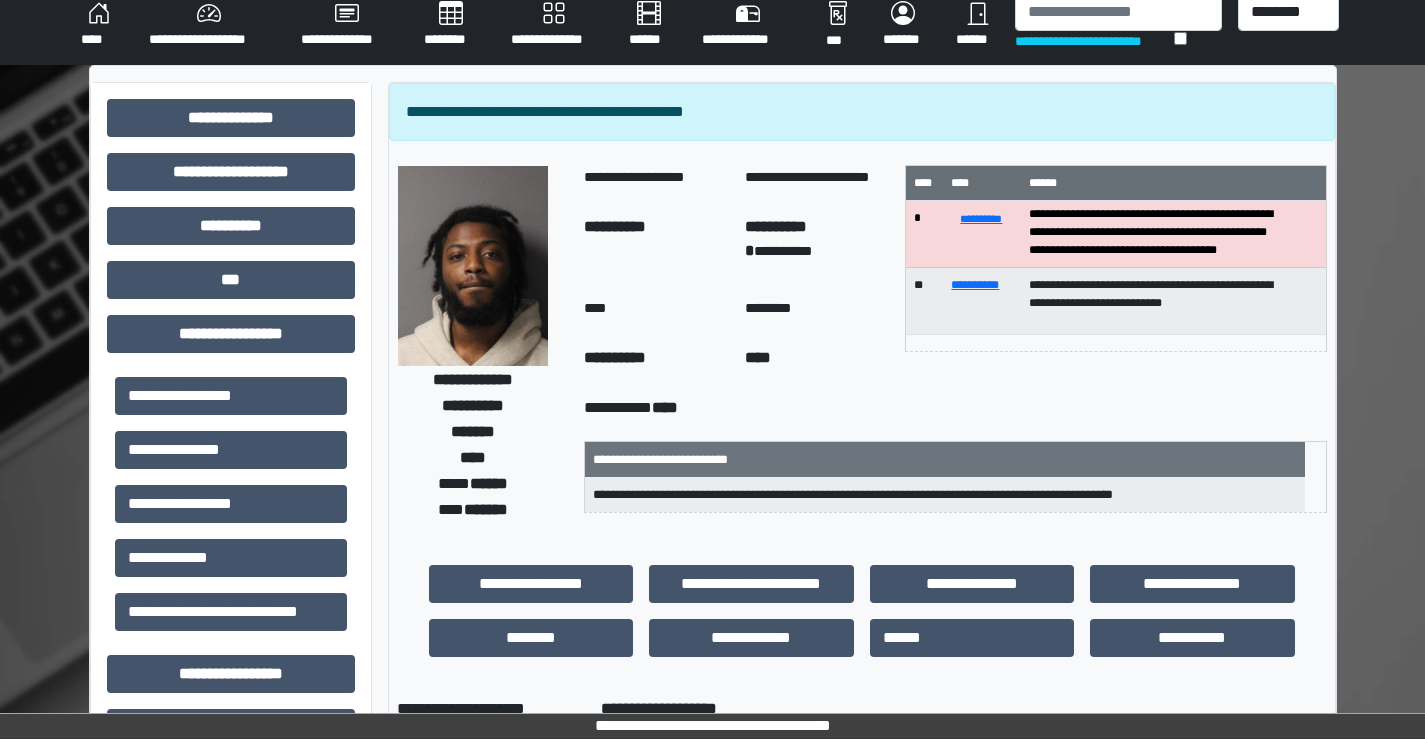 scroll, scrollTop: 0, scrollLeft: 0, axis: both 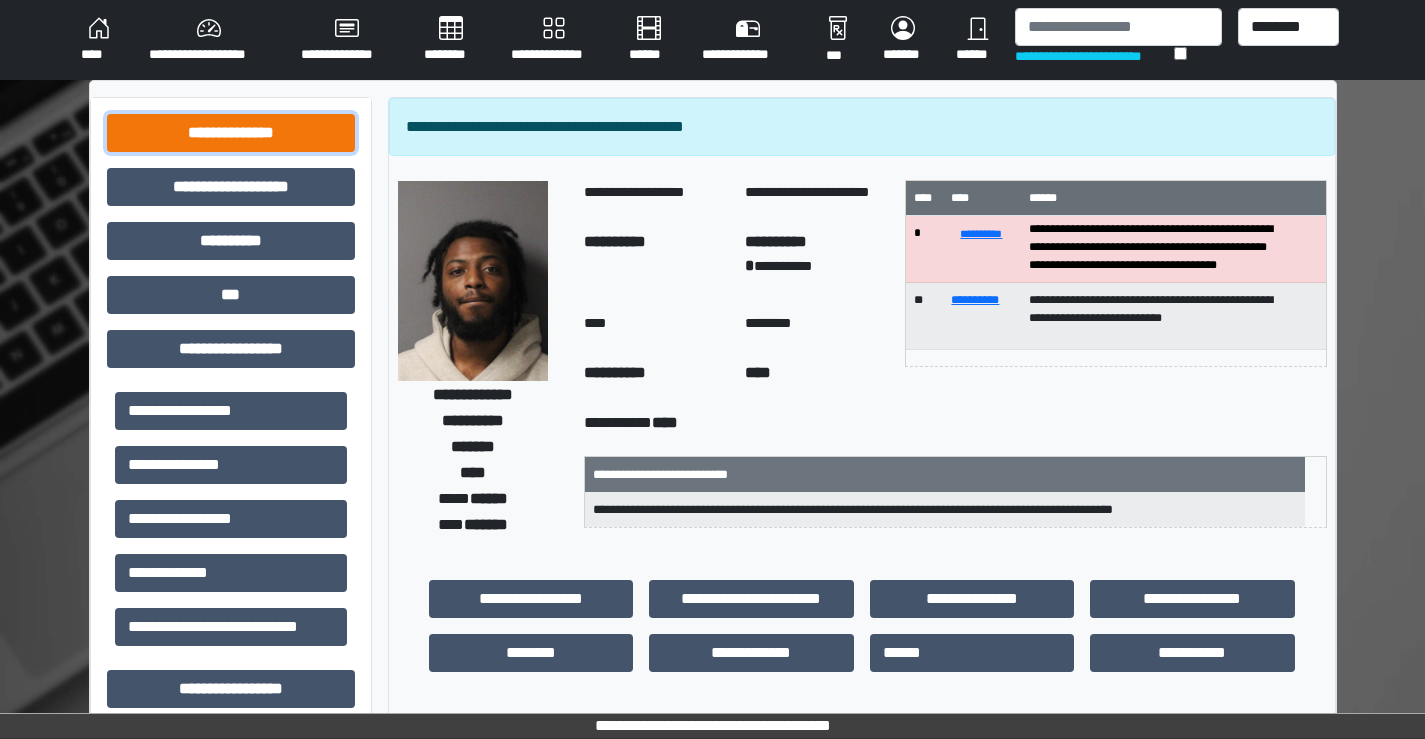 click on "**********" at bounding box center [231, 133] 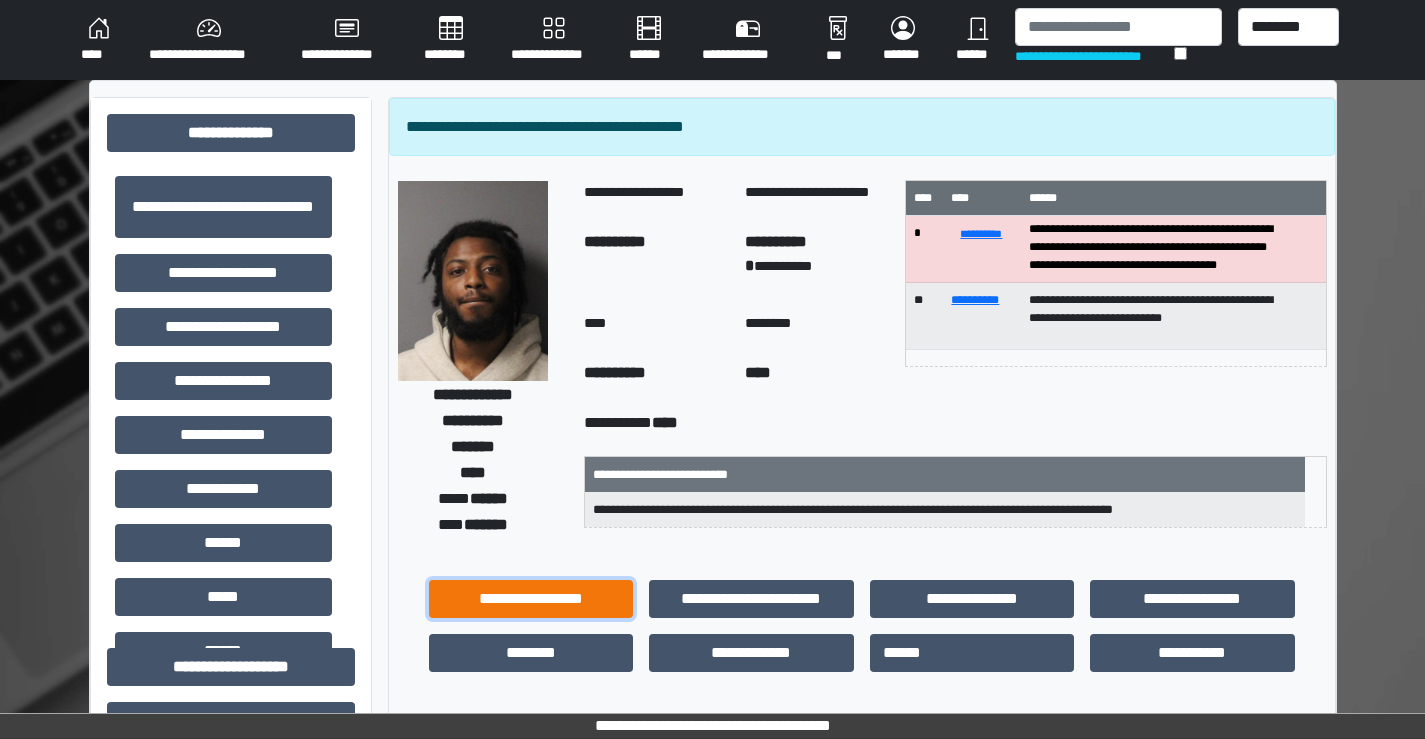 click on "**********" at bounding box center [531, 599] 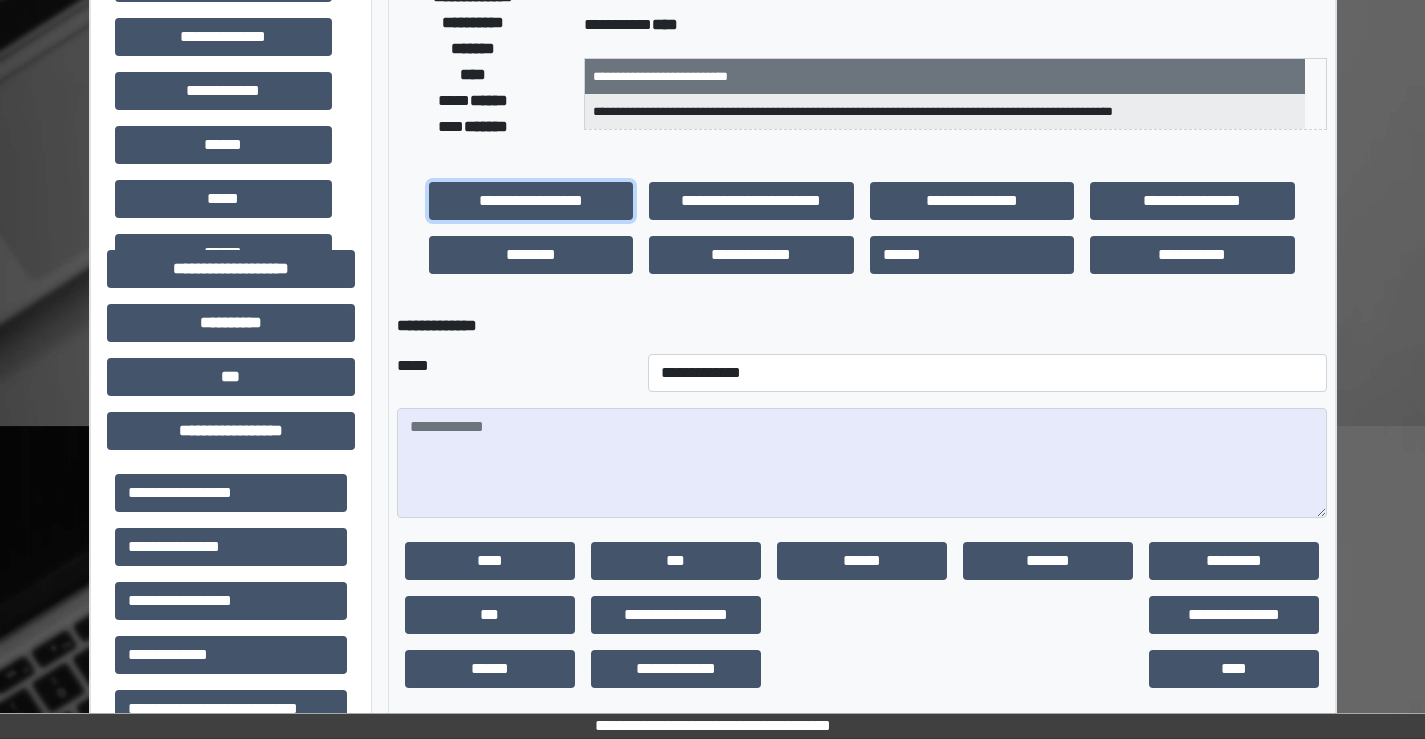 scroll, scrollTop: 400, scrollLeft: 0, axis: vertical 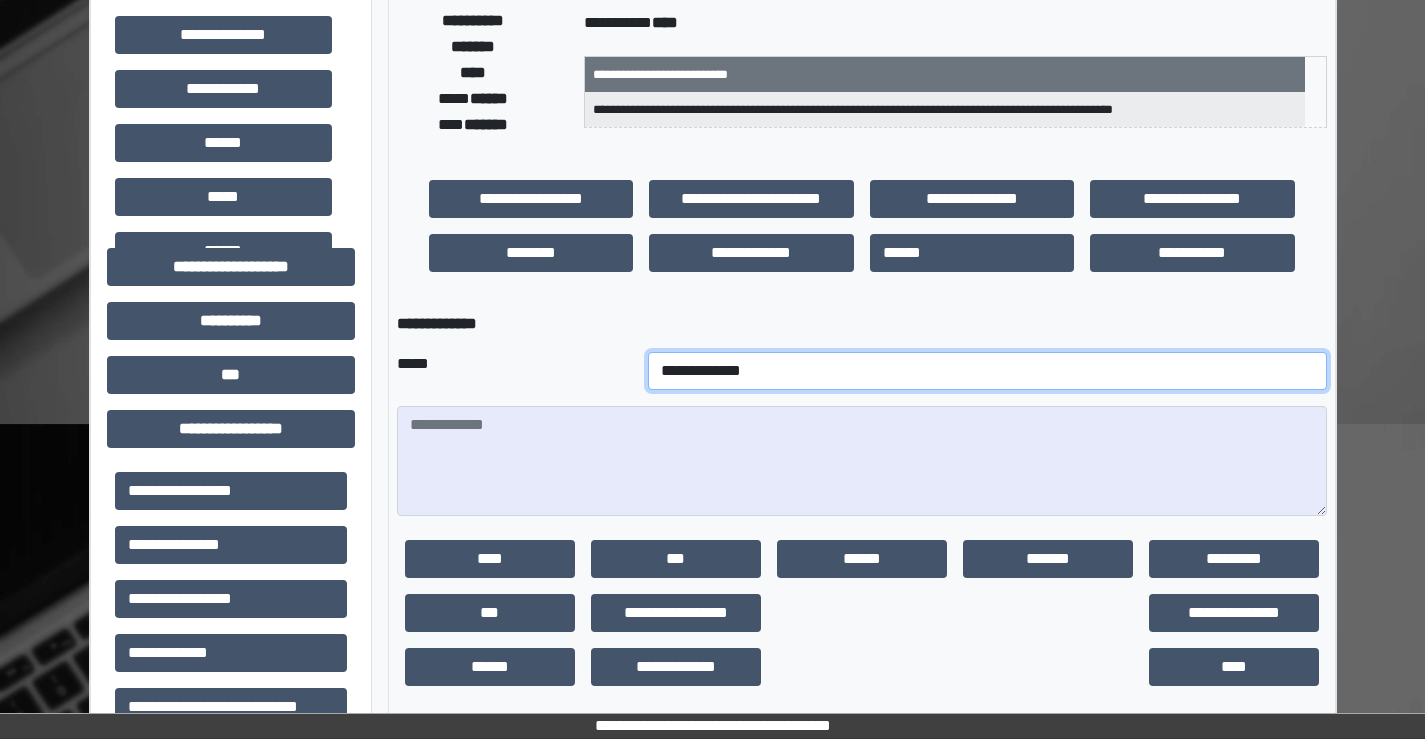 click on "**********" at bounding box center [987, 371] 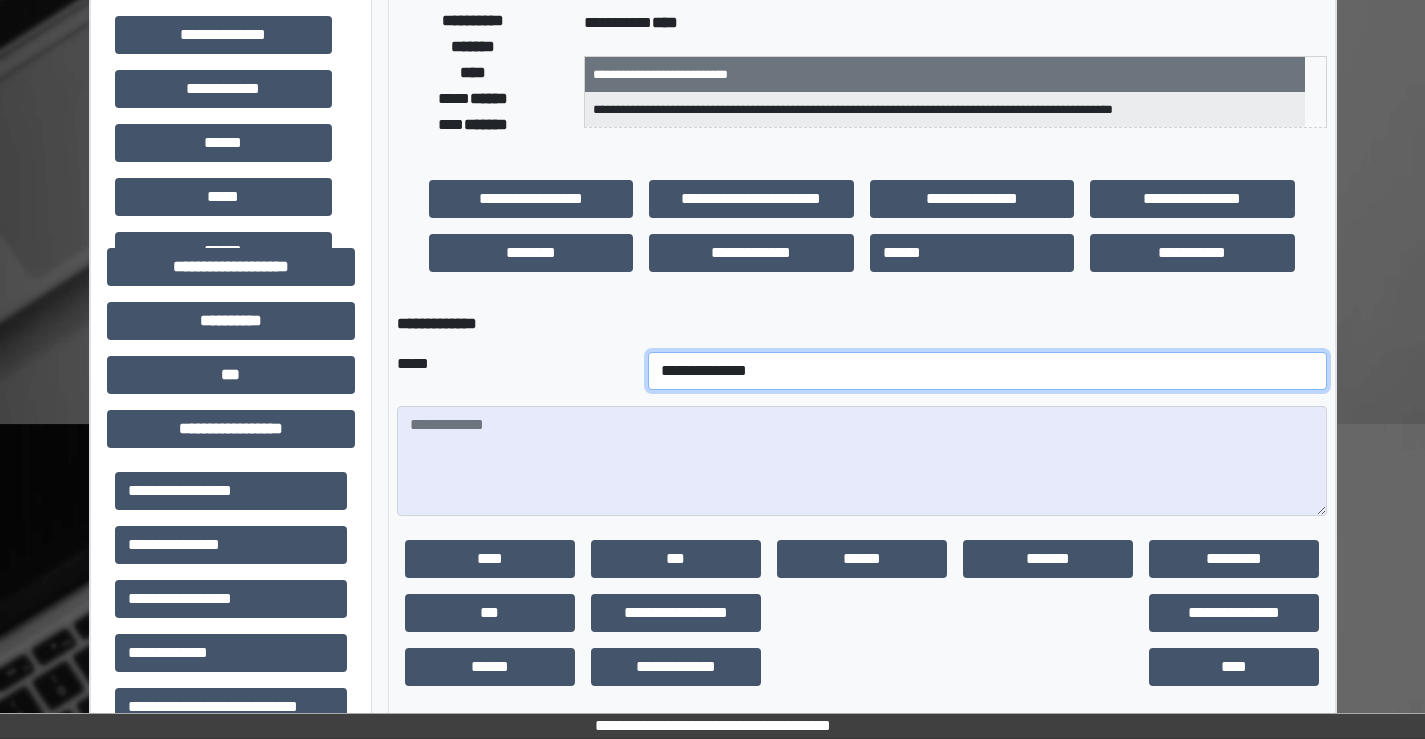 click on "**********" at bounding box center (987, 371) 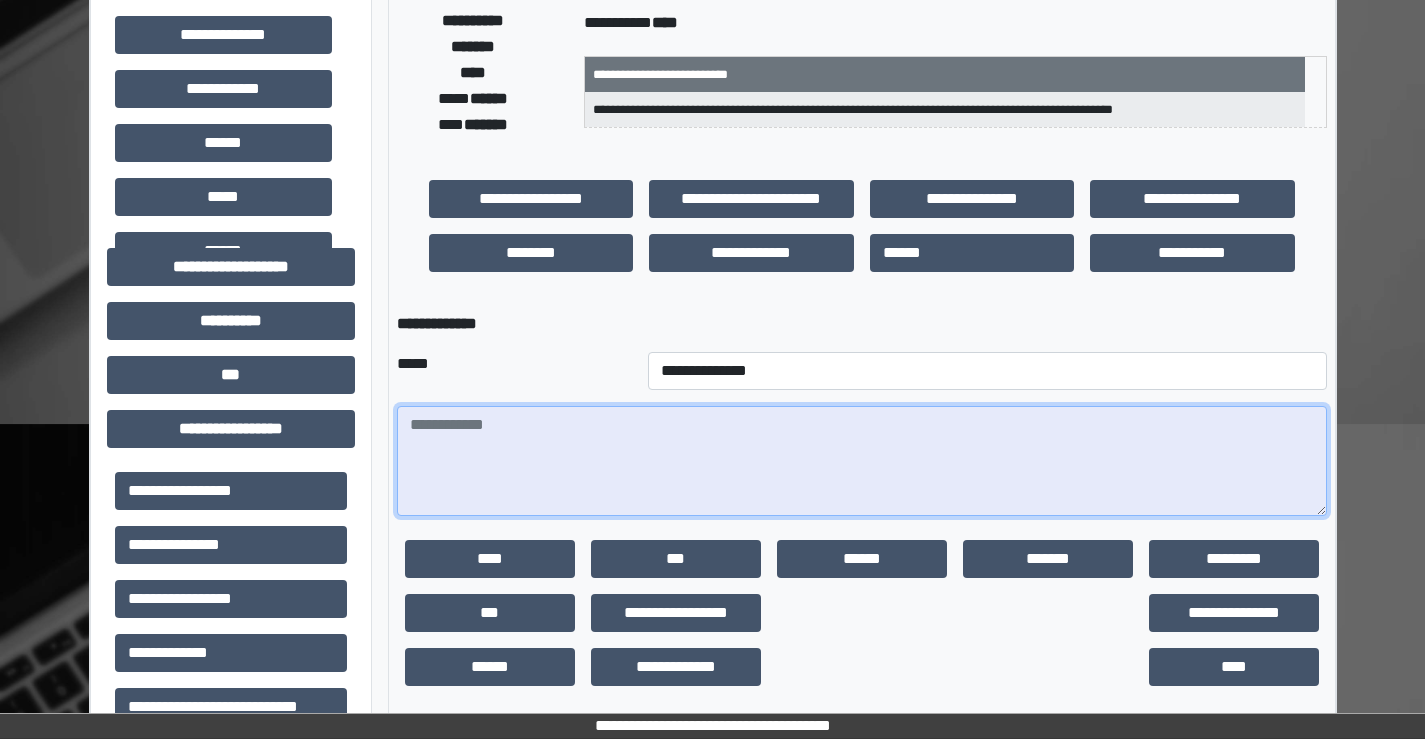 click at bounding box center [862, 461] 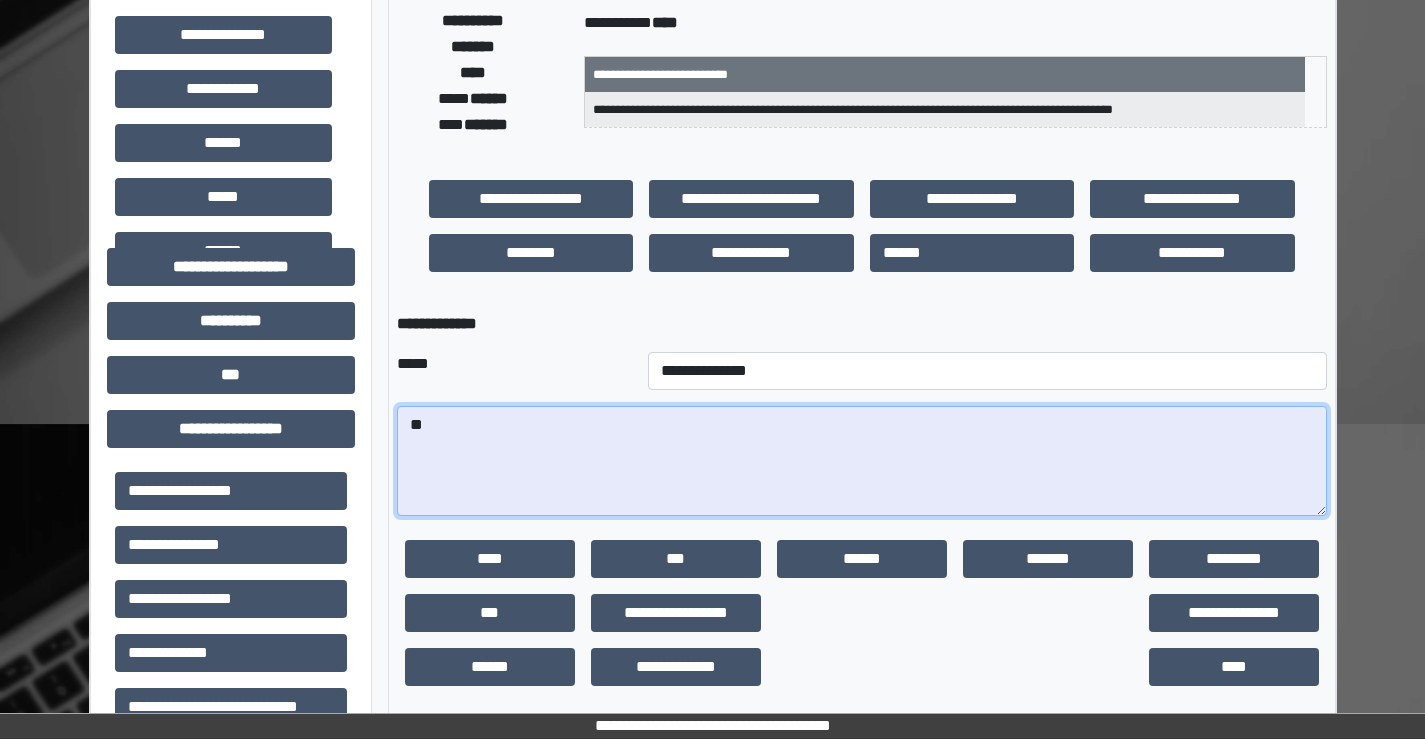 type on "*" 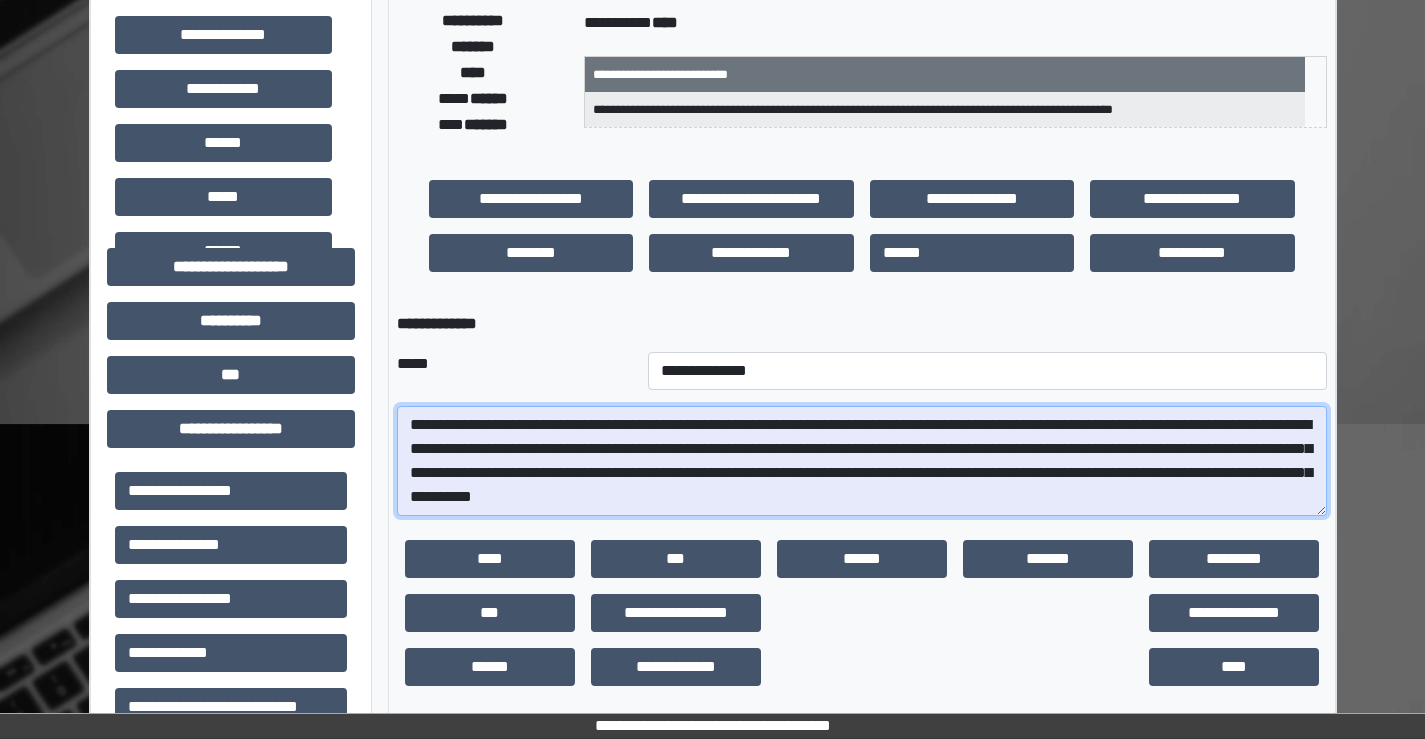 drag, startPoint x: 532, startPoint y: 493, endPoint x: 504, endPoint y: 499, distance: 28.635643 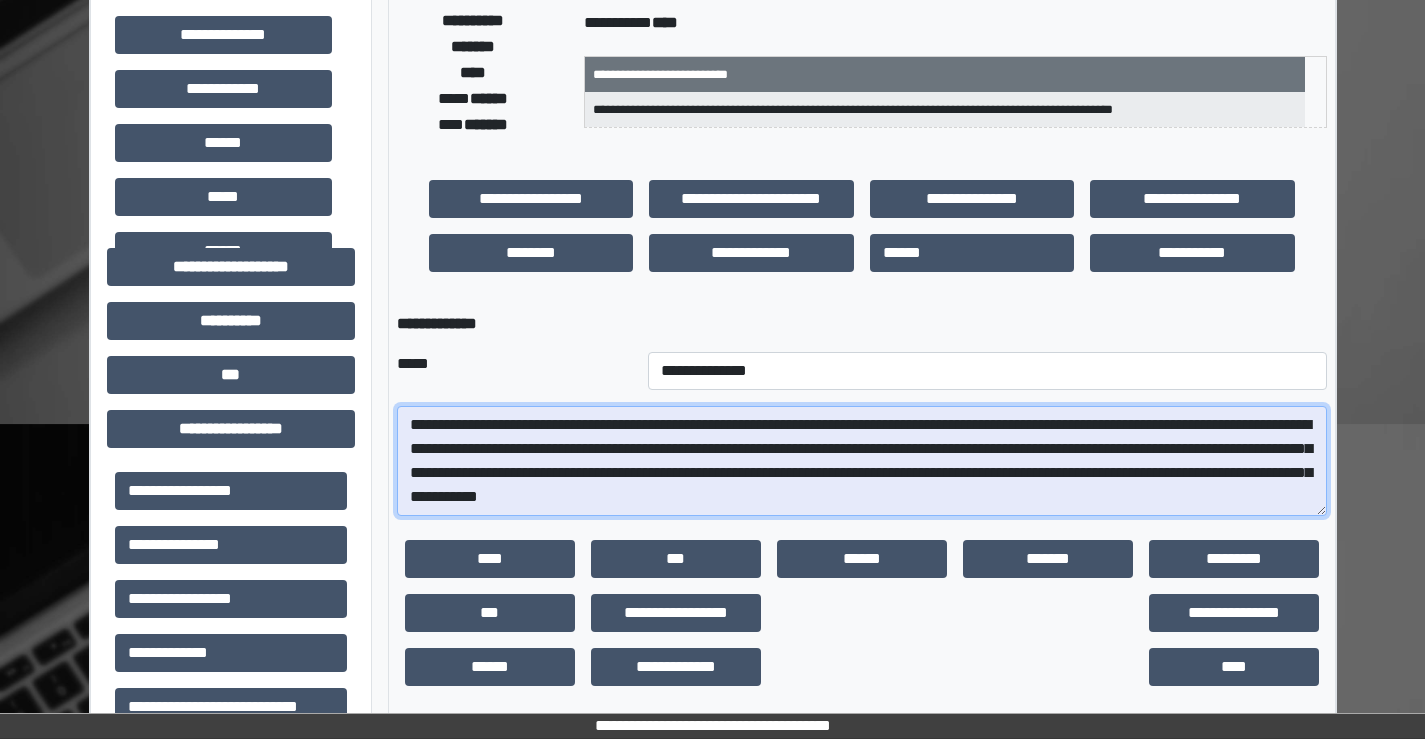 drag, startPoint x: 581, startPoint y: 497, endPoint x: 565, endPoint y: 449, distance: 50.596443 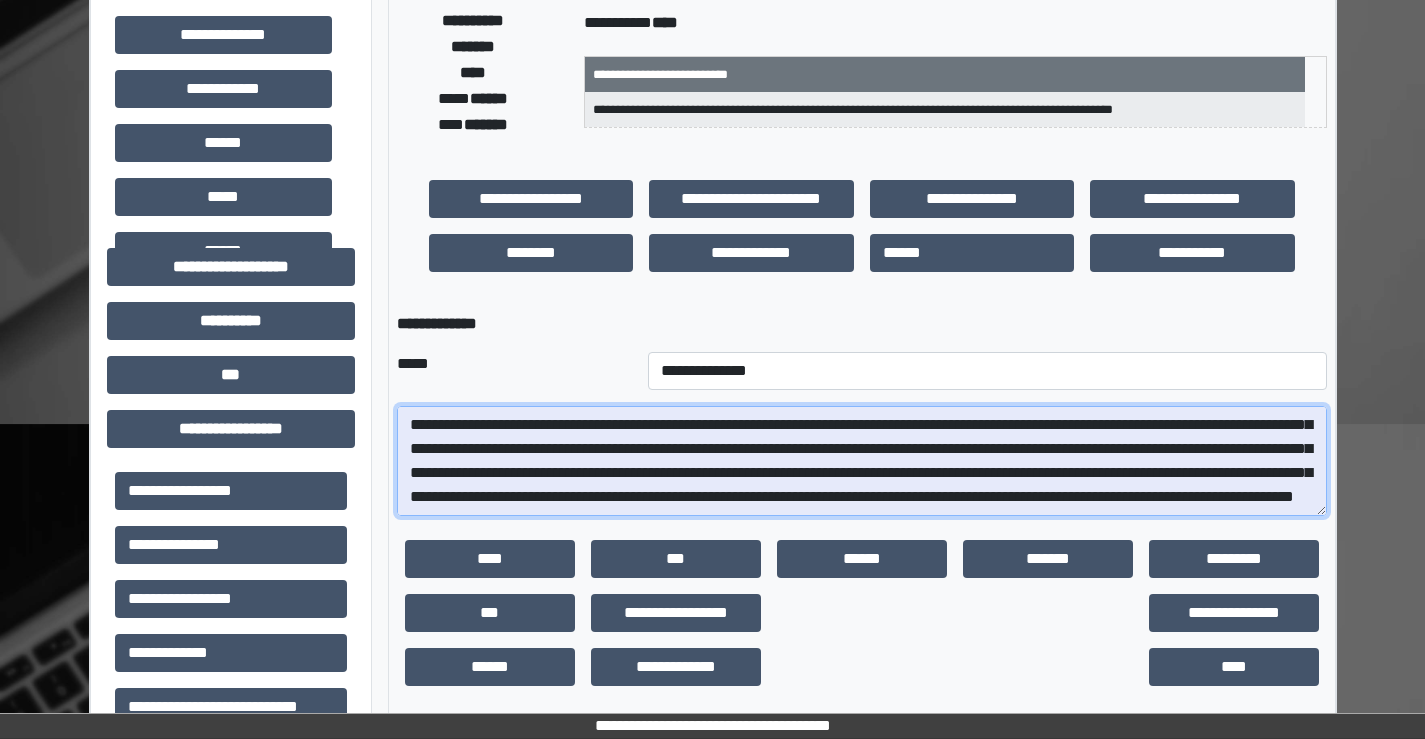 scroll, scrollTop: 65, scrollLeft: 0, axis: vertical 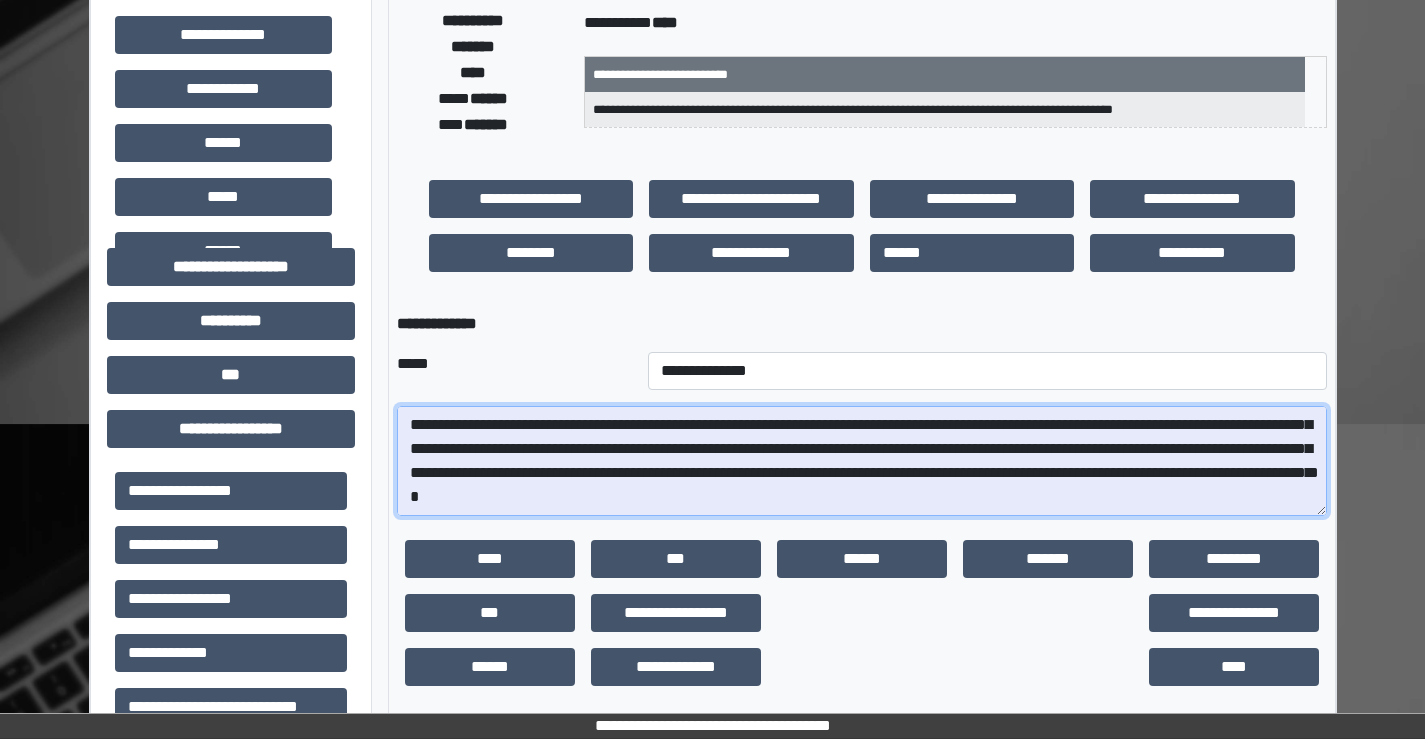 click on "**********" at bounding box center (862, 461) 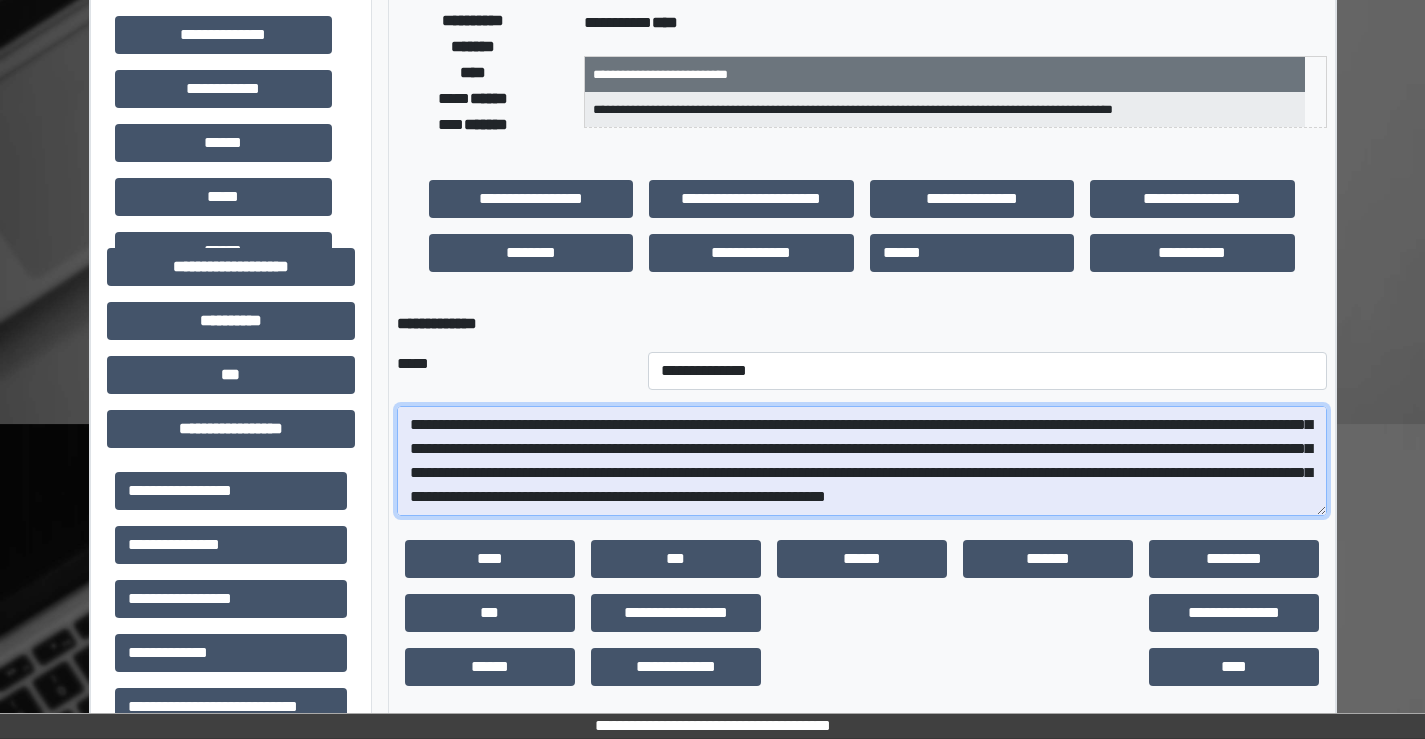 click on "**********" at bounding box center (862, 461) 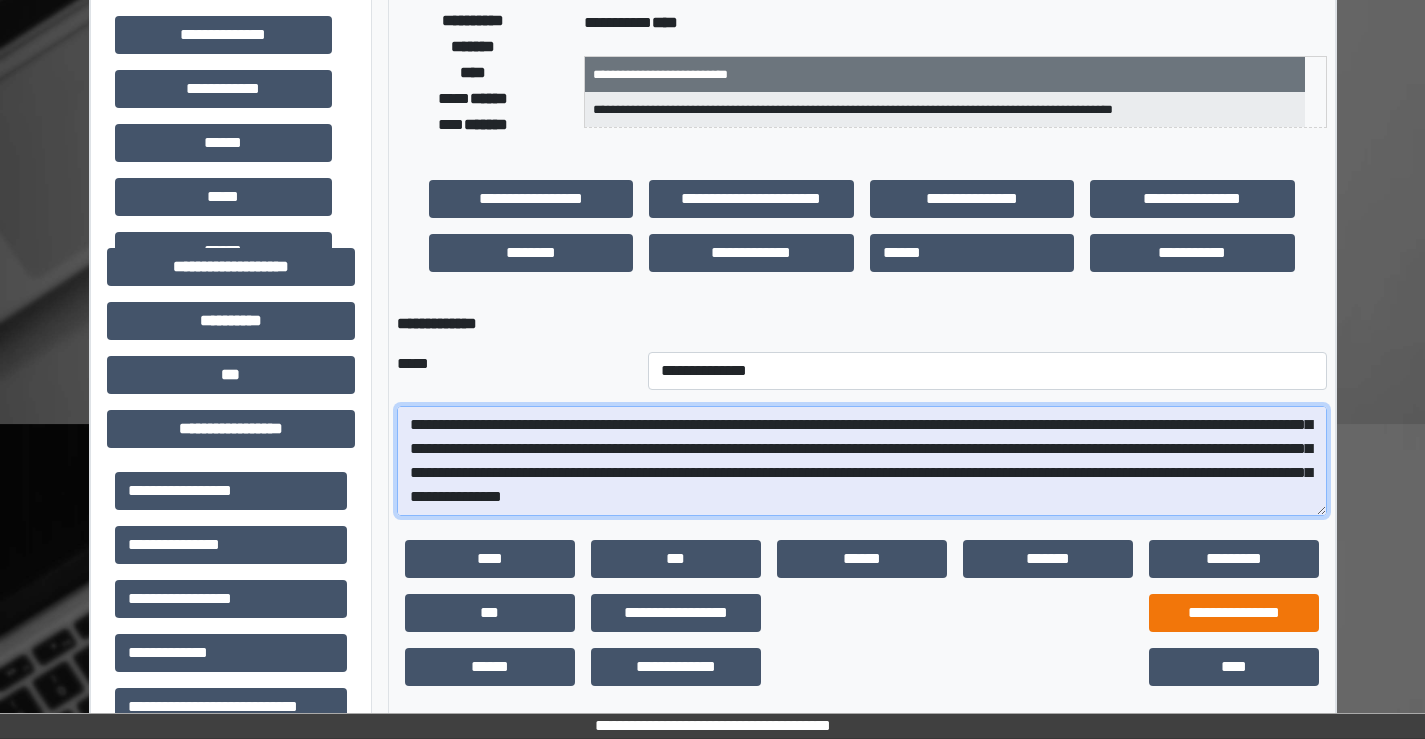 scroll, scrollTop: 96, scrollLeft: 0, axis: vertical 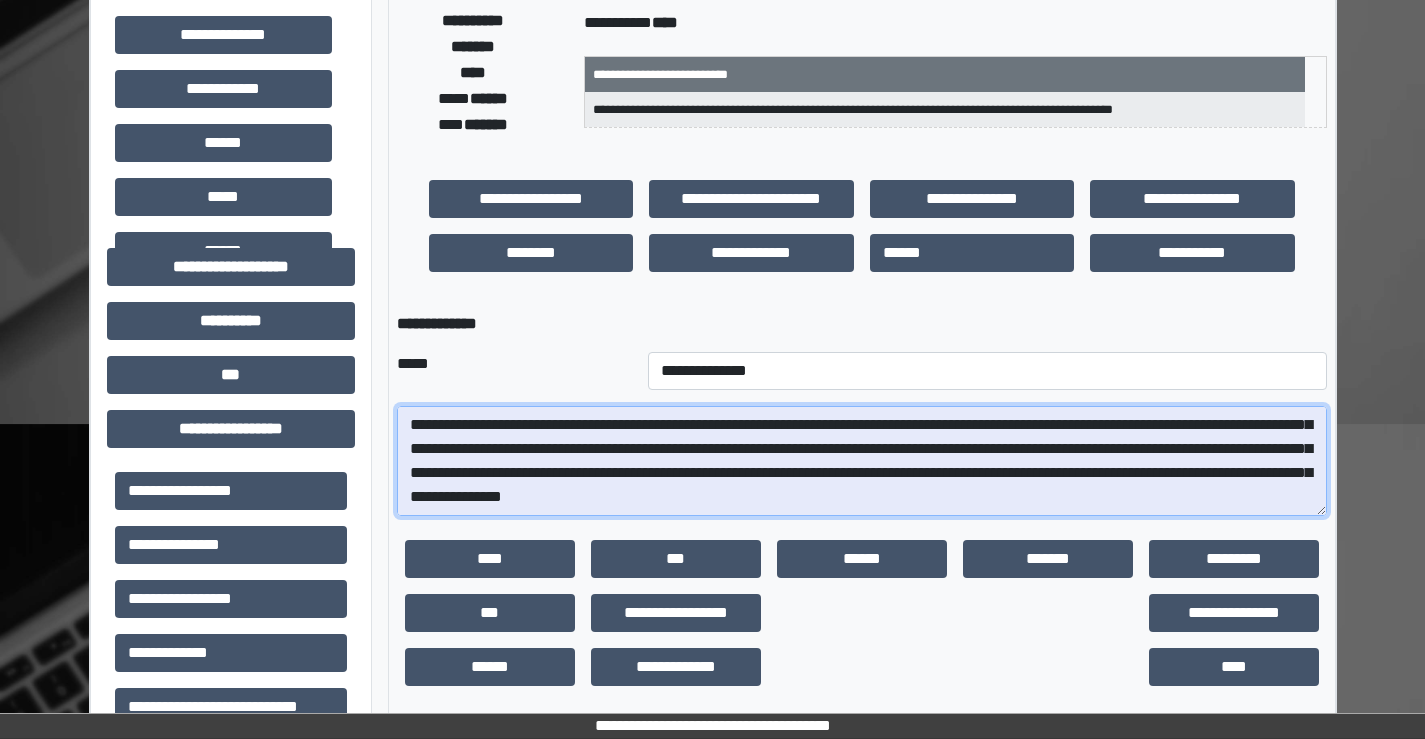type on "**********" 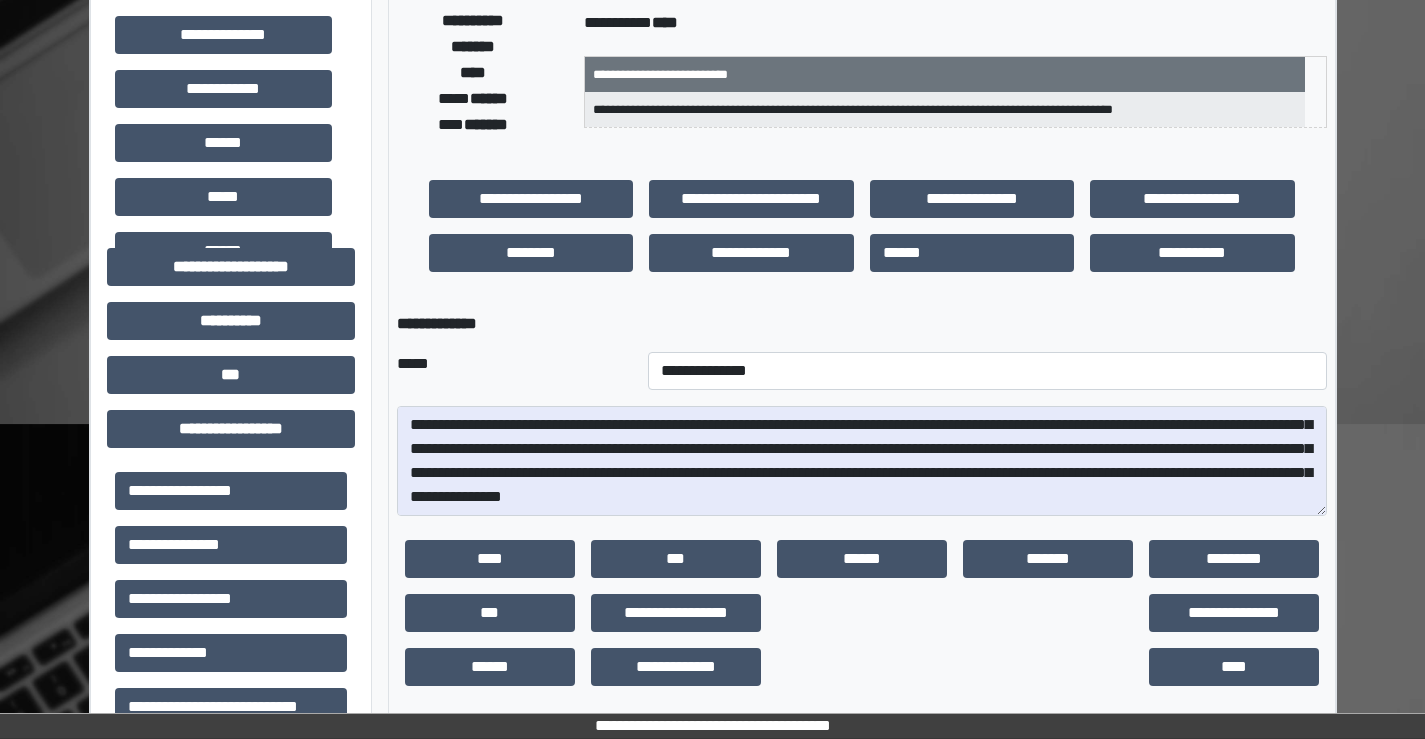 drag, startPoint x: 1374, startPoint y: 588, endPoint x: 1319, endPoint y: 580, distance: 55.578773 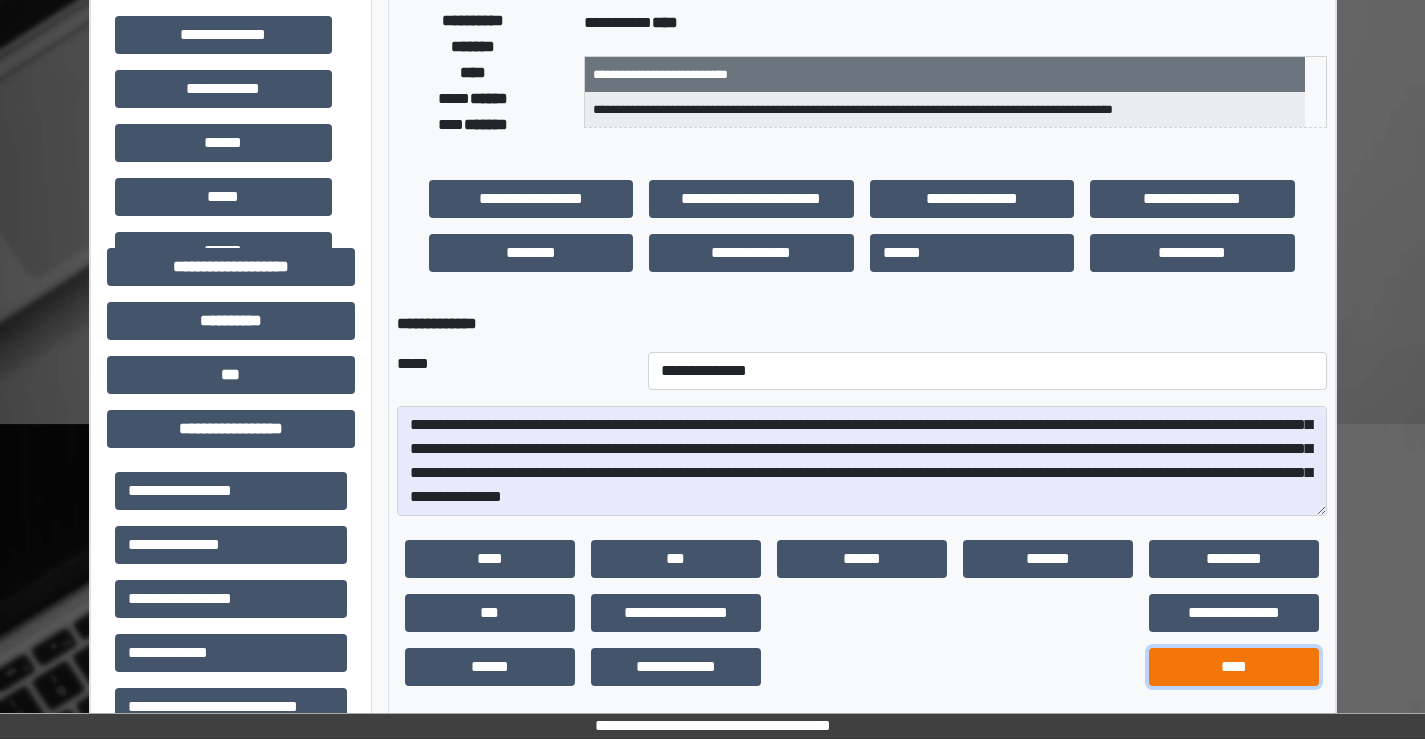 click on "****" at bounding box center (1234, 667) 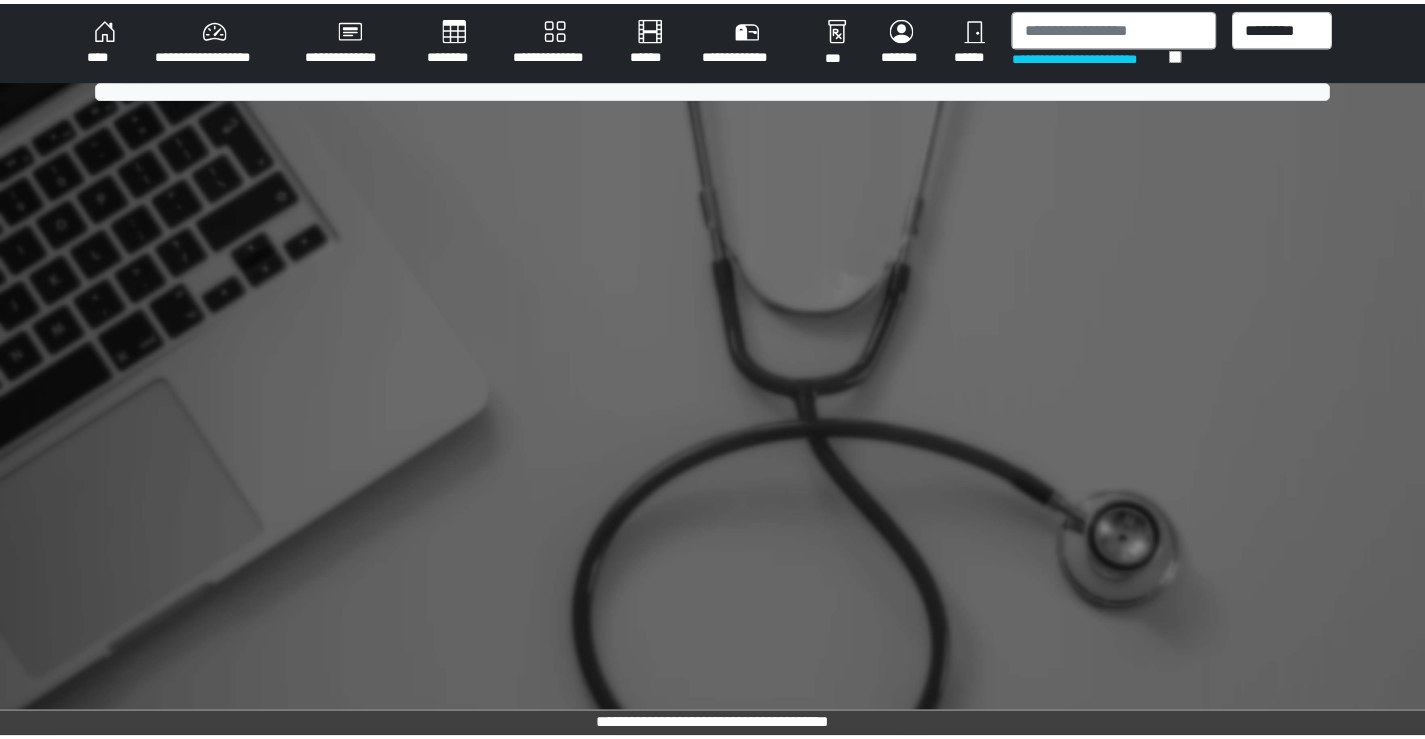 scroll, scrollTop: 0, scrollLeft: 0, axis: both 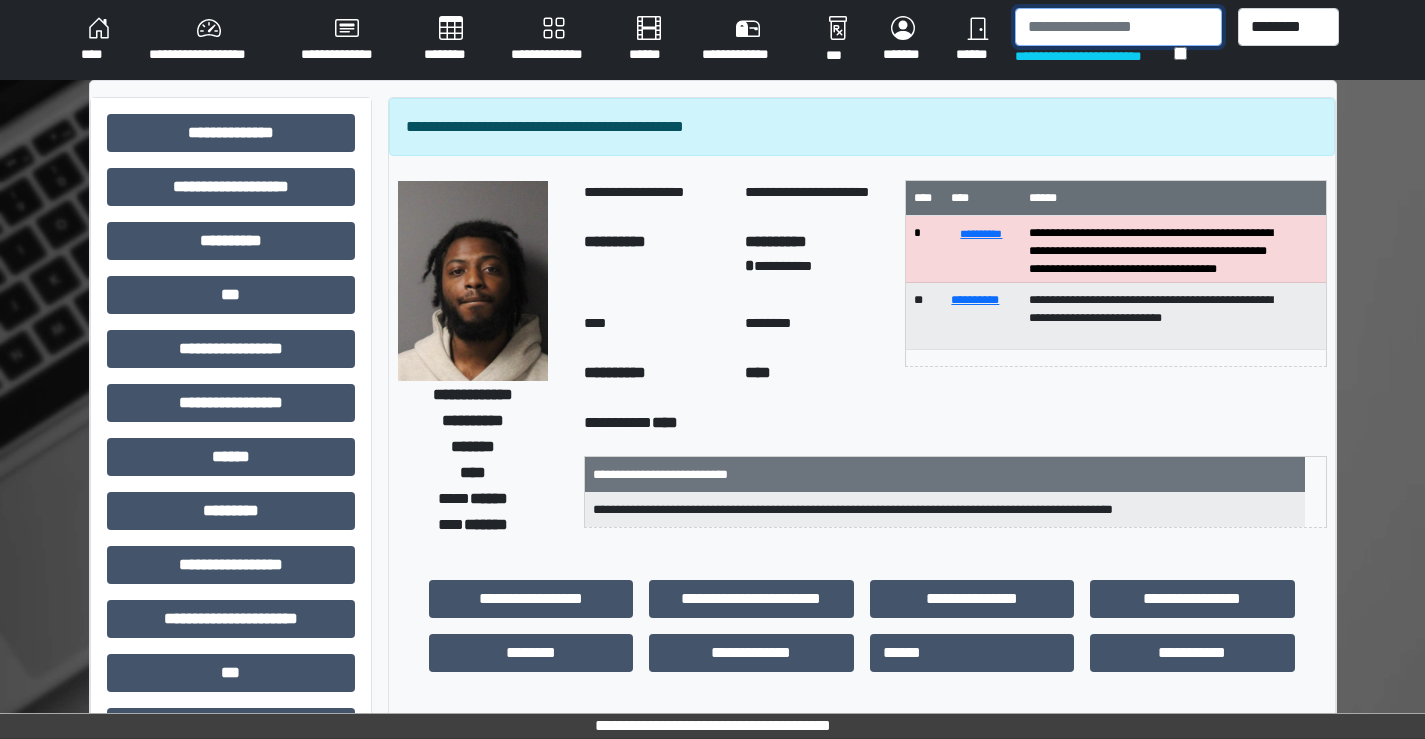 click at bounding box center [1118, 27] 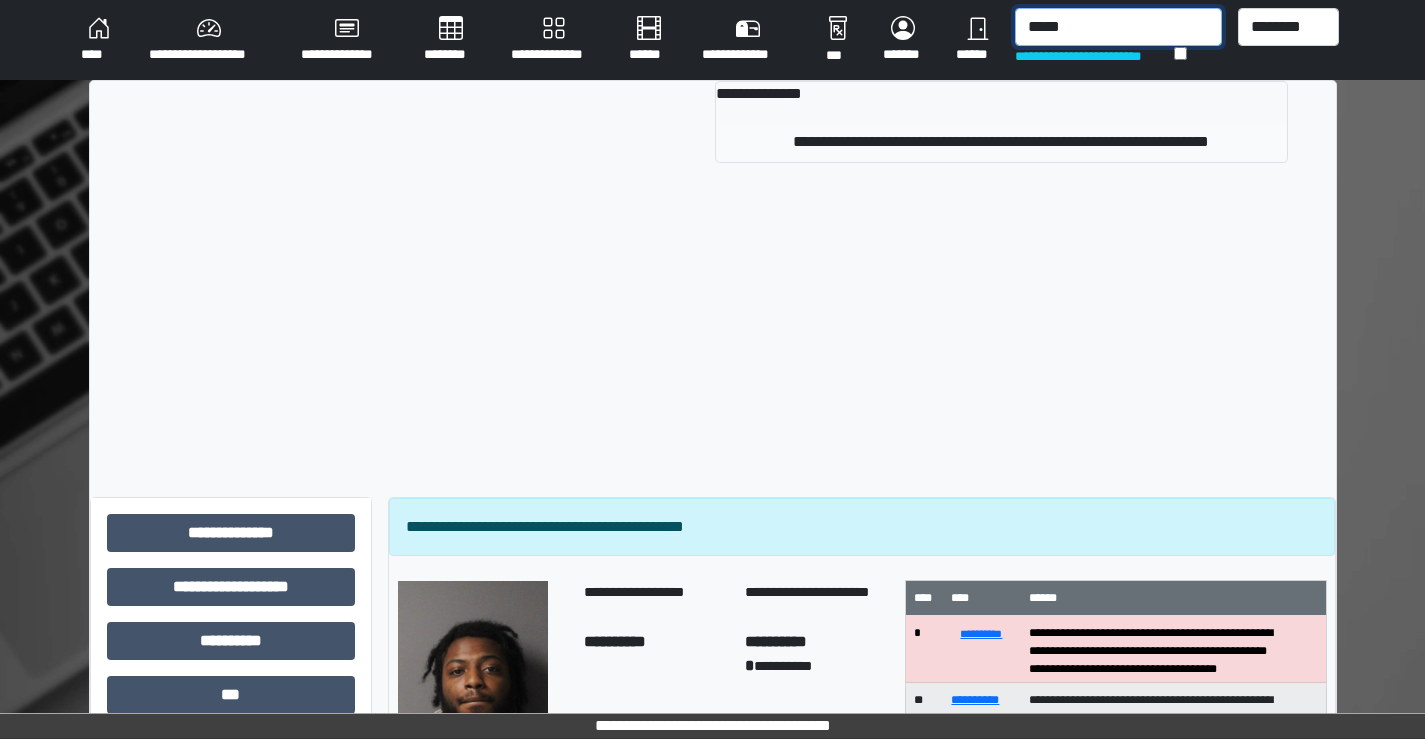 type on "*****" 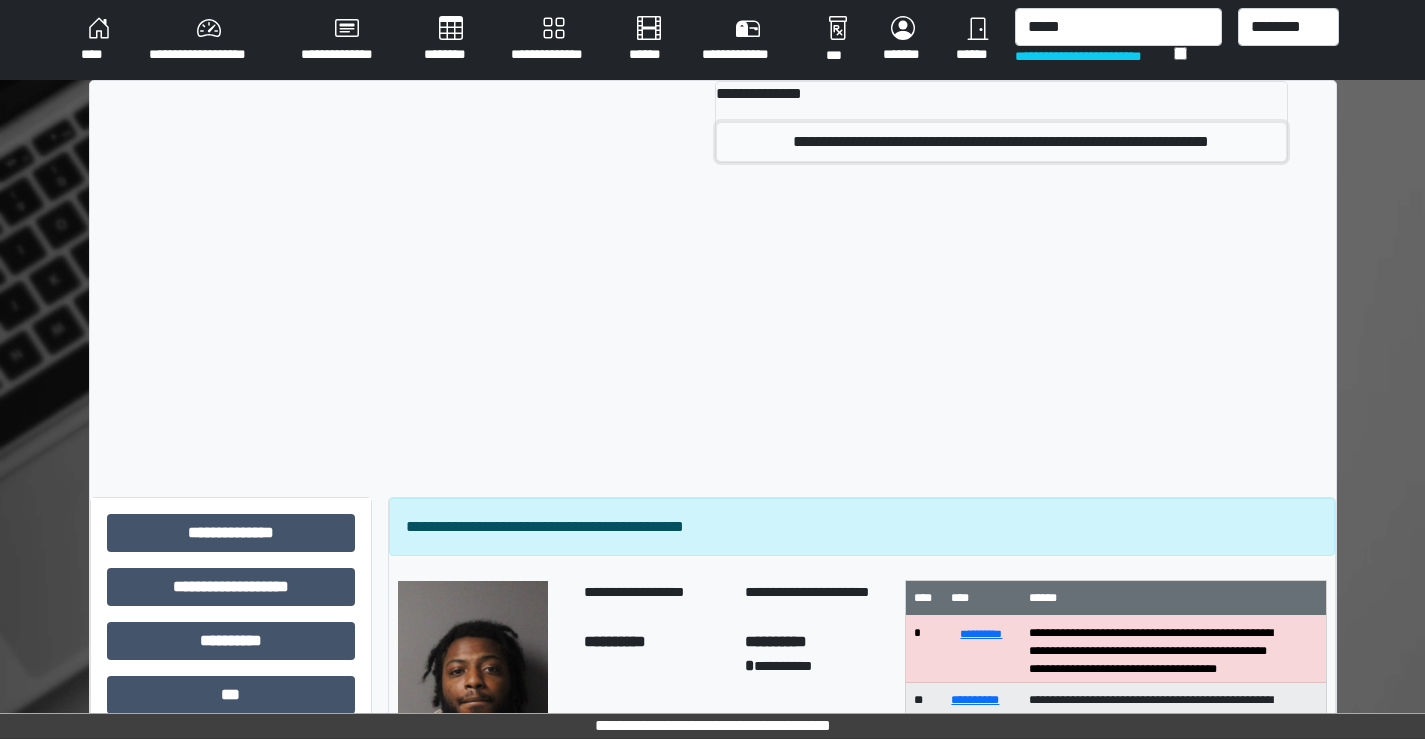 click on "**********" at bounding box center (1001, 142) 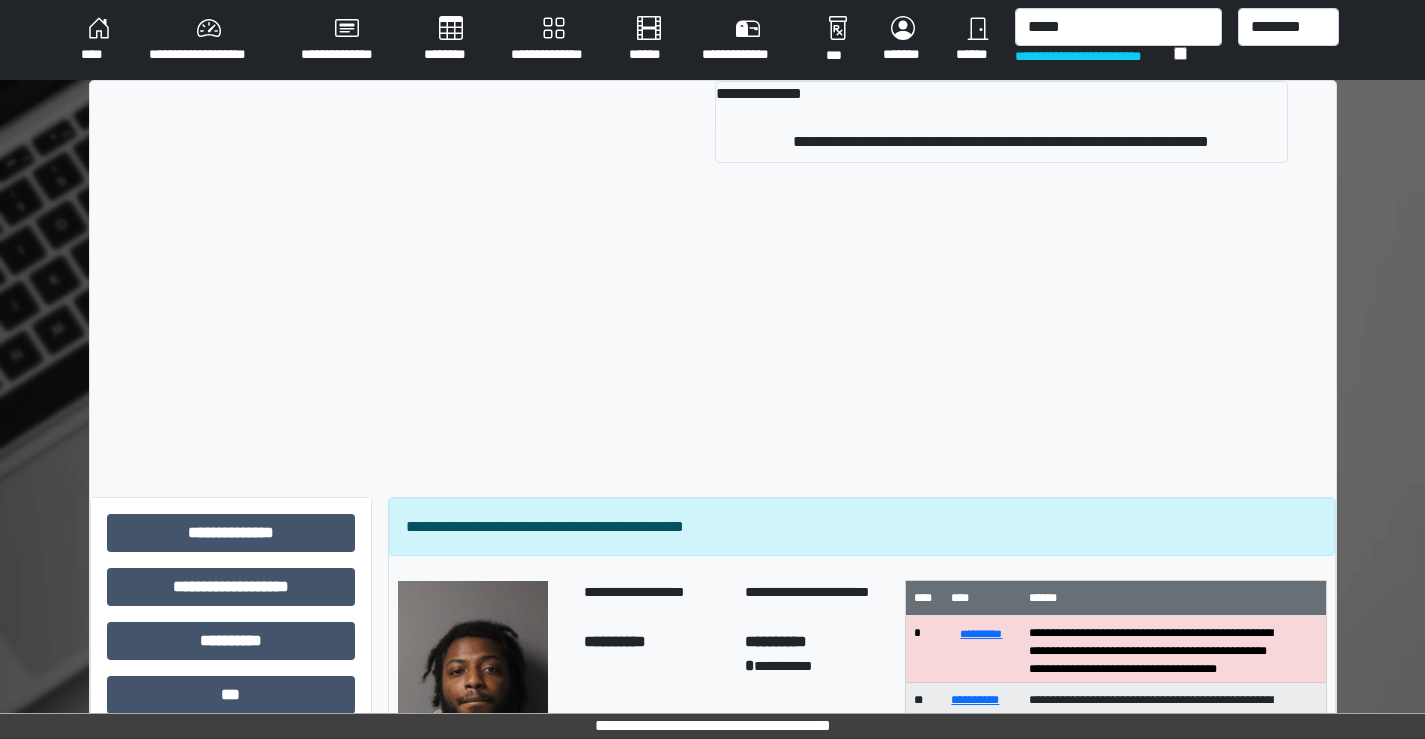 type 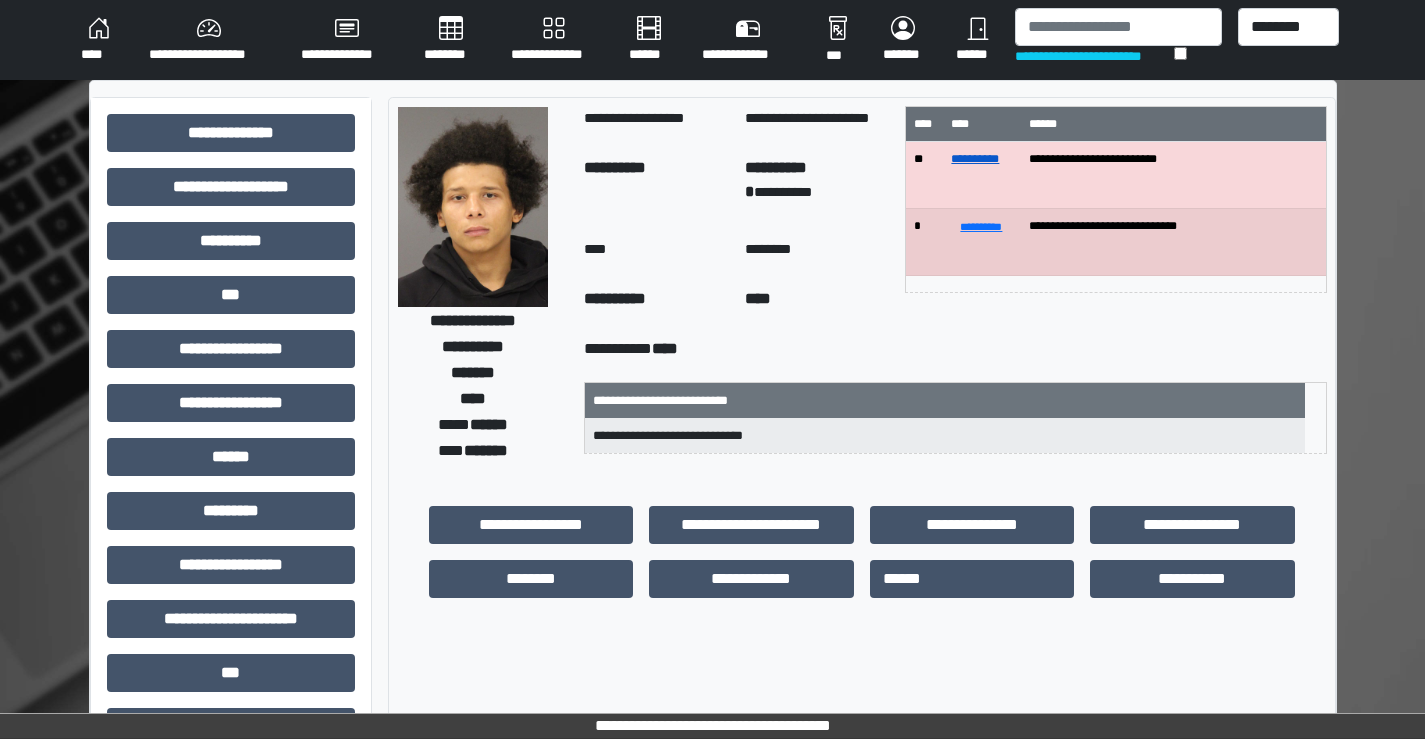 click on "**********" at bounding box center [975, 159] 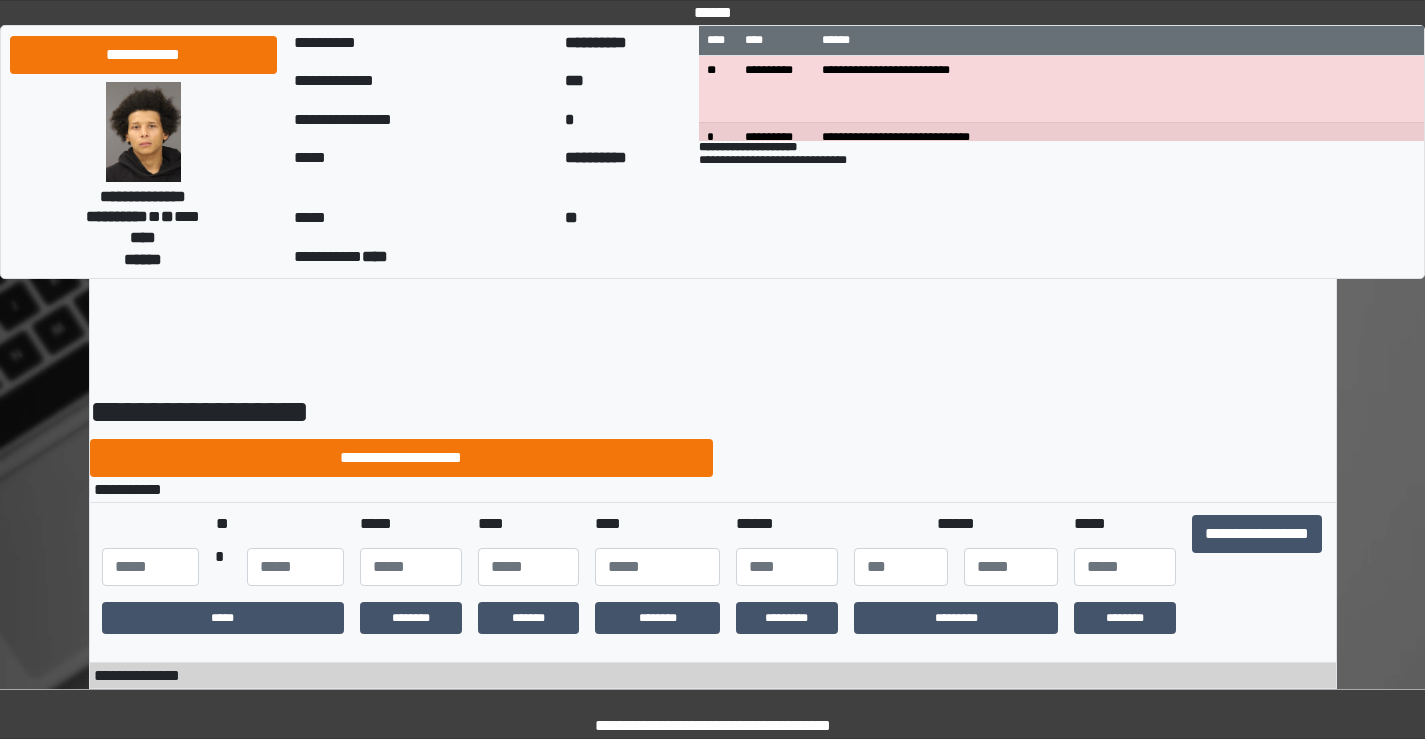 scroll, scrollTop: 0, scrollLeft: 0, axis: both 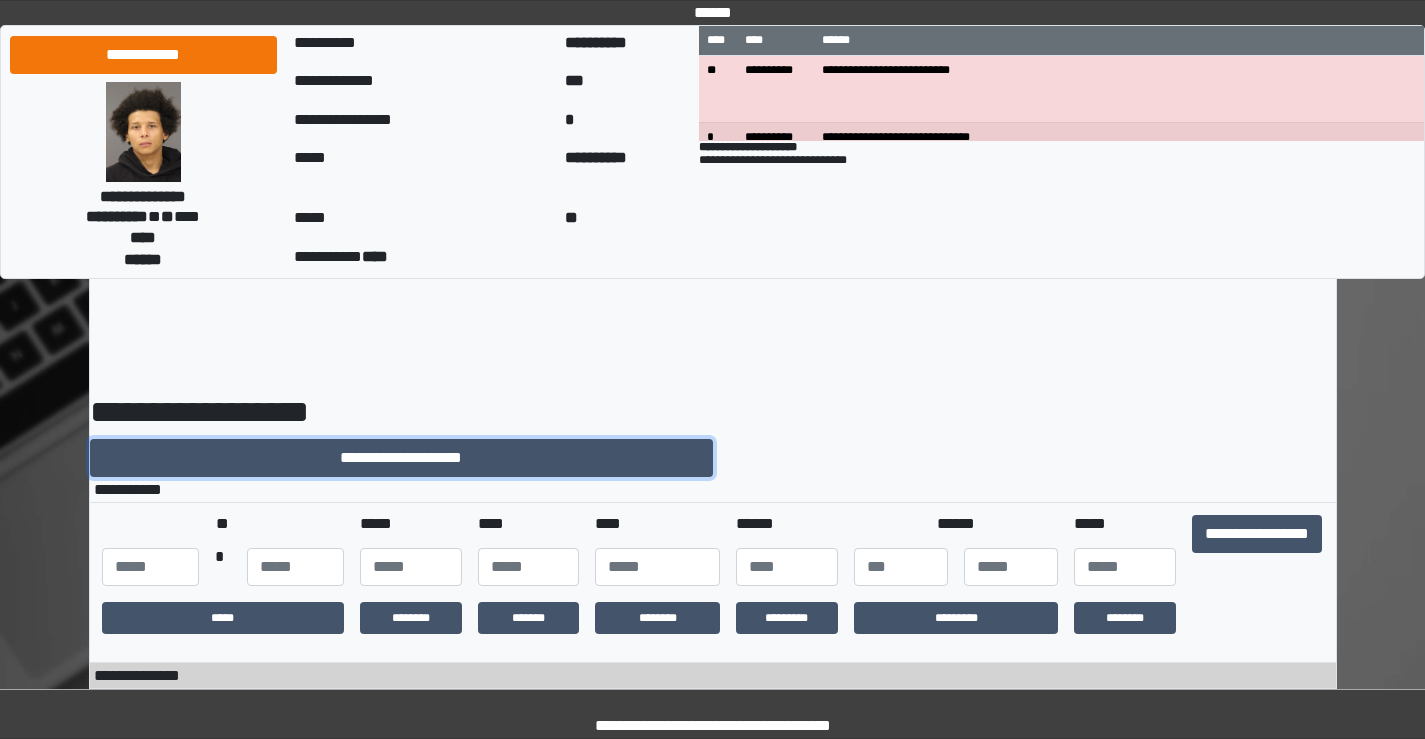 click on "**********" at bounding box center (401, 458) 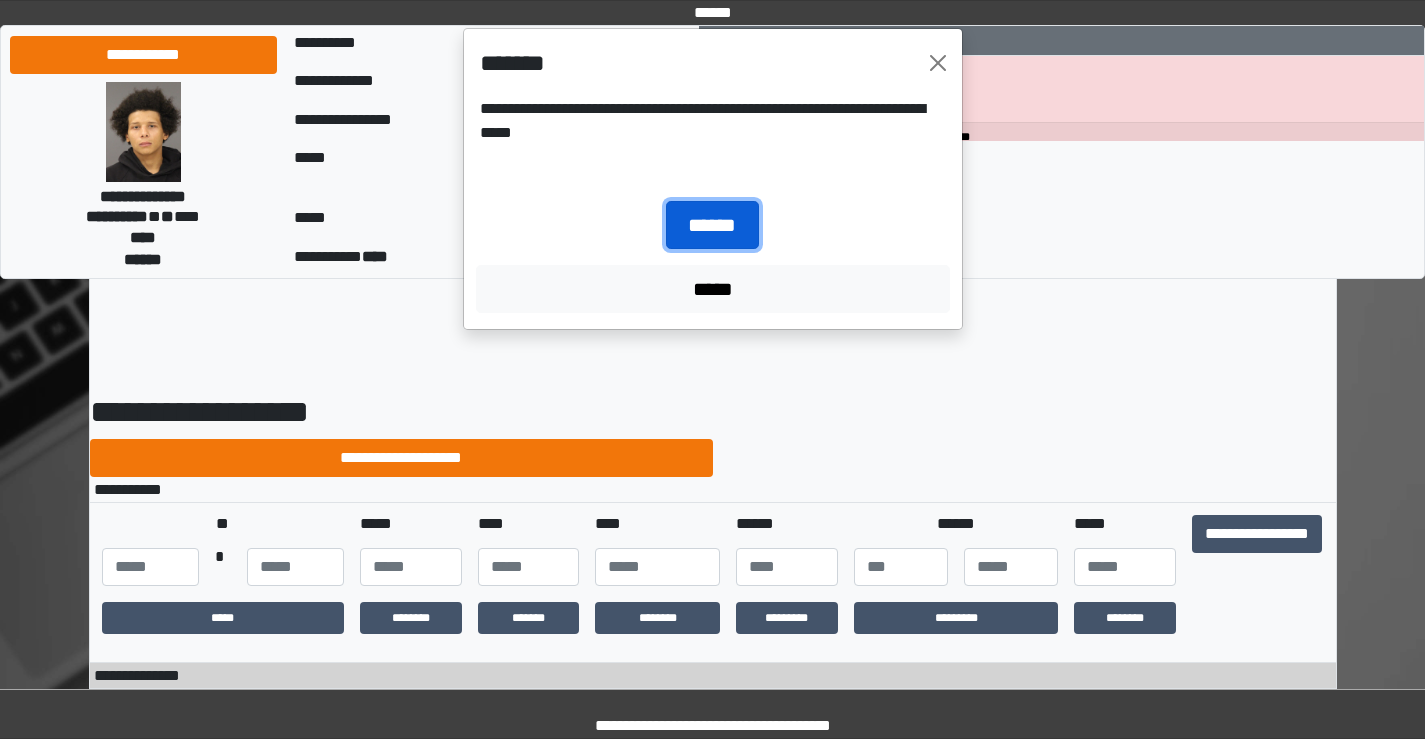 click on "******" at bounding box center [712, 225] 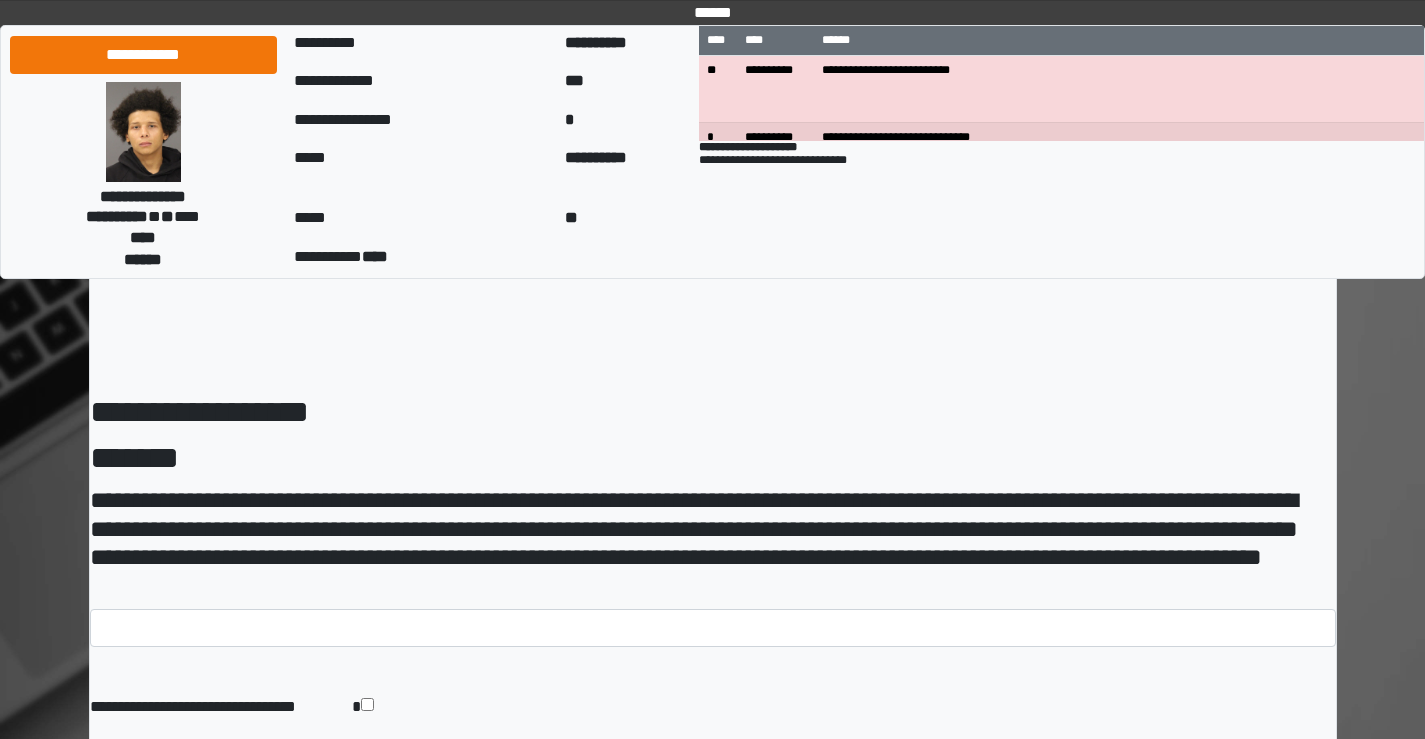 scroll, scrollTop: 0, scrollLeft: 0, axis: both 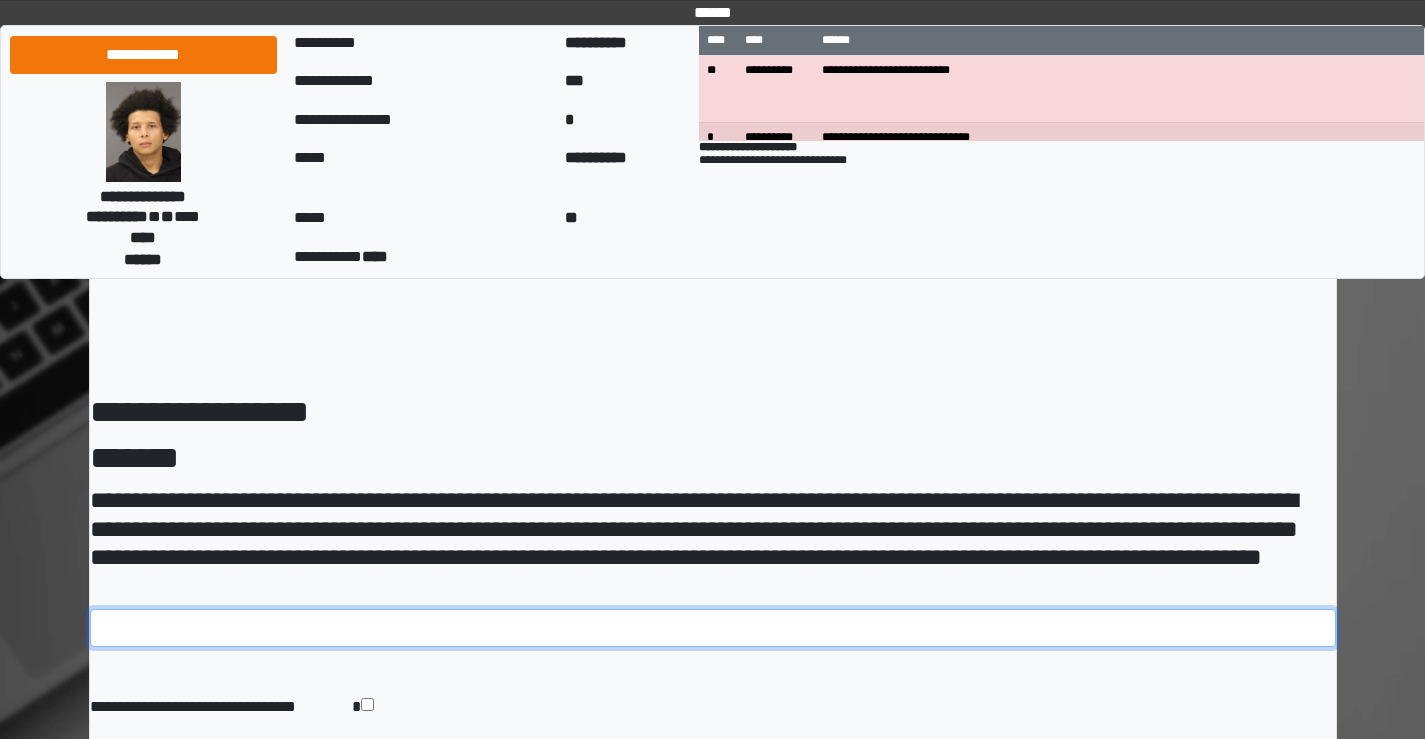 click at bounding box center [713, 628] 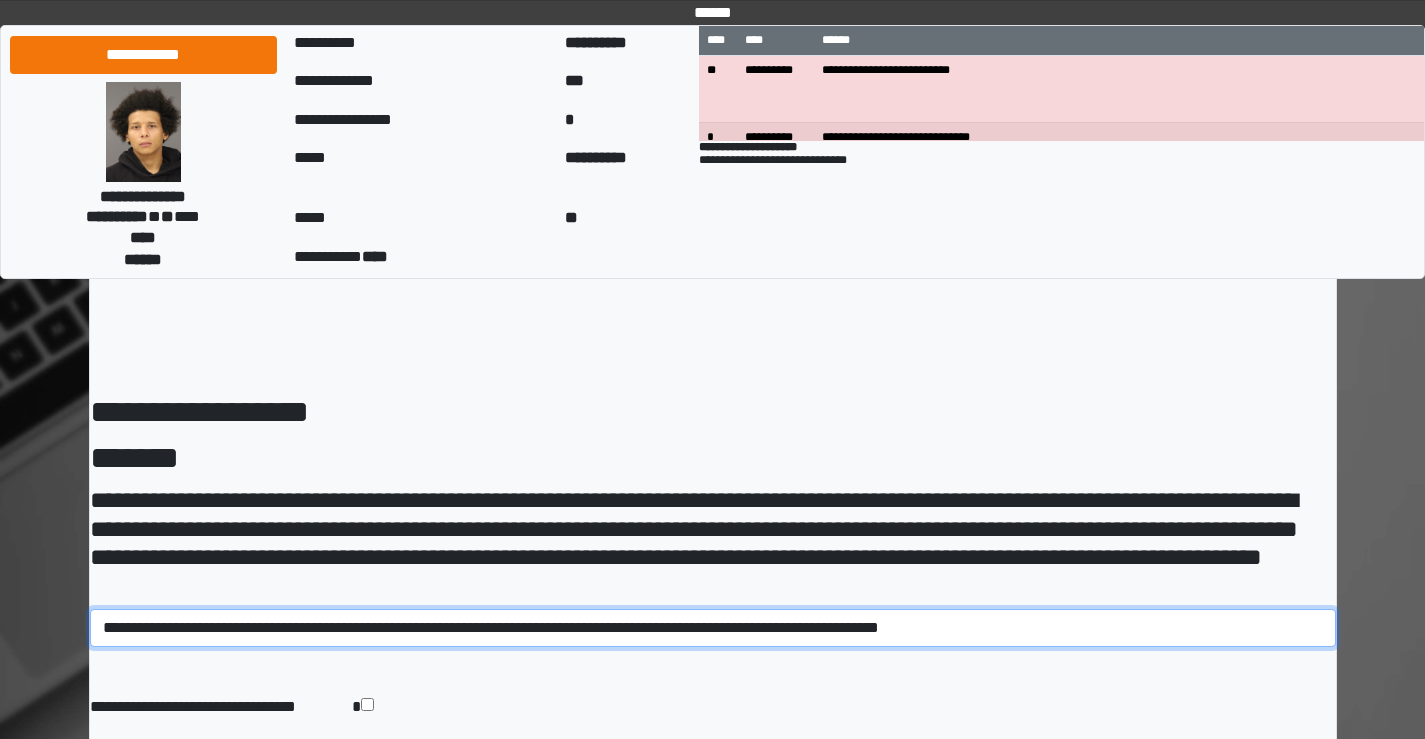 click on "**********" at bounding box center (713, 628) 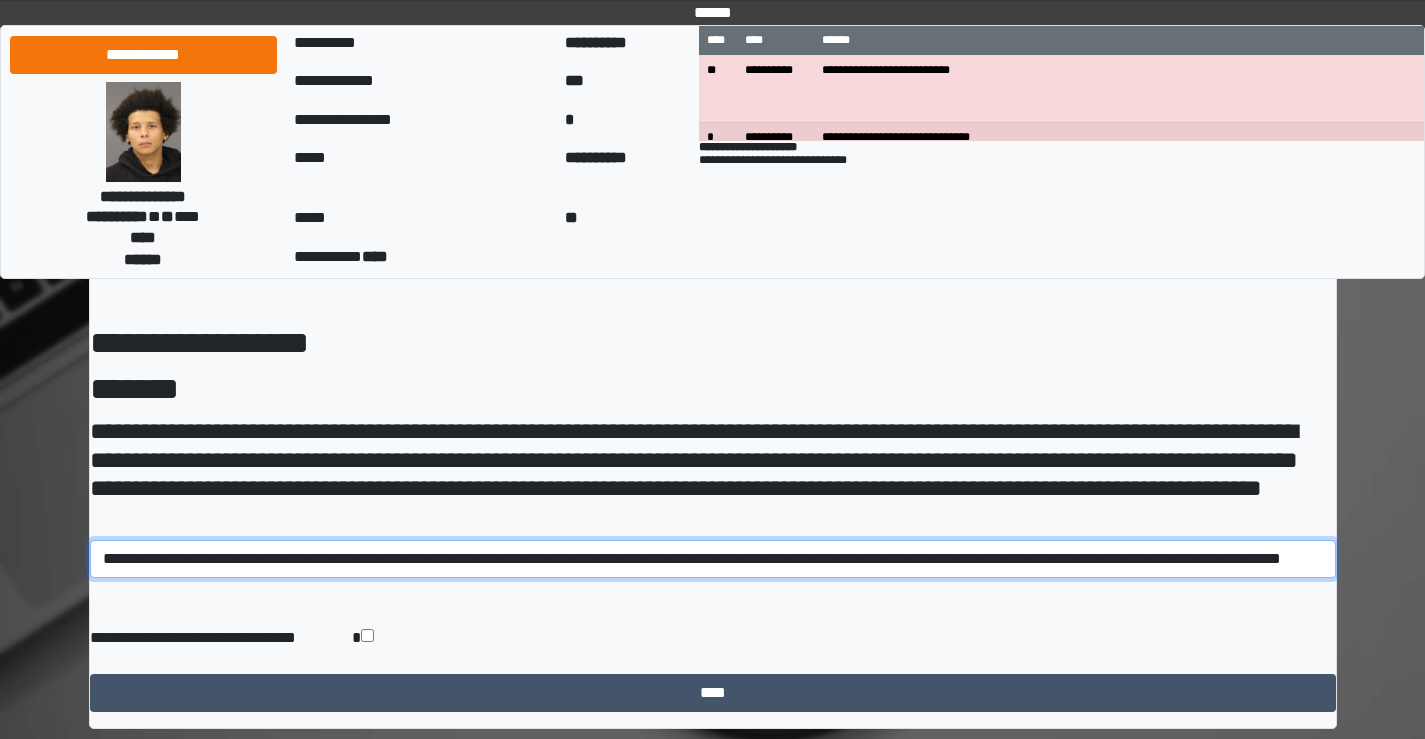 scroll, scrollTop: 113, scrollLeft: 0, axis: vertical 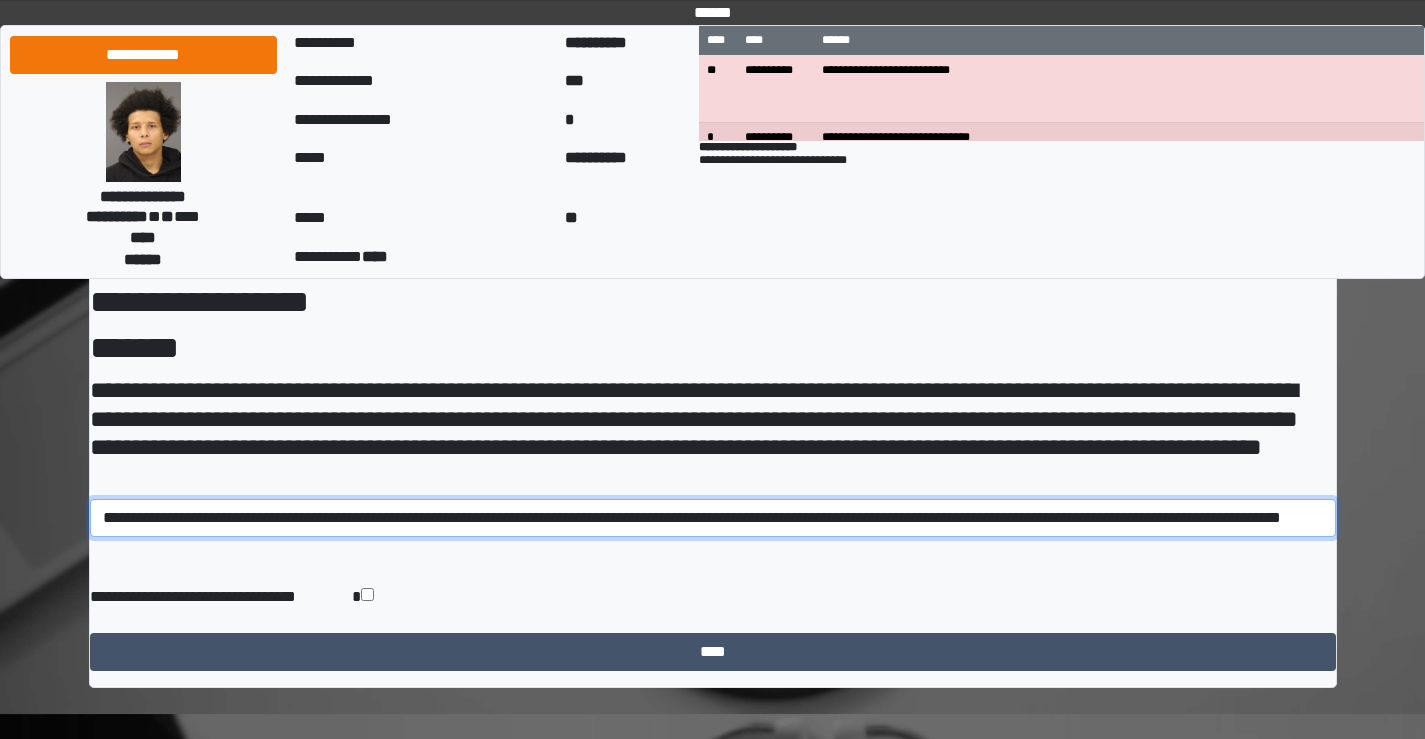 type on "**********" 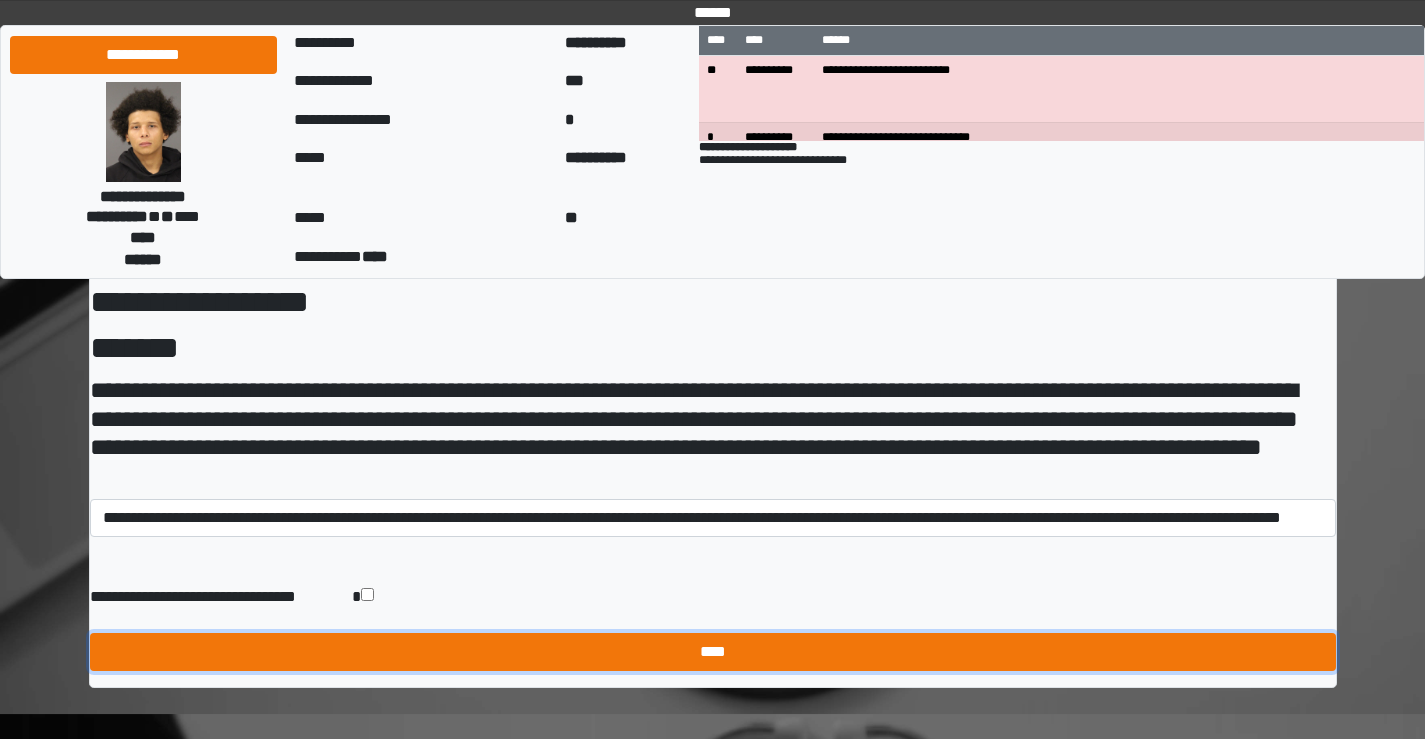 click on "****" at bounding box center [713, 652] 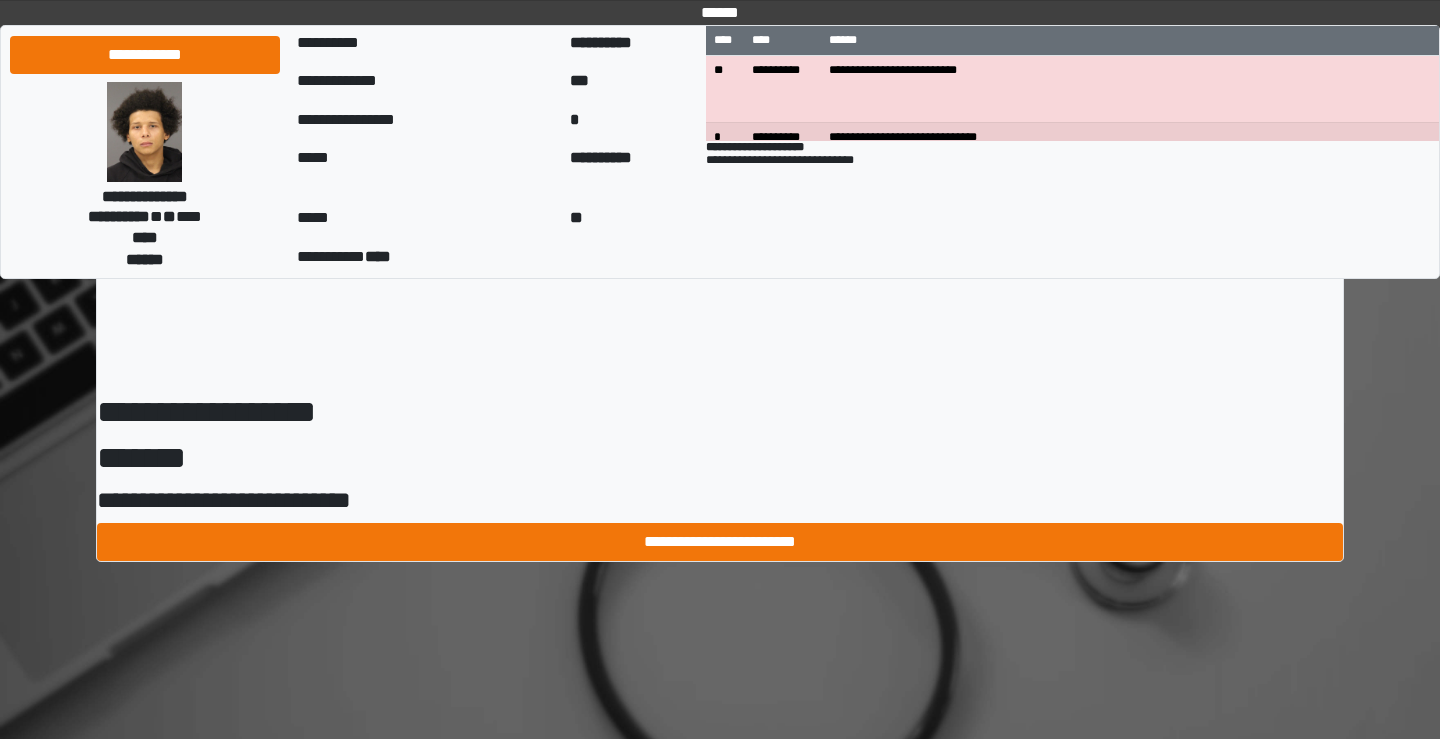 scroll, scrollTop: 0, scrollLeft: 0, axis: both 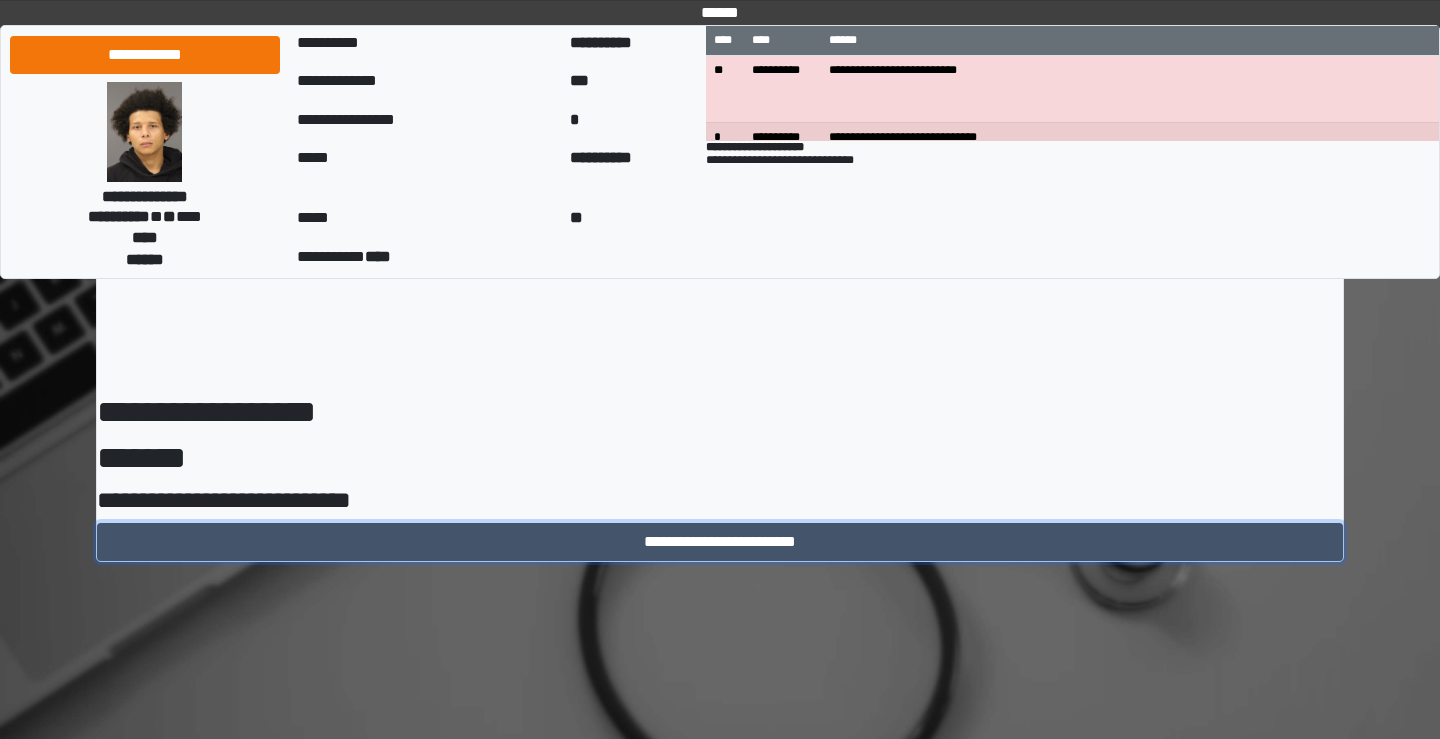 click on "**********" at bounding box center [720, 542] 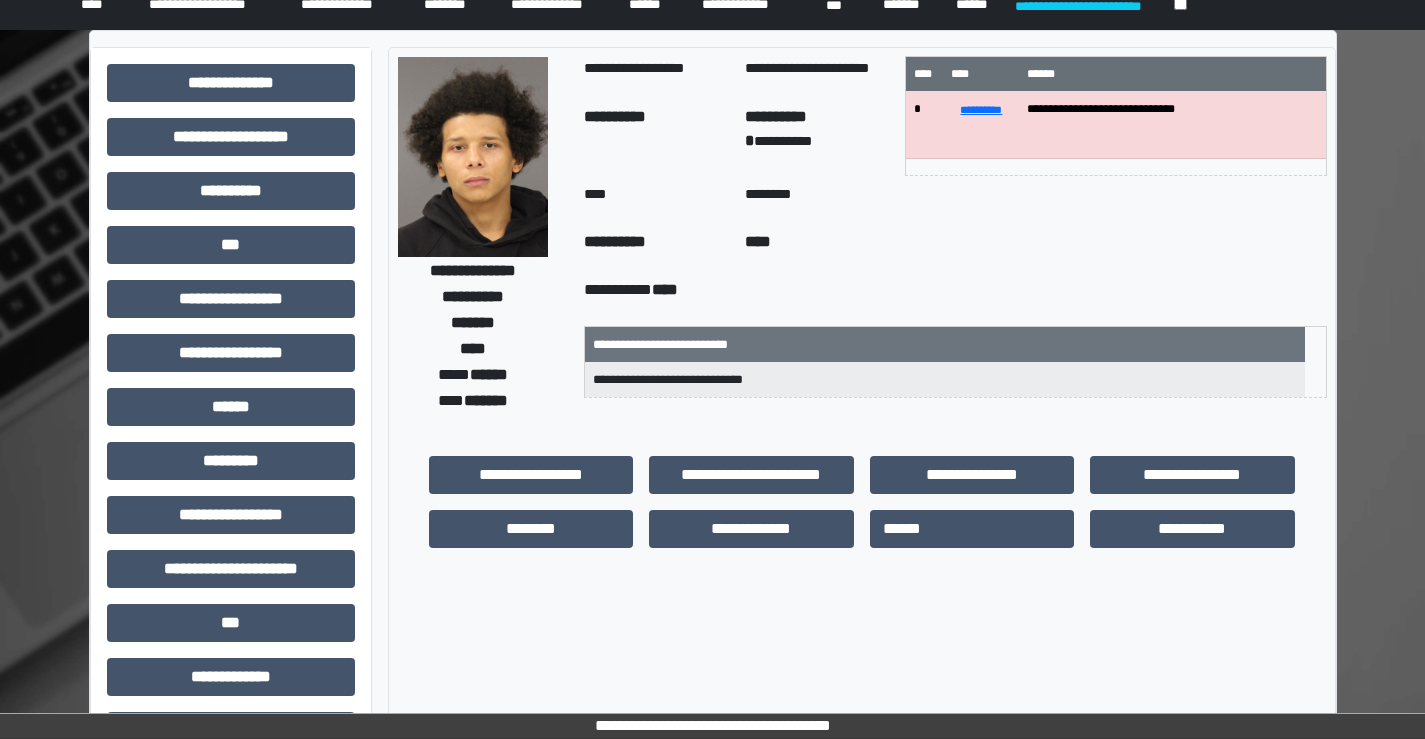 scroll, scrollTop: 0, scrollLeft: 0, axis: both 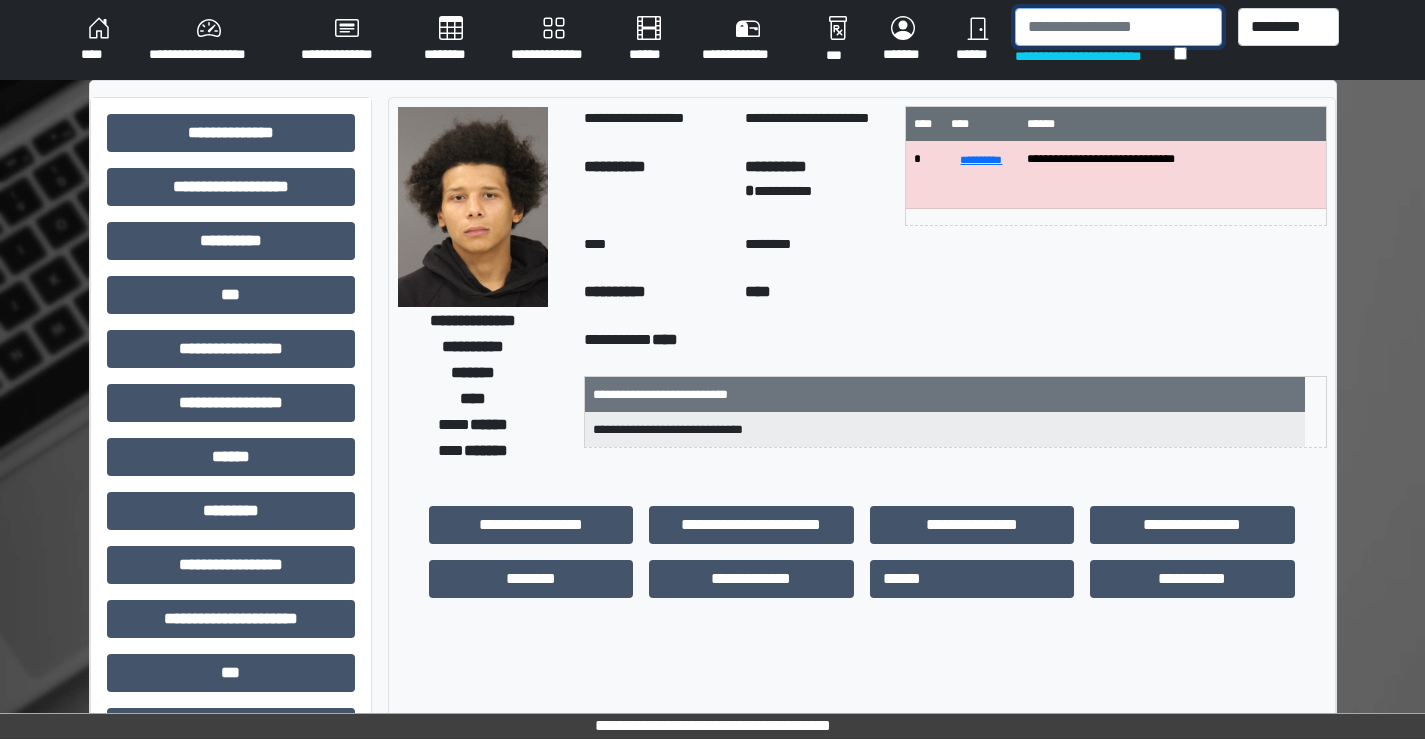 click at bounding box center (1118, 27) 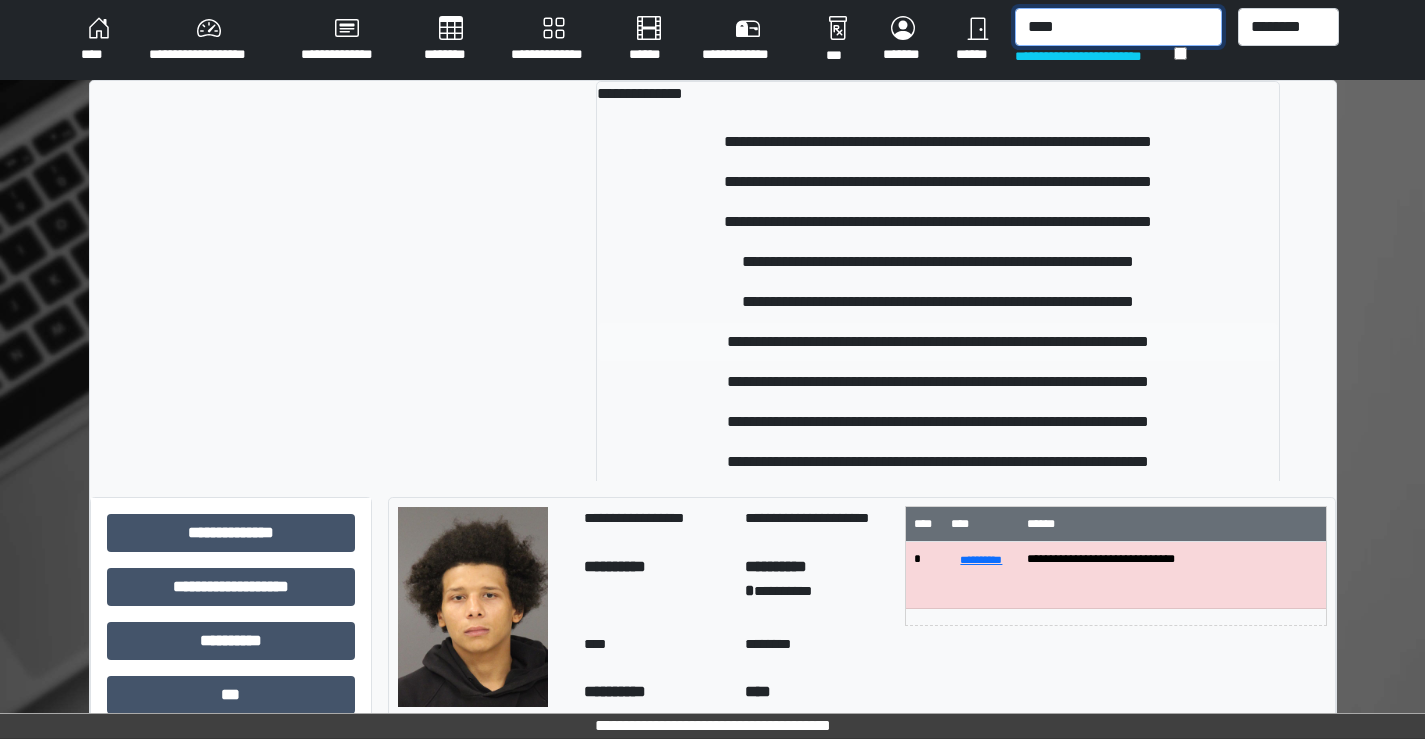 type on "****" 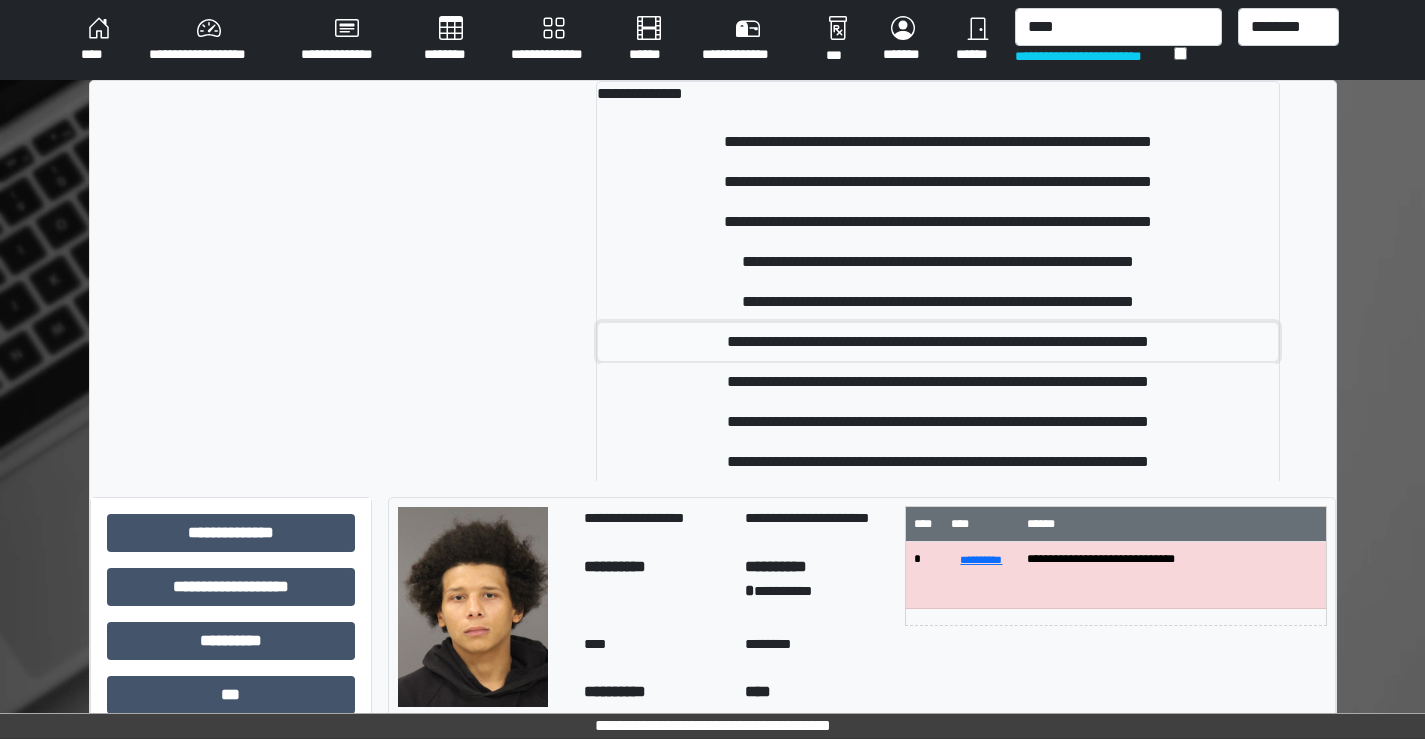 click on "**********" at bounding box center (938, 342) 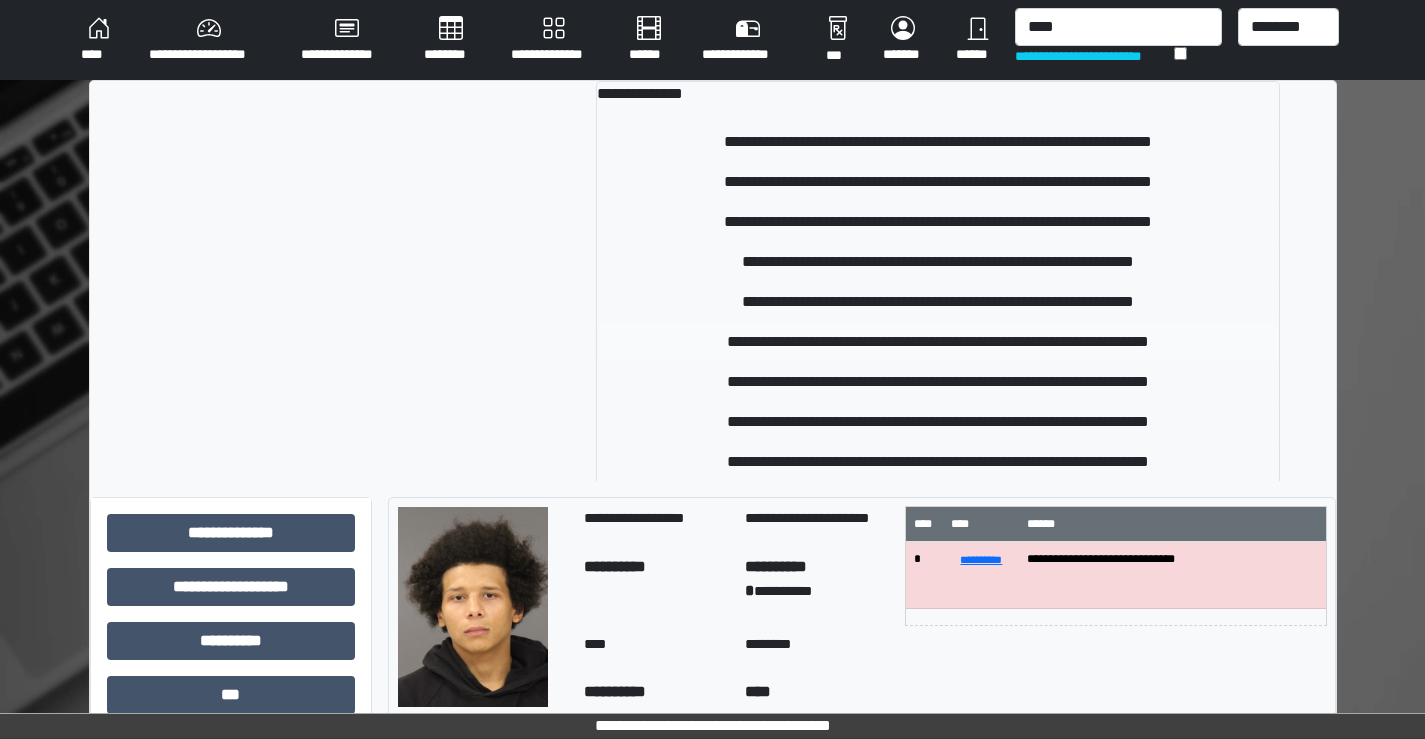 type 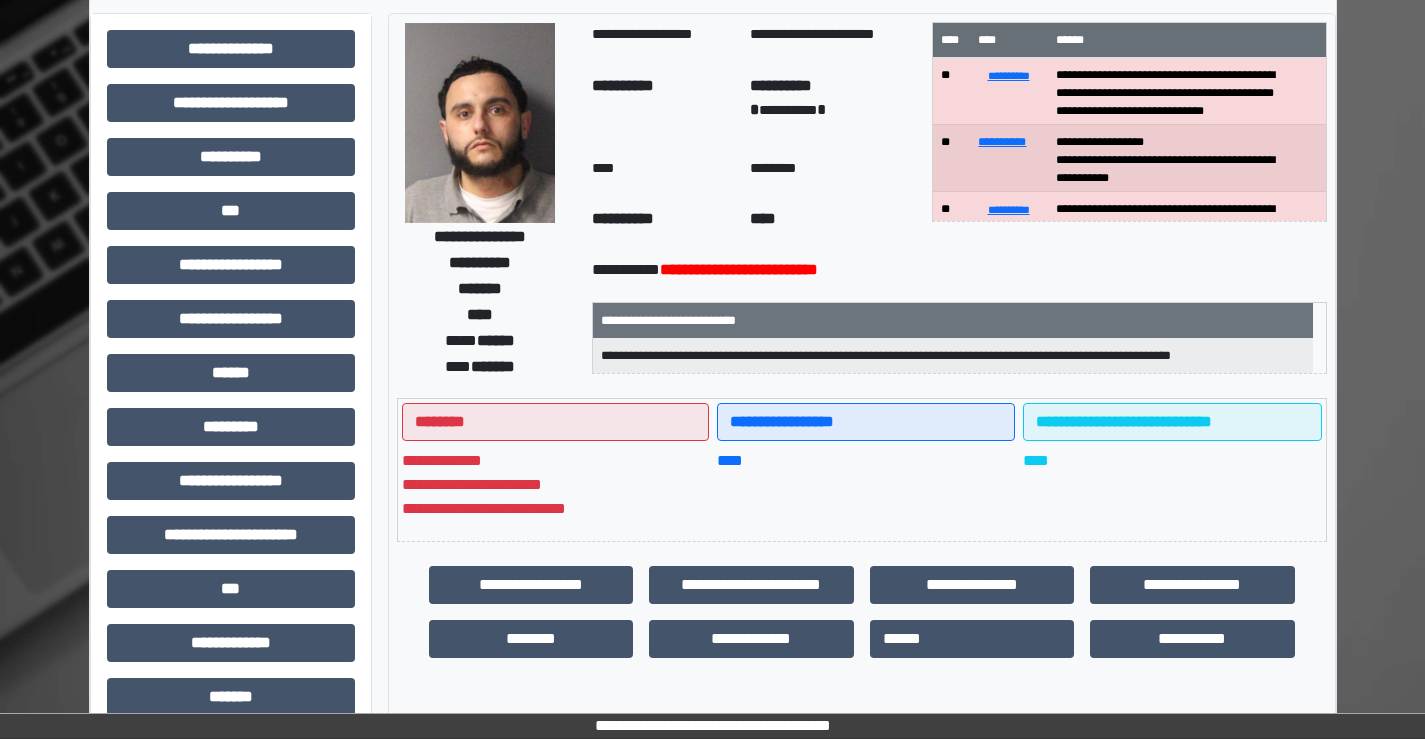 scroll, scrollTop: 200, scrollLeft: 0, axis: vertical 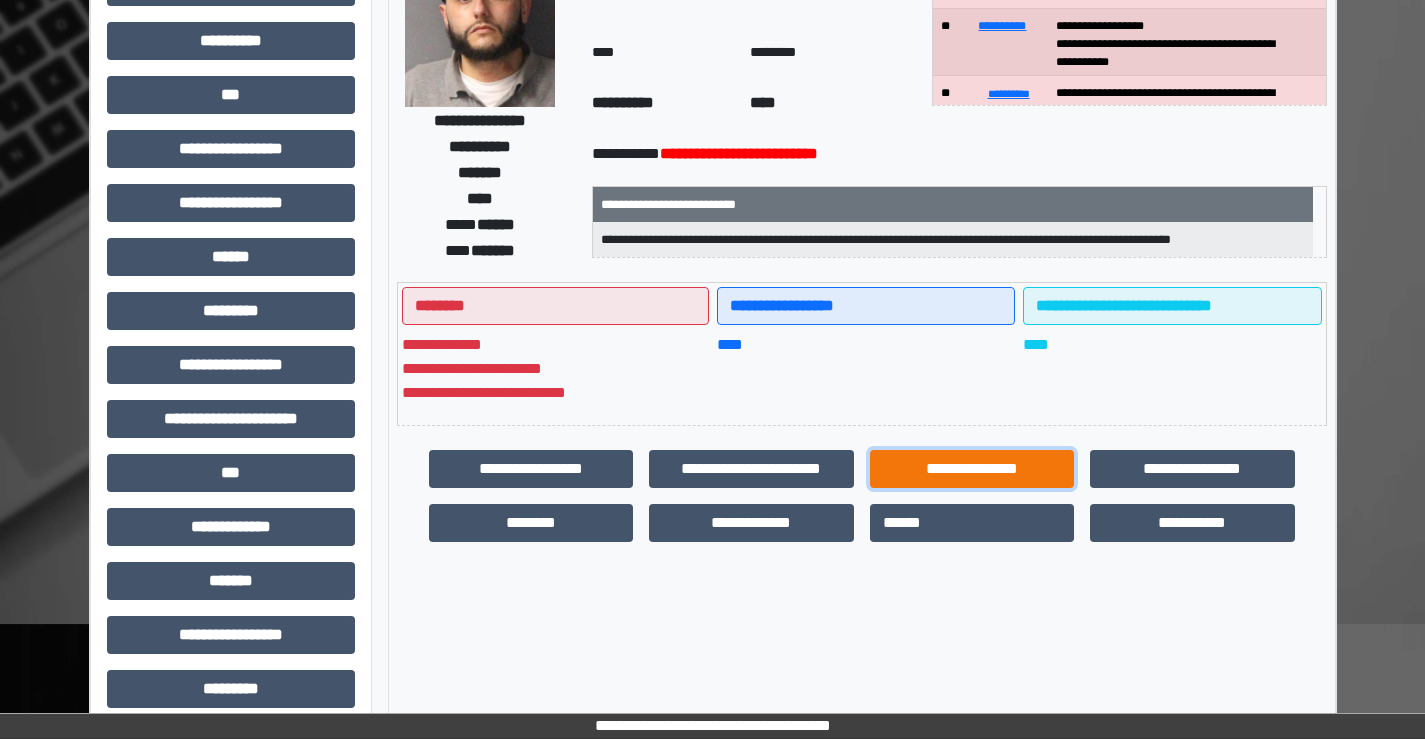 click on "**********" at bounding box center (972, 469) 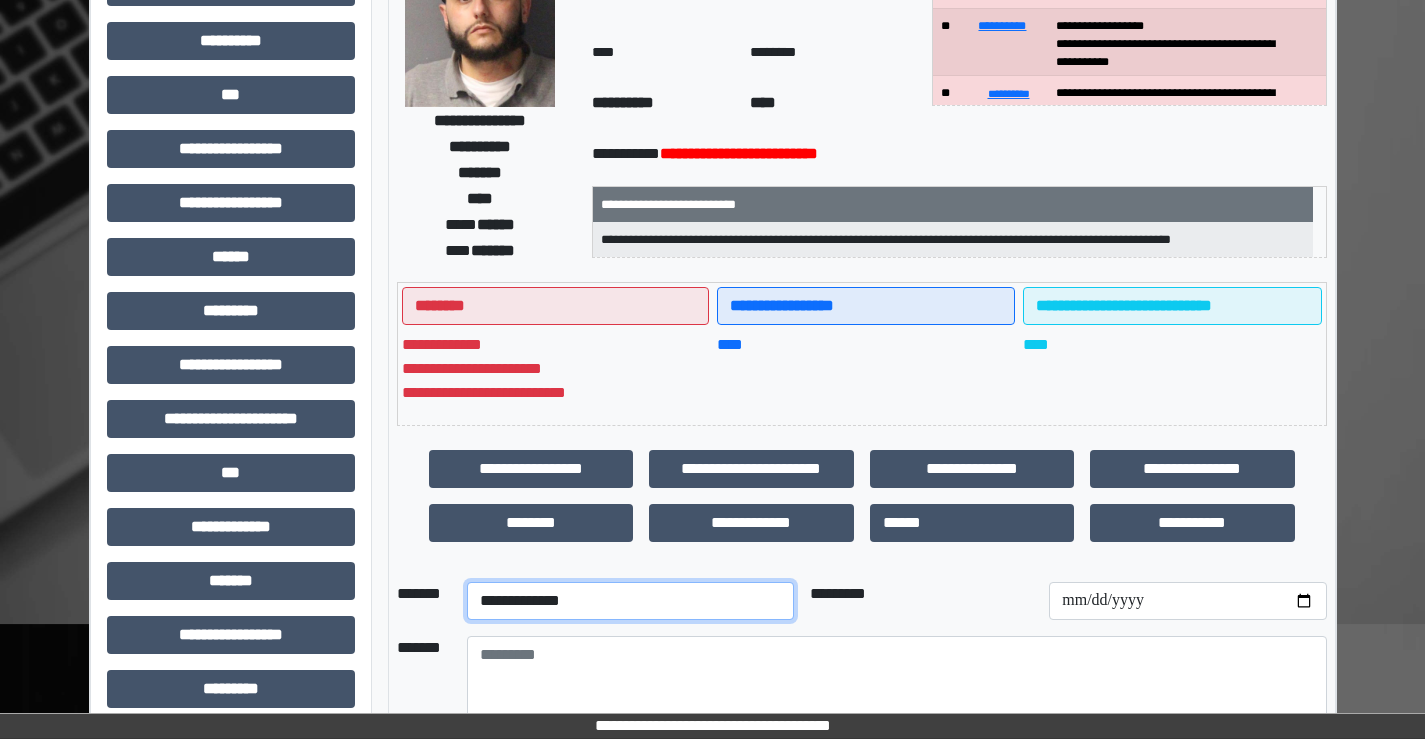 click on "**********" at bounding box center (630, 601) 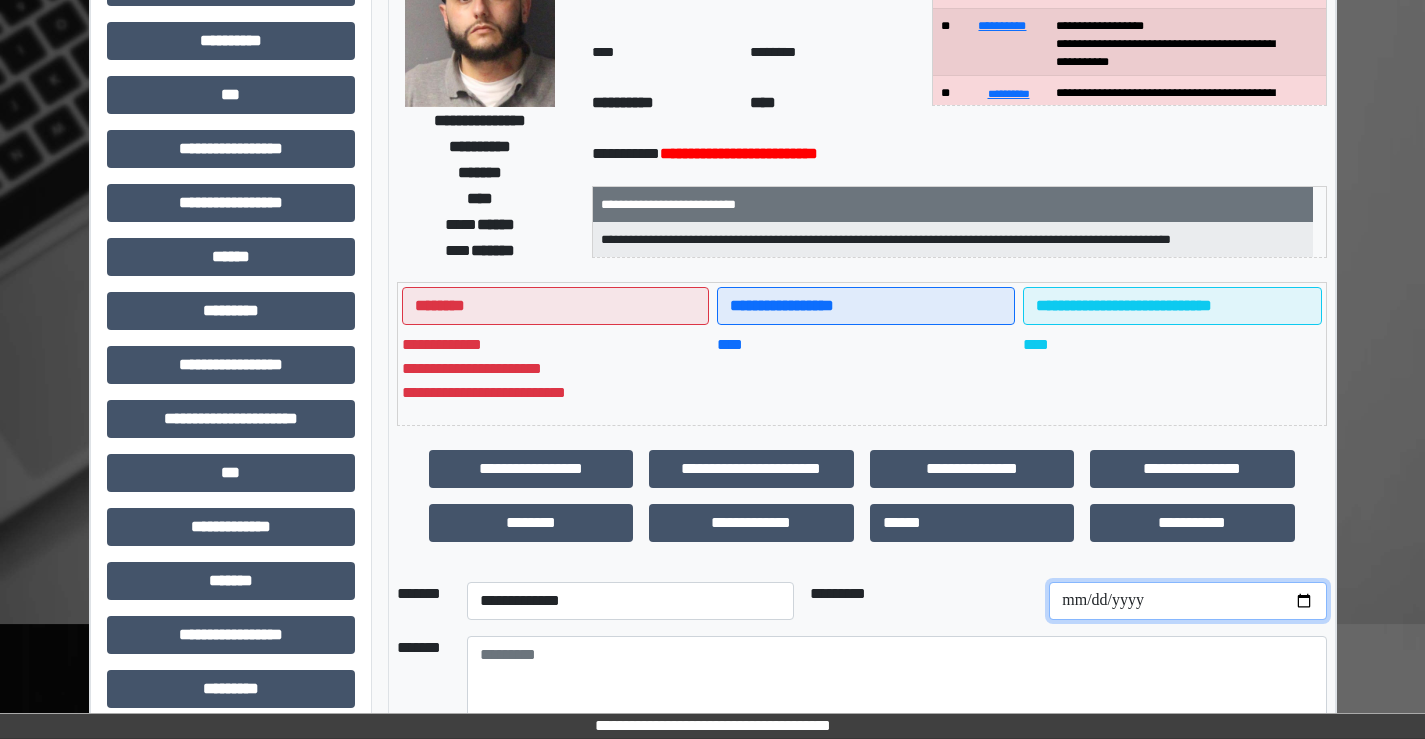 click at bounding box center (1187, 601) 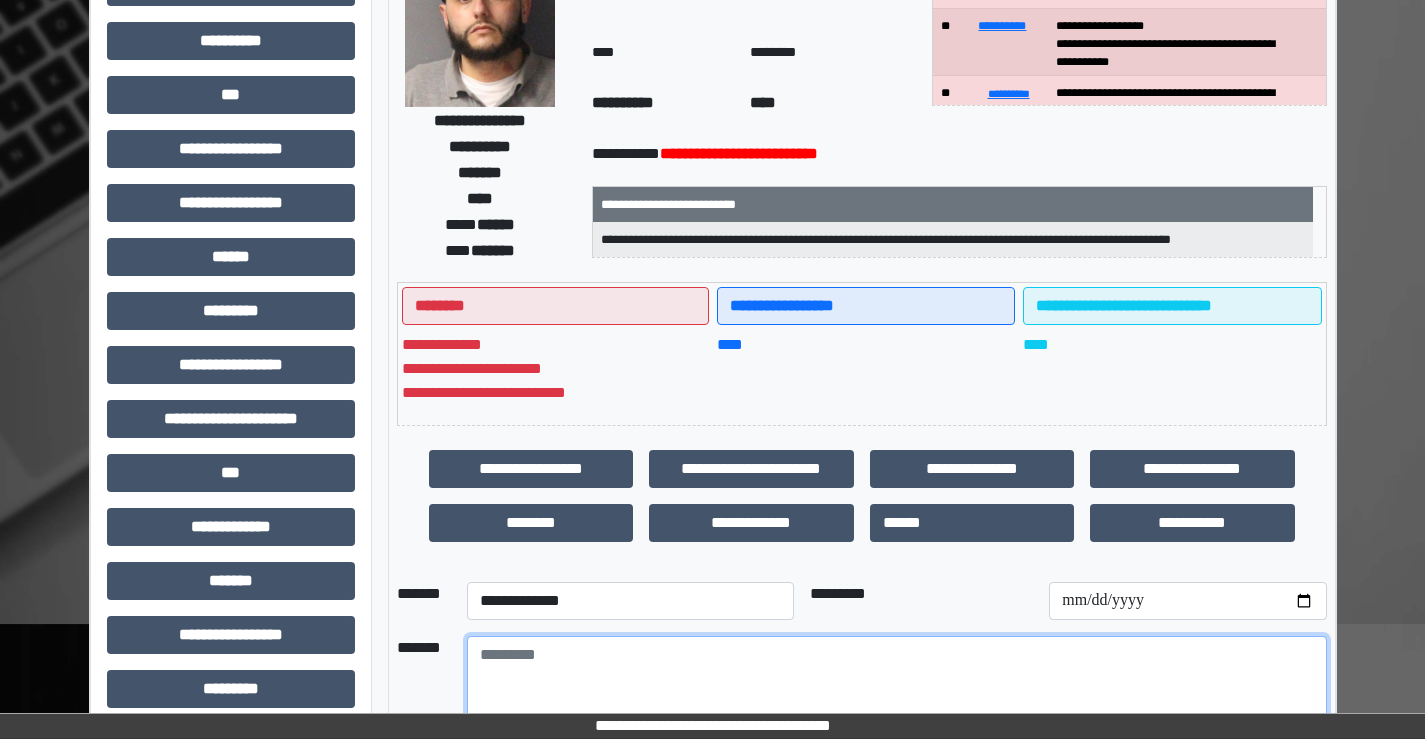 click at bounding box center [897, 691] 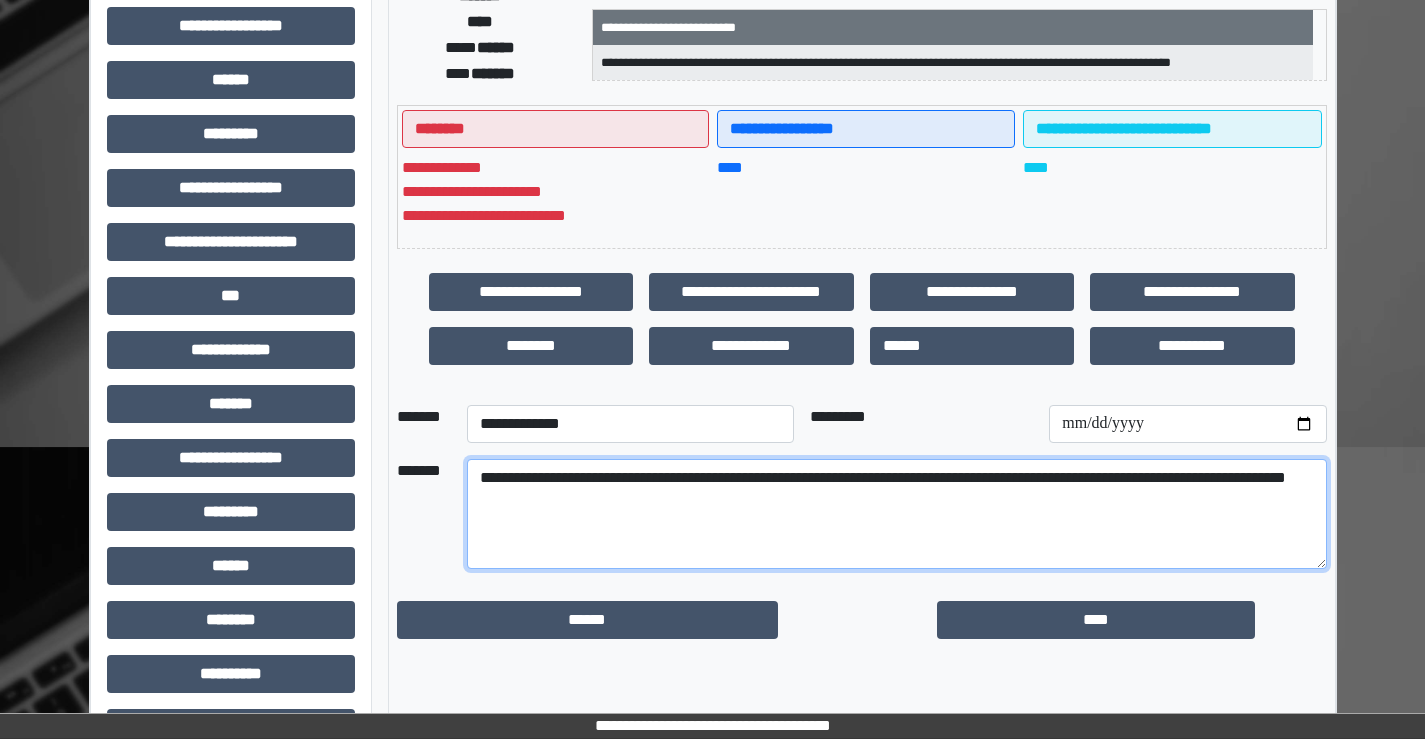 scroll, scrollTop: 400, scrollLeft: 0, axis: vertical 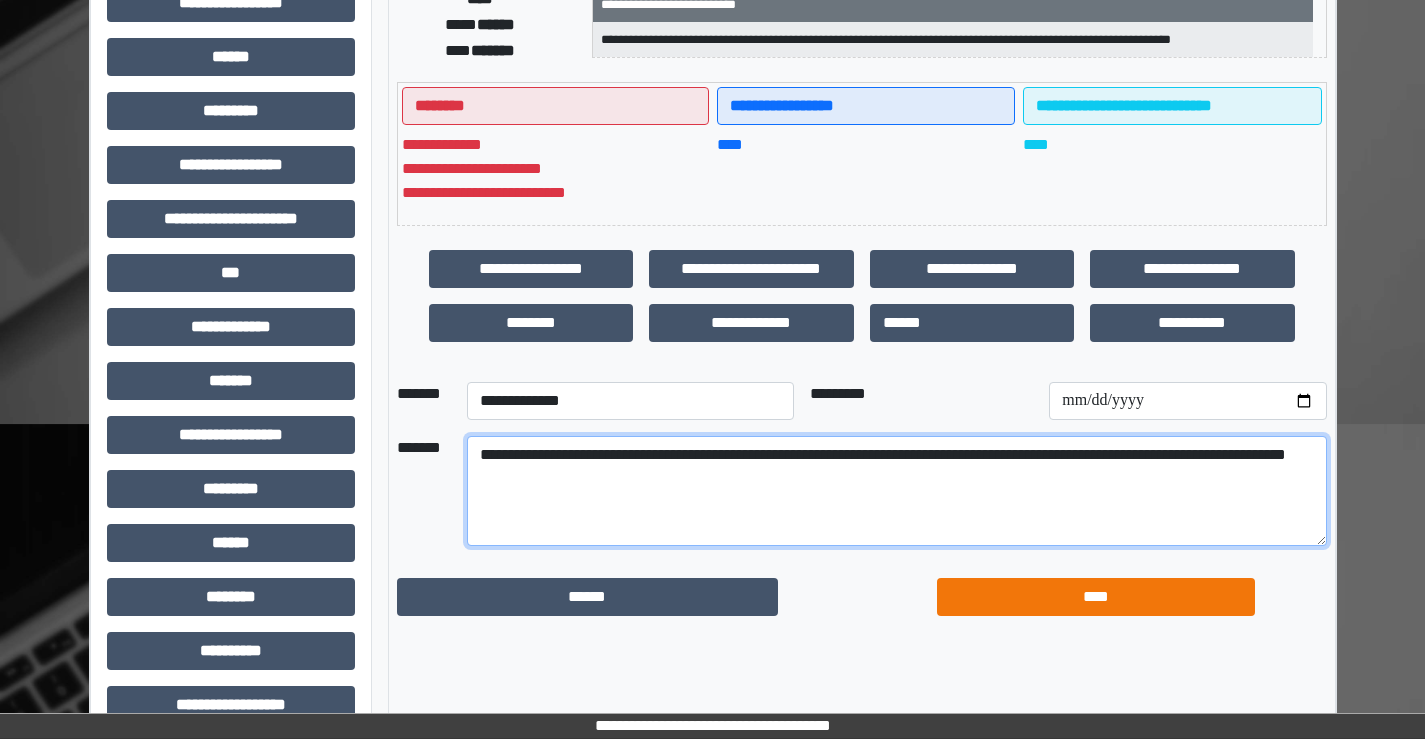 type on "**********" 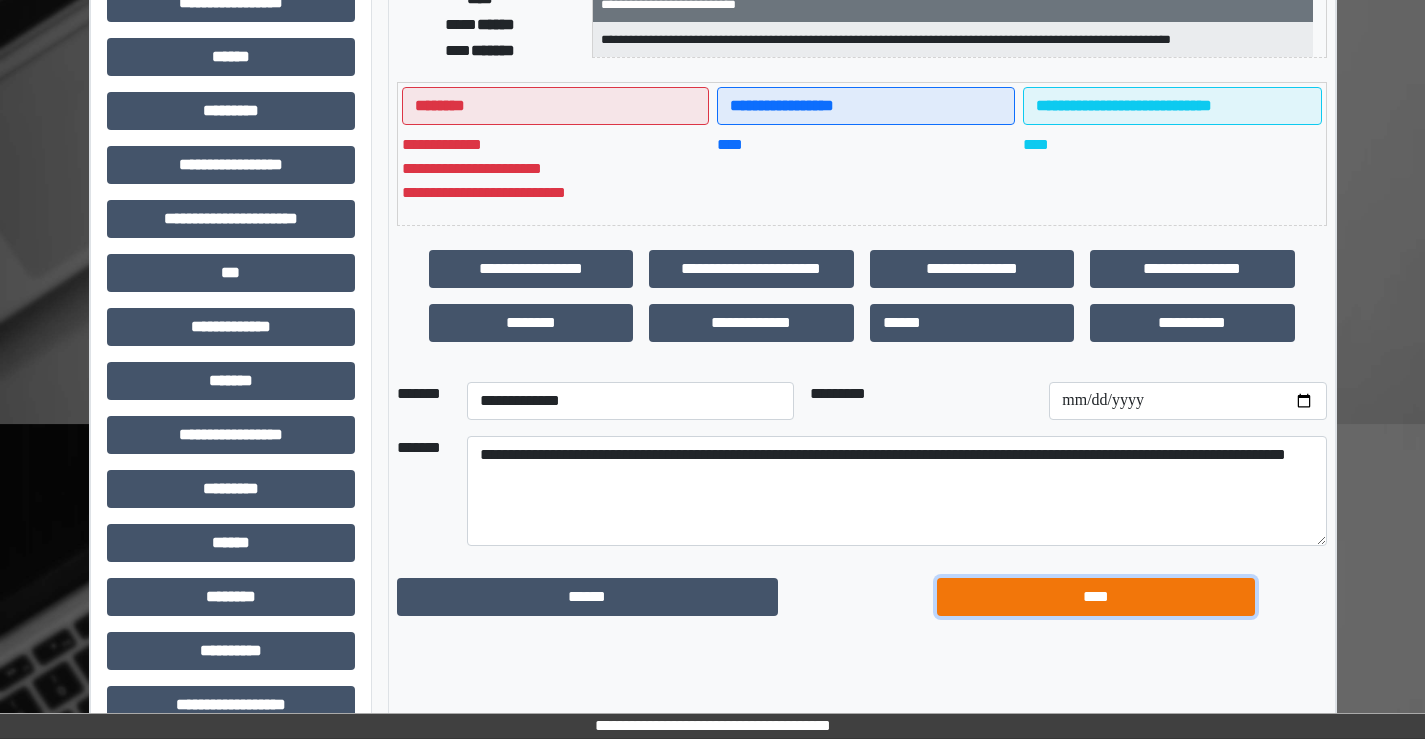 click on "****" at bounding box center (1096, 597) 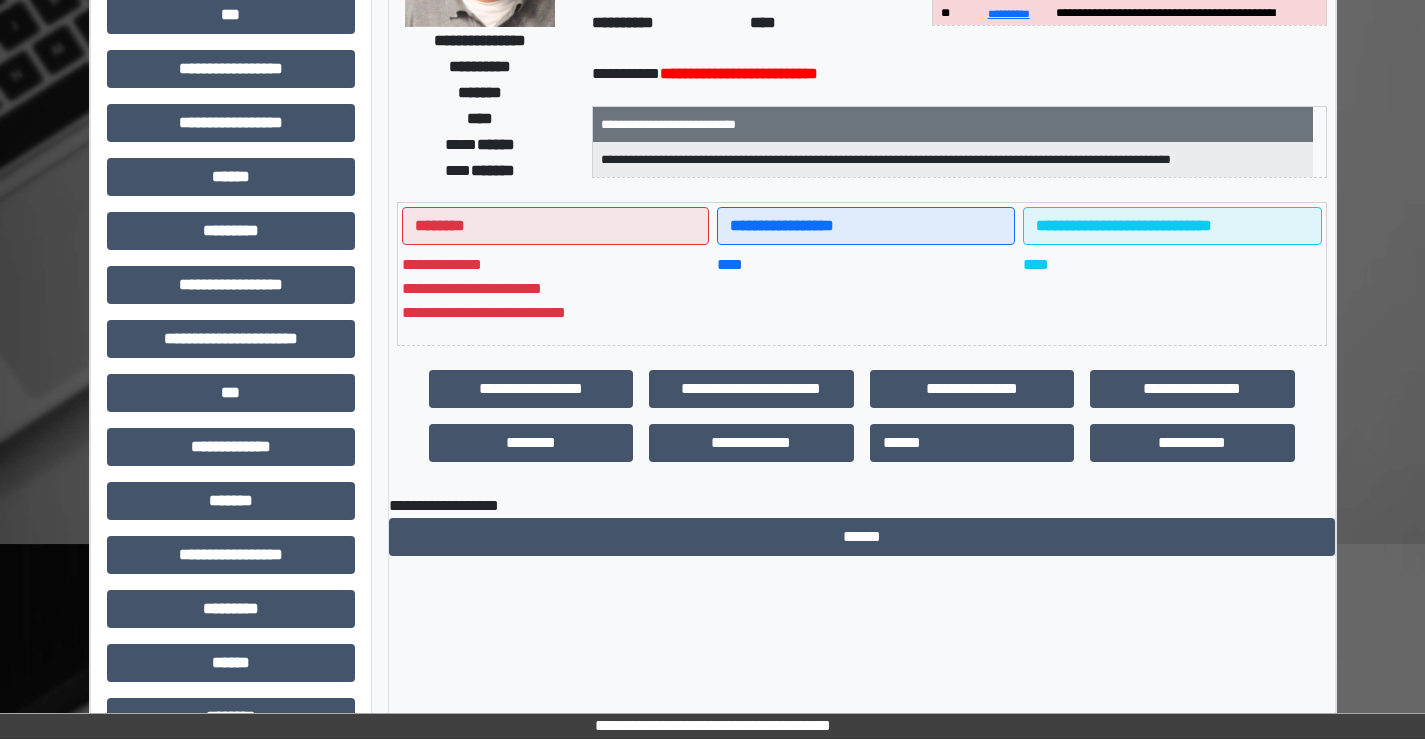 scroll, scrollTop: 300, scrollLeft: 0, axis: vertical 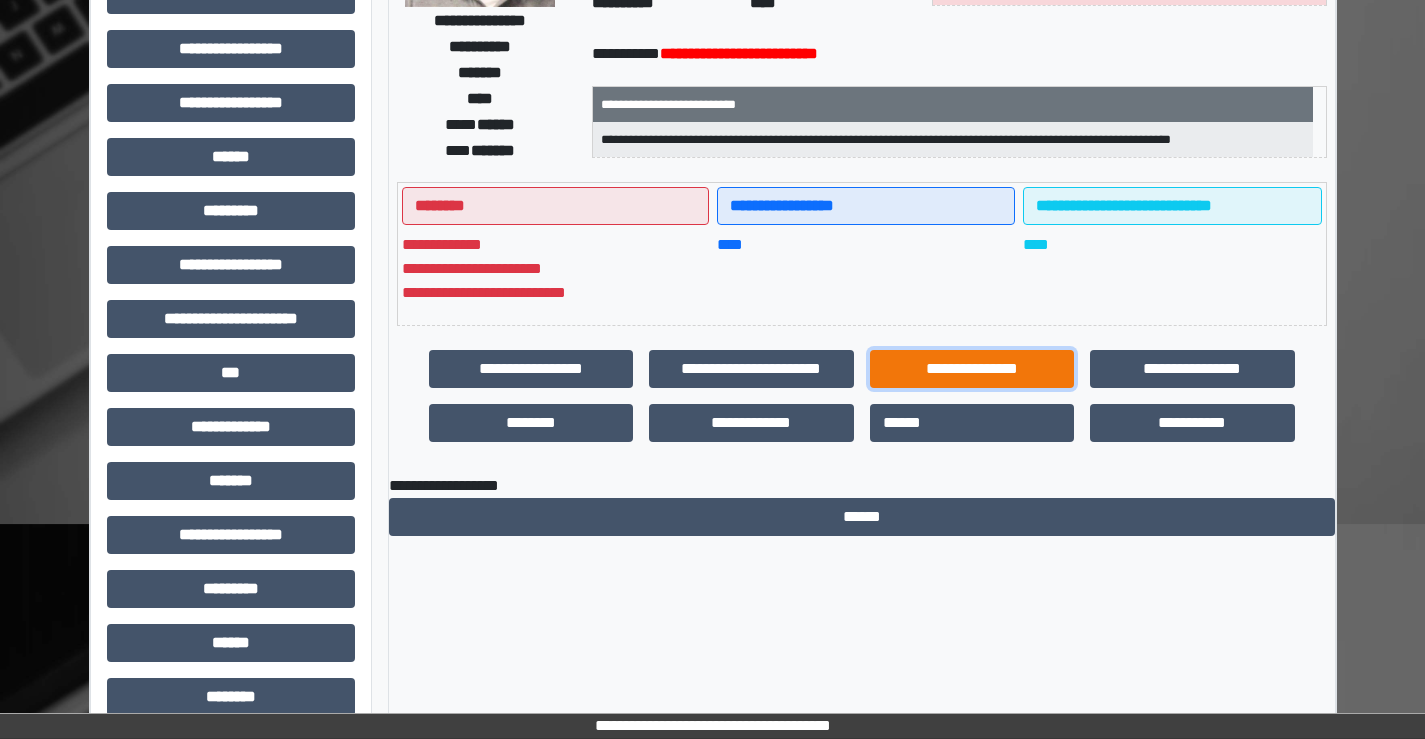 click on "**********" at bounding box center [972, 369] 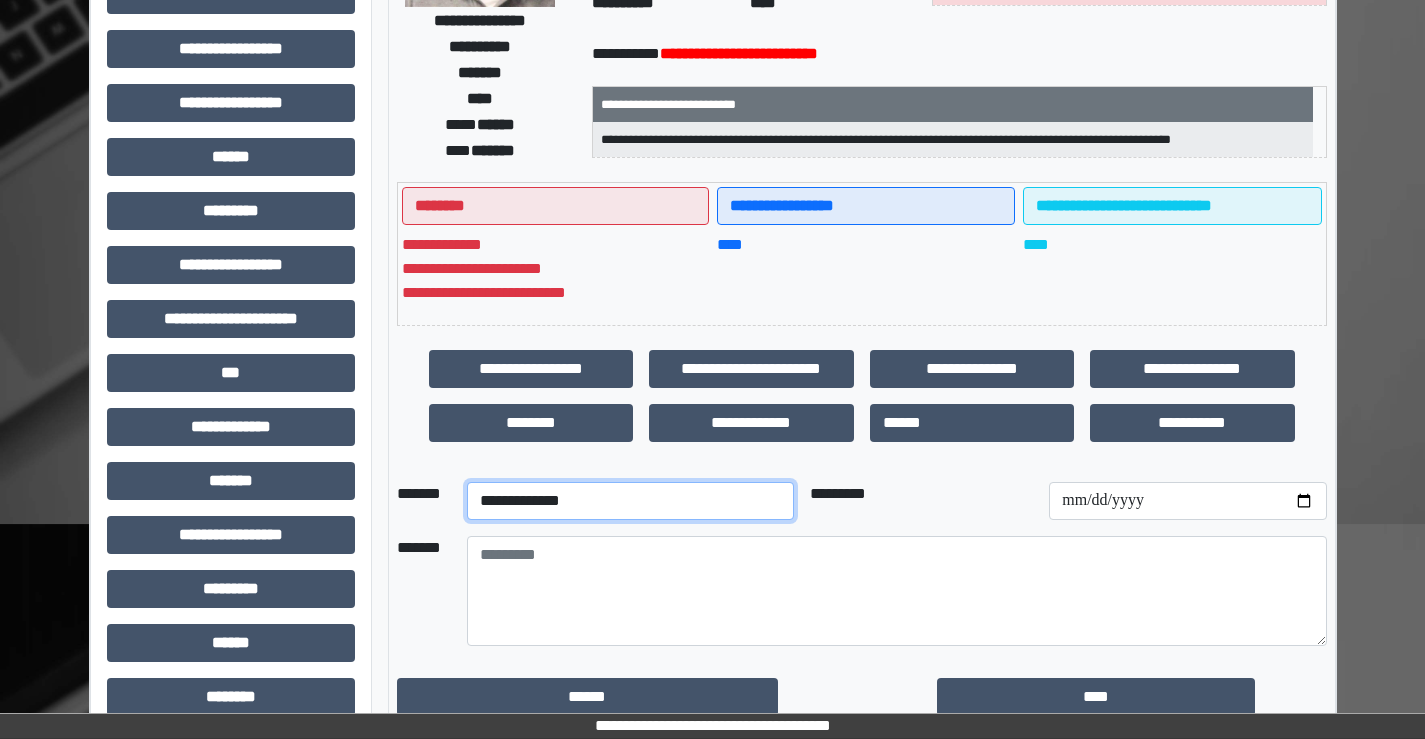click on "**********" at bounding box center (630, 501) 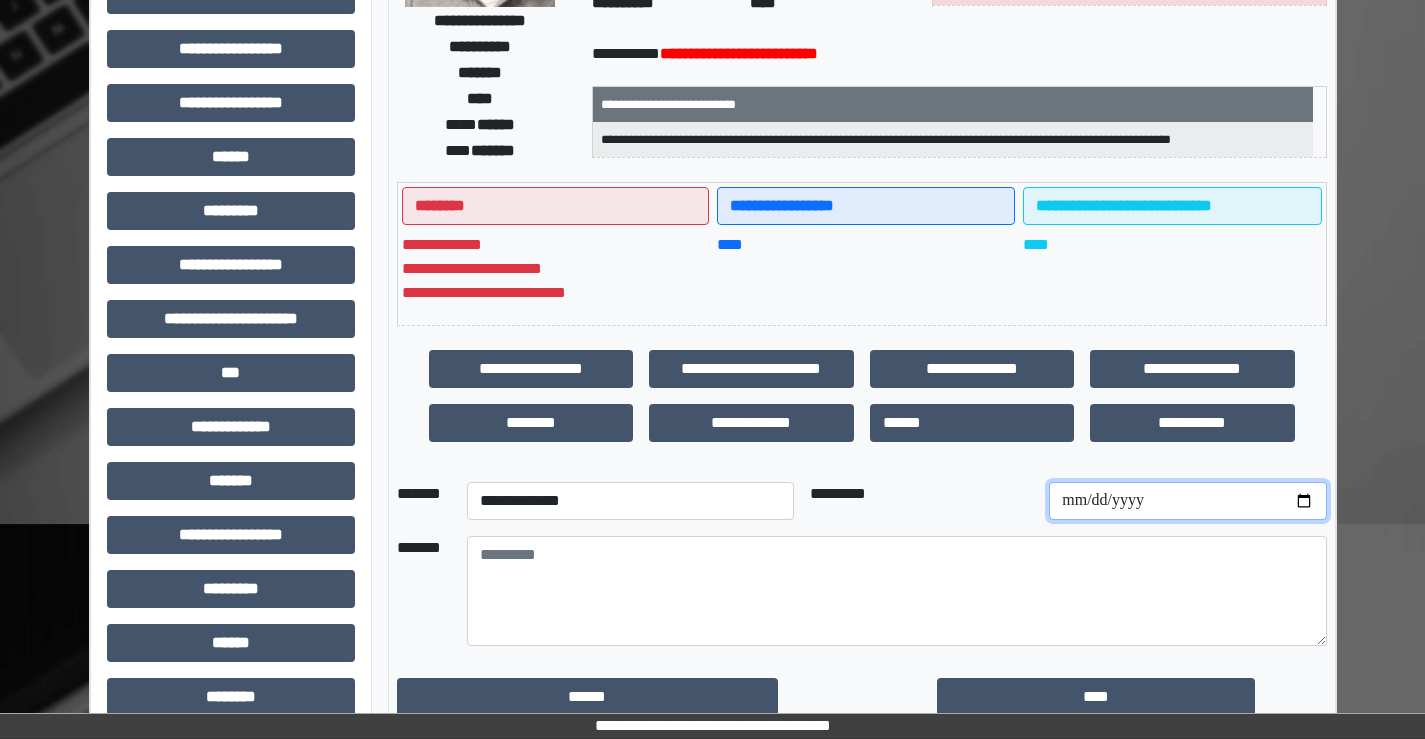click at bounding box center (1187, 501) 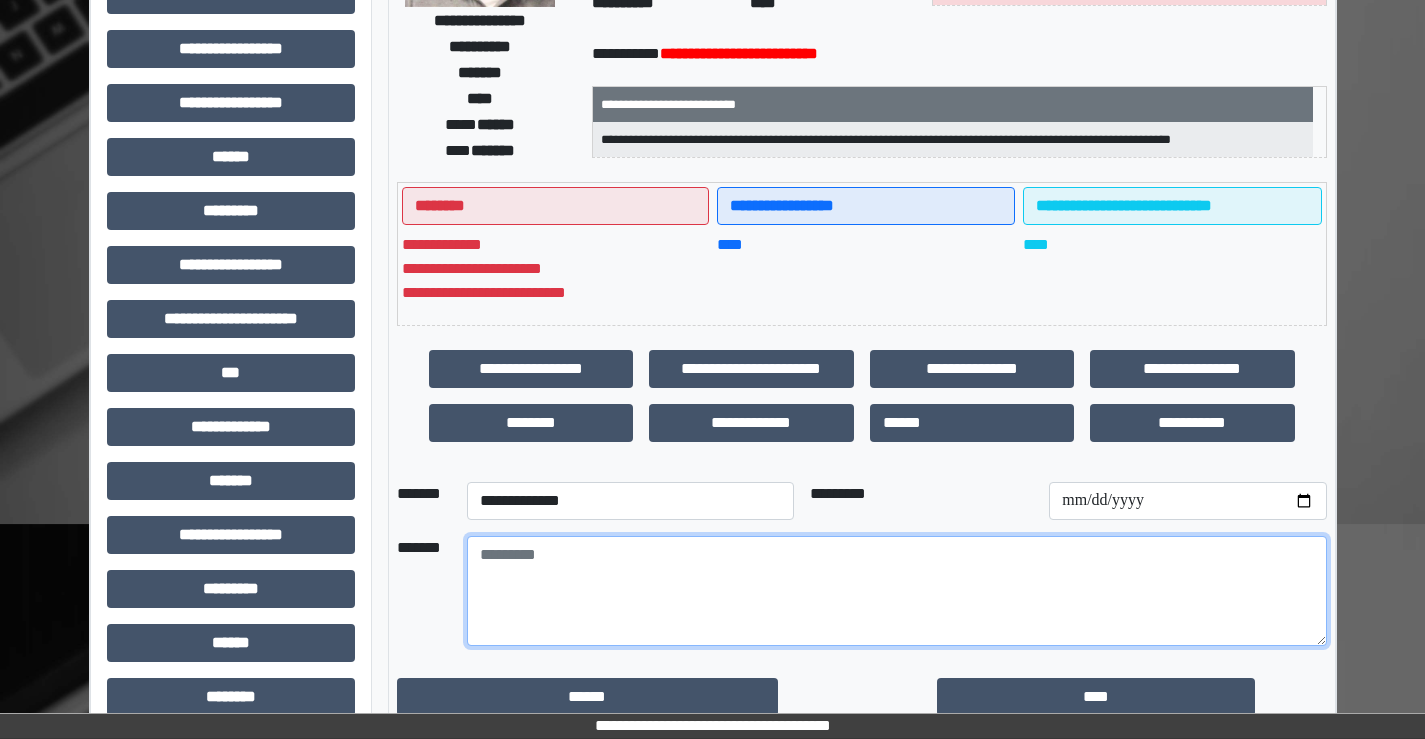 click at bounding box center (897, 591) 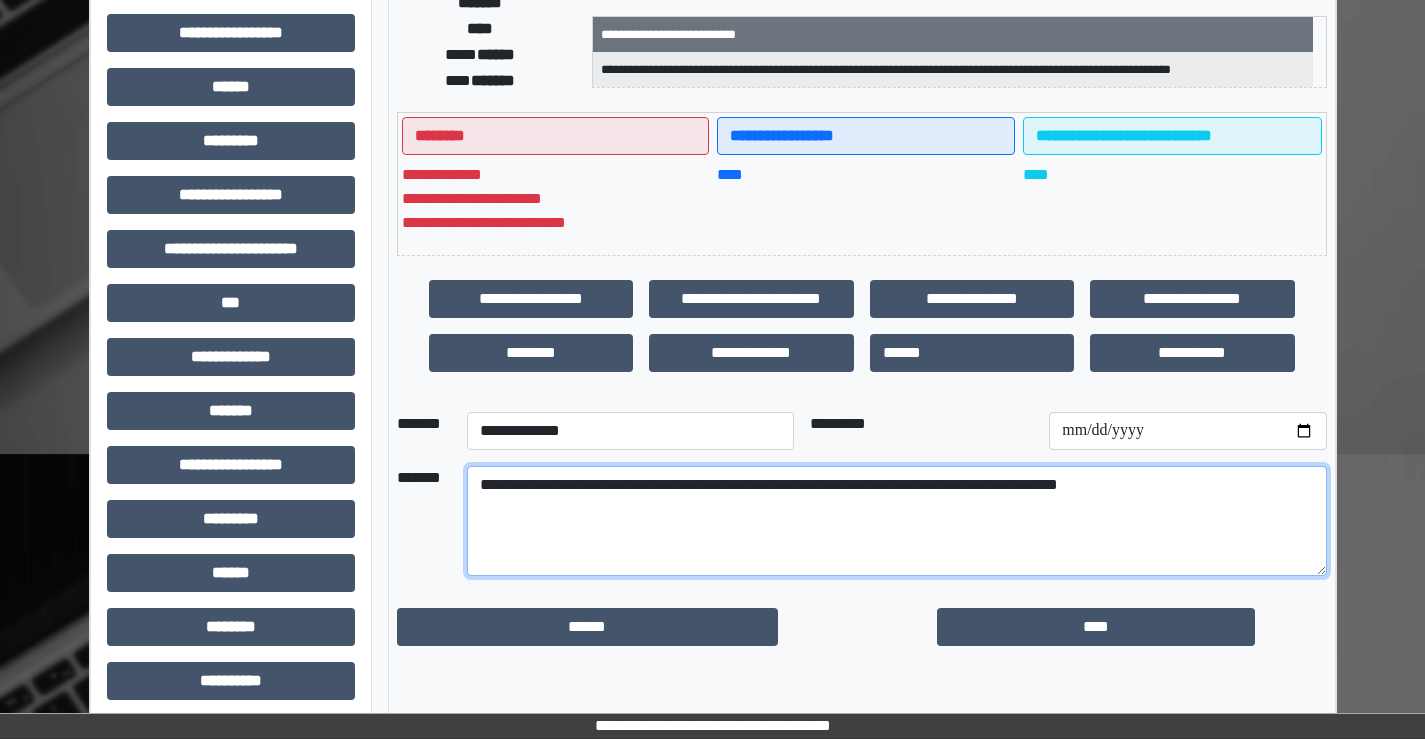scroll, scrollTop: 400, scrollLeft: 0, axis: vertical 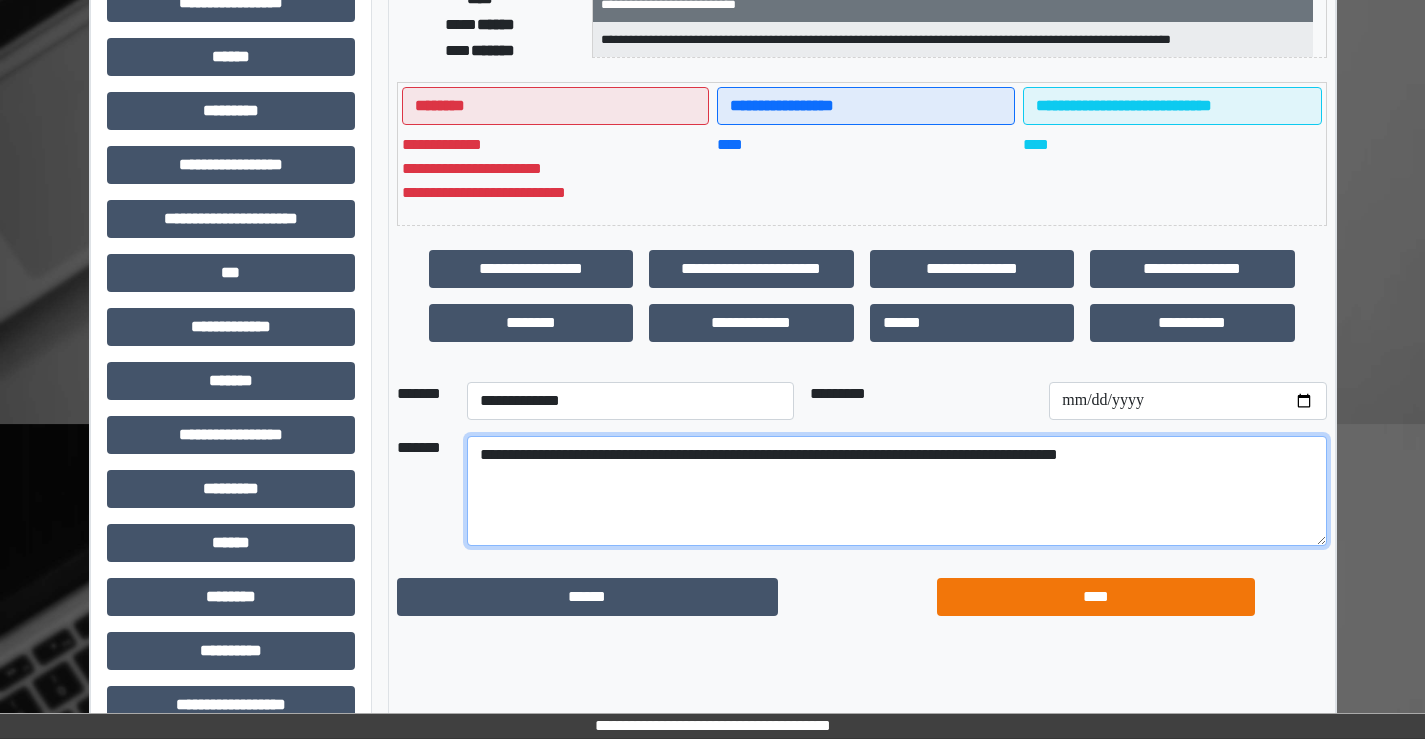 type on "**********" 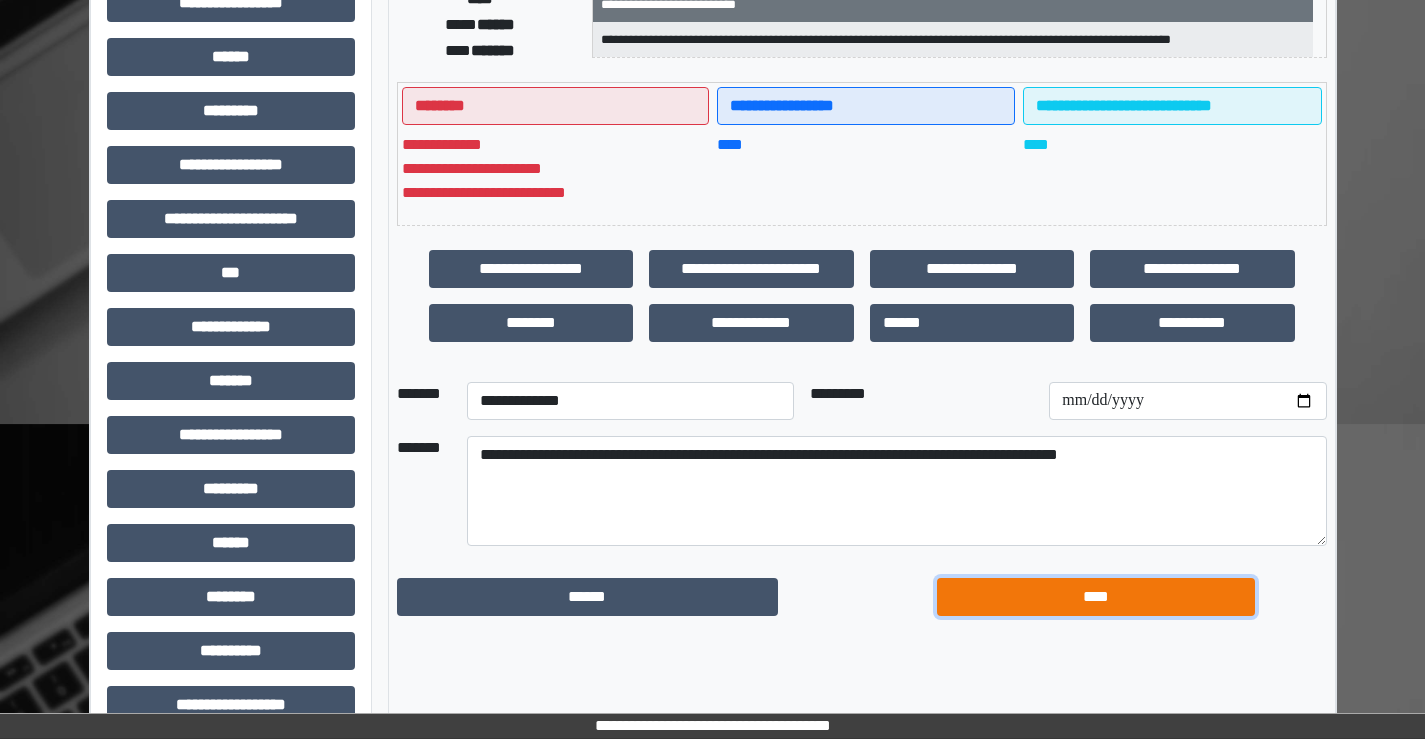 click on "****" at bounding box center [1096, 597] 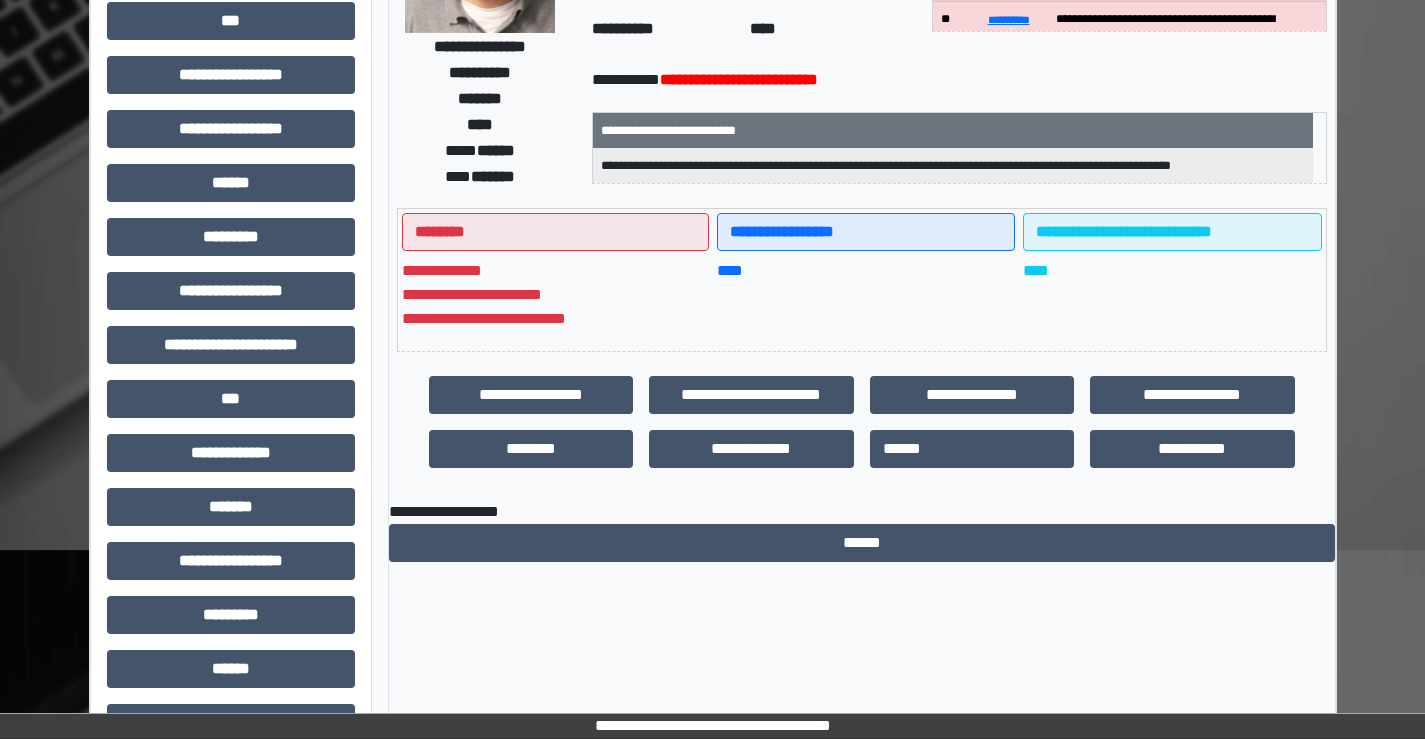 scroll, scrollTop: 0, scrollLeft: 0, axis: both 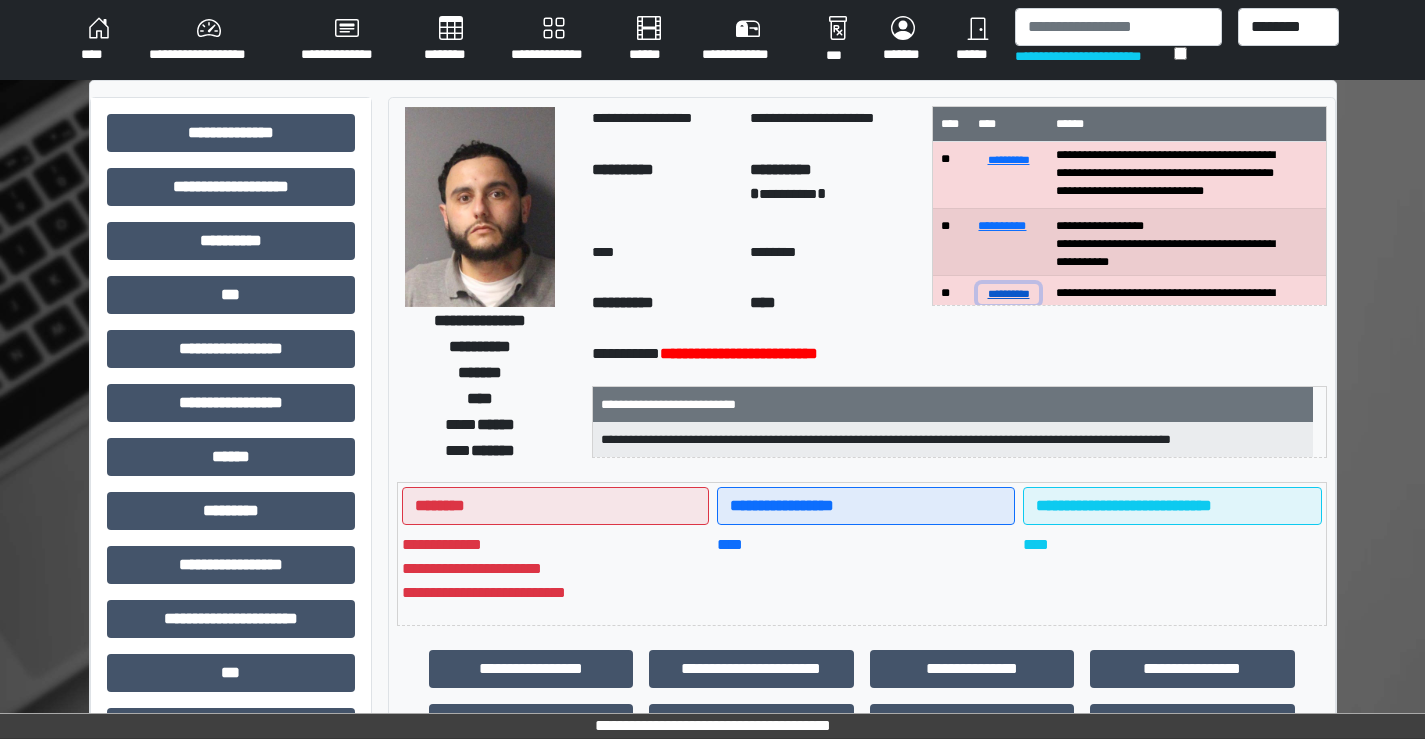 click on "**********" at bounding box center [1008, 293] 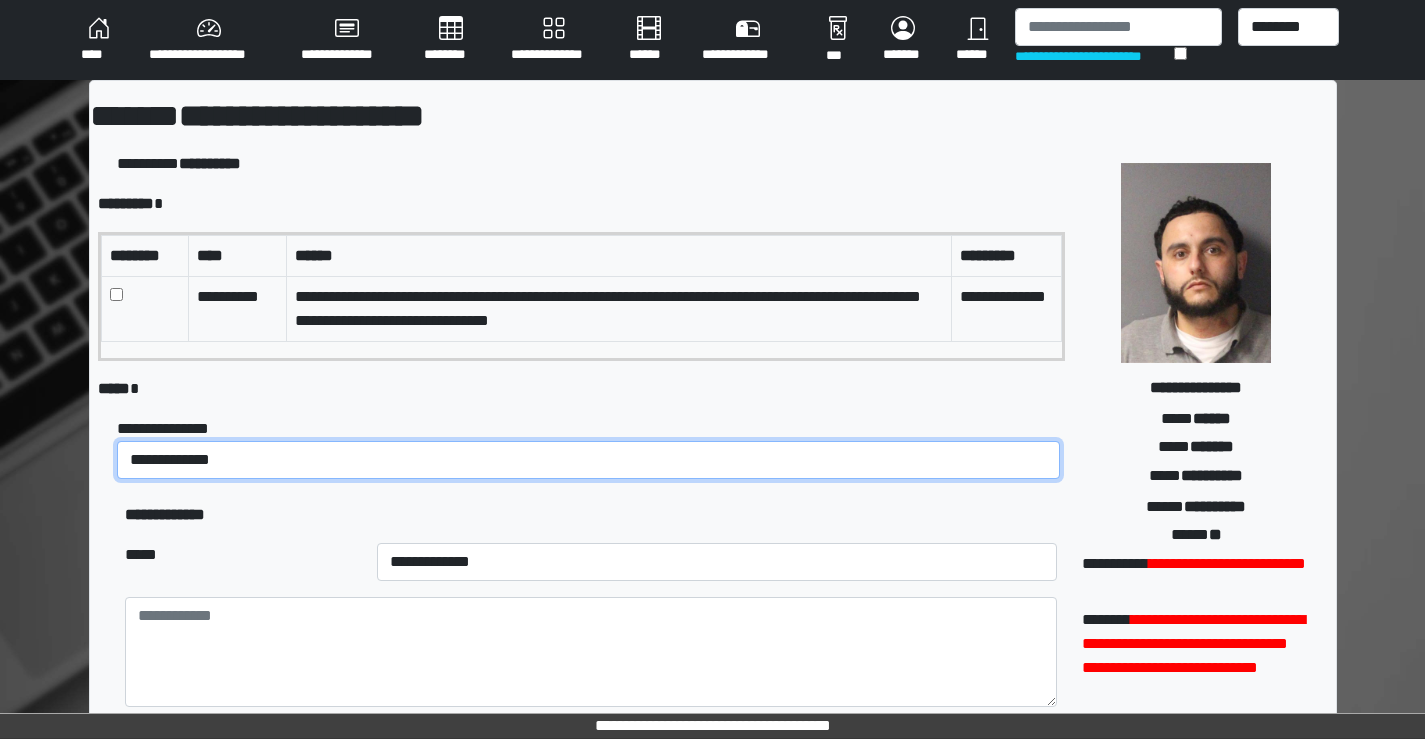 click on "**********" at bounding box center [588, 460] 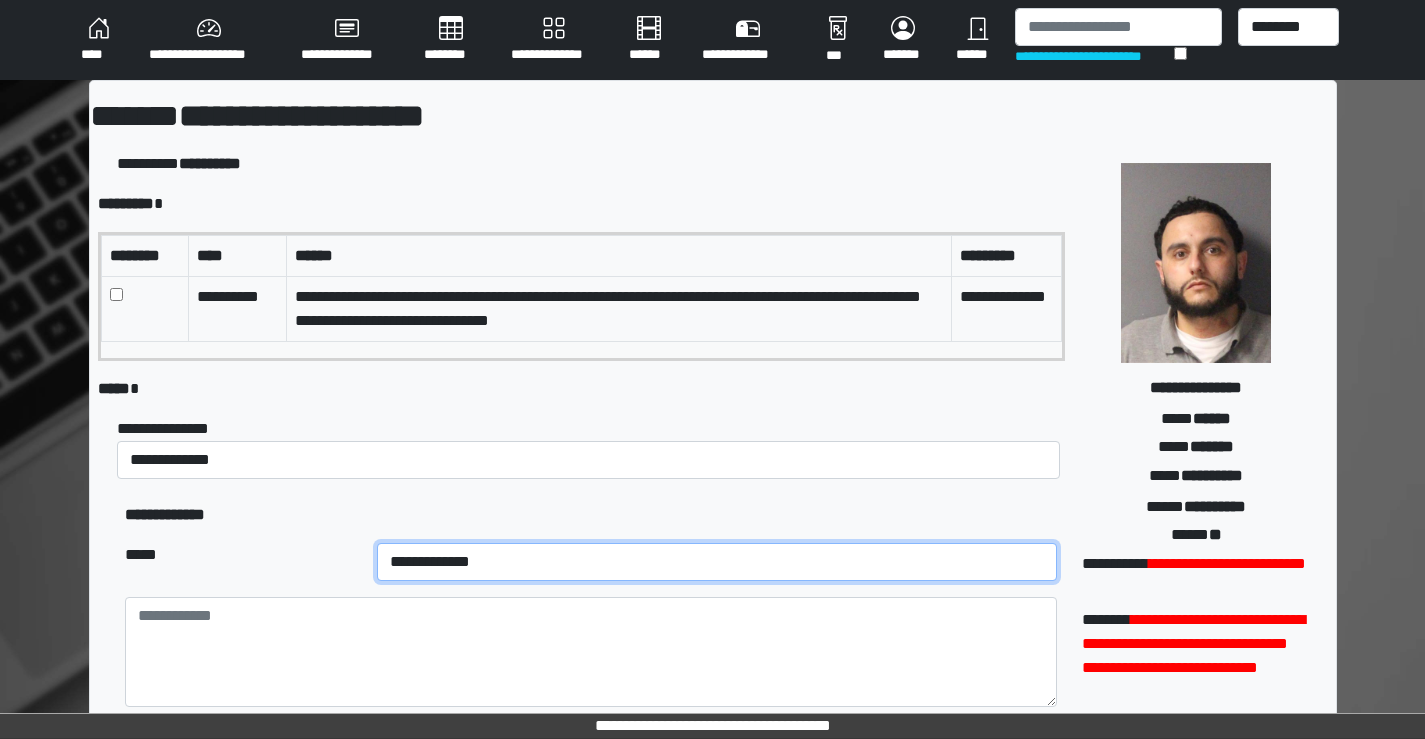 click on "**********" at bounding box center [717, 562] 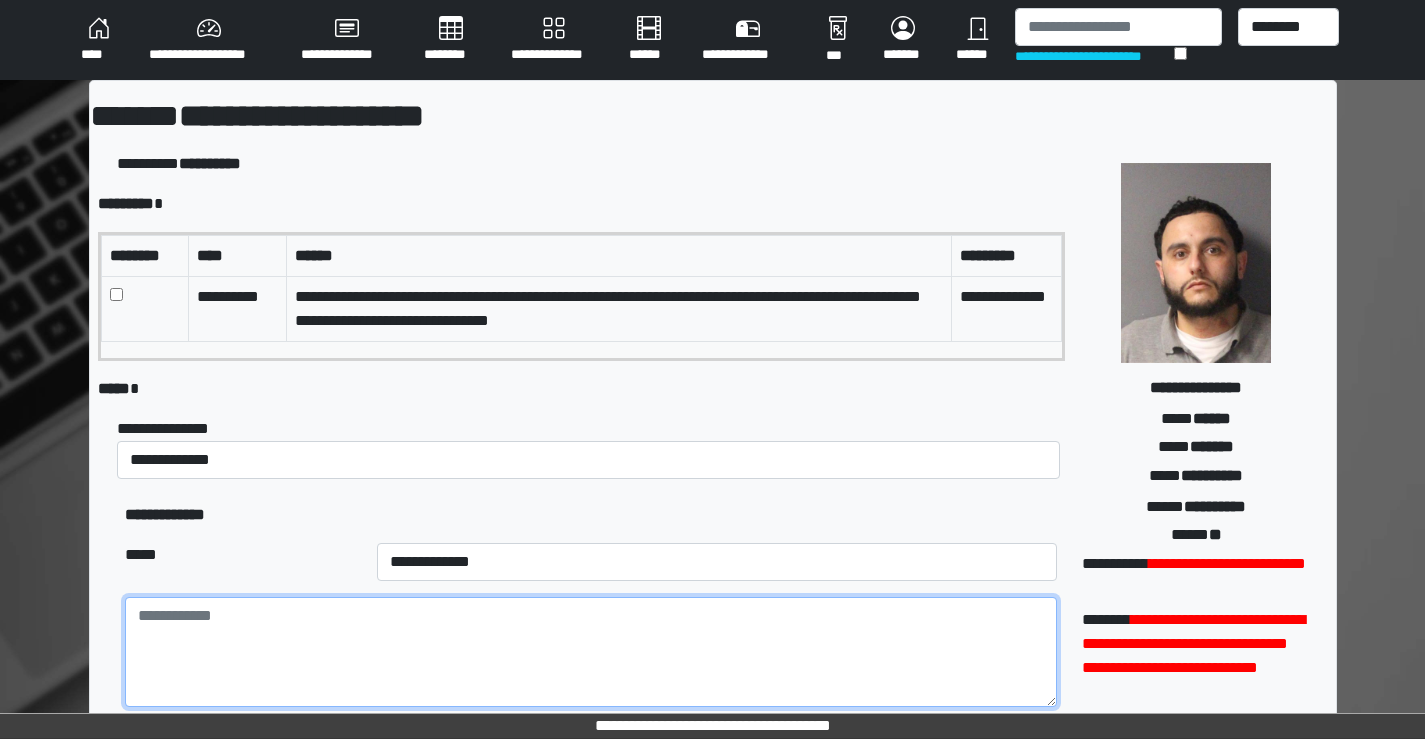 click at bounding box center [590, 652] 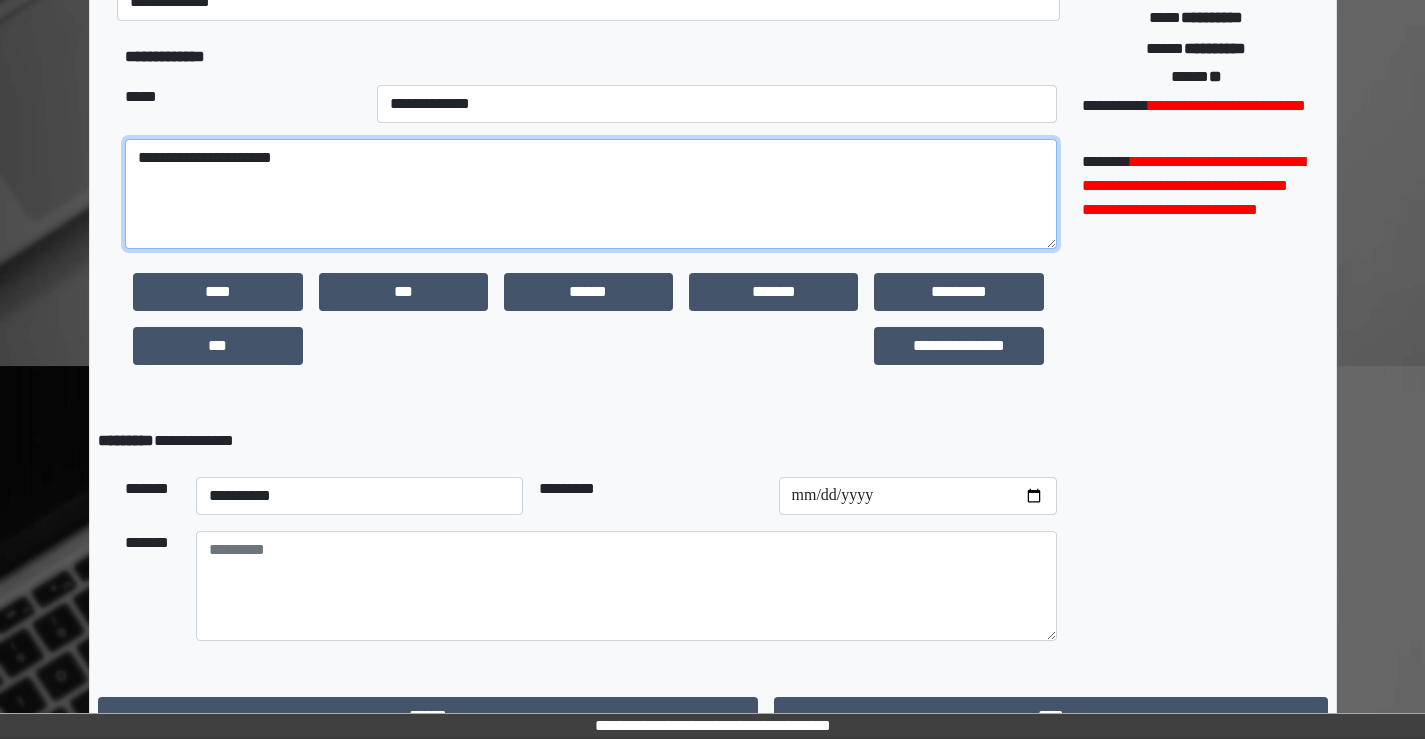 scroll, scrollTop: 495, scrollLeft: 0, axis: vertical 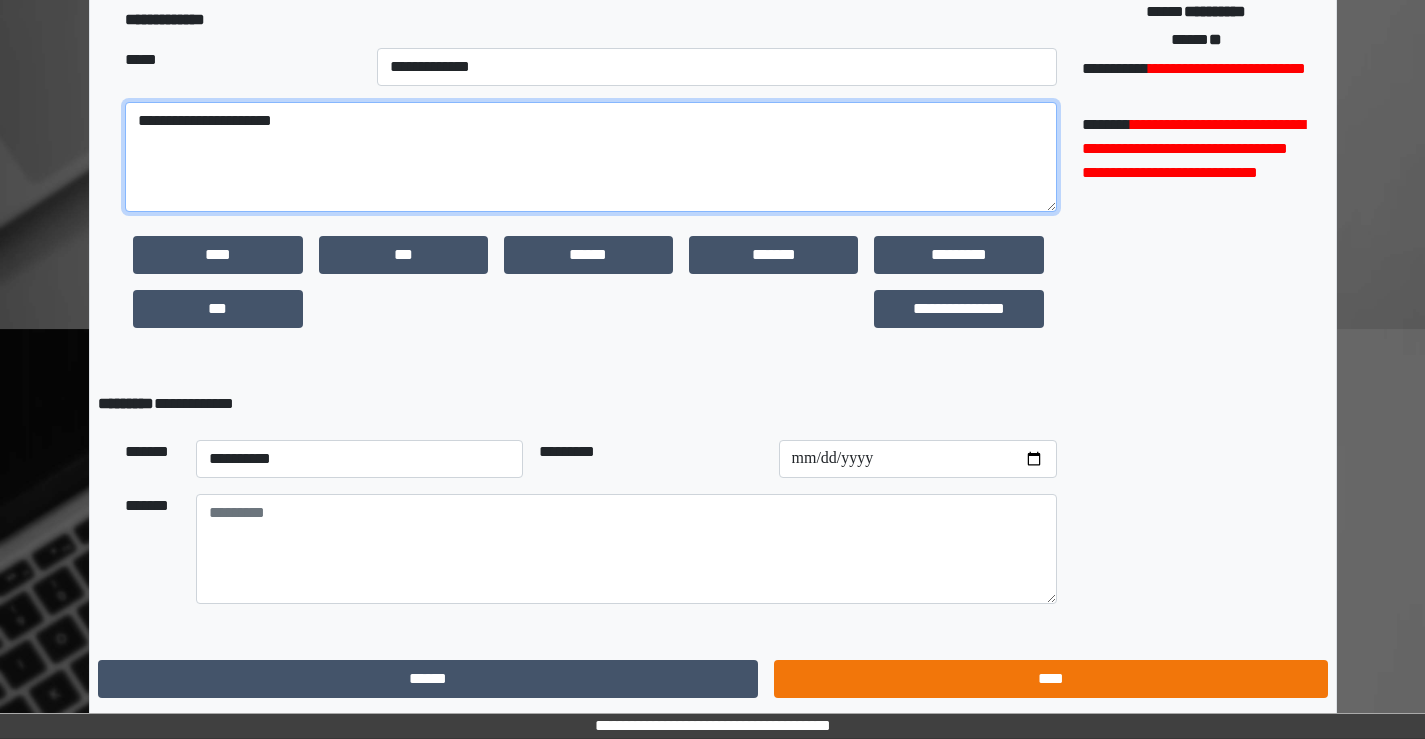 type on "**********" 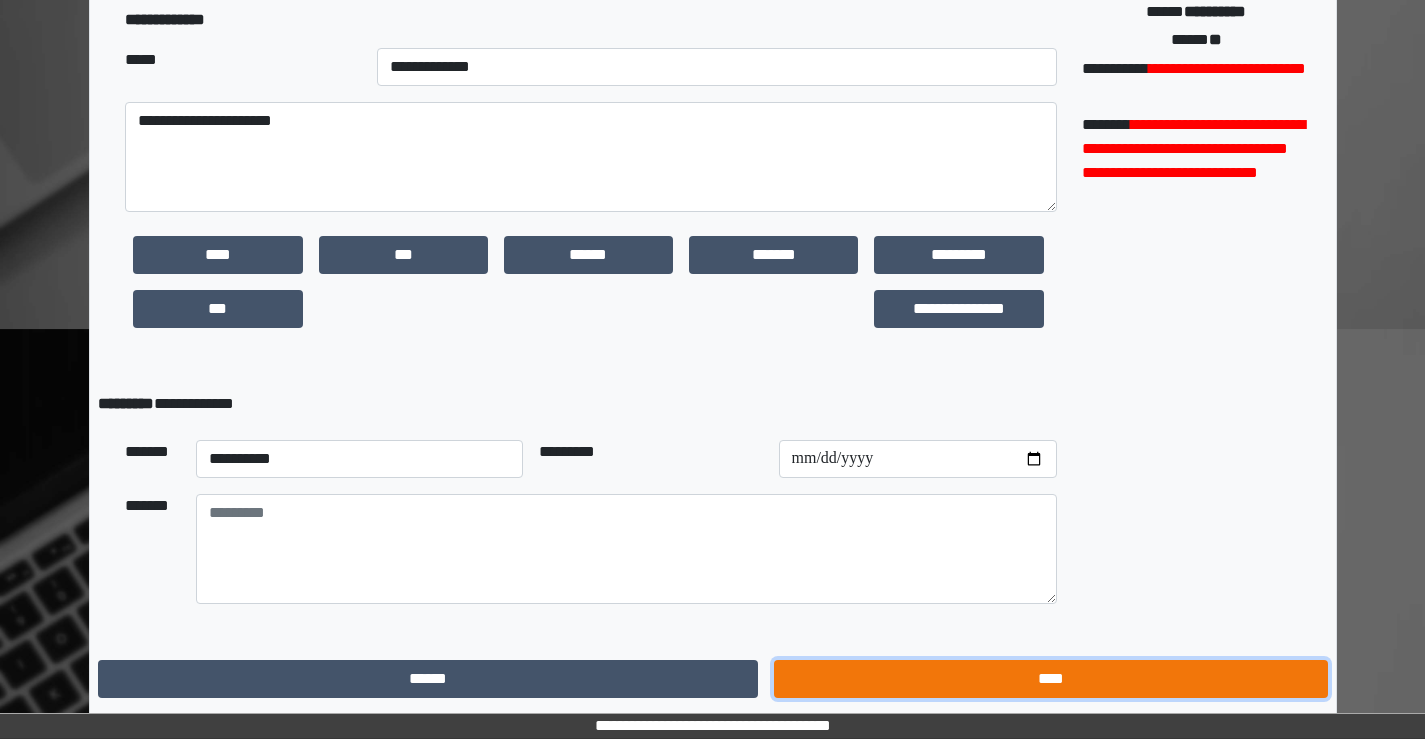 click on "****" at bounding box center (1050, 679) 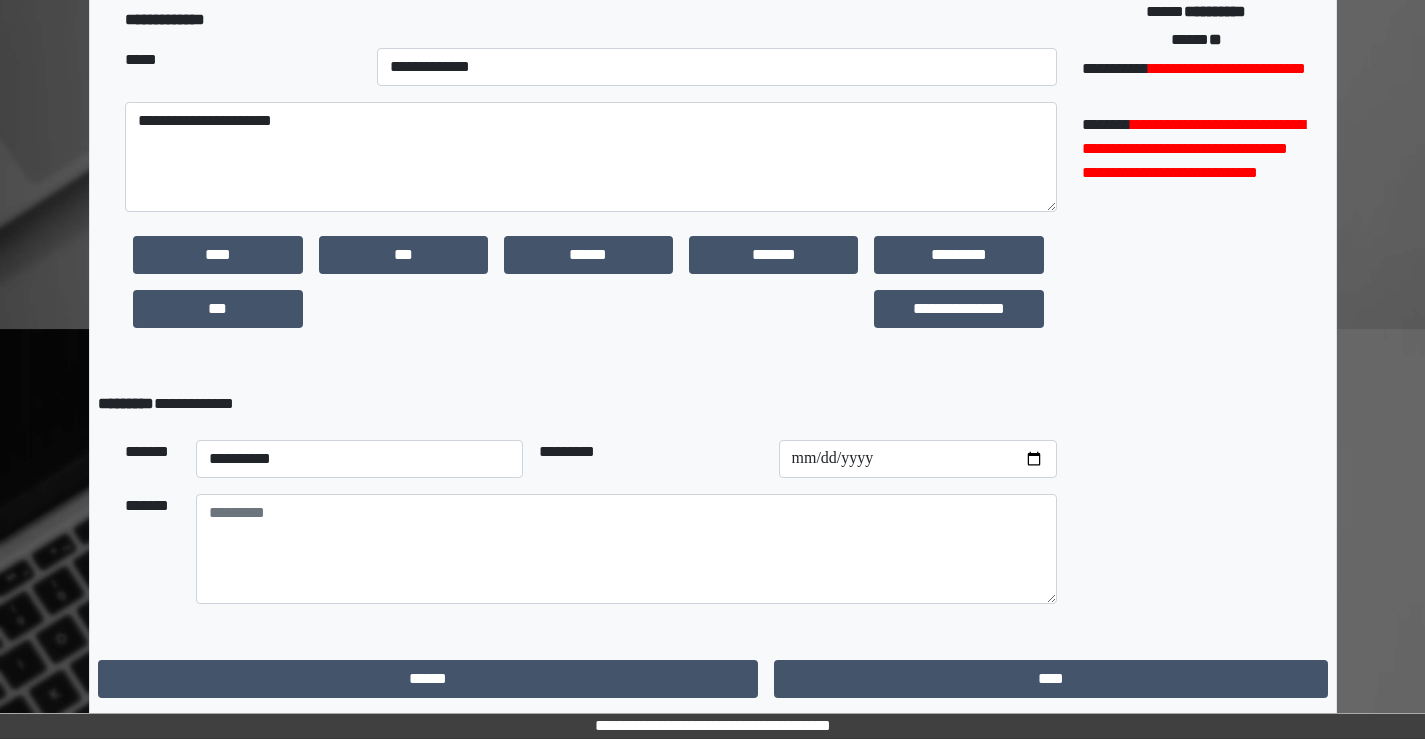 scroll, scrollTop: 0, scrollLeft: 0, axis: both 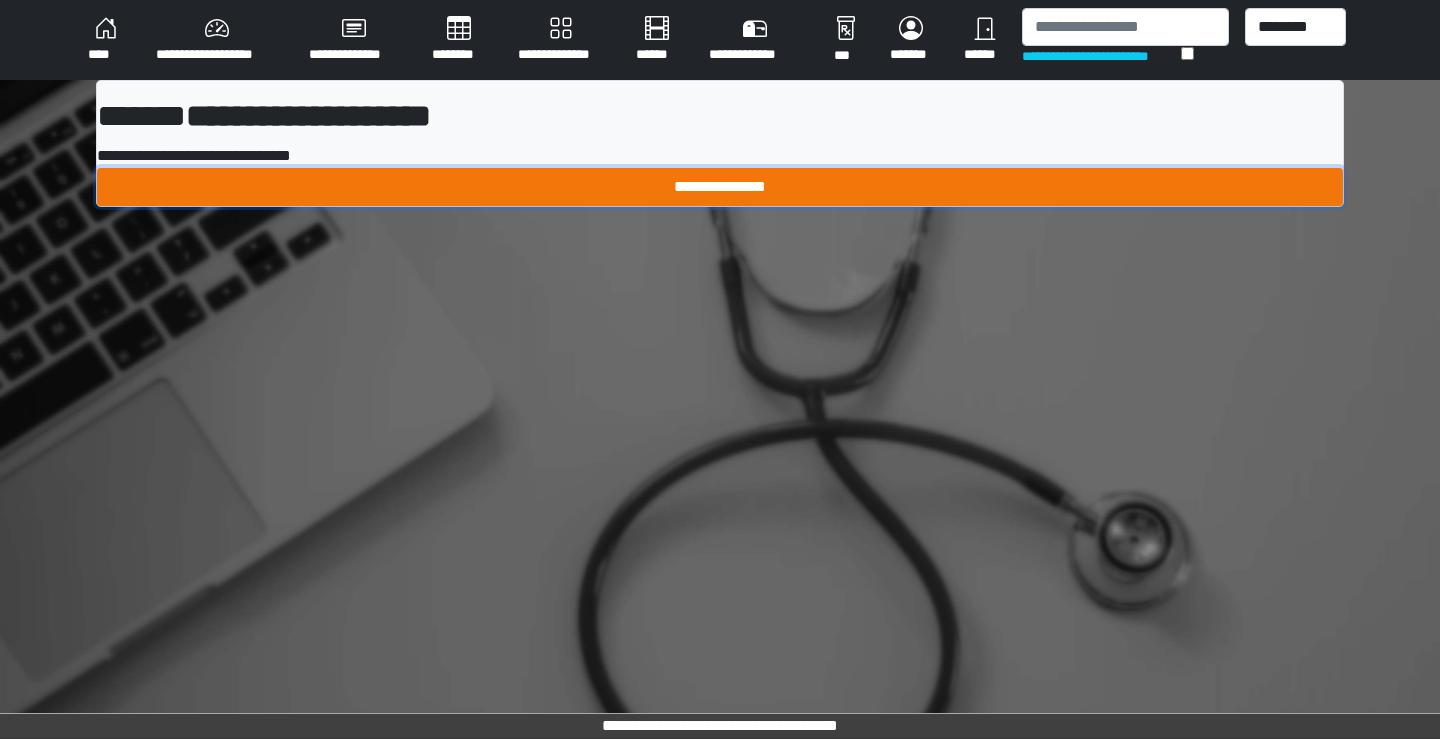 click on "**********" at bounding box center (720, 187) 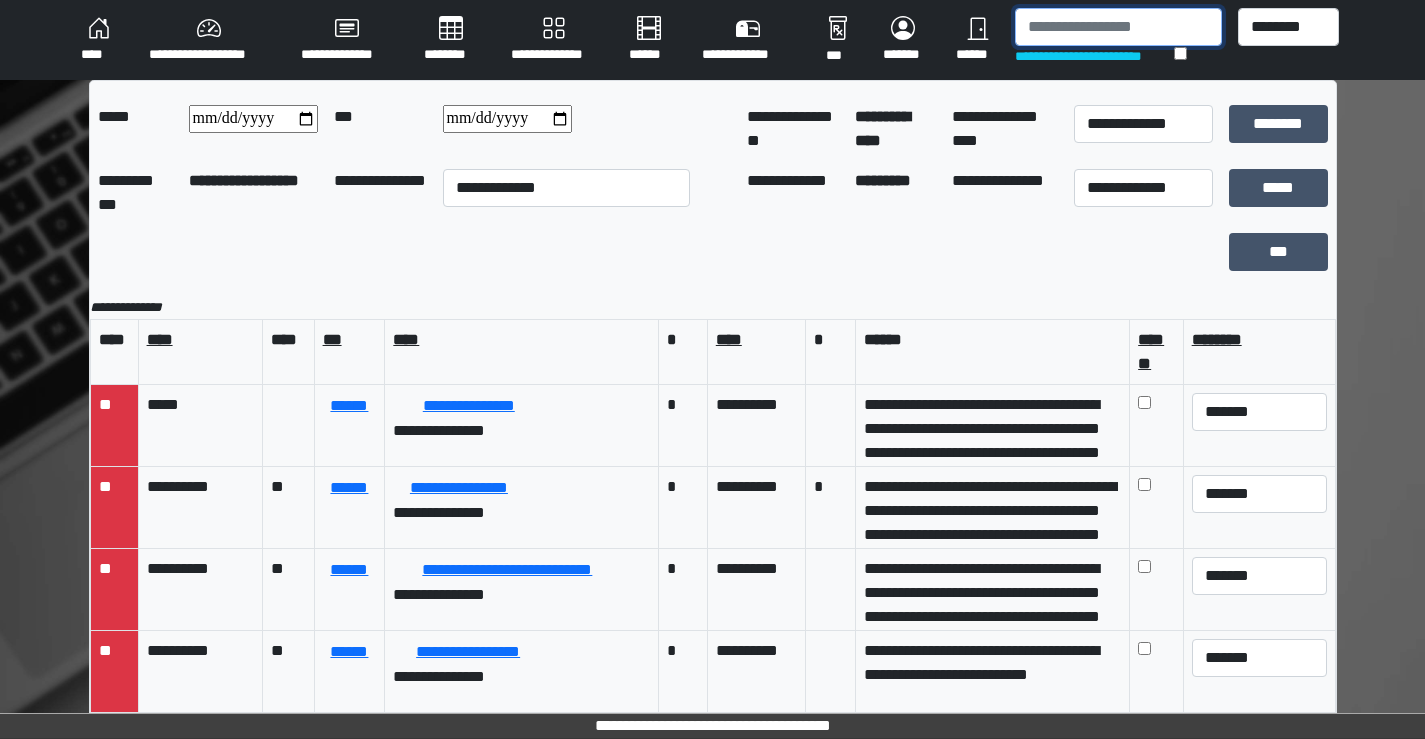 click at bounding box center [1118, 27] 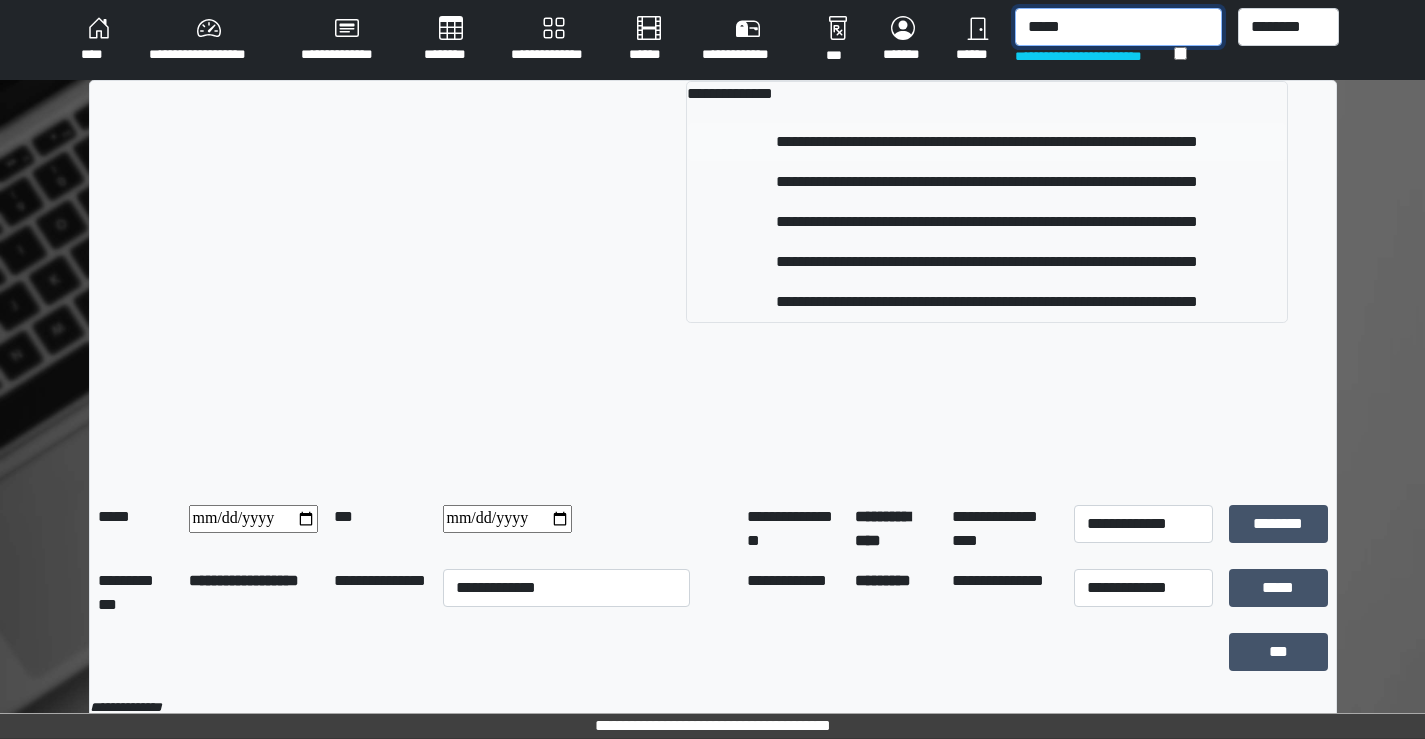type on "*****" 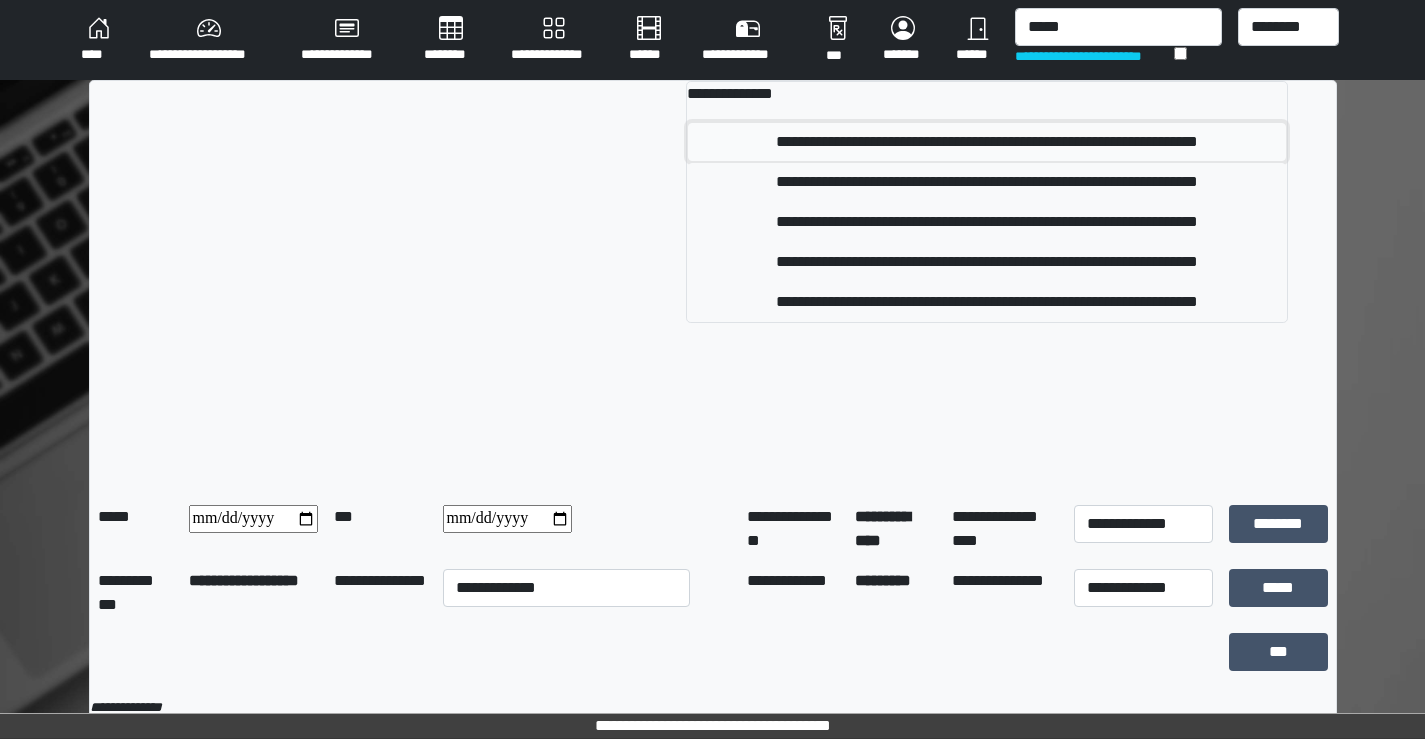 click on "**********" at bounding box center [986, 142] 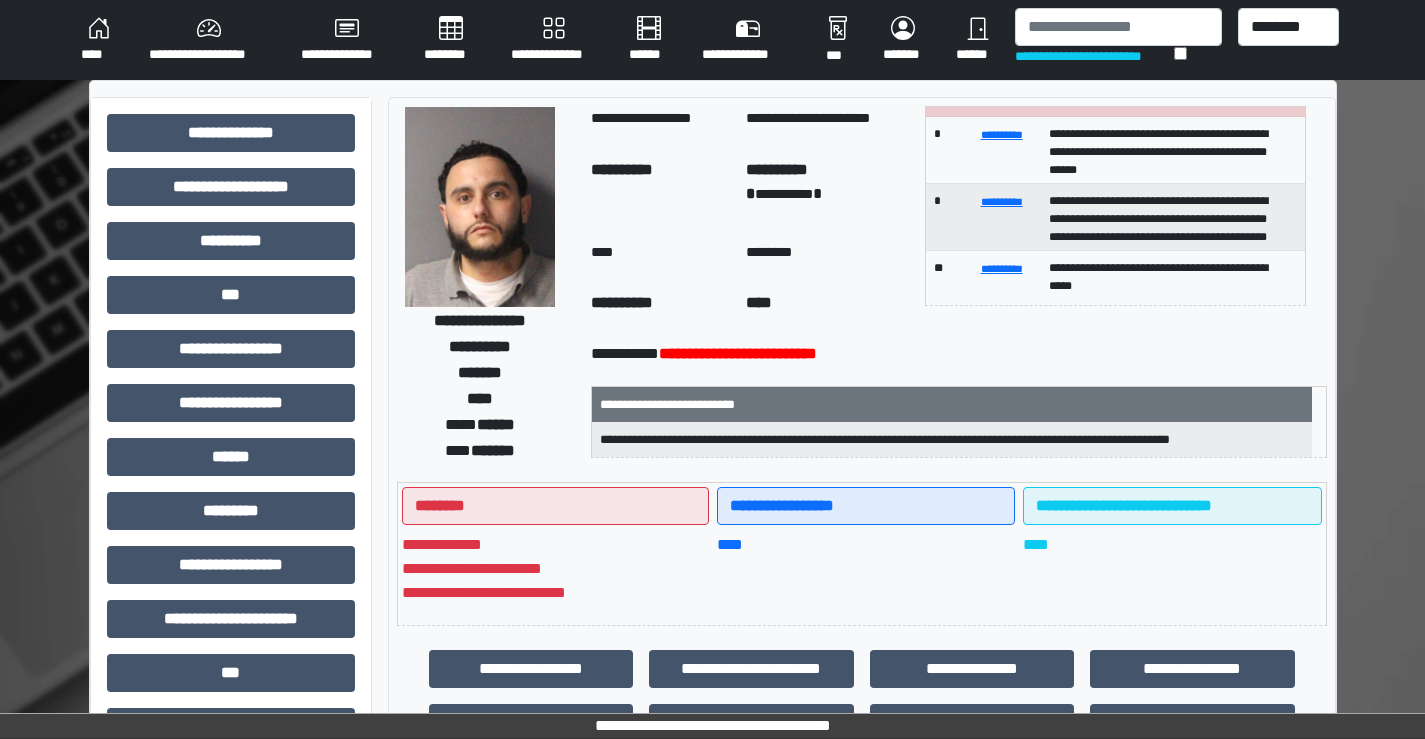 scroll, scrollTop: 160, scrollLeft: 0, axis: vertical 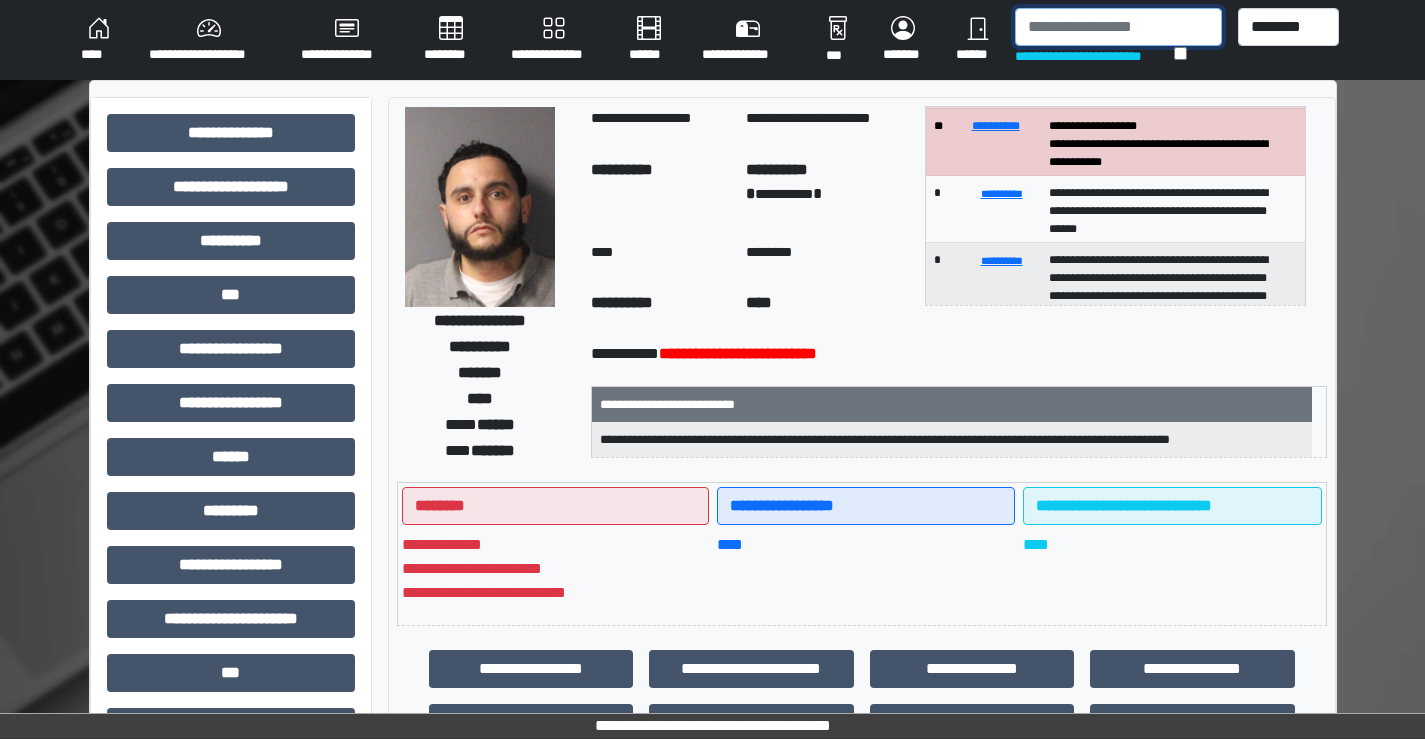 click at bounding box center [1118, 27] 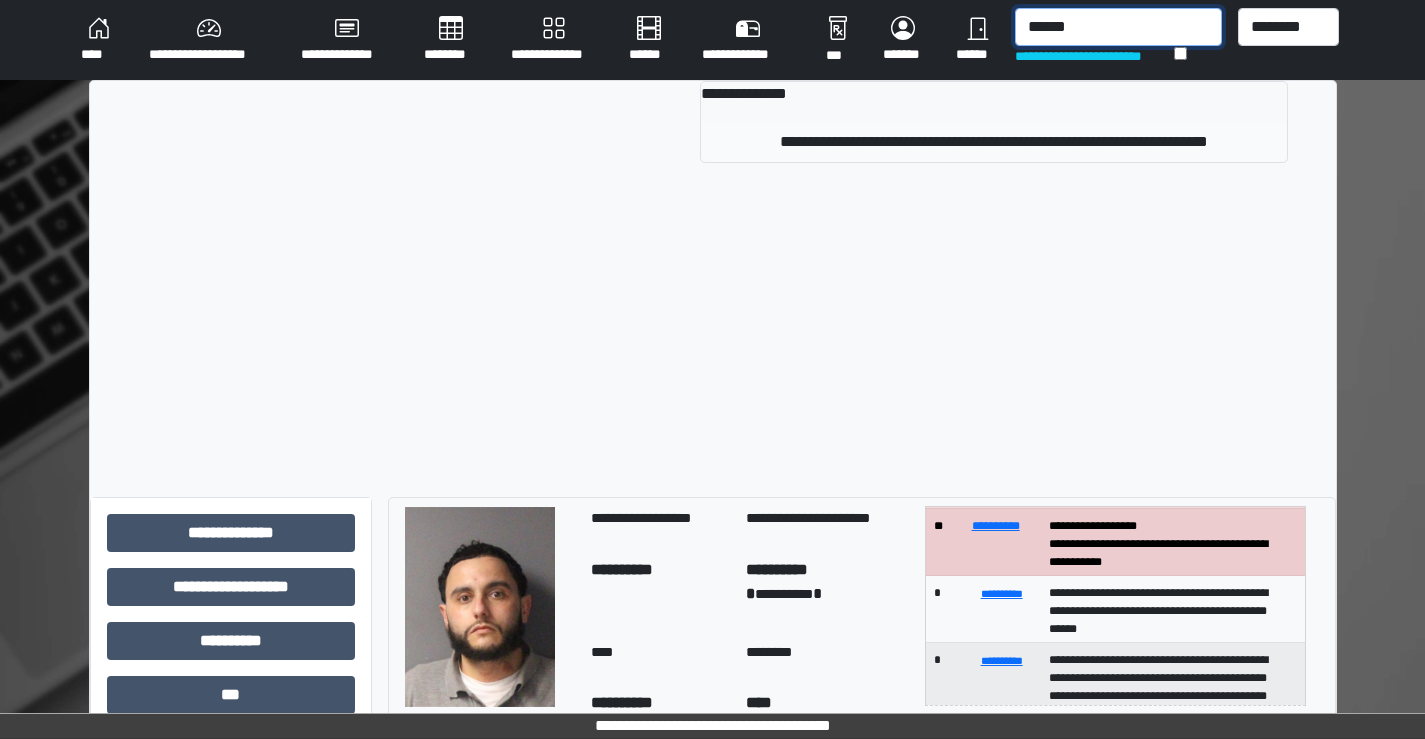 type on "******" 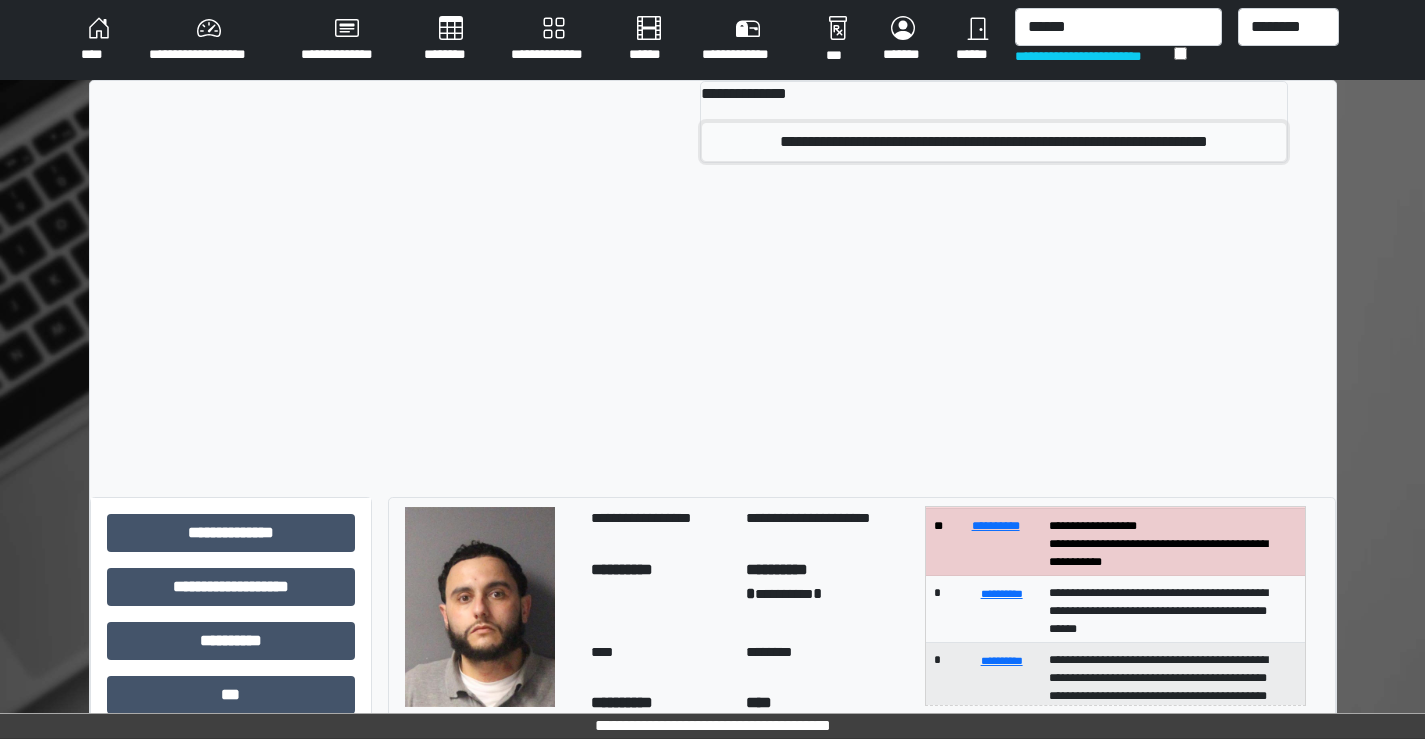 click on "**********" at bounding box center [994, 142] 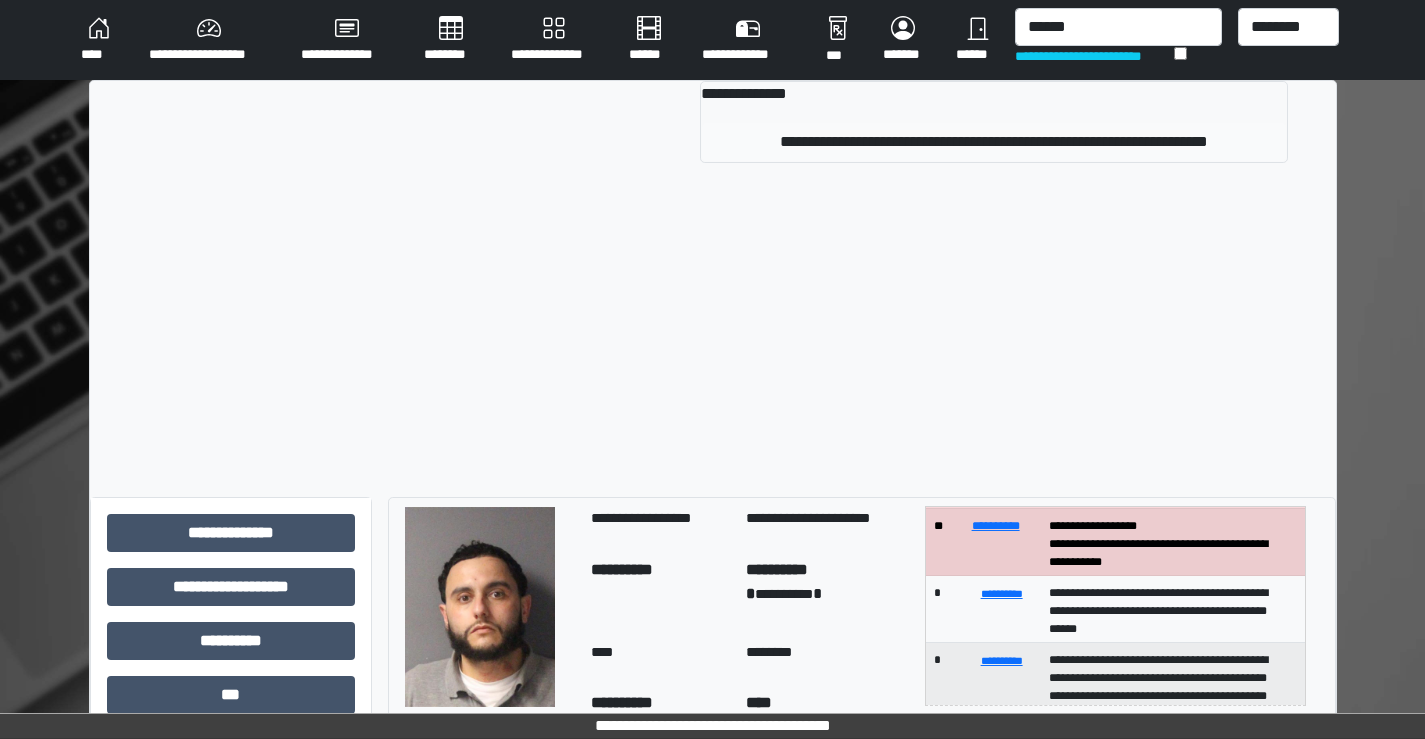 type 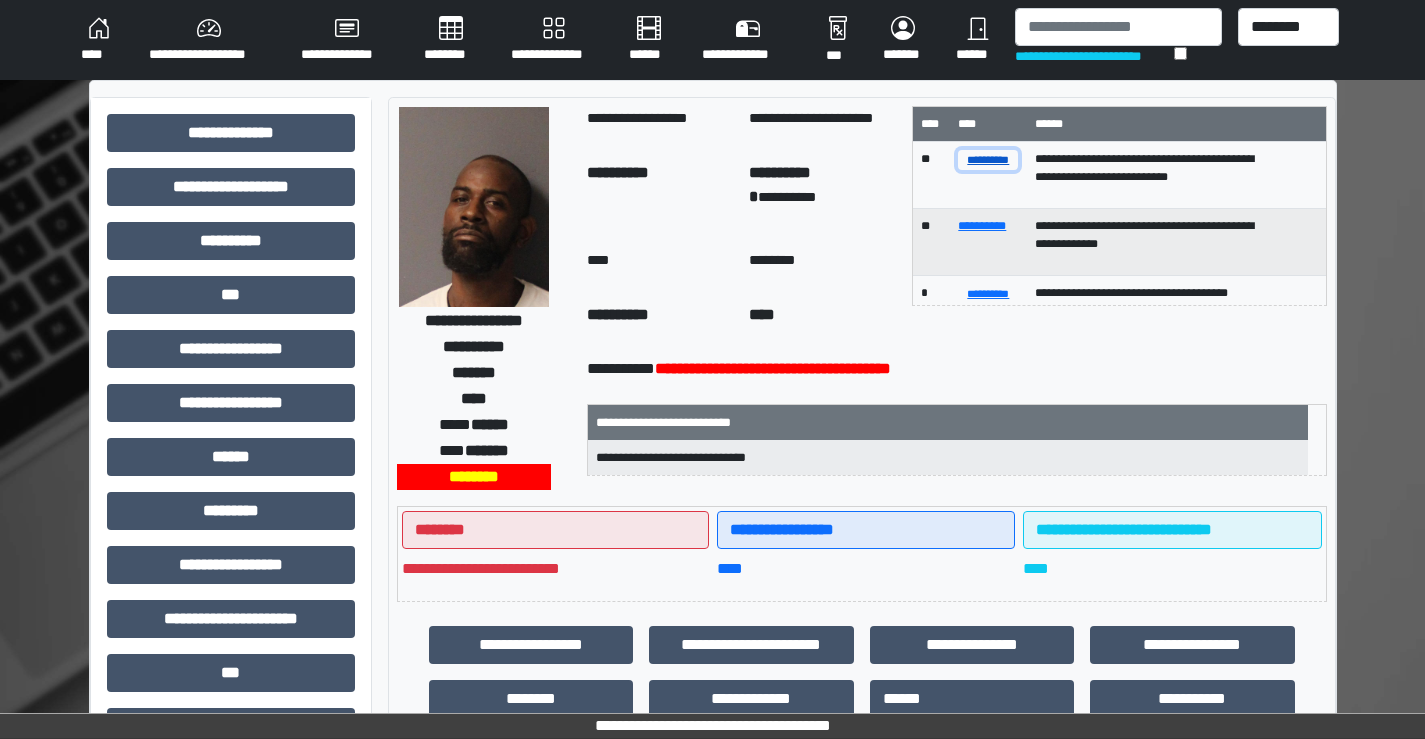 click on "**********" at bounding box center (988, 159) 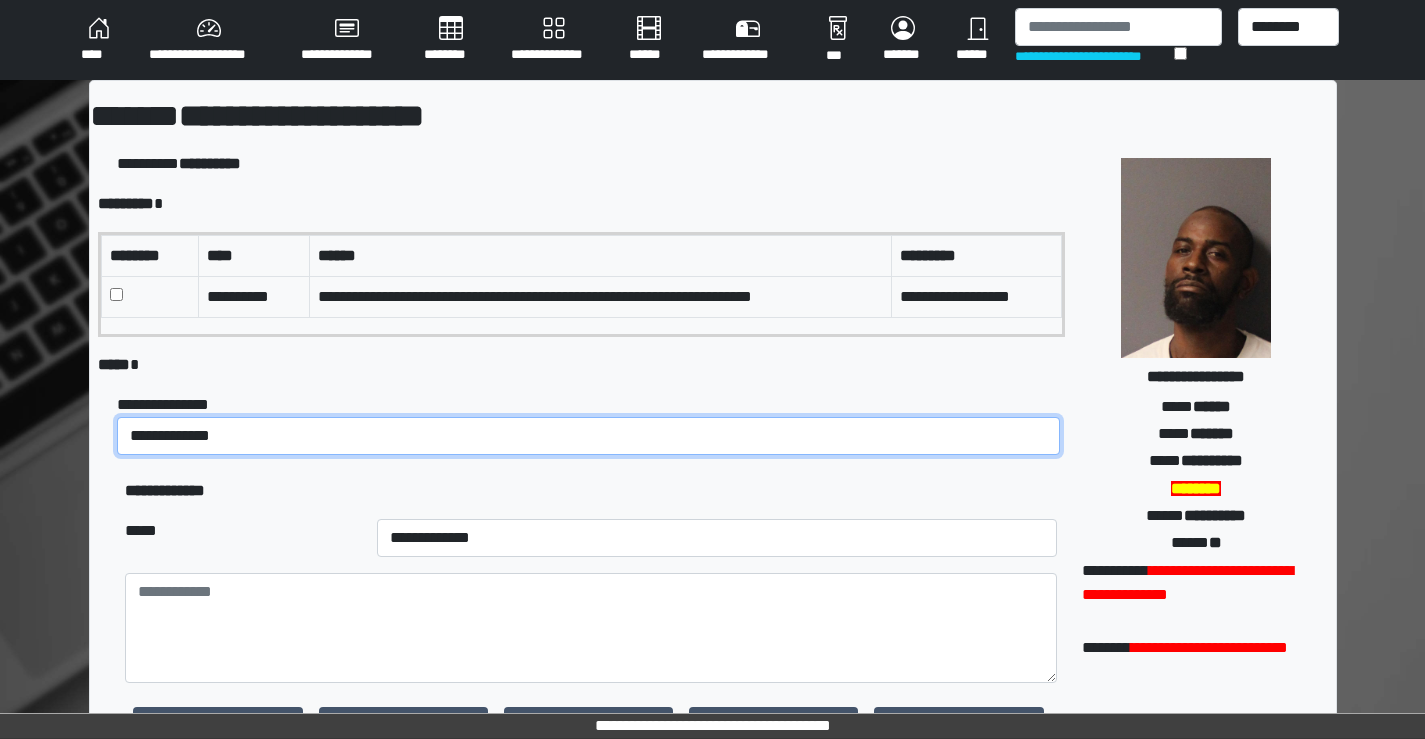 click on "**********" at bounding box center (588, 436) 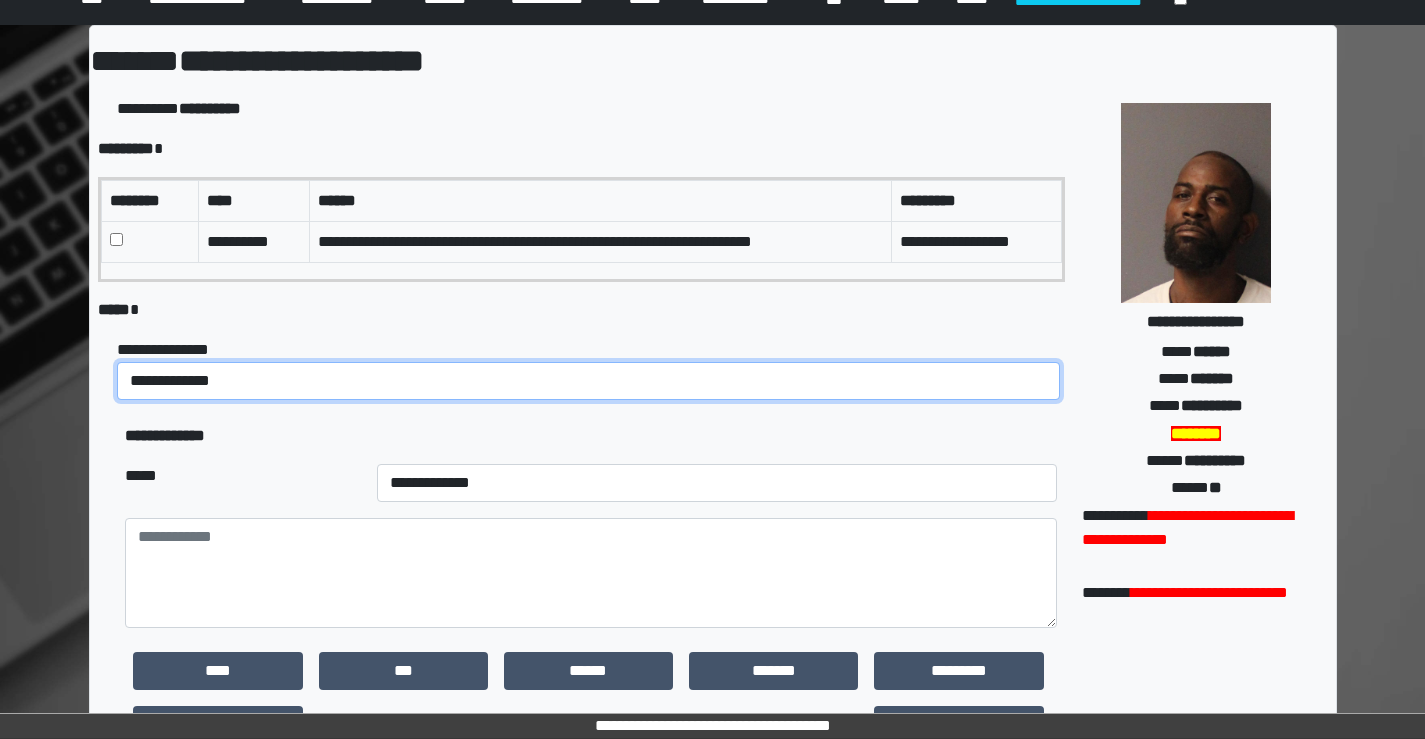 scroll, scrollTop: 100, scrollLeft: 0, axis: vertical 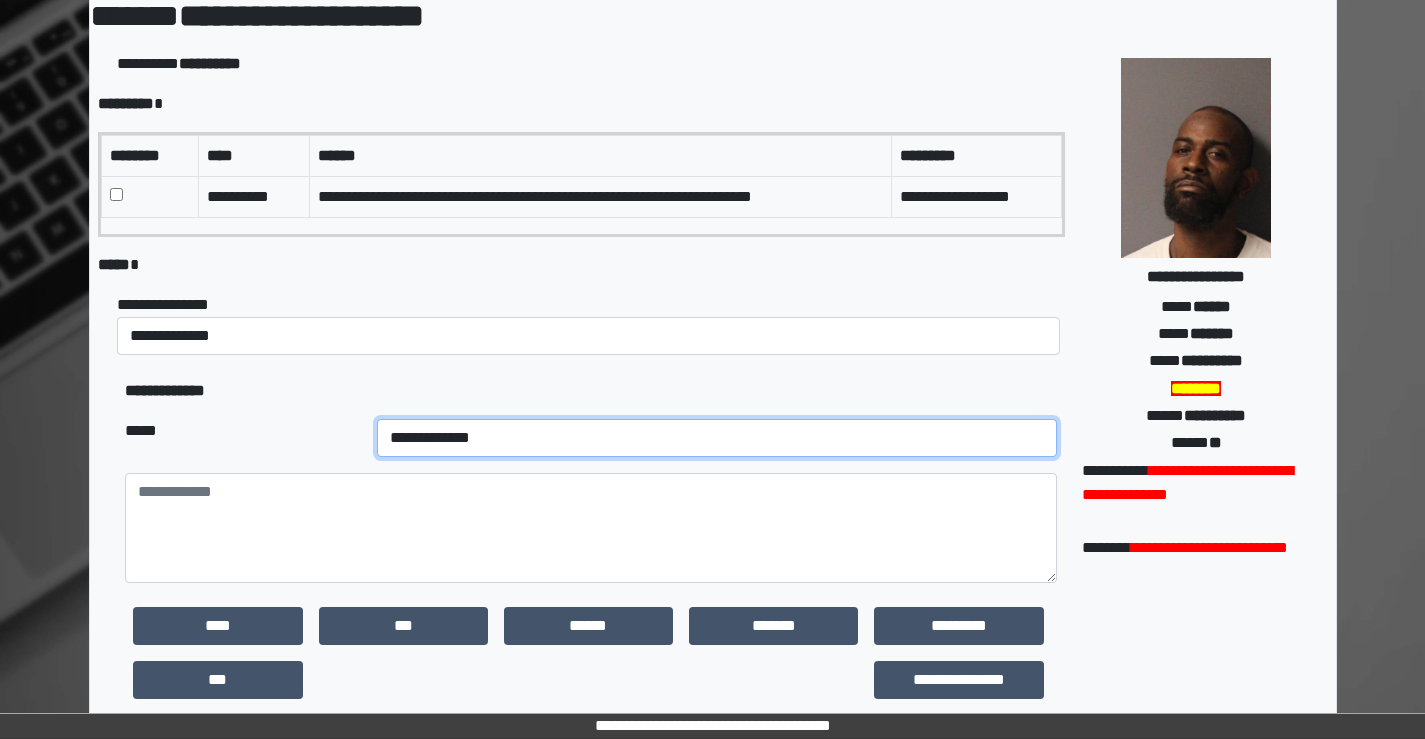 click on "**********" at bounding box center (717, 438) 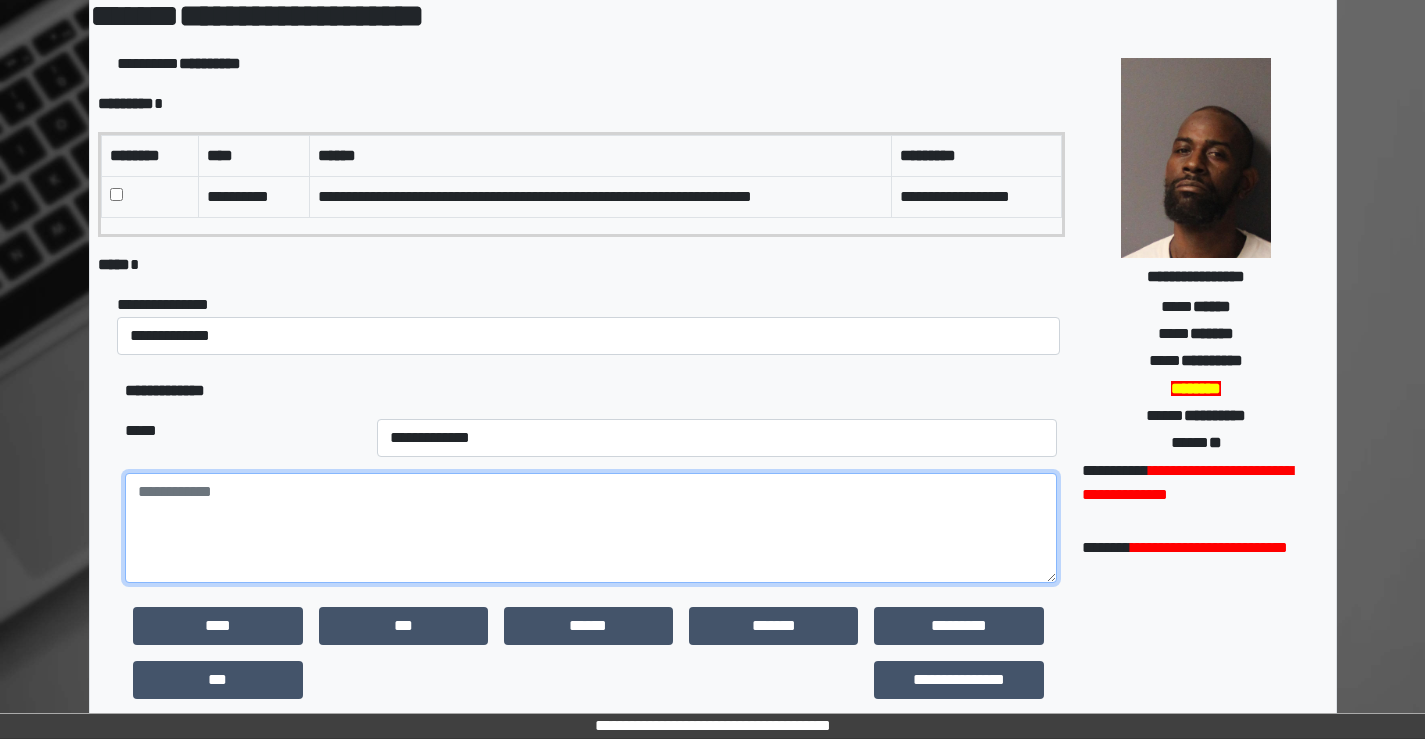 click at bounding box center (590, 528) 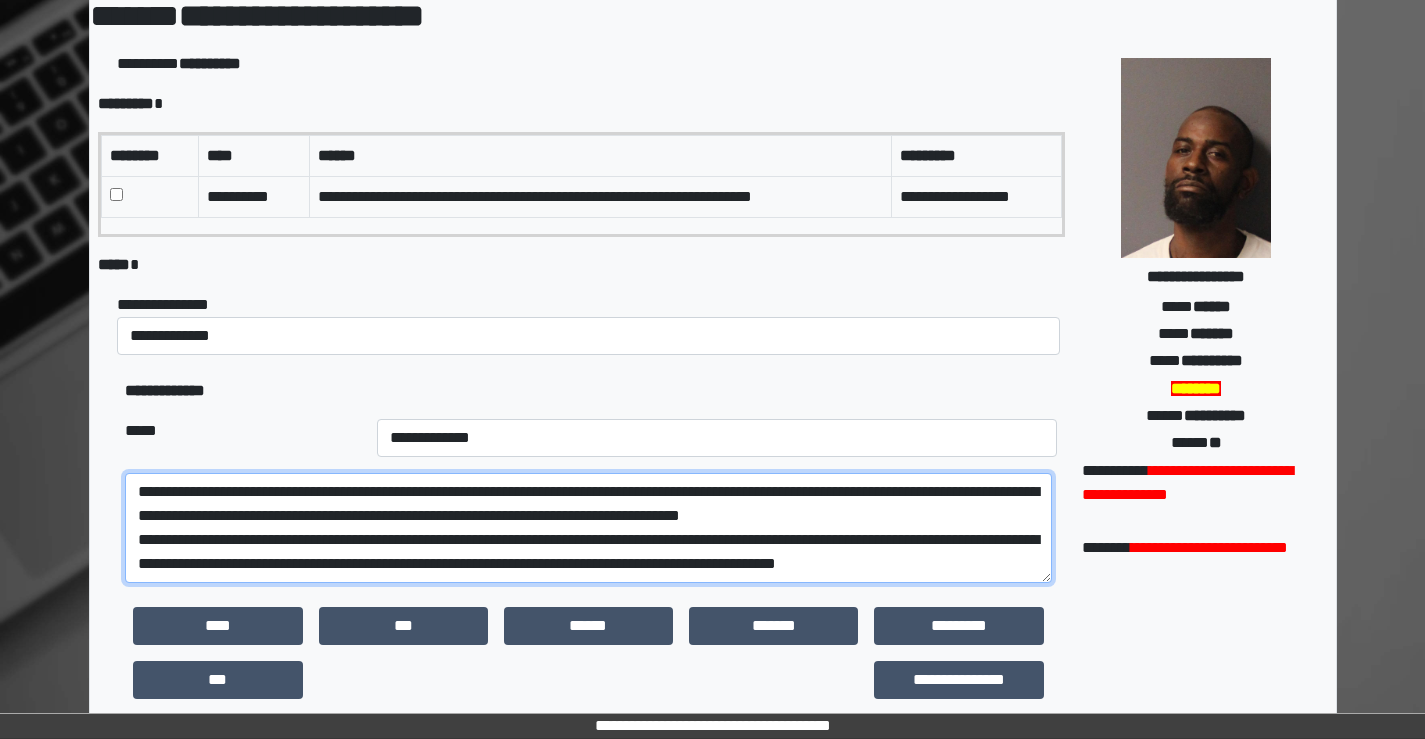 scroll, scrollTop: 24, scrollLeft: 0, axis: vertical 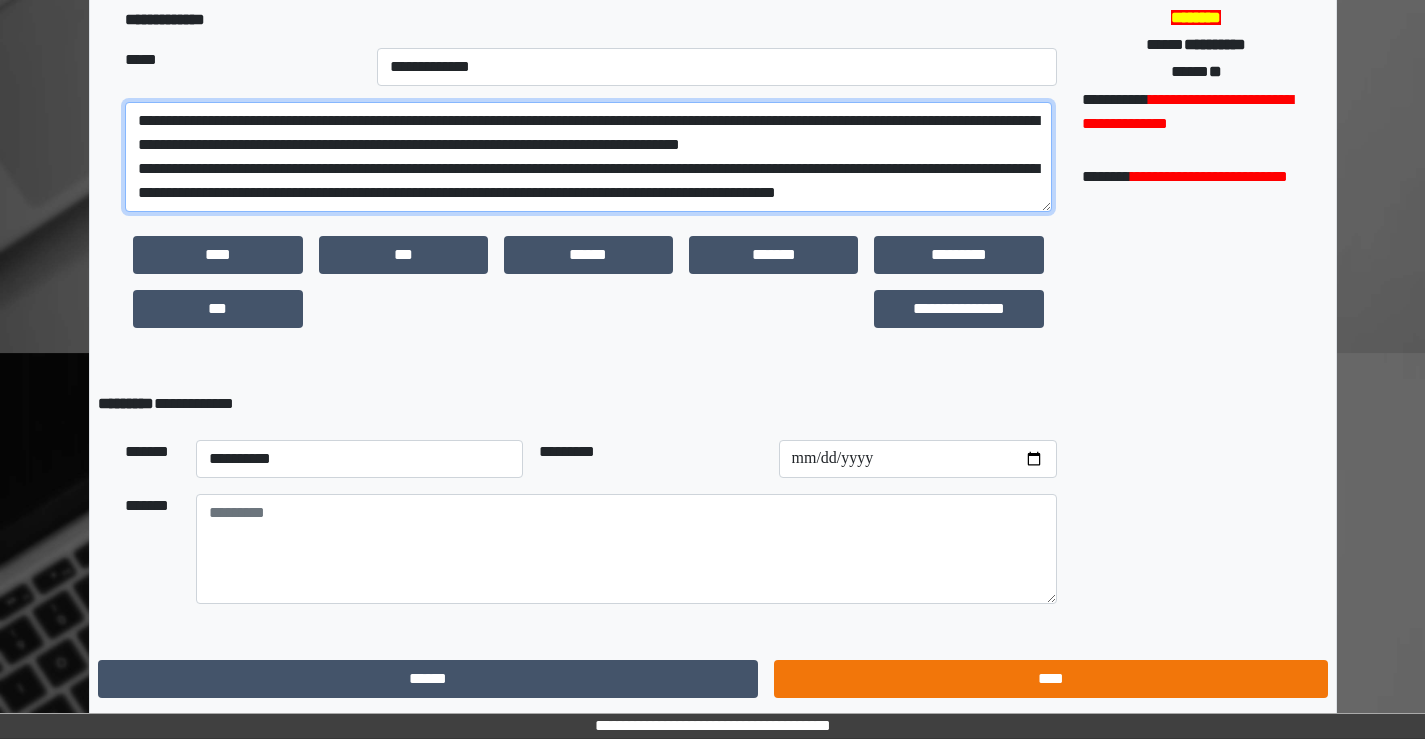 type on "**********" 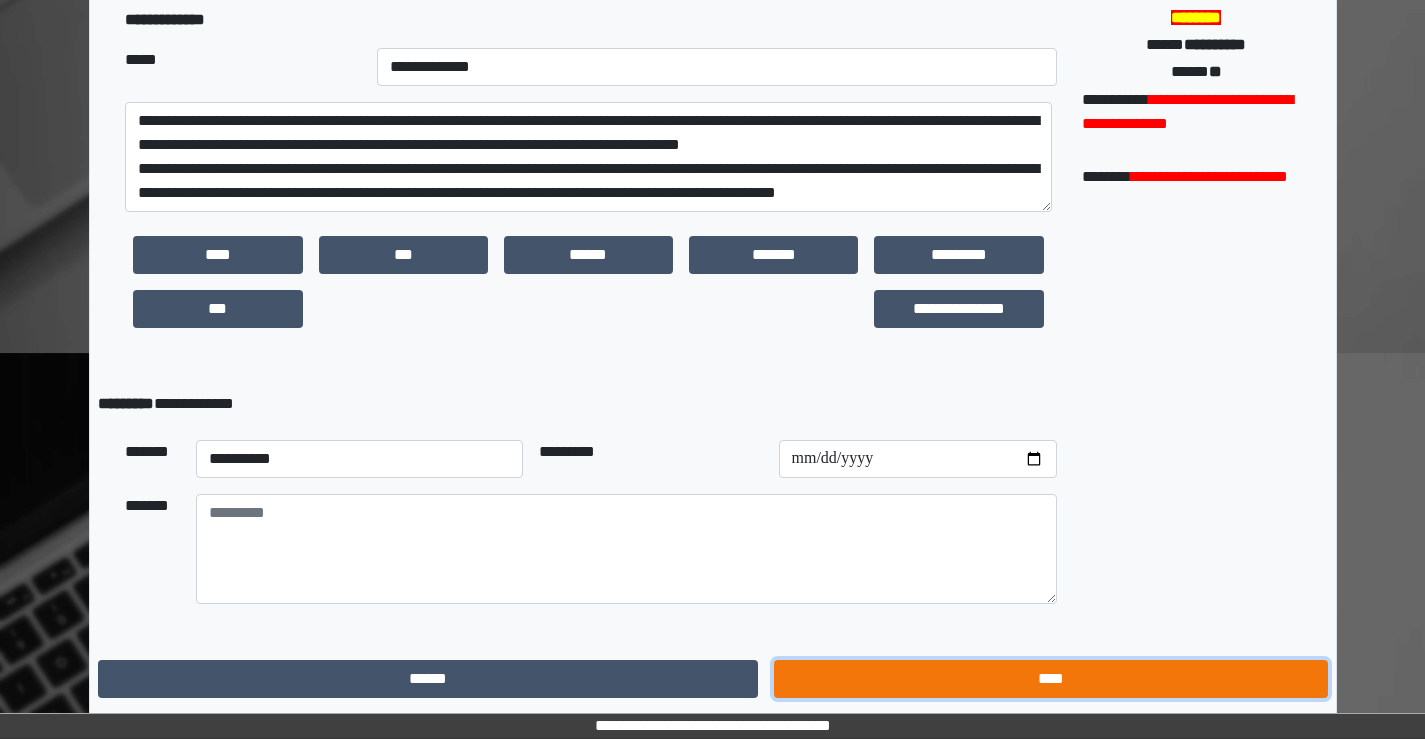 click on "****" at bounding box center (1050, 679) 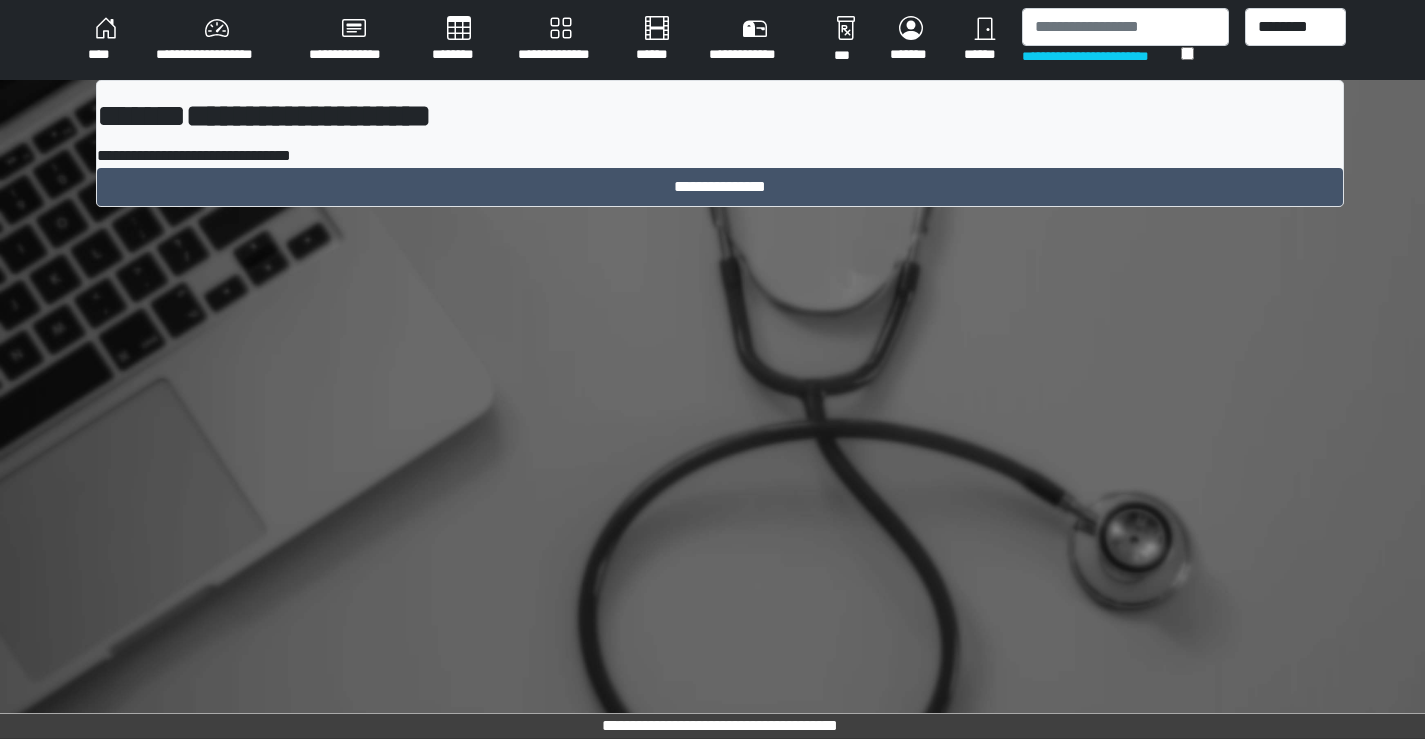 scroll, scrollTop: 0, scrollLeft: 0, axis: both 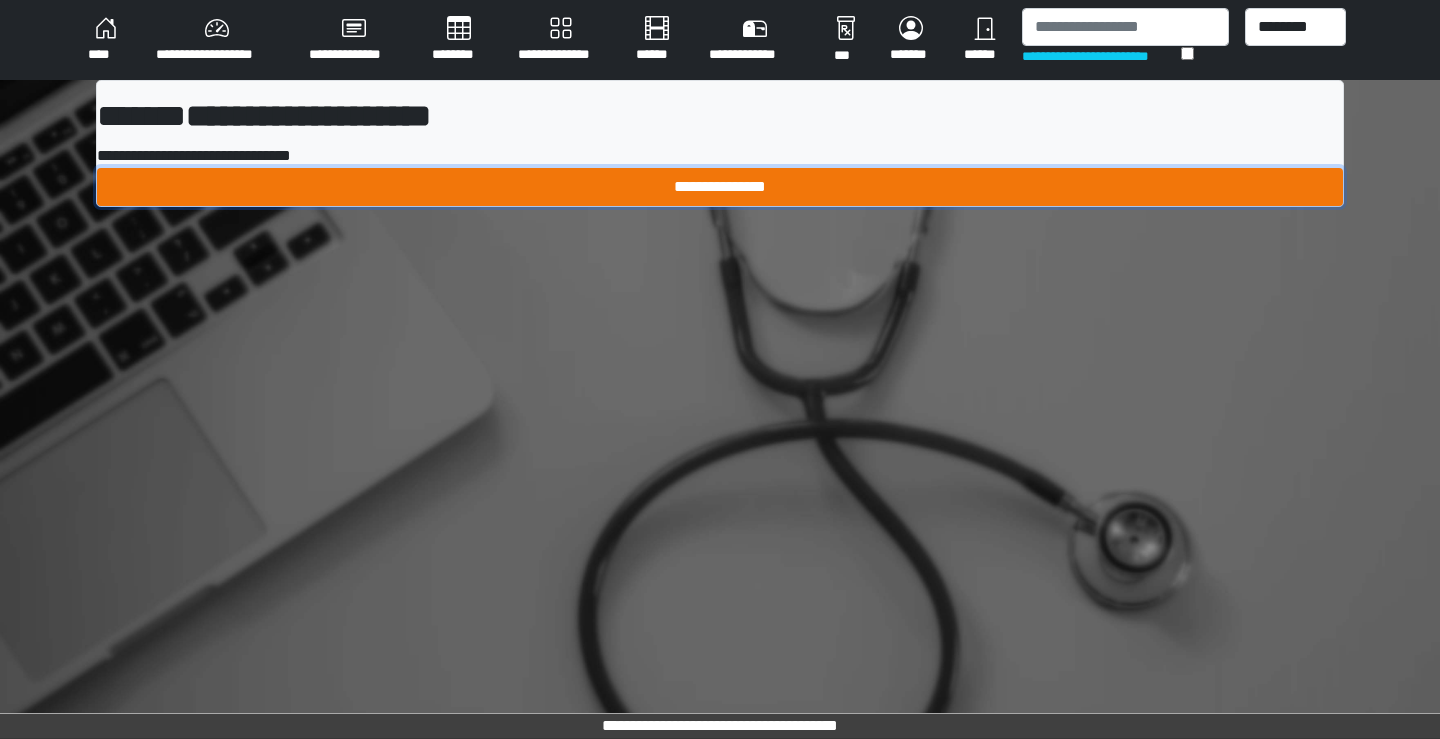 click on "**********" at bounding box center (720, 187) 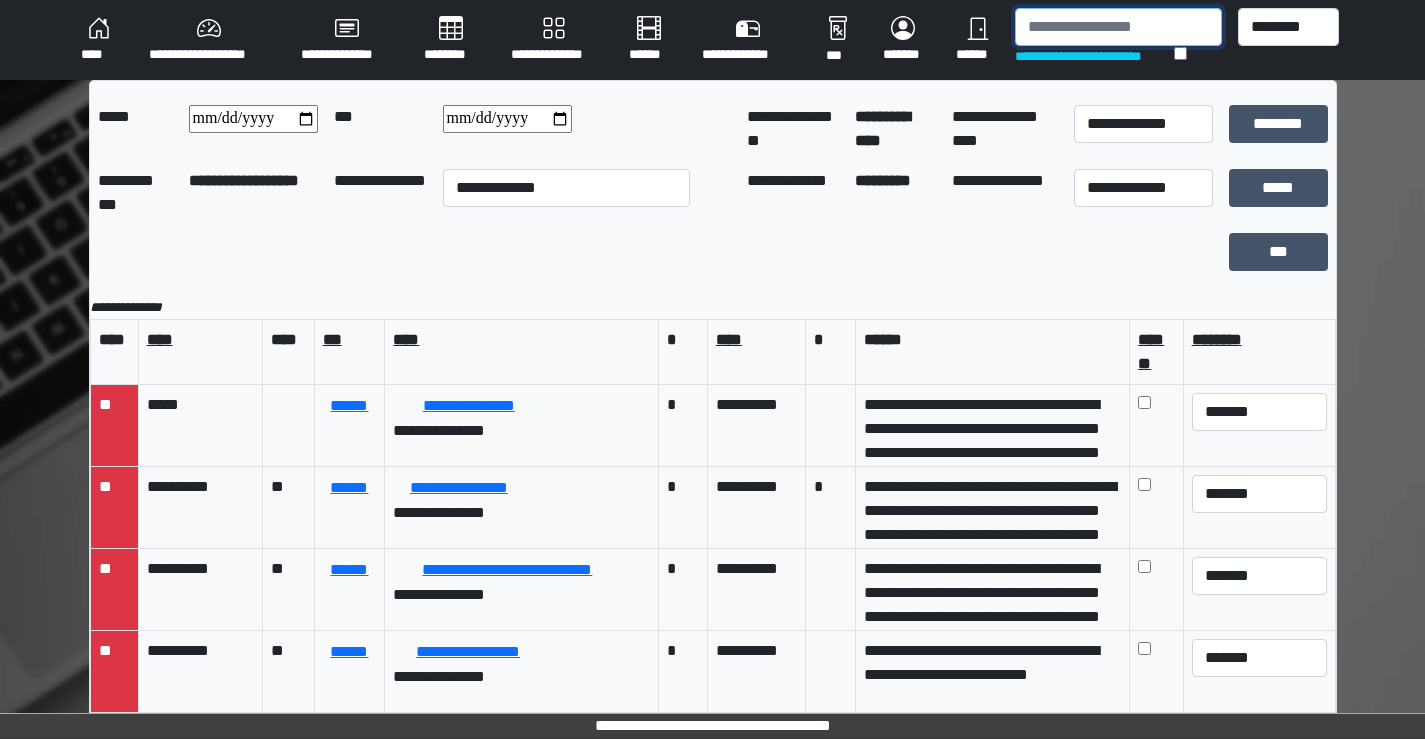click at bounding box center [1118, 27] 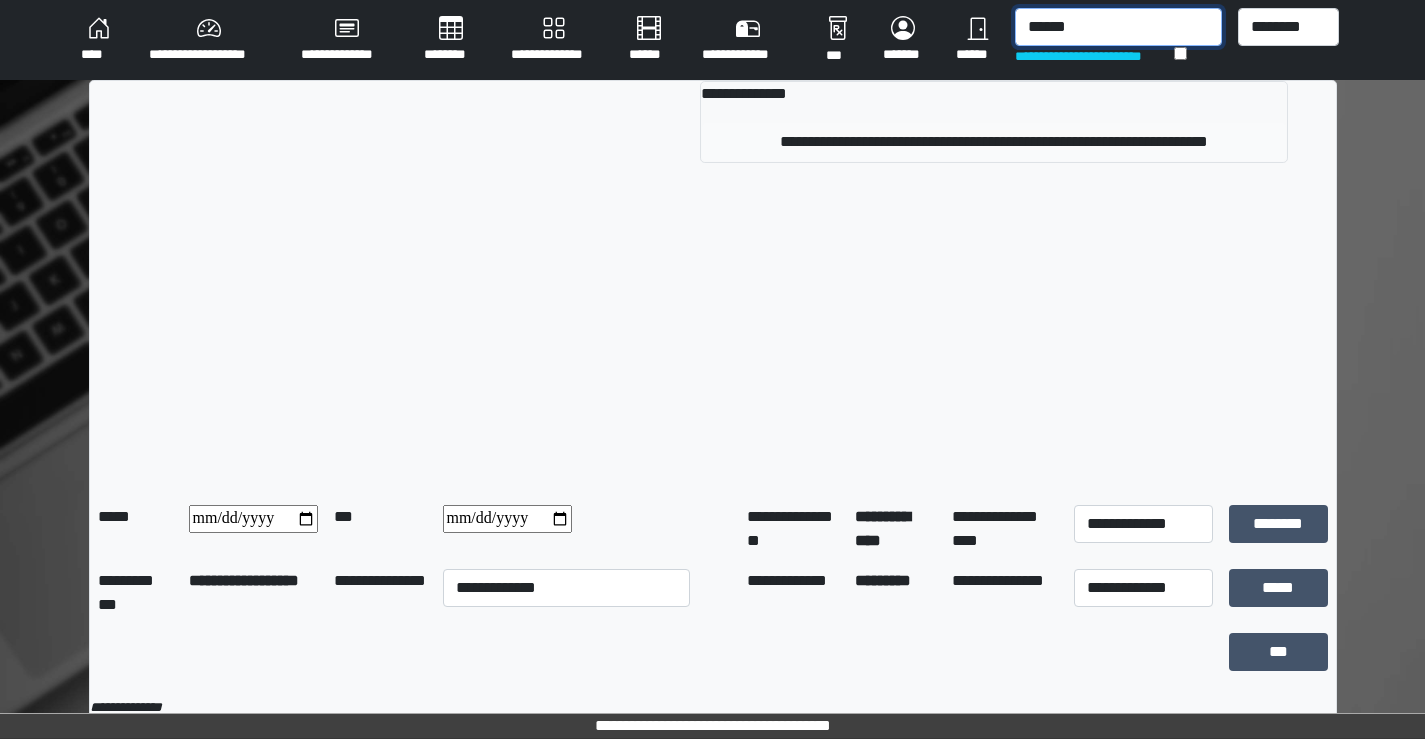 type on "******" 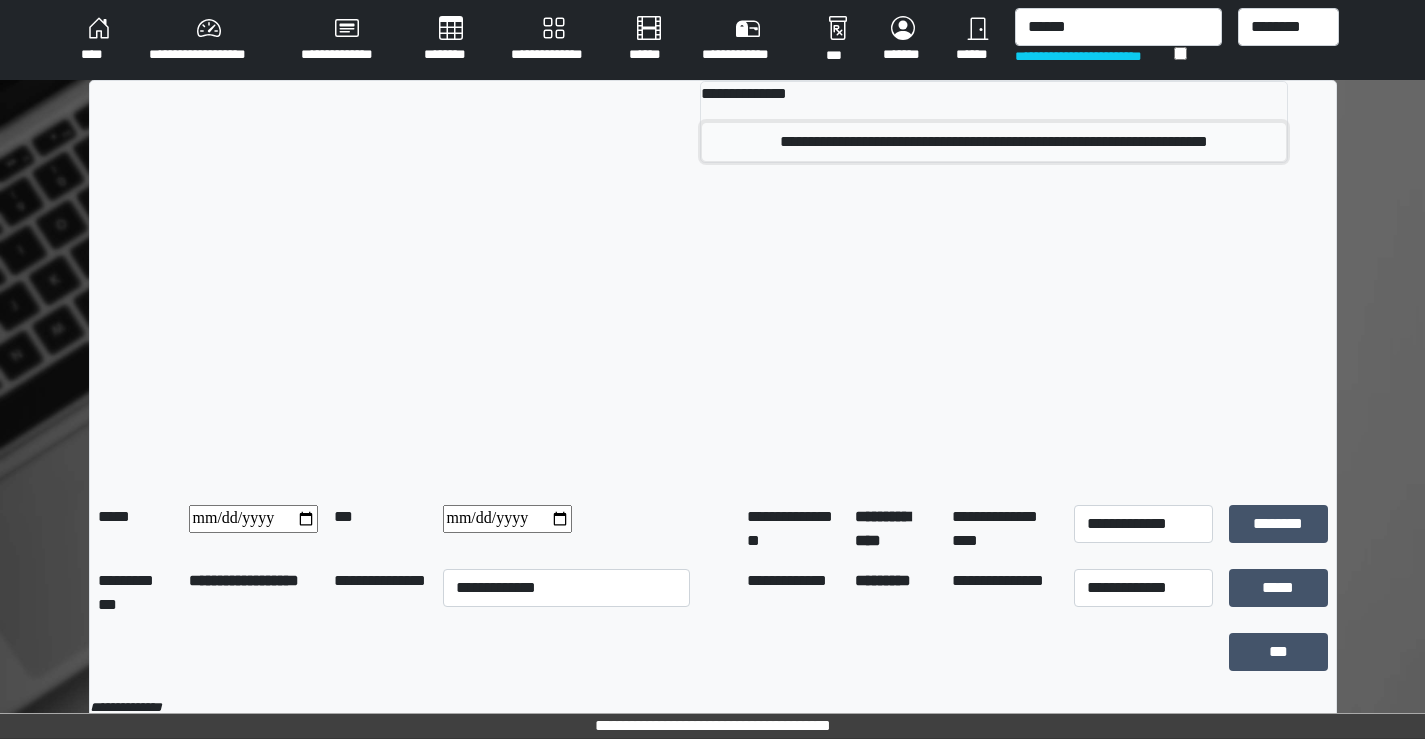 drag, startPoint x: 853, startPoint y: 127, endPoint x: 853, endPoint y: 139, distance: 12 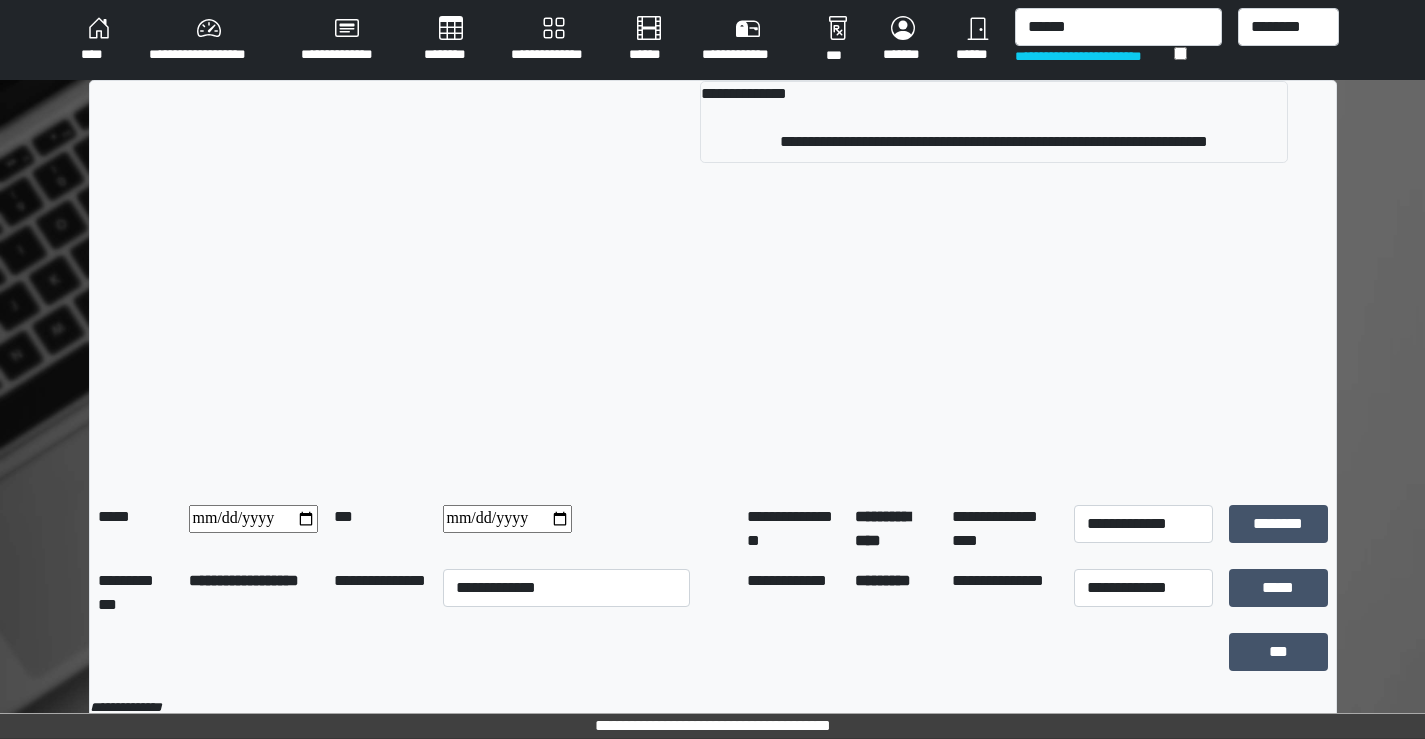 type 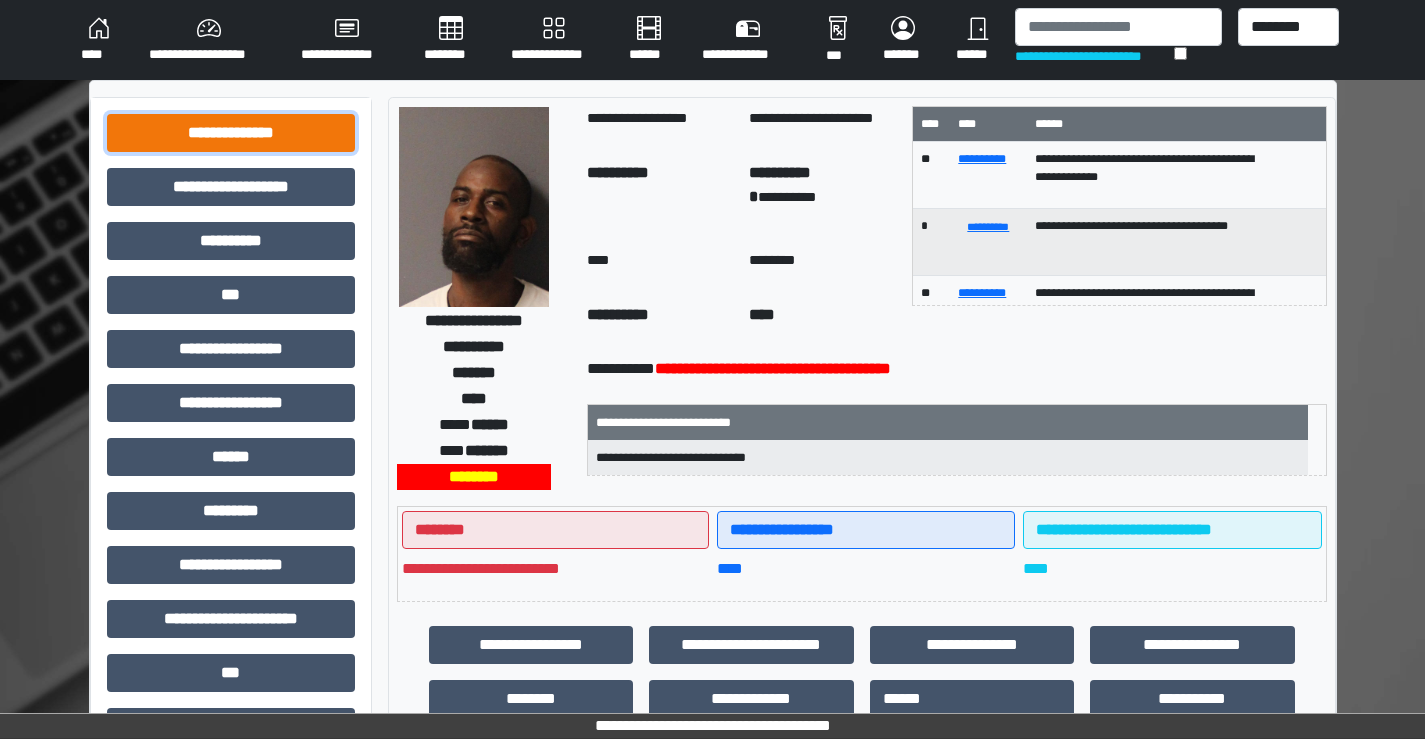 click on "**********" at bounding box center [231, 133] 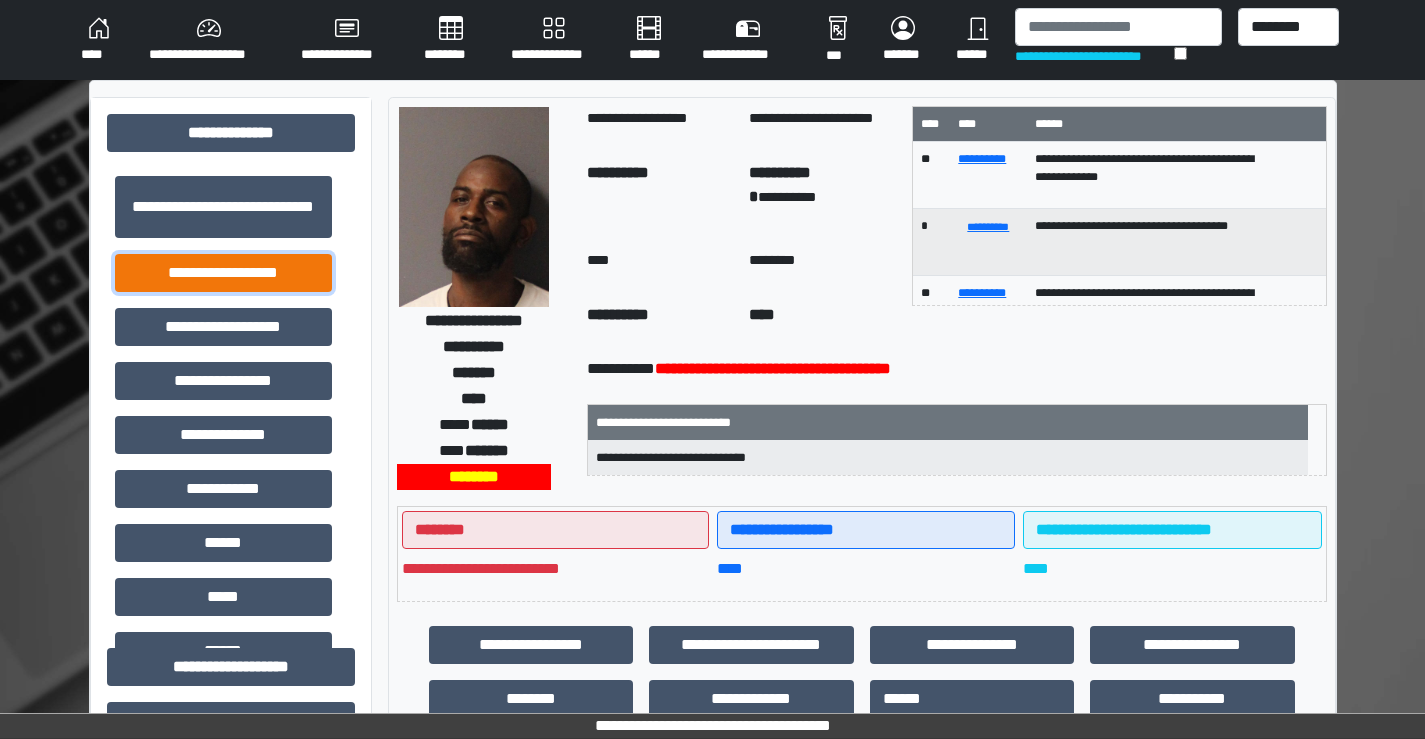 click on "**********" at bounding box center [223, 273] 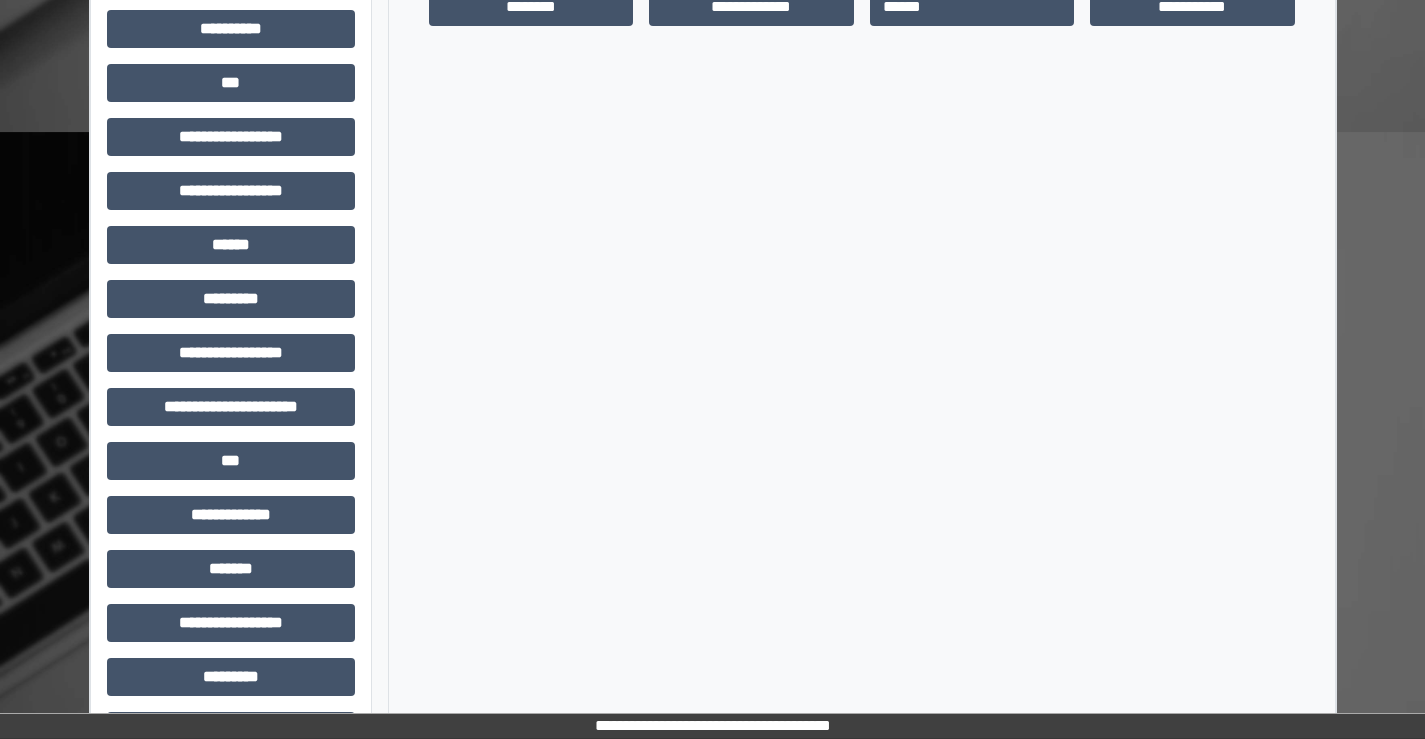 scroll, scrollTop: 700, scrollLeft: 0, axis: vertical 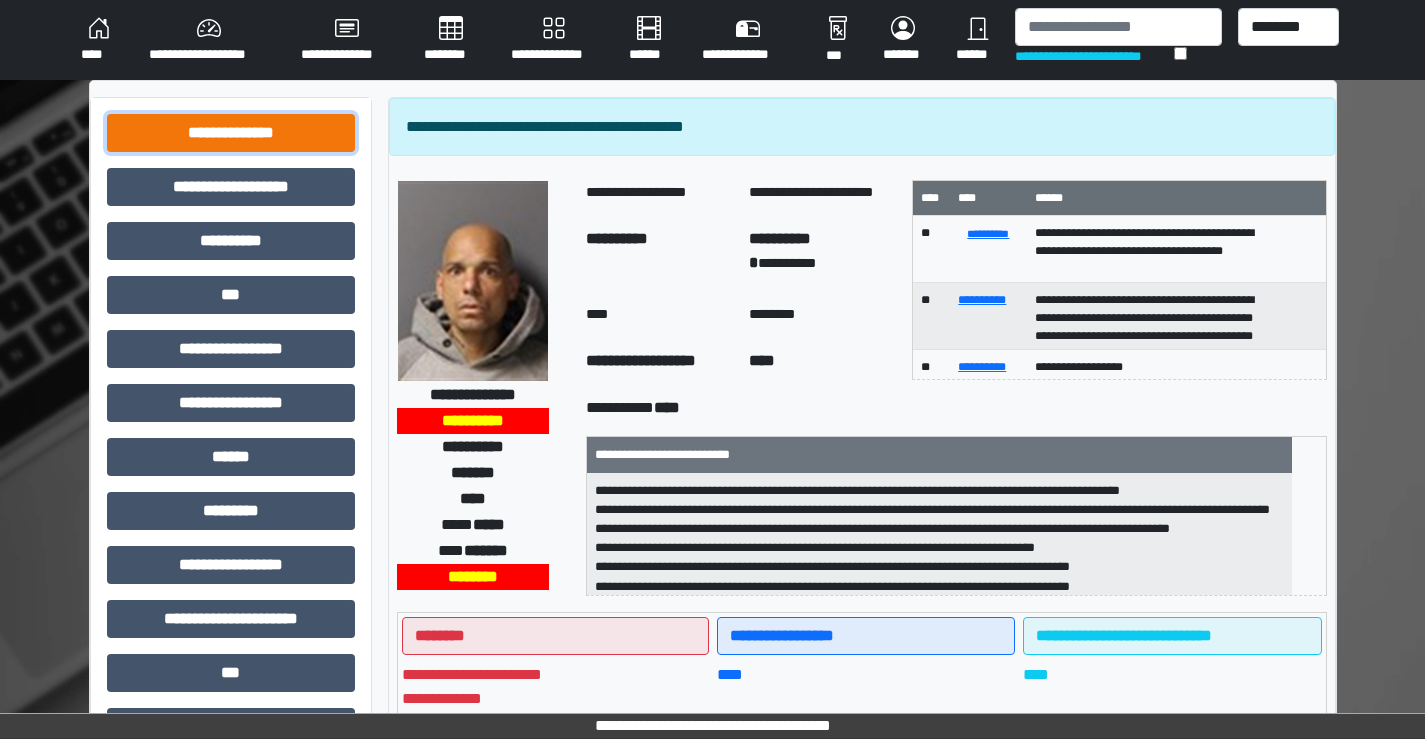 drag, startPoint x: 237, startPoint y: 126, endPoint x: 263, endPoint y: 140, distance: 29.529646 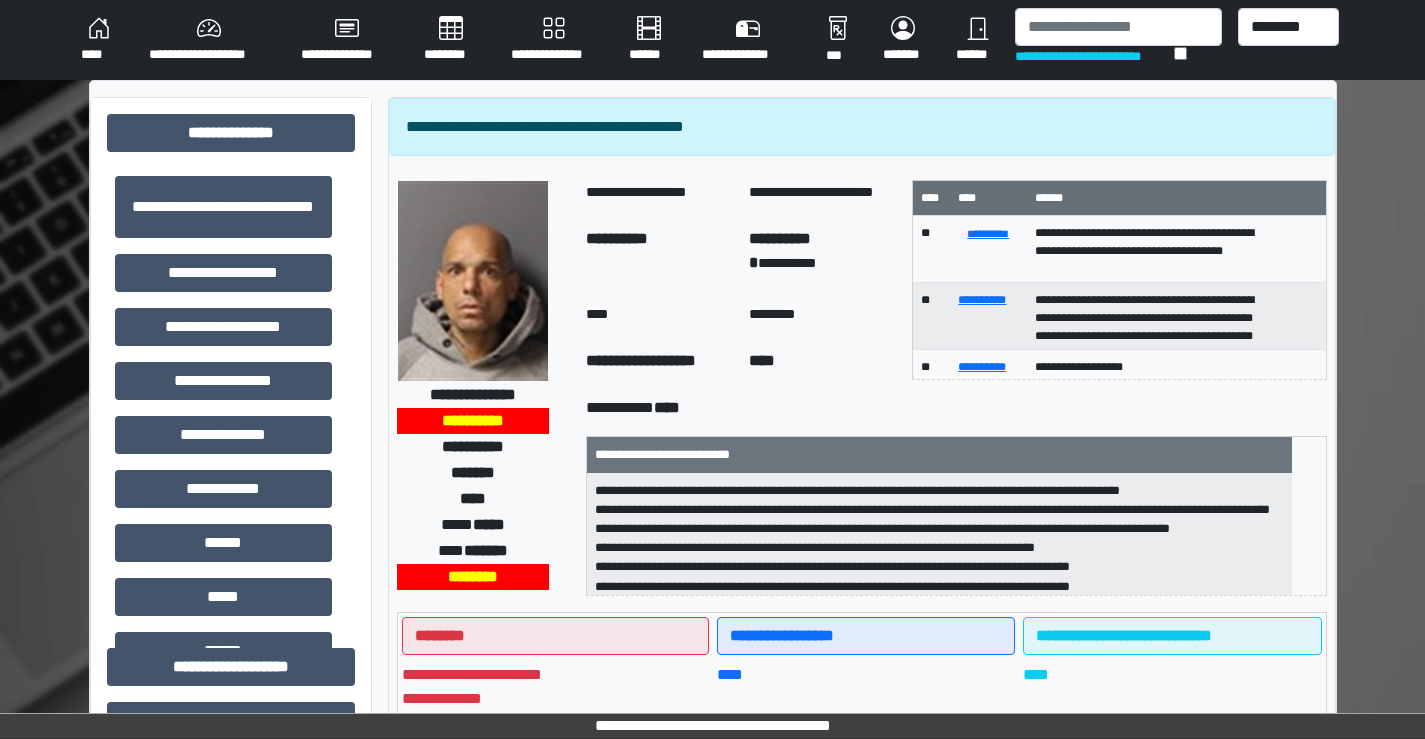 click on "**********" at bounding box center (223, 273) 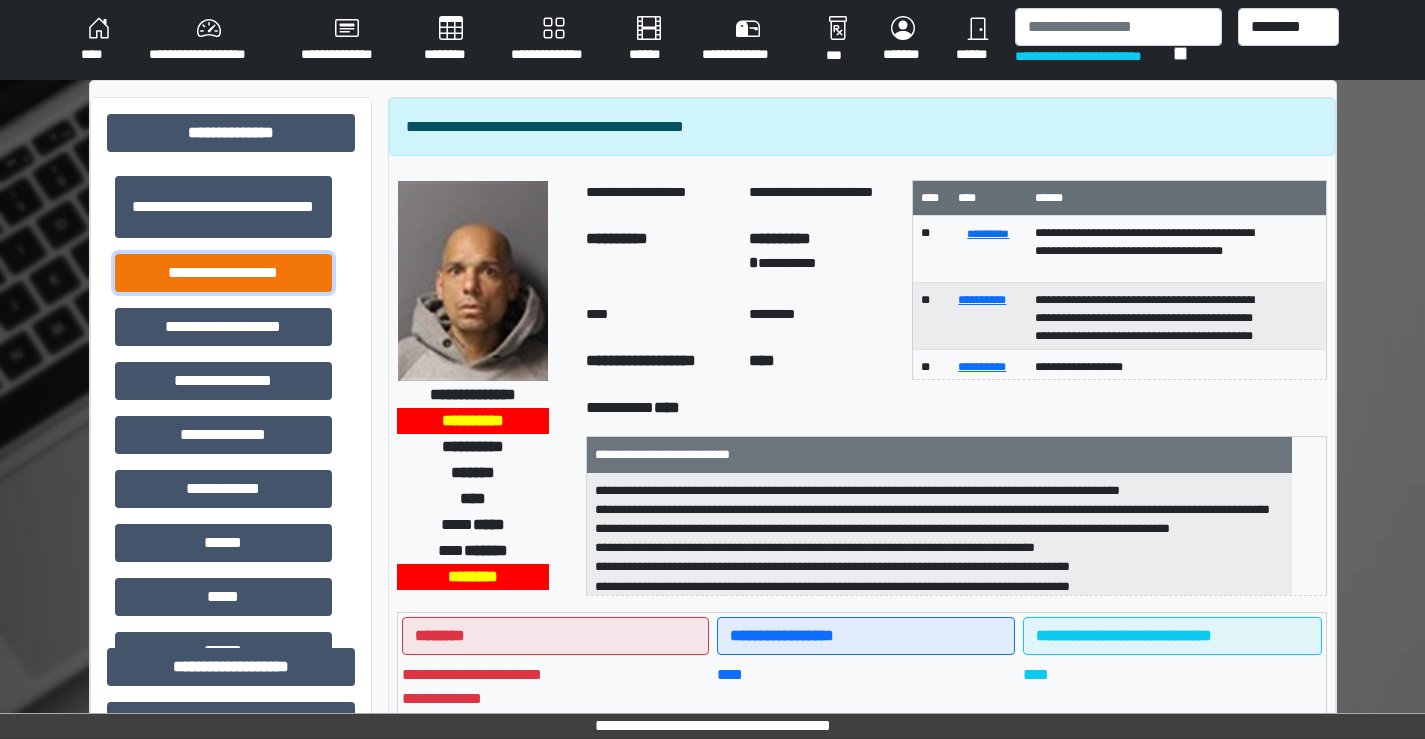 click on "**********" at bounding box center [223, 273] 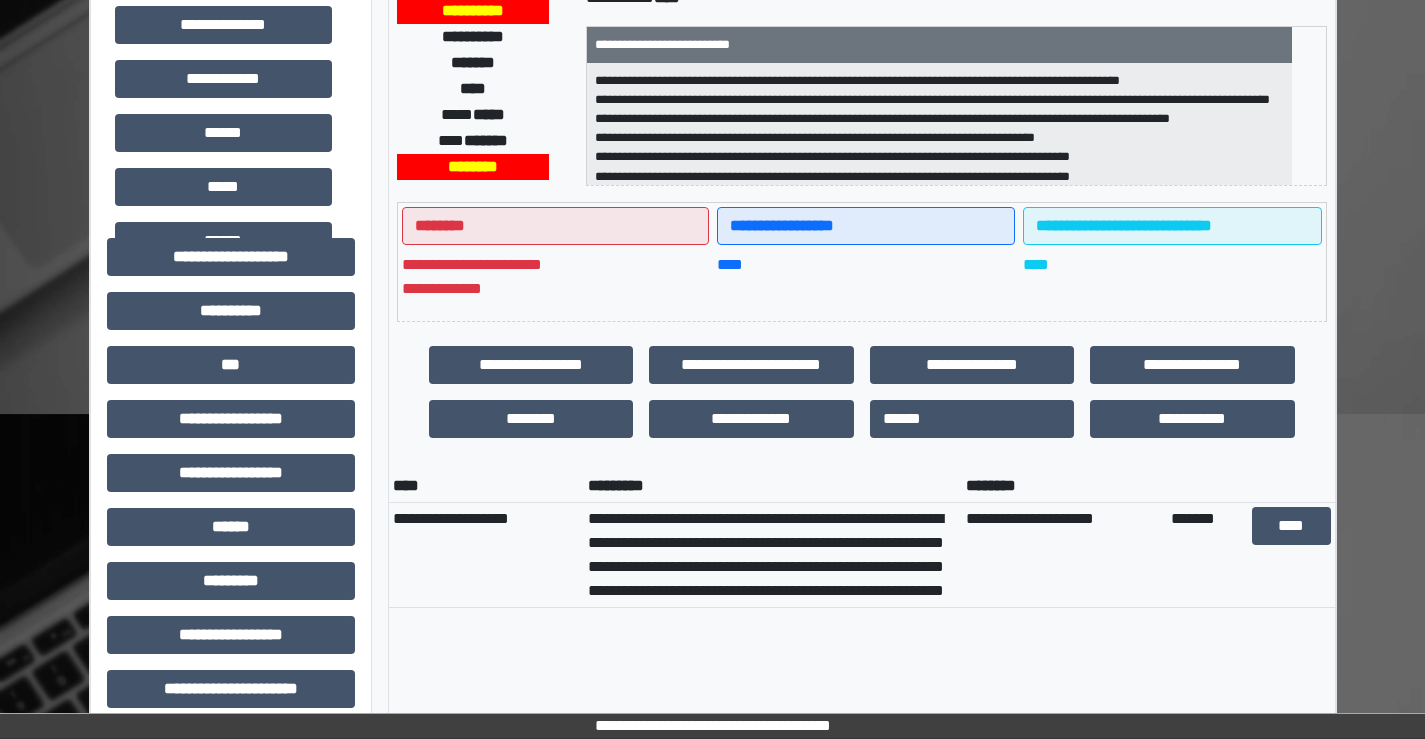 scroll, scrollTop: 300, scrollLeft: 0, axis: vertical 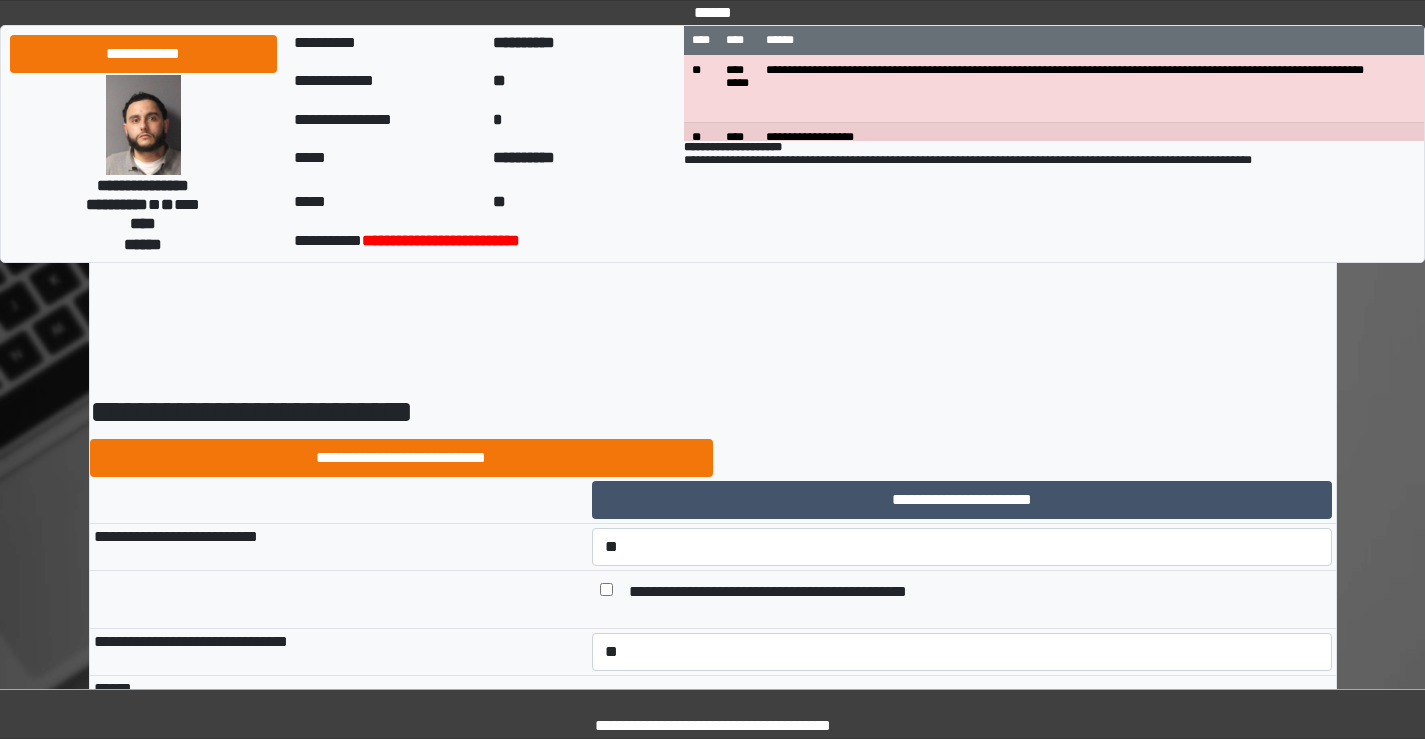 select on "*" 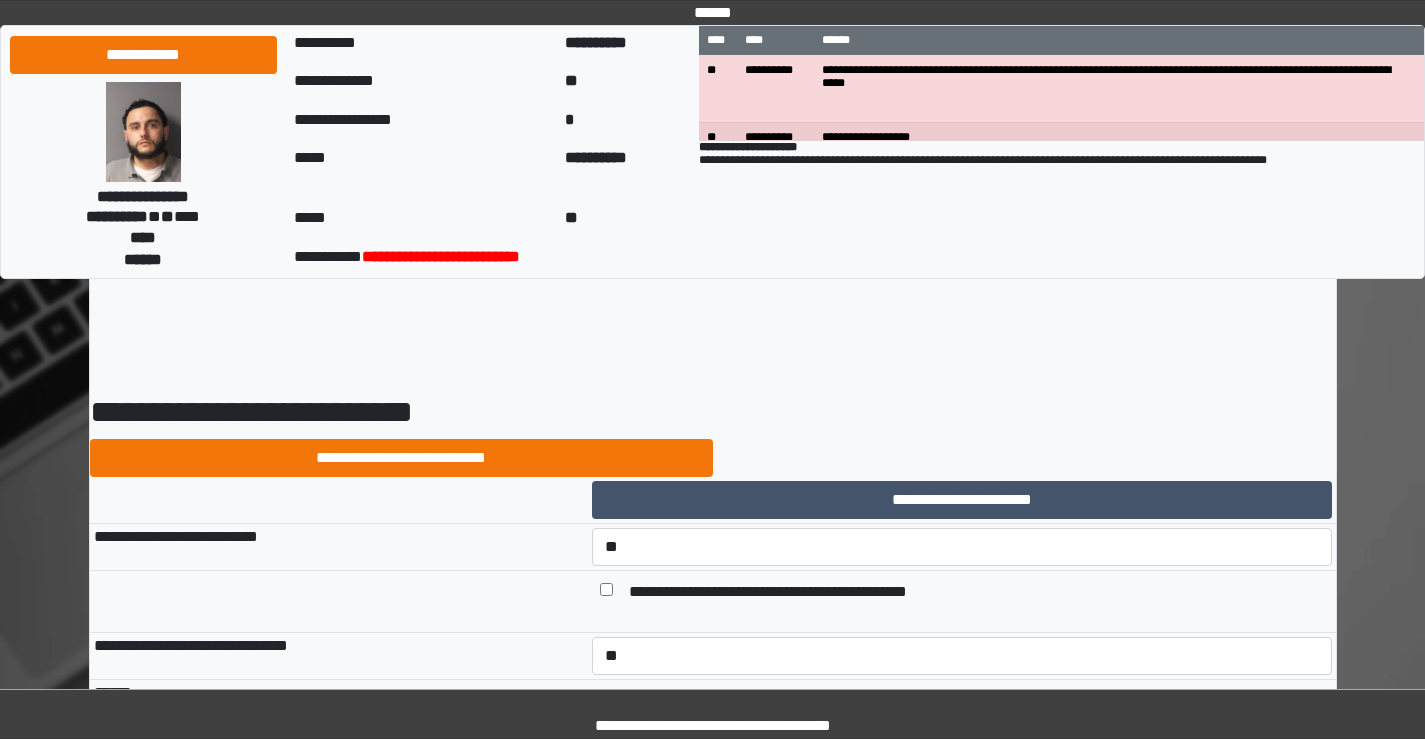 scroll, scrollTop: 8970, scrollLeft: 0, axis: vertical 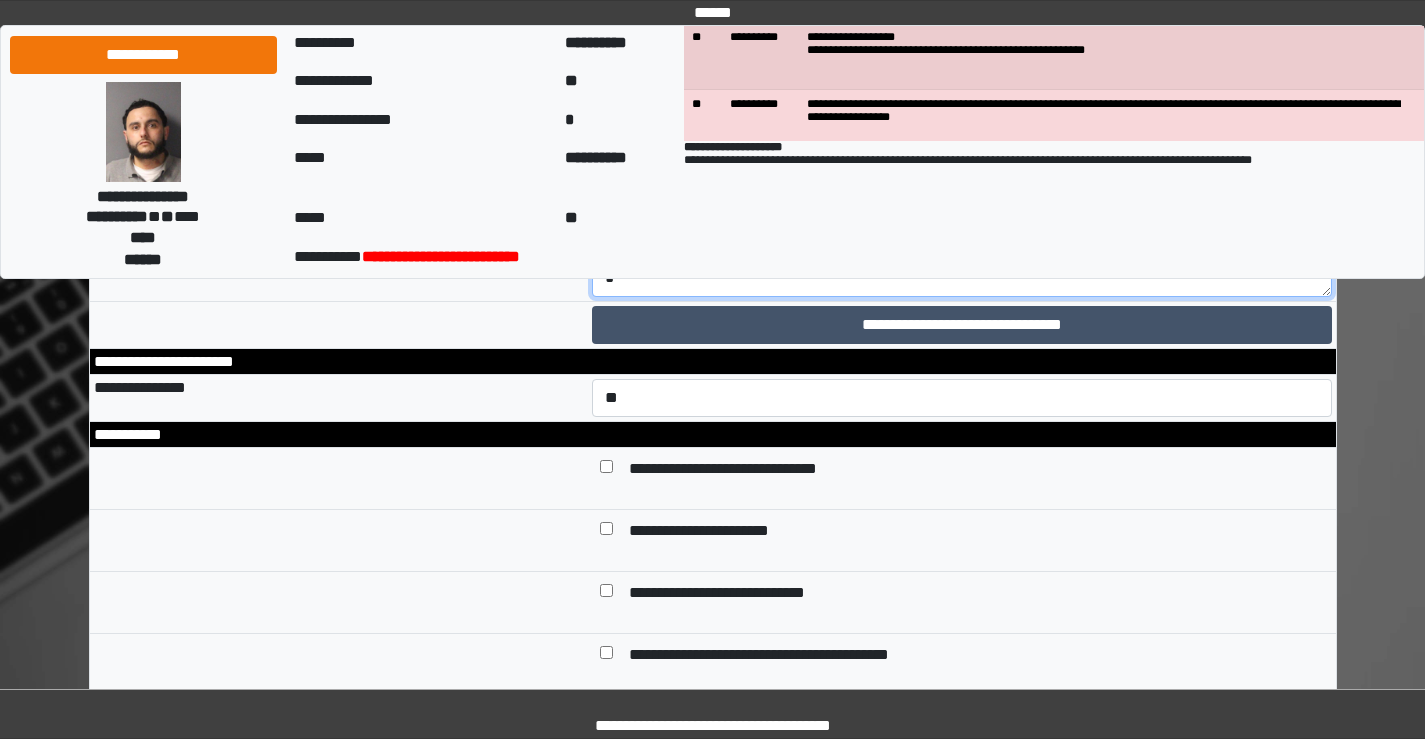 click on "**********" at bounding box center [962, 242] 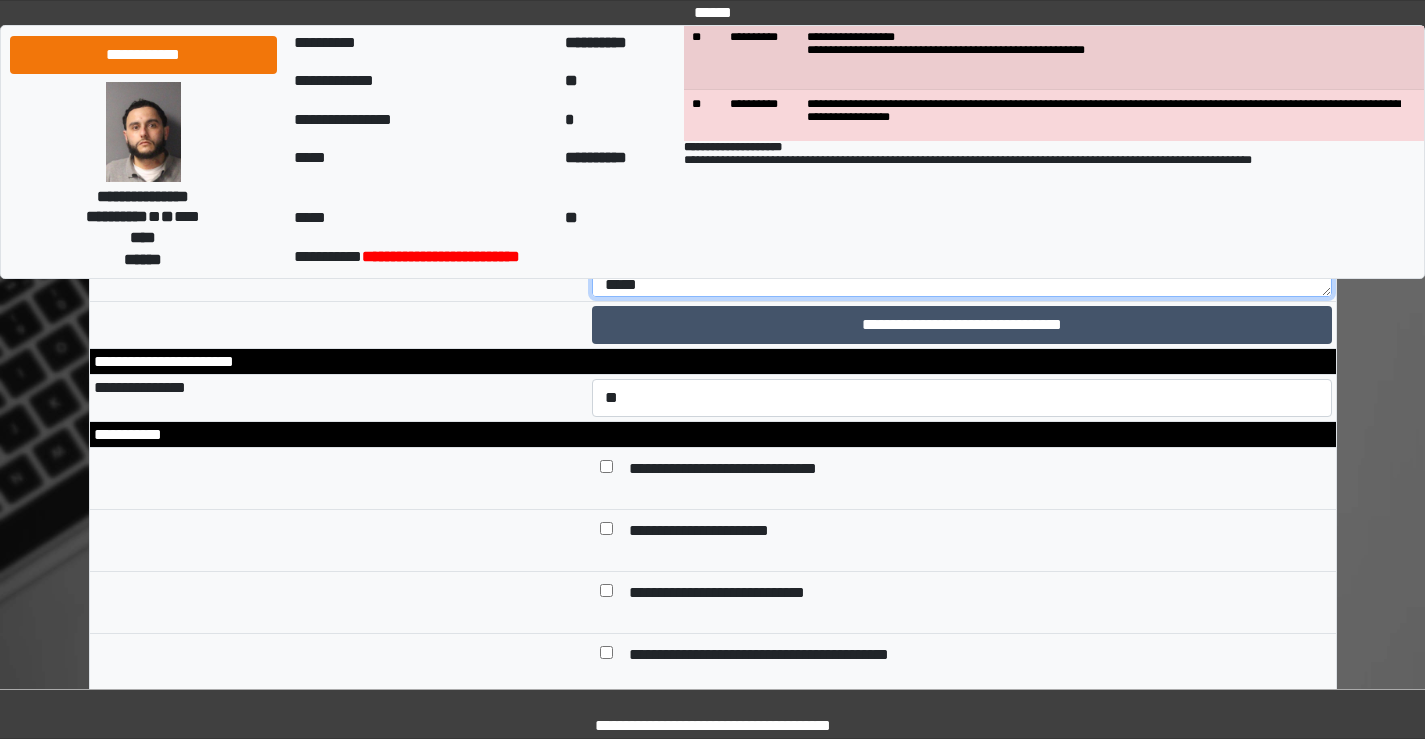 scroll, scrollTop: 65, scrollLeft: 0, axis: vertical 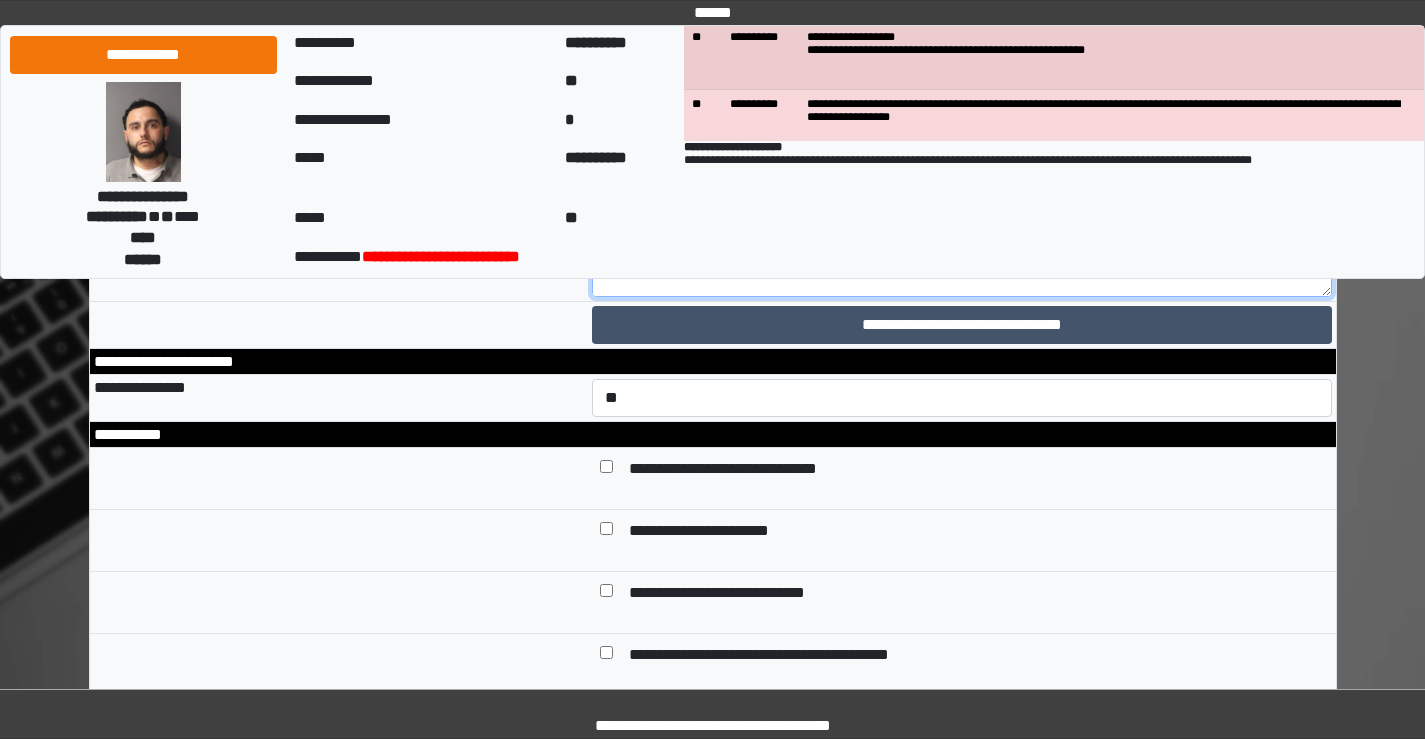 click on "**********" at bounding box center [962, 242] 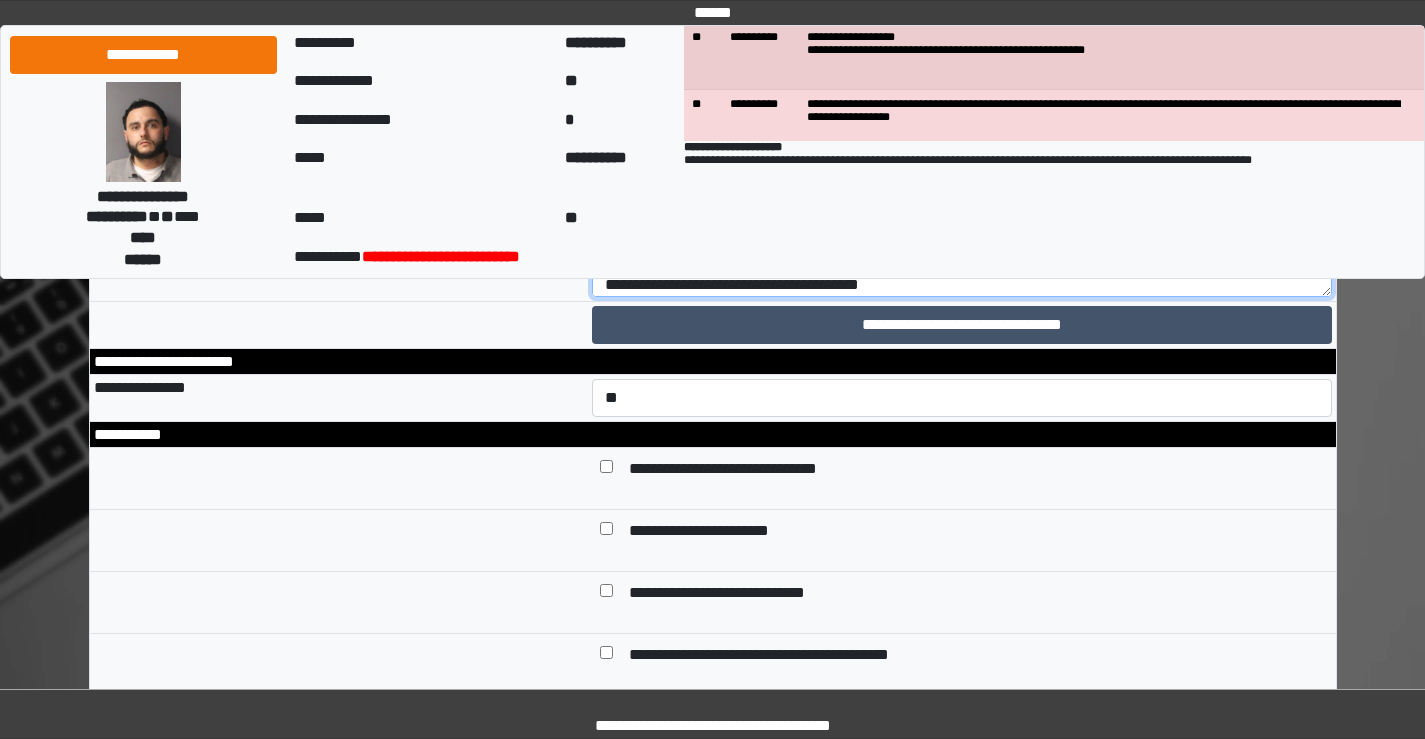 drag, startPoint x: 803, startPoint y: 556, endPoint x: 785, endPoint y: 508, distance: 51.264023 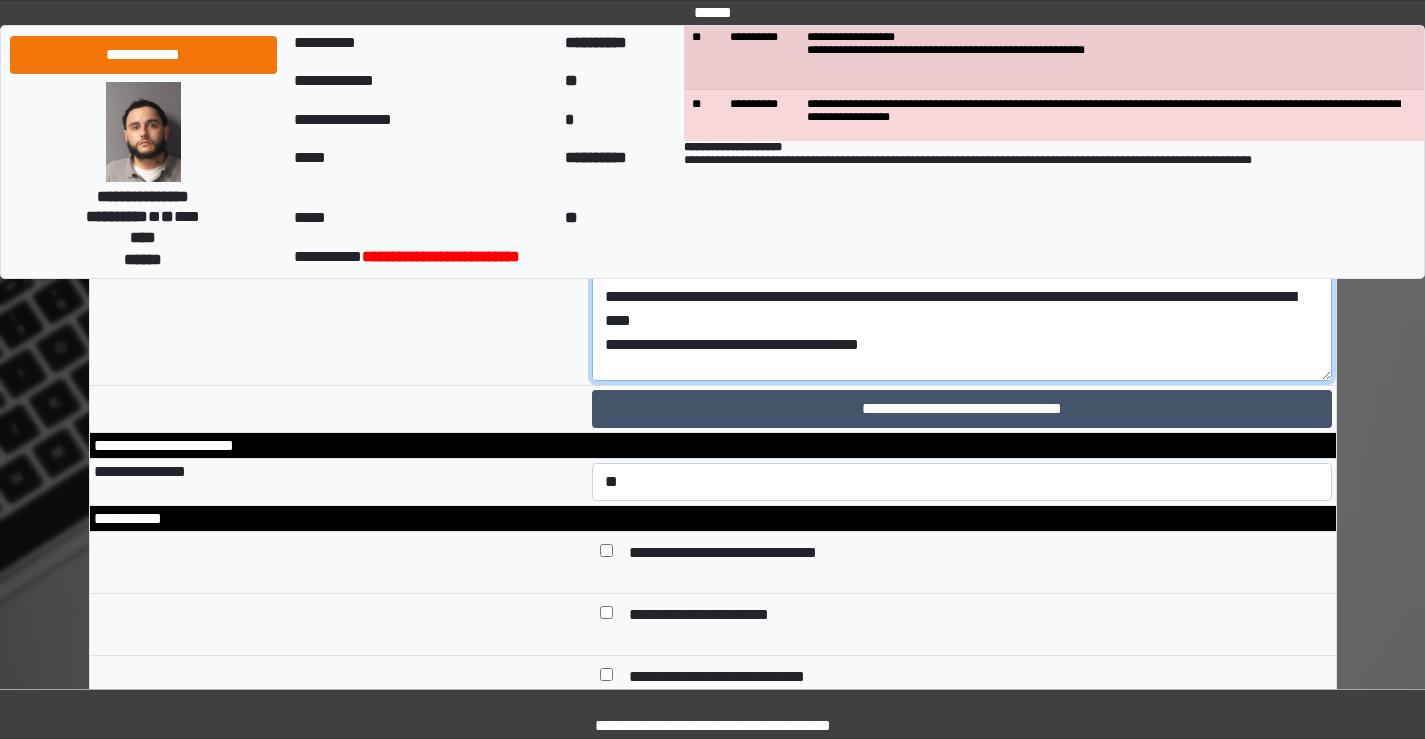 drag, startPoint x: 1330, startPoint y: 556, endPoint x: 1350, endPoint y: 670, distance: 115.74109 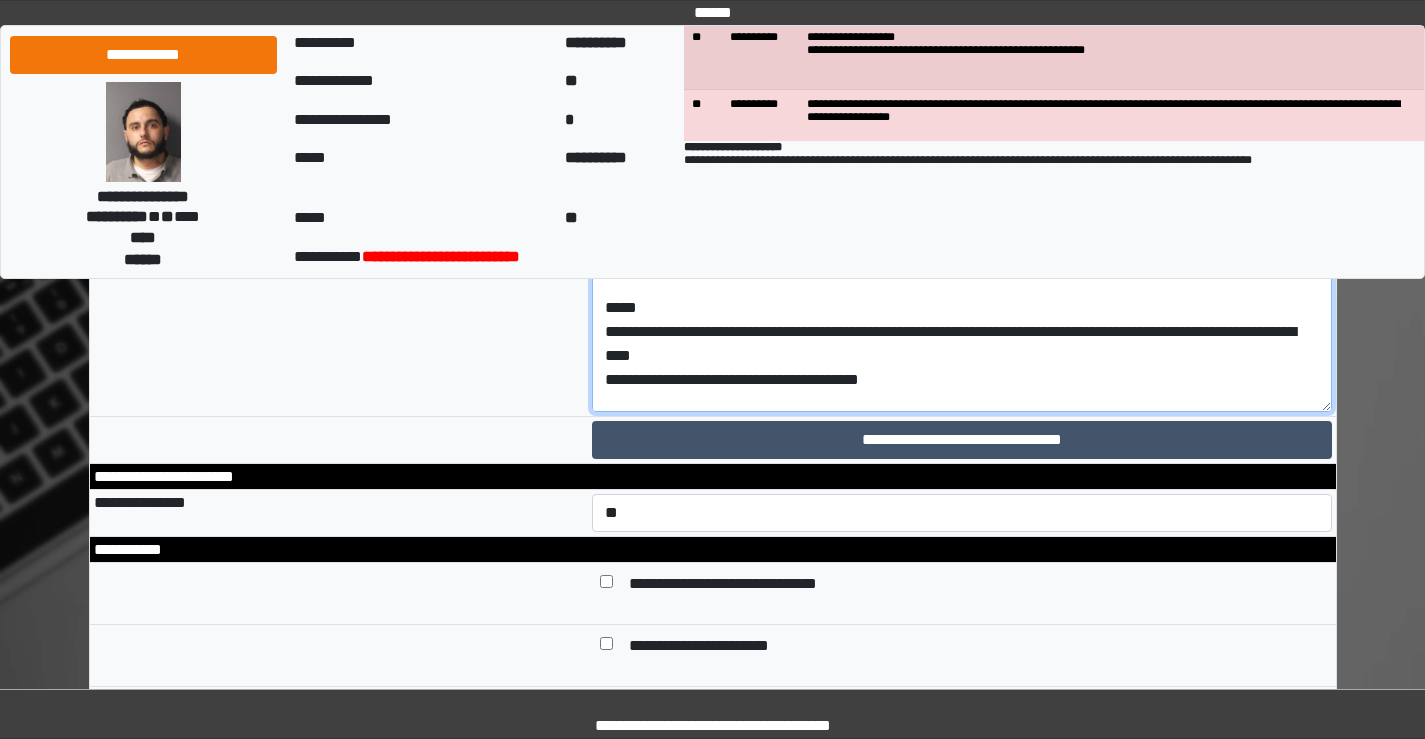 scroll, scrollTop: 0, scrollLeft: 0, axis: both 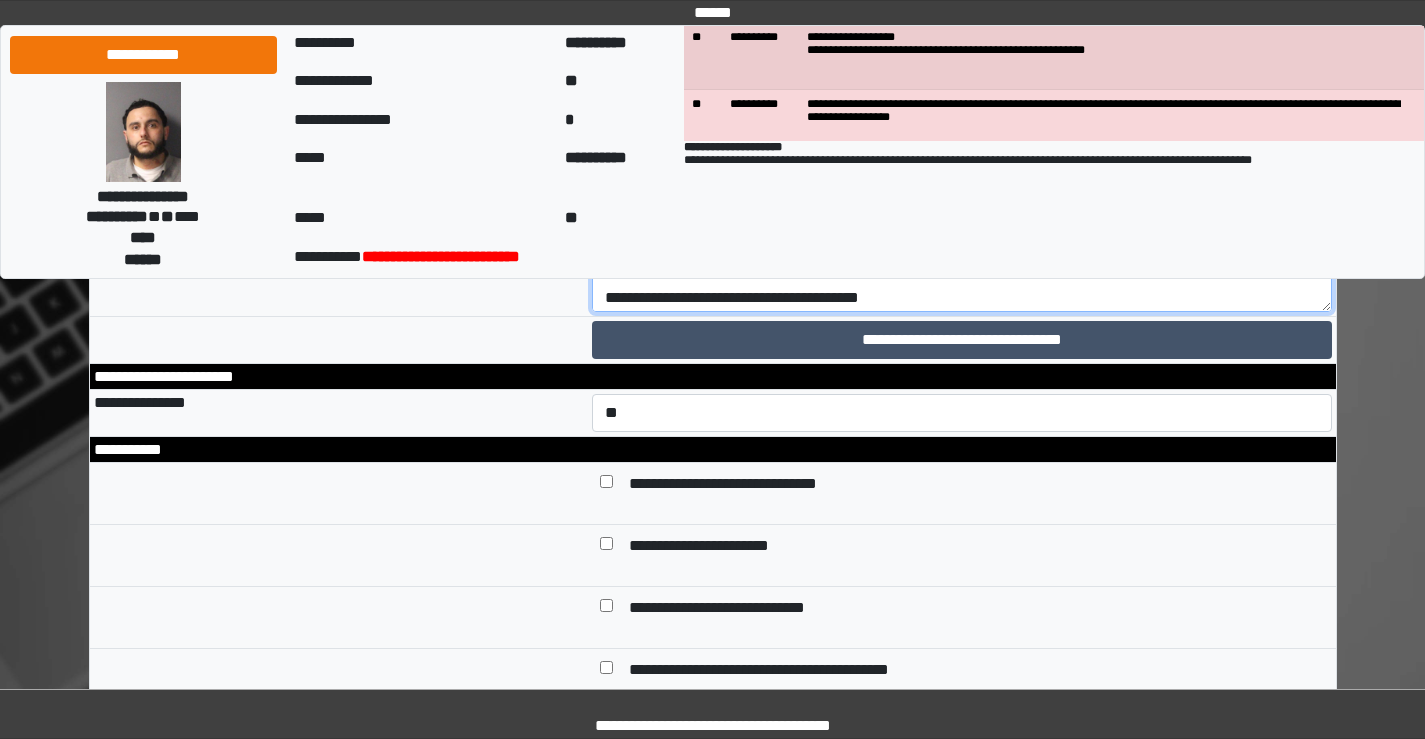 click on "**********" at bounding box center (962, 199) 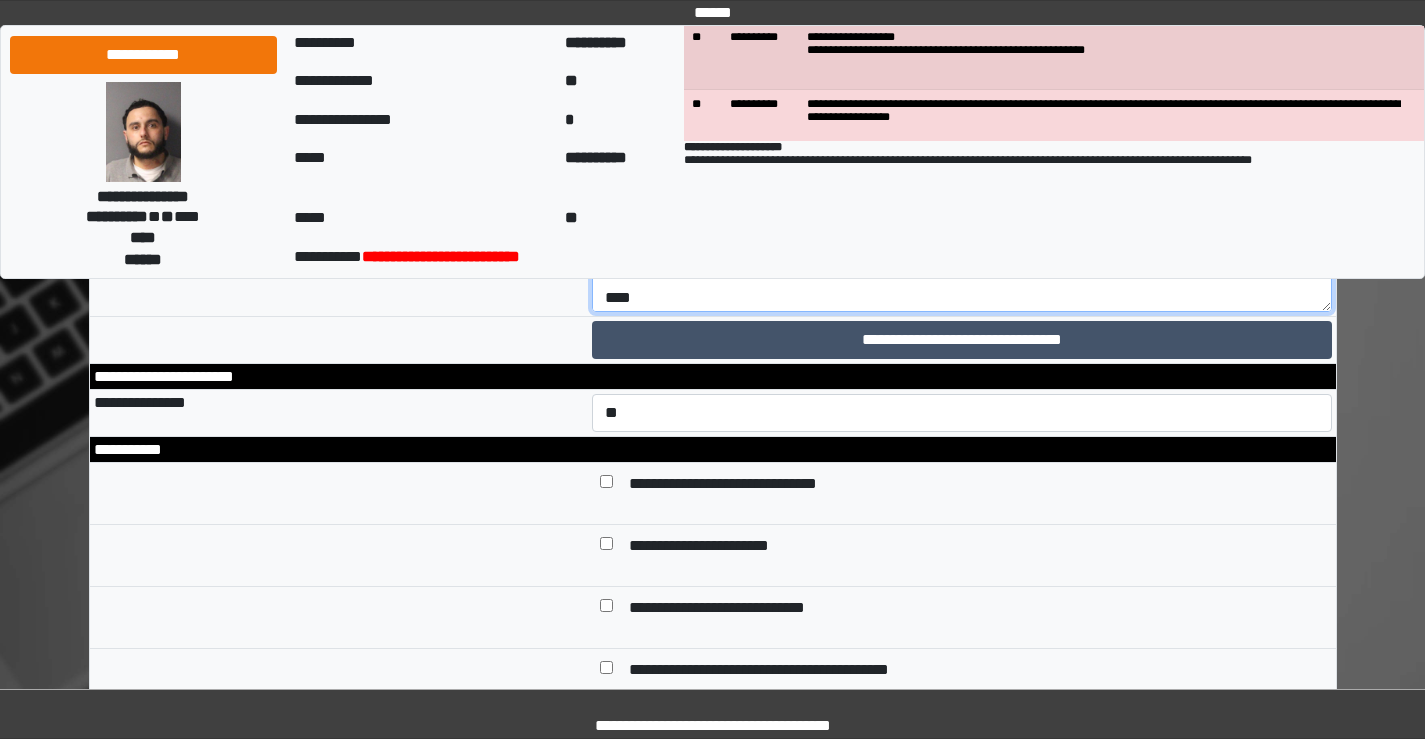 scroll, scrollTop: 77, scrollLeft: 0, axis: vertical 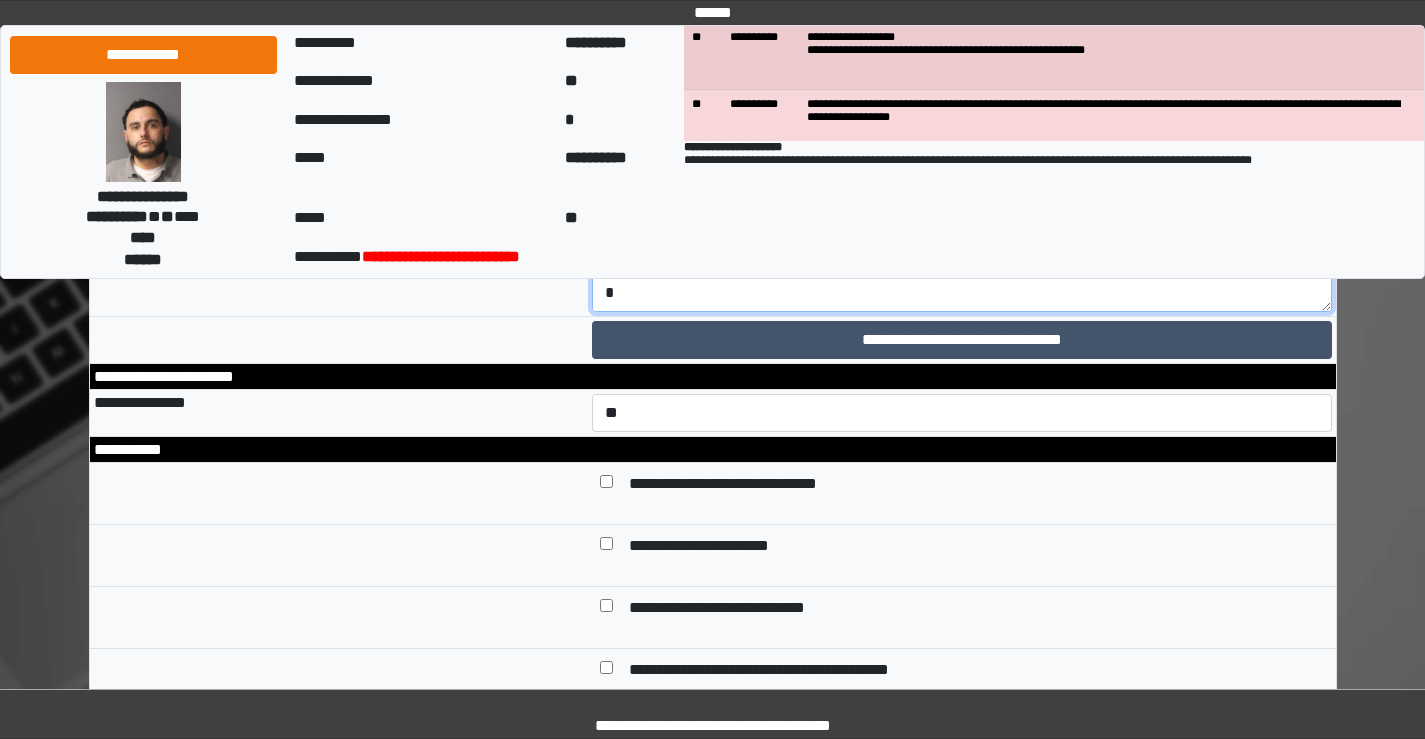 click on "**********" at bounding box center [962, 199] 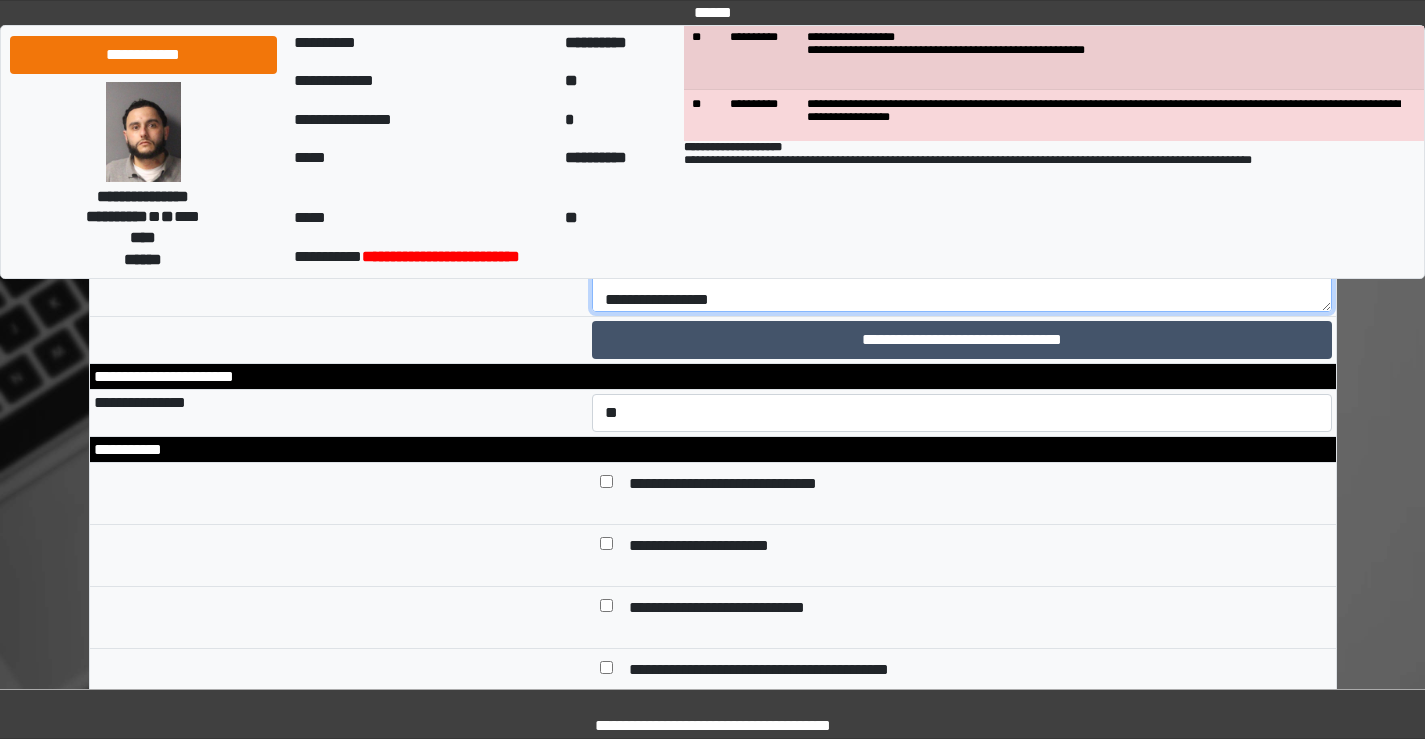 scroll, scrollTop: 118, scrollLeft: 0, axis: vertical 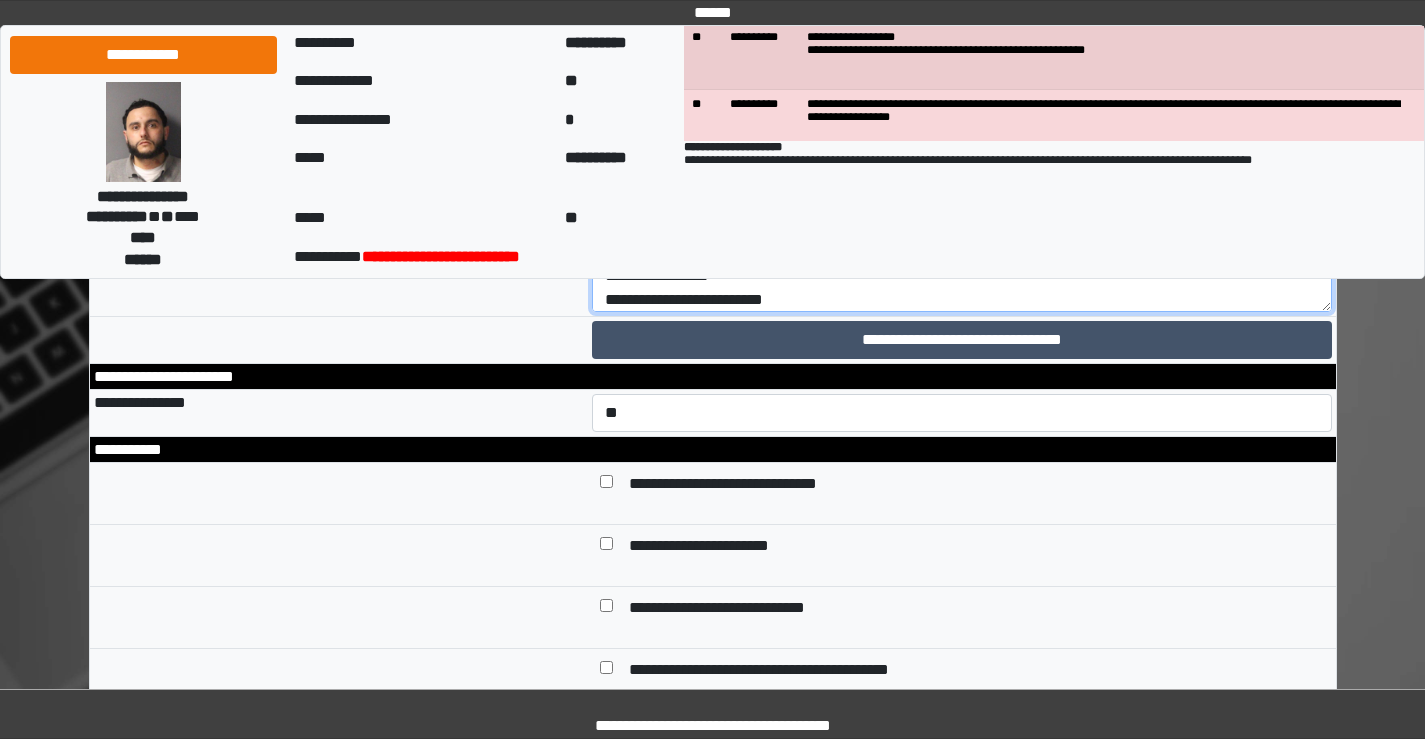 drag, startPoint x: 802, startPoint y: 559, endPoint x: 767, endPoint y: 569, distance: 36.40055 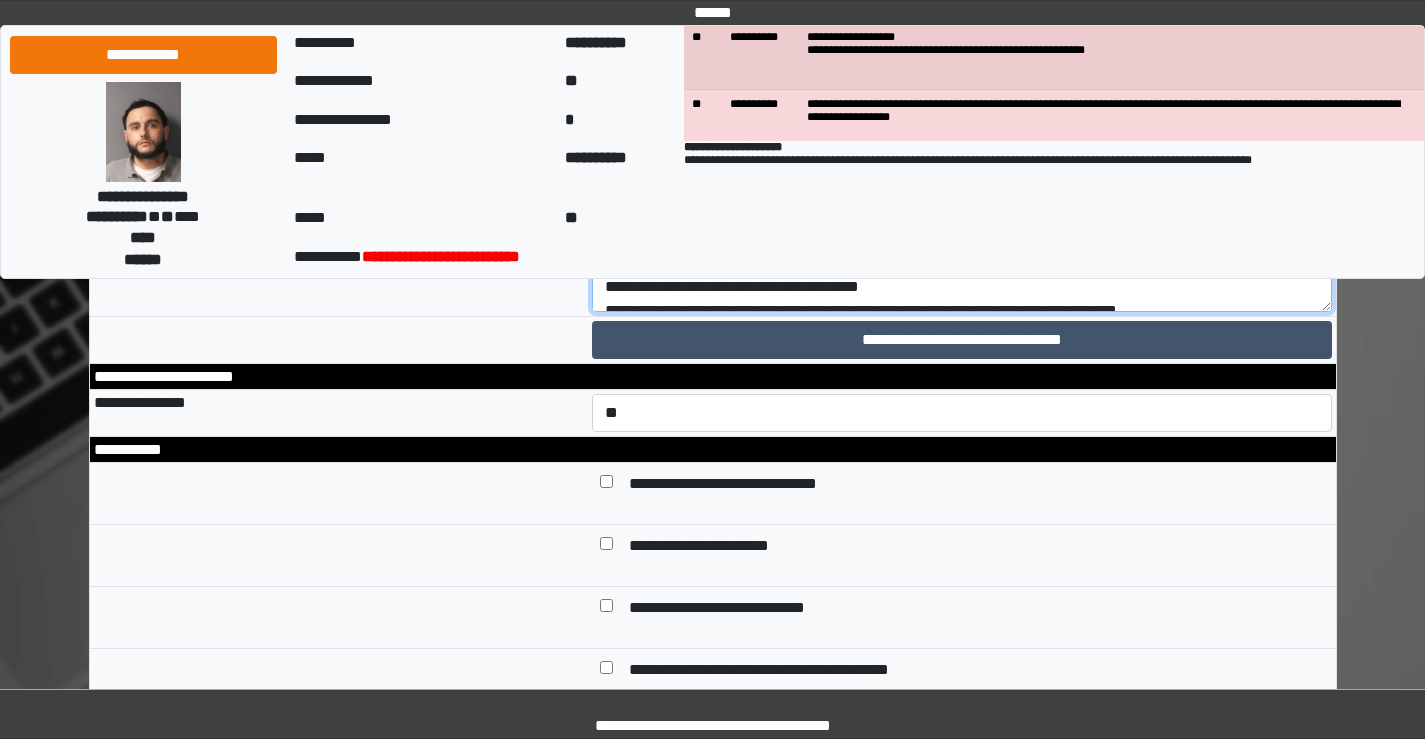 scroll, scrollTop: 0, scrollLeft: 0, axis: both 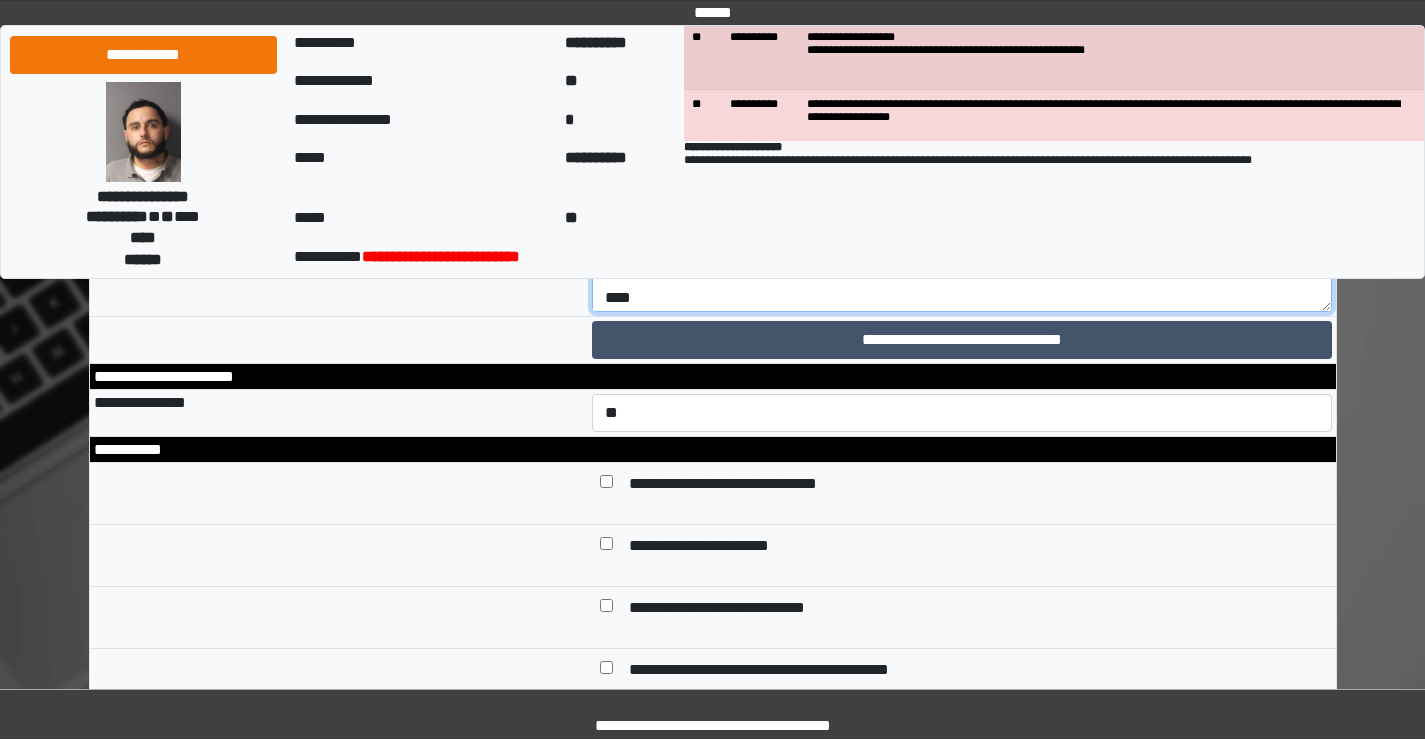 click on "**********" at bounding box center (962, 199) 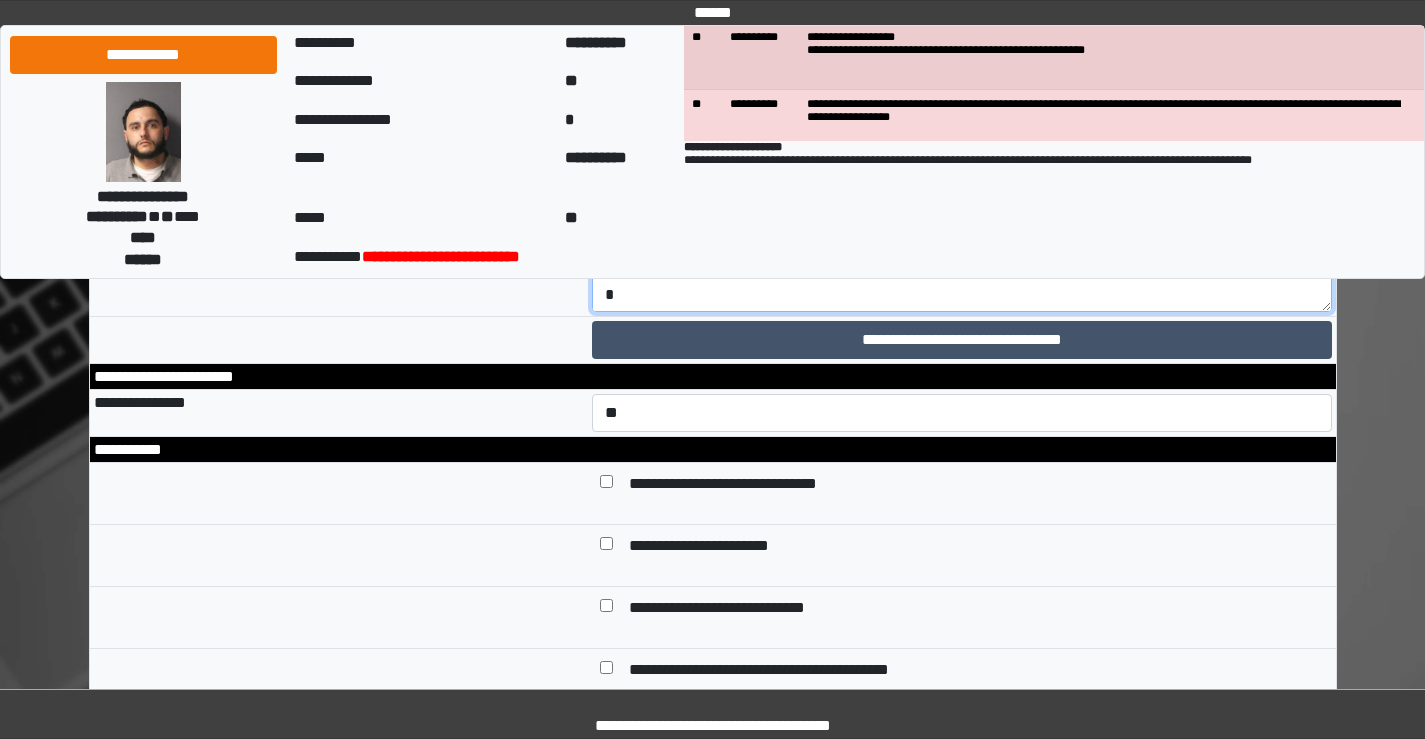 scroll, scrollTop: 200, scrollLeft: 0, axis: vertical 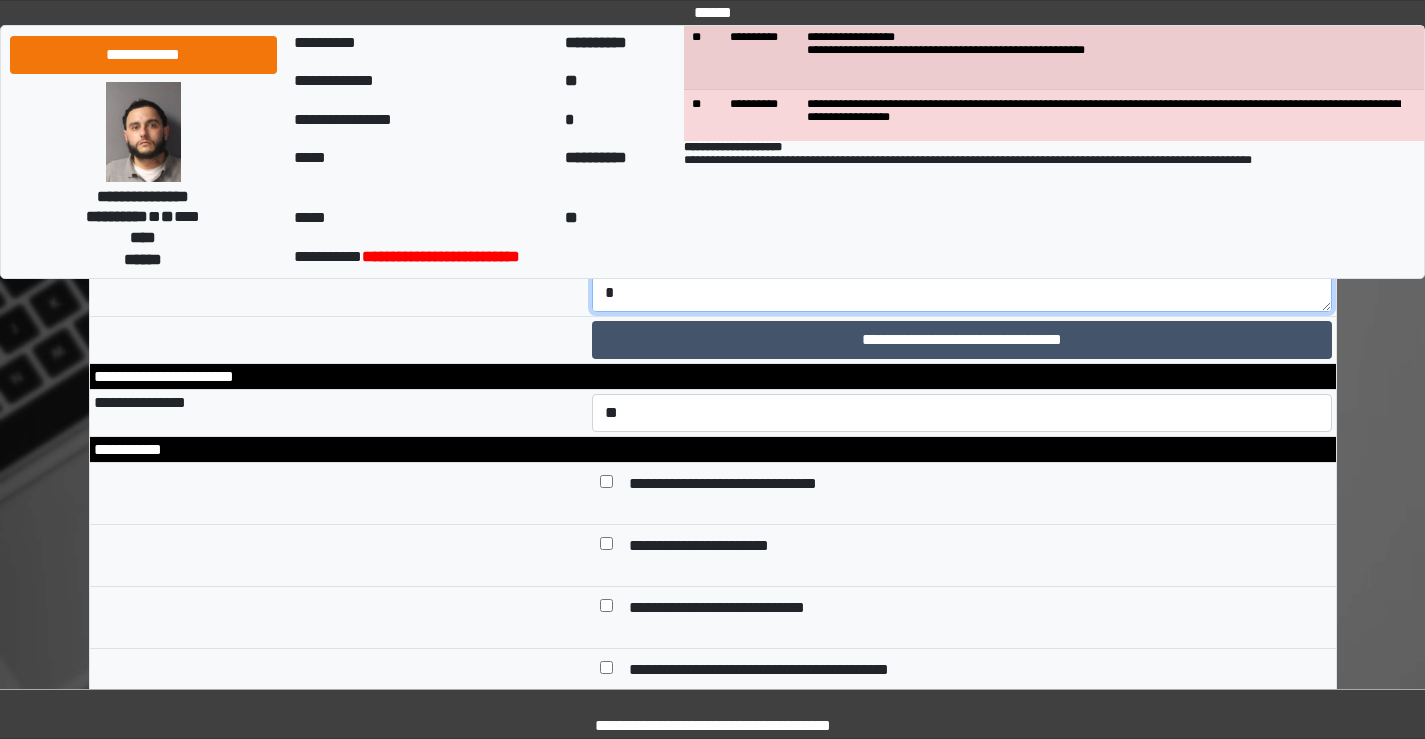 click on "**********" at bounding box center (962, 199) 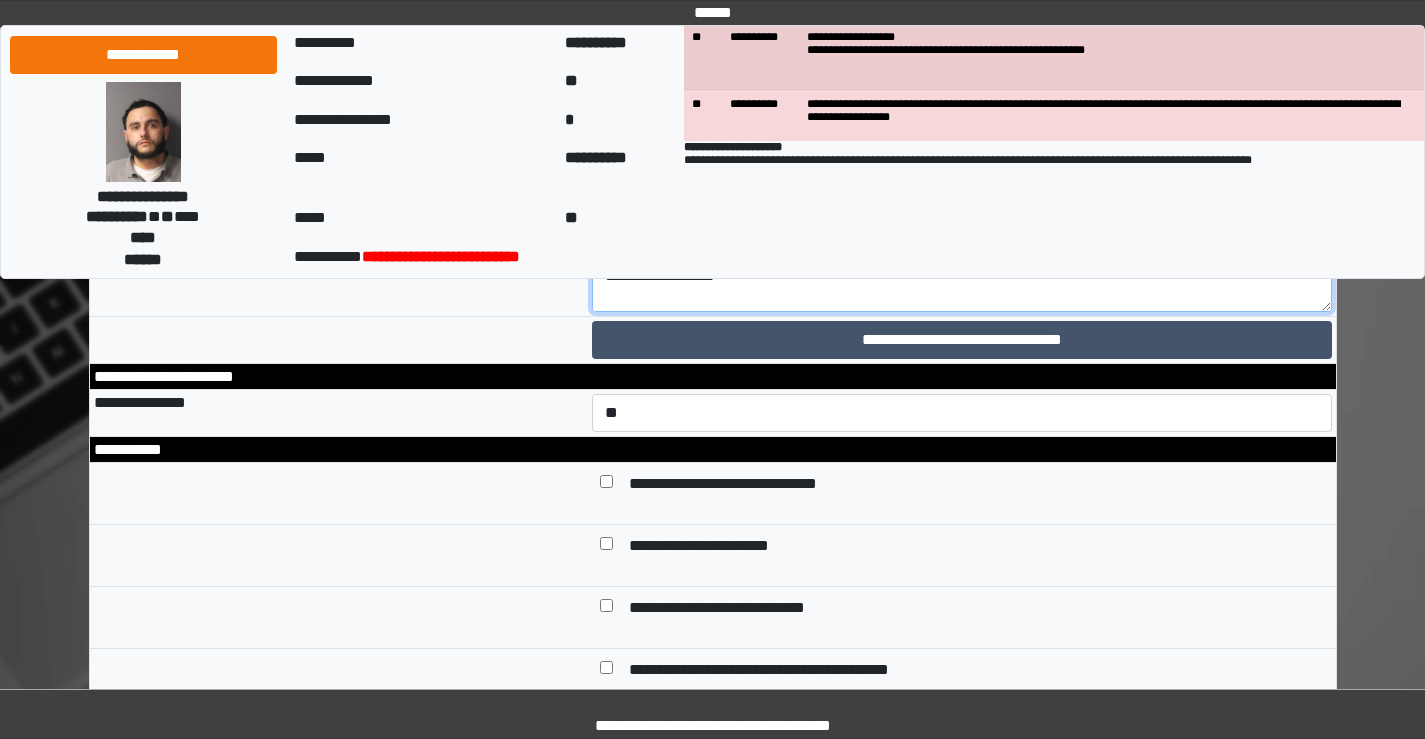 scroll, scrollTop: 286, scrollLeft: 0, axis: vertical 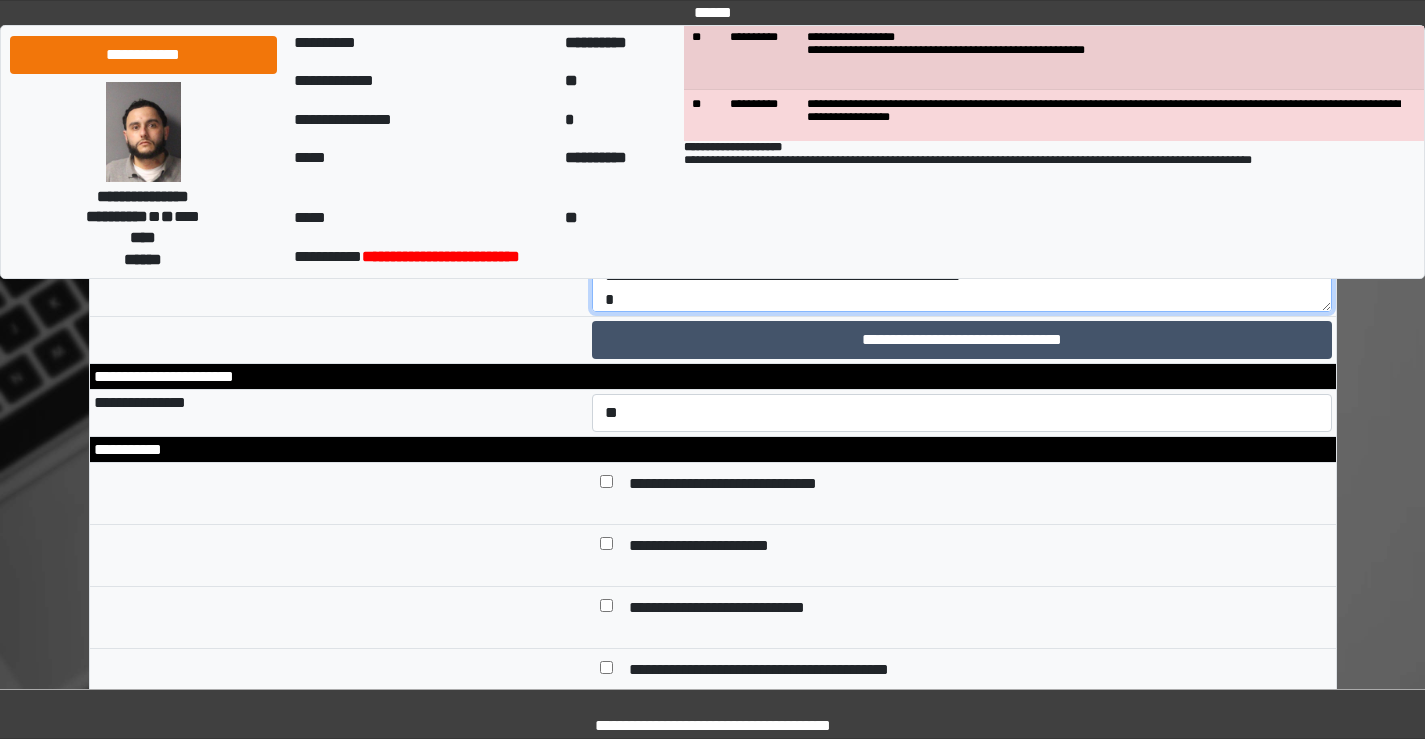 drag, startPoint x: 972, startPoint y: 564, endPoint x: 886, endPoint y: 529, distance: 92.84934 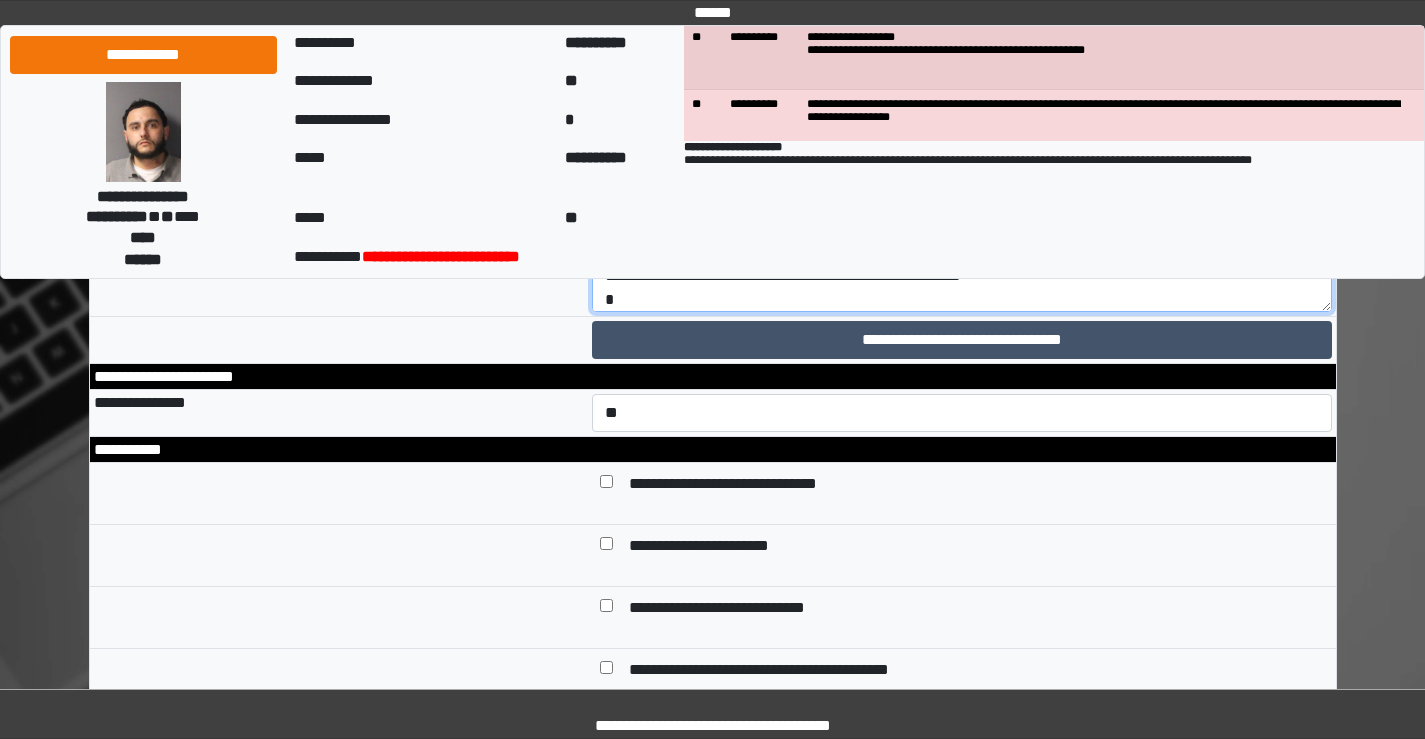 drag, startPoint x: 1237, startPoint y: 471, endPoint x: 603, endPoint y: 463, distance: 634.0505 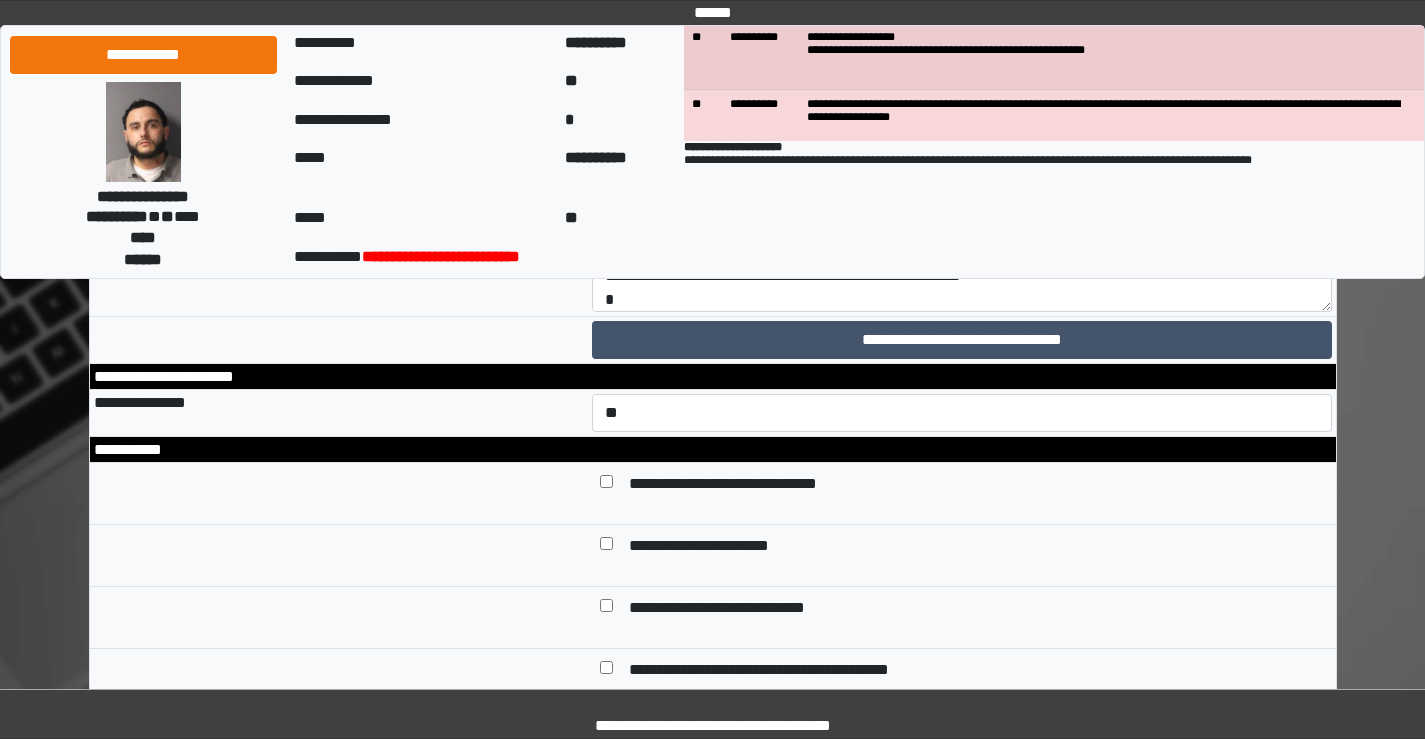 click at bounding box center [962, 200] 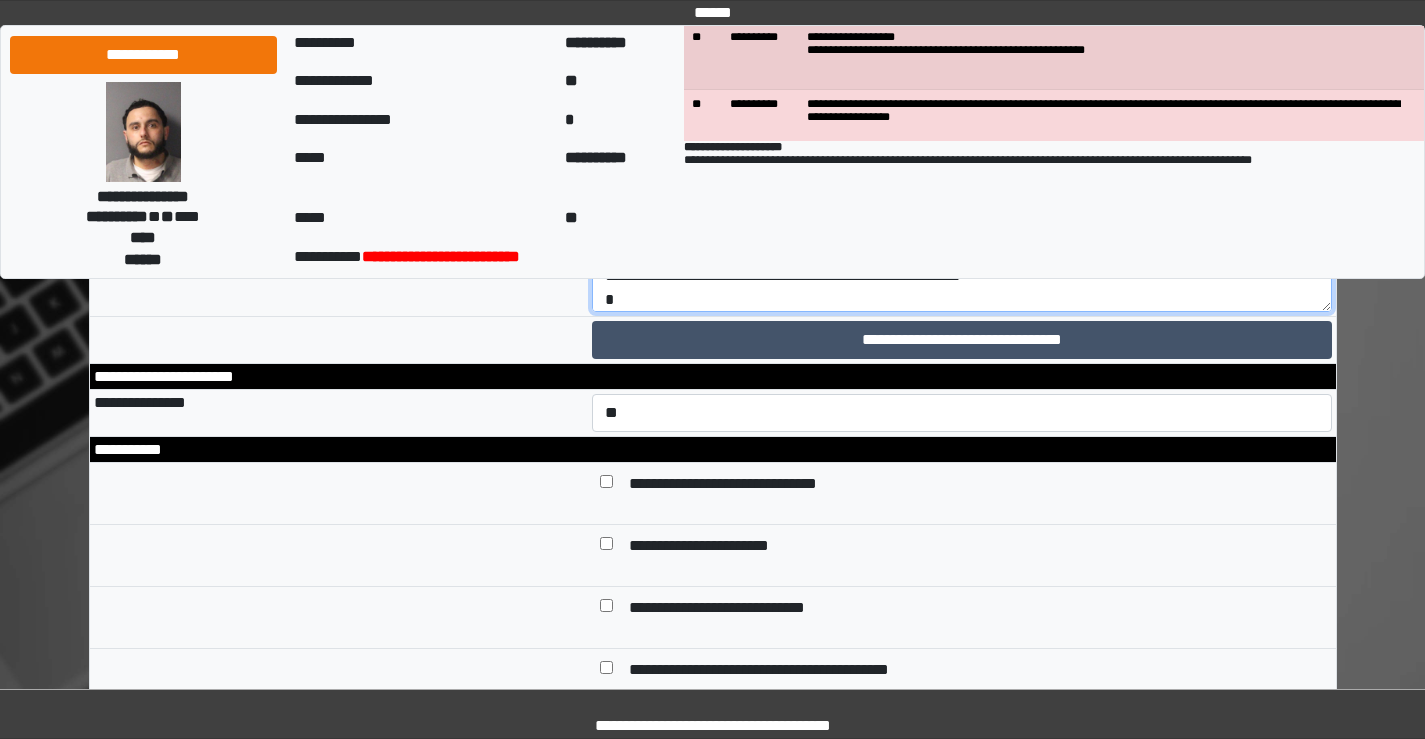 click at bounding box center (962, 199) 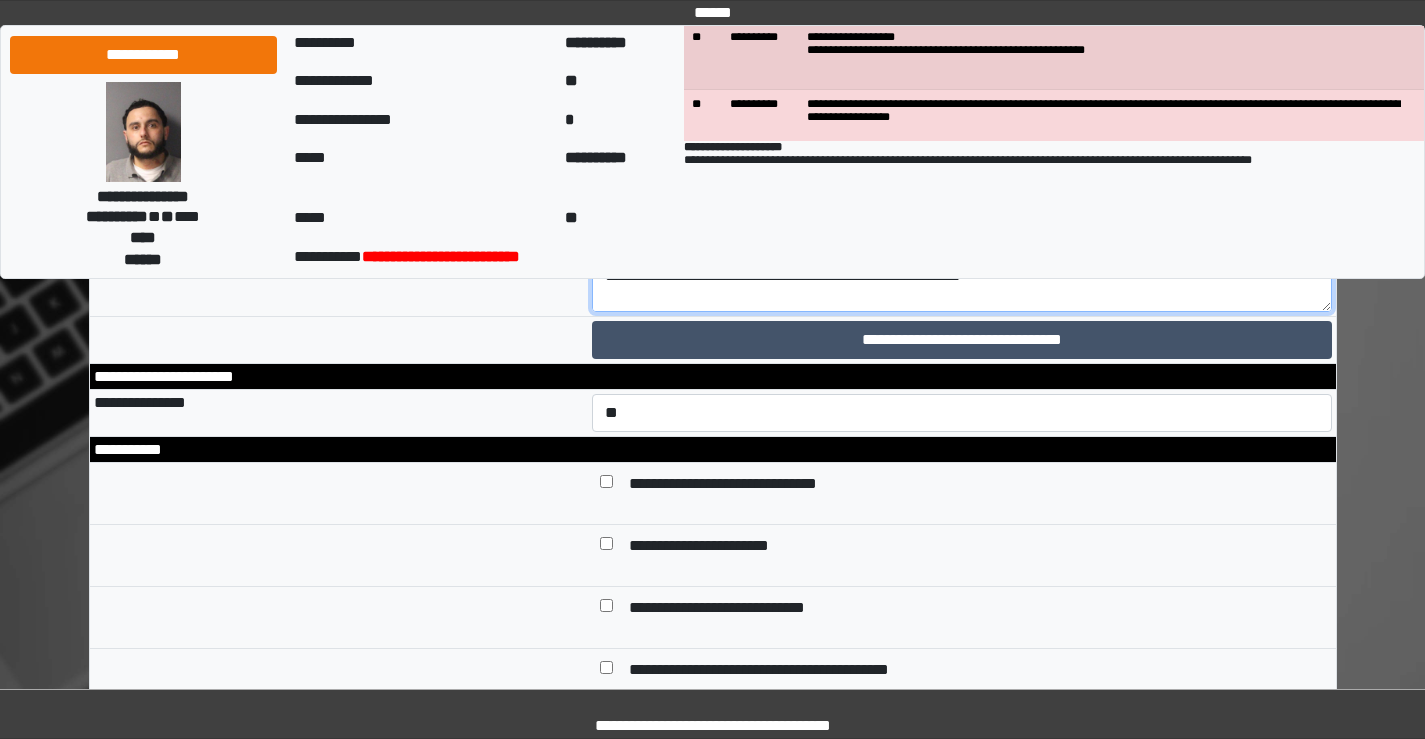 scroll, scrollTop: 310, scrollLeft: 0, axis: vertical 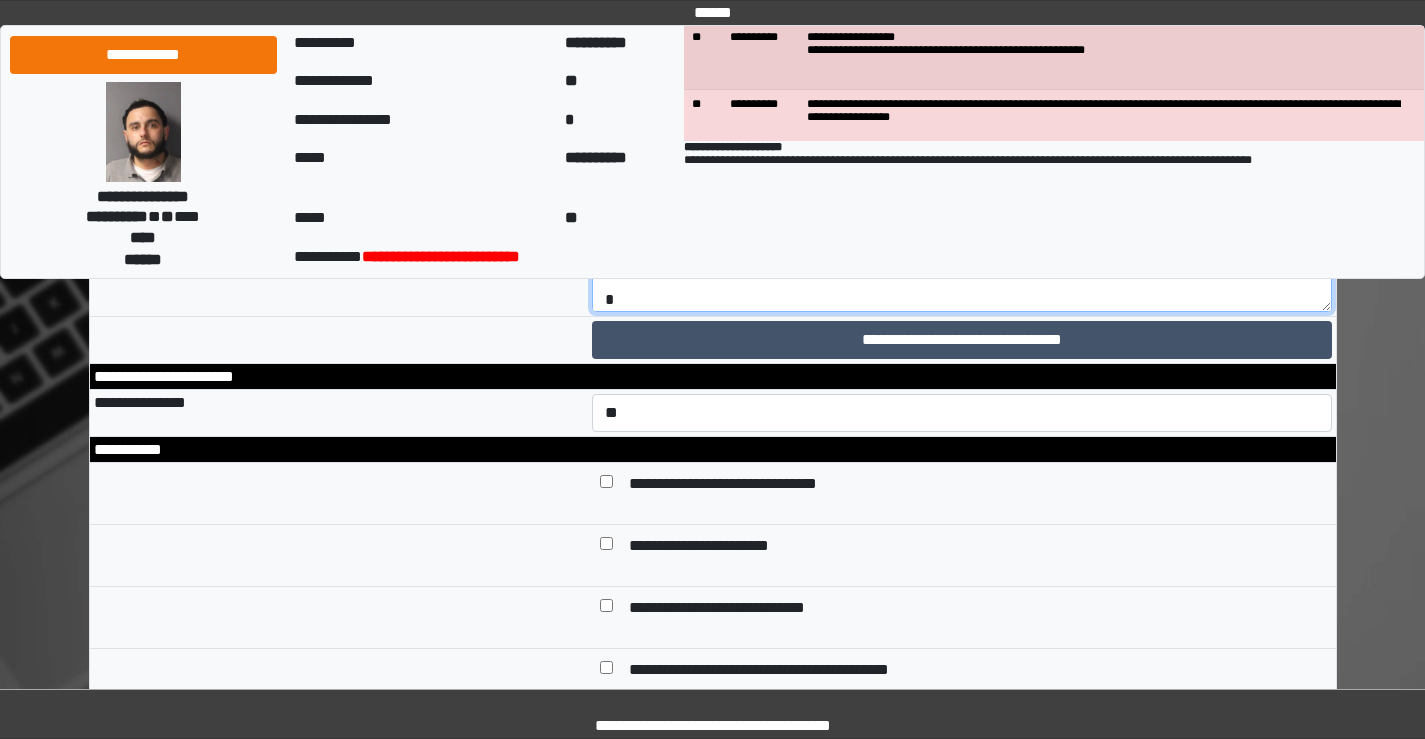 paste on "**********" 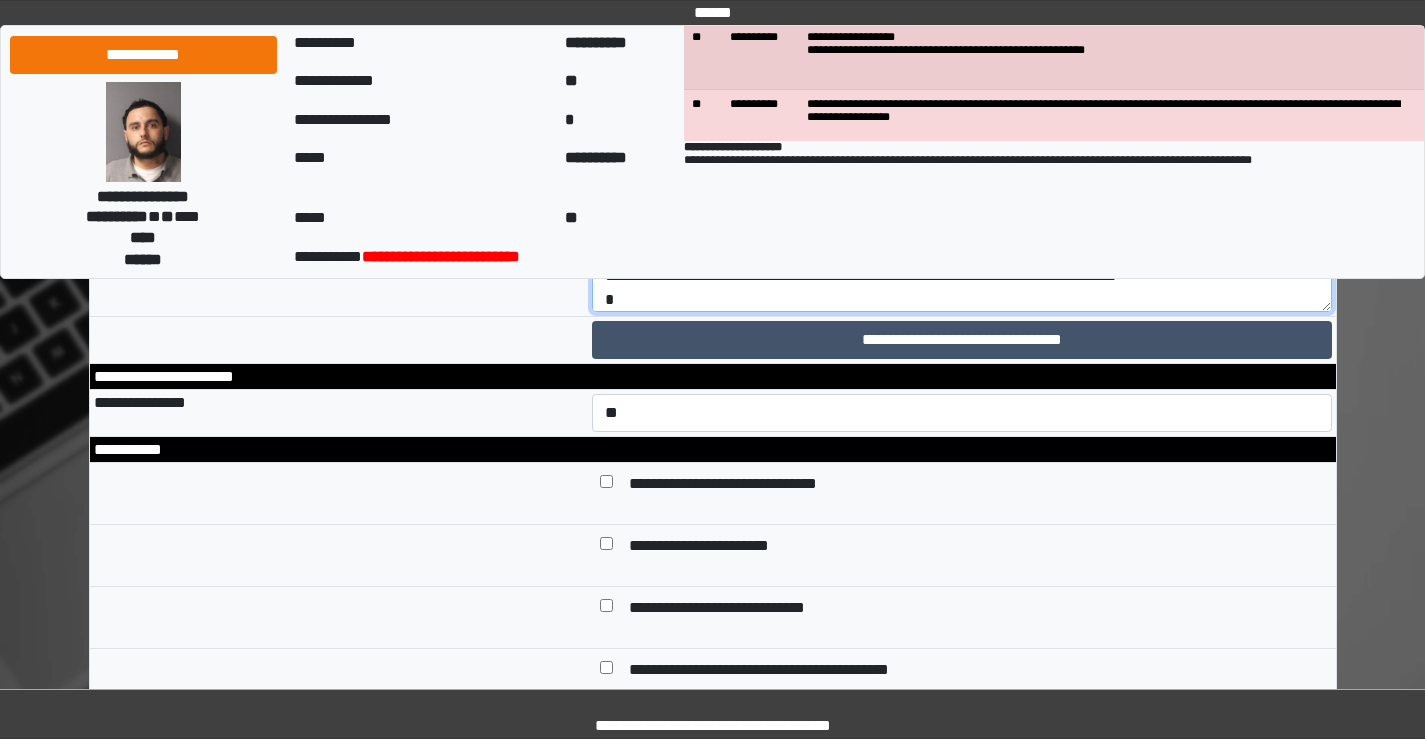 click at bounding box center [962, 199] 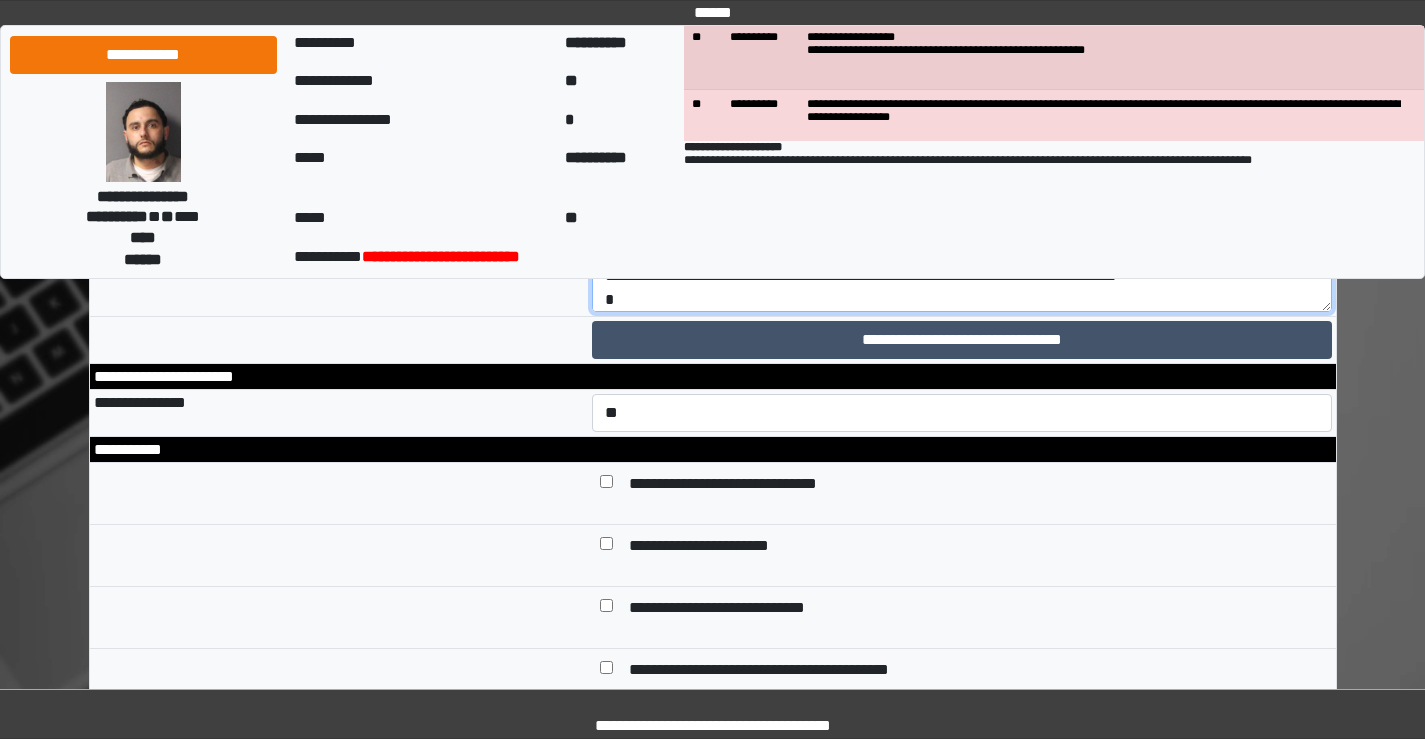 click at bounding box center [962, 199] 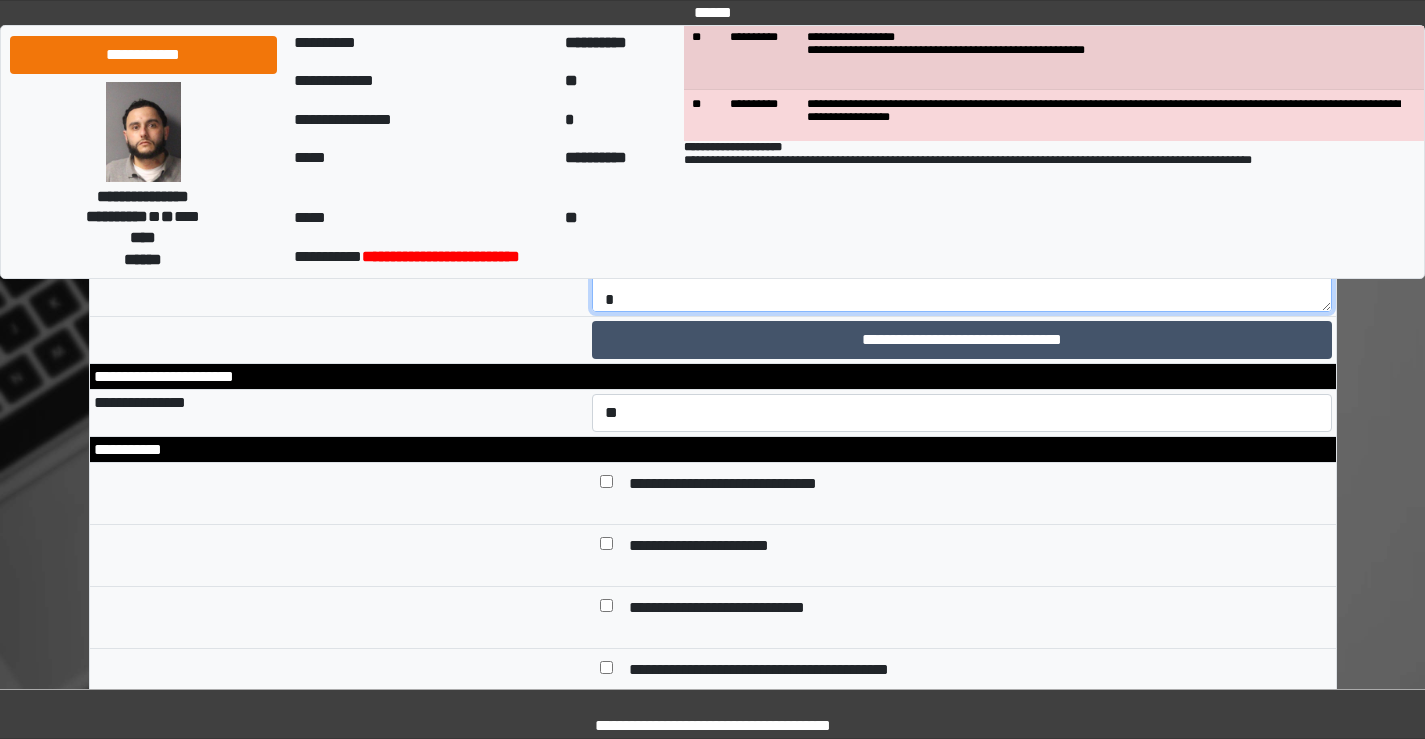 scroll, scrollTop: 365, scrollLeft: 0, axis: vertical 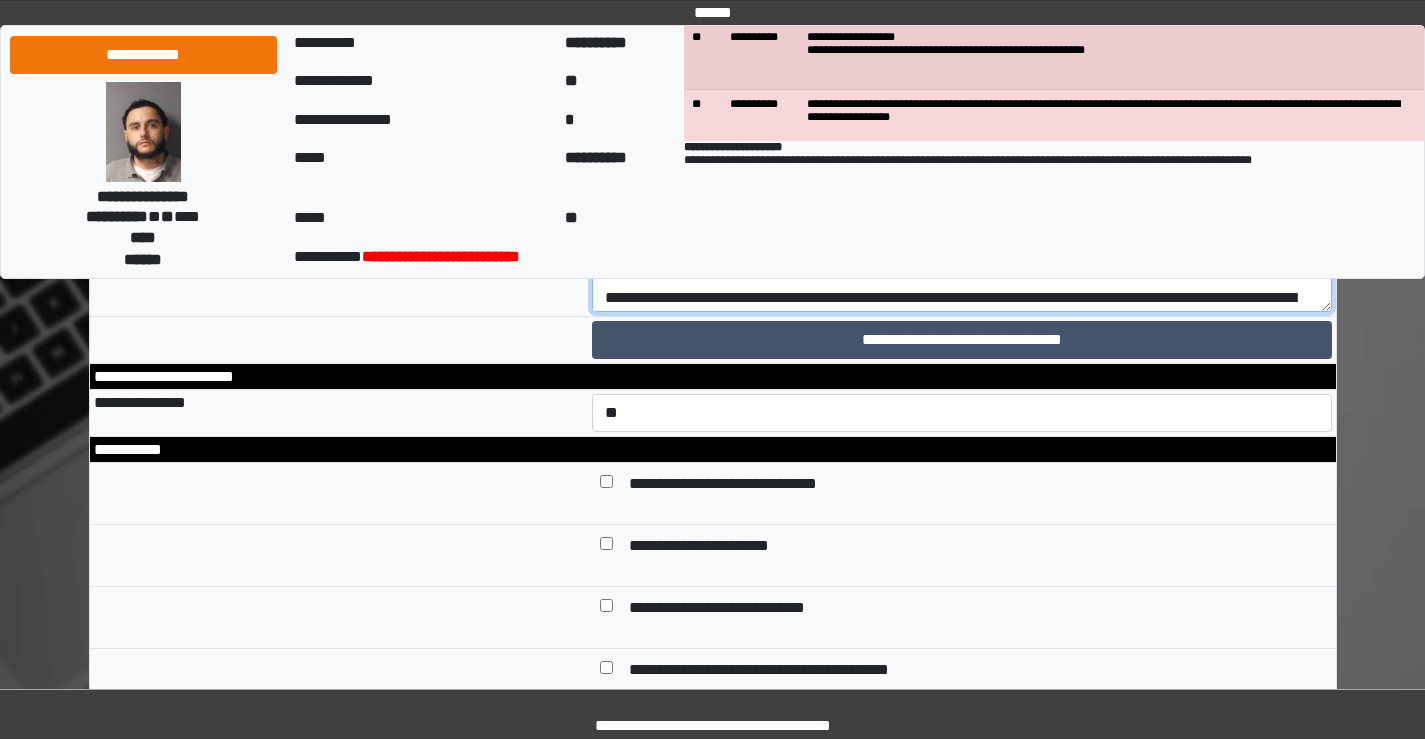 drag, startPoint x: 1224, startPoint y: 515, endPoint x: 582, endPoint y: 341, distance: 665.1616 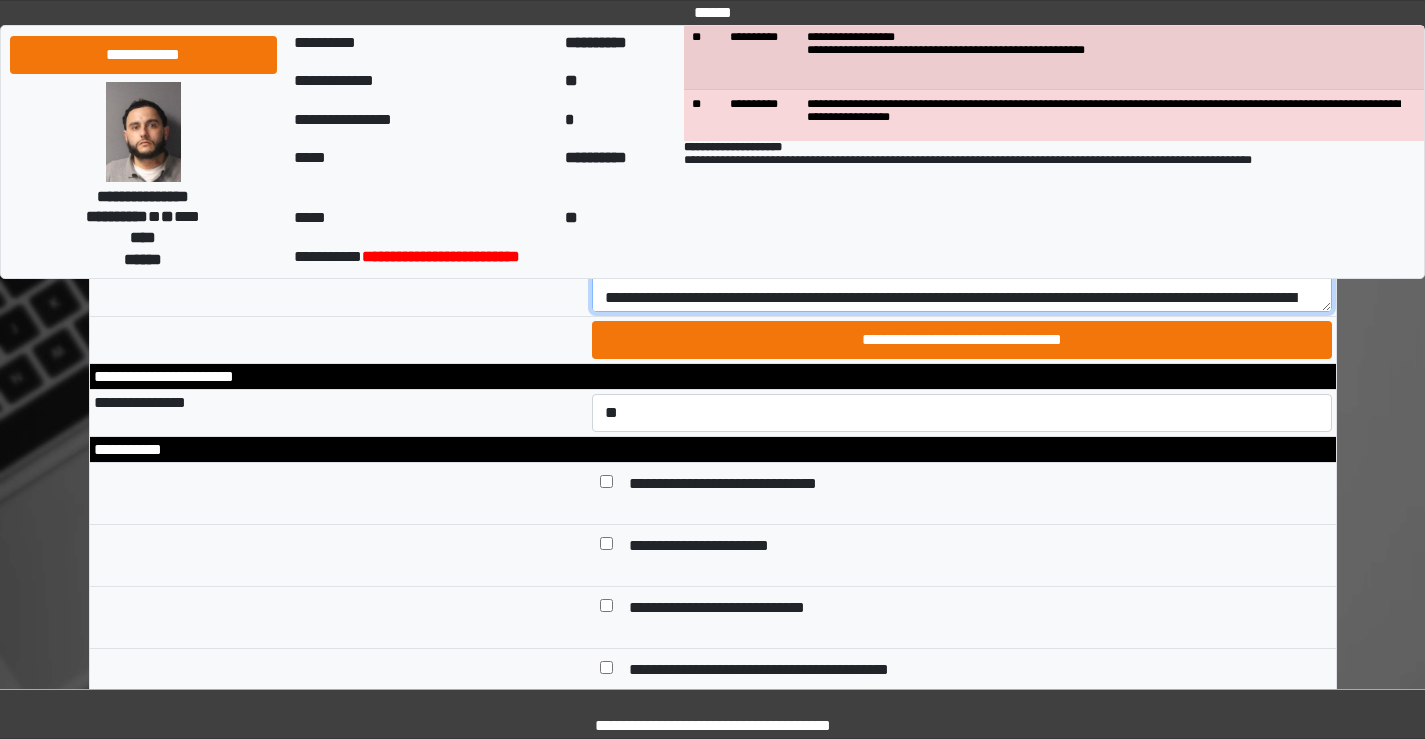 type on "**********" 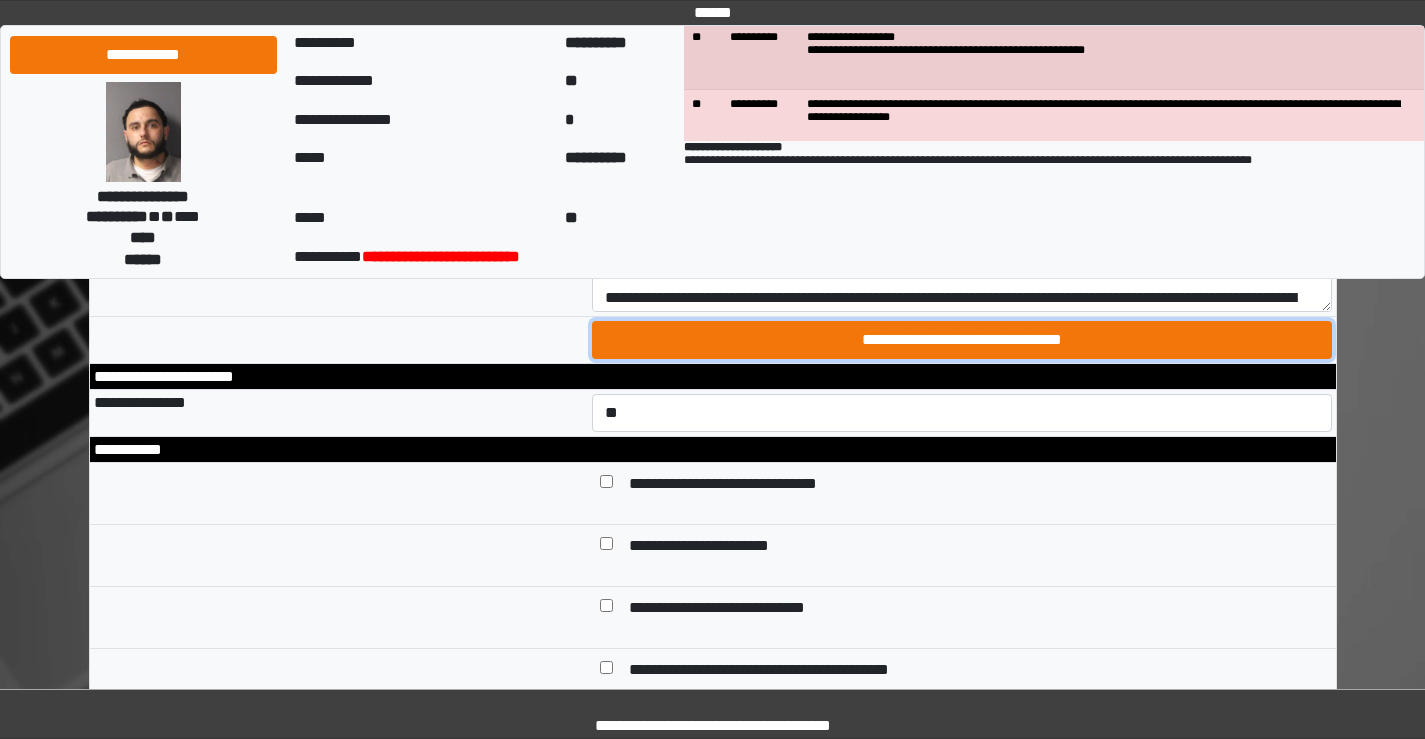 click on "**********" at bounding box center [962, 340] 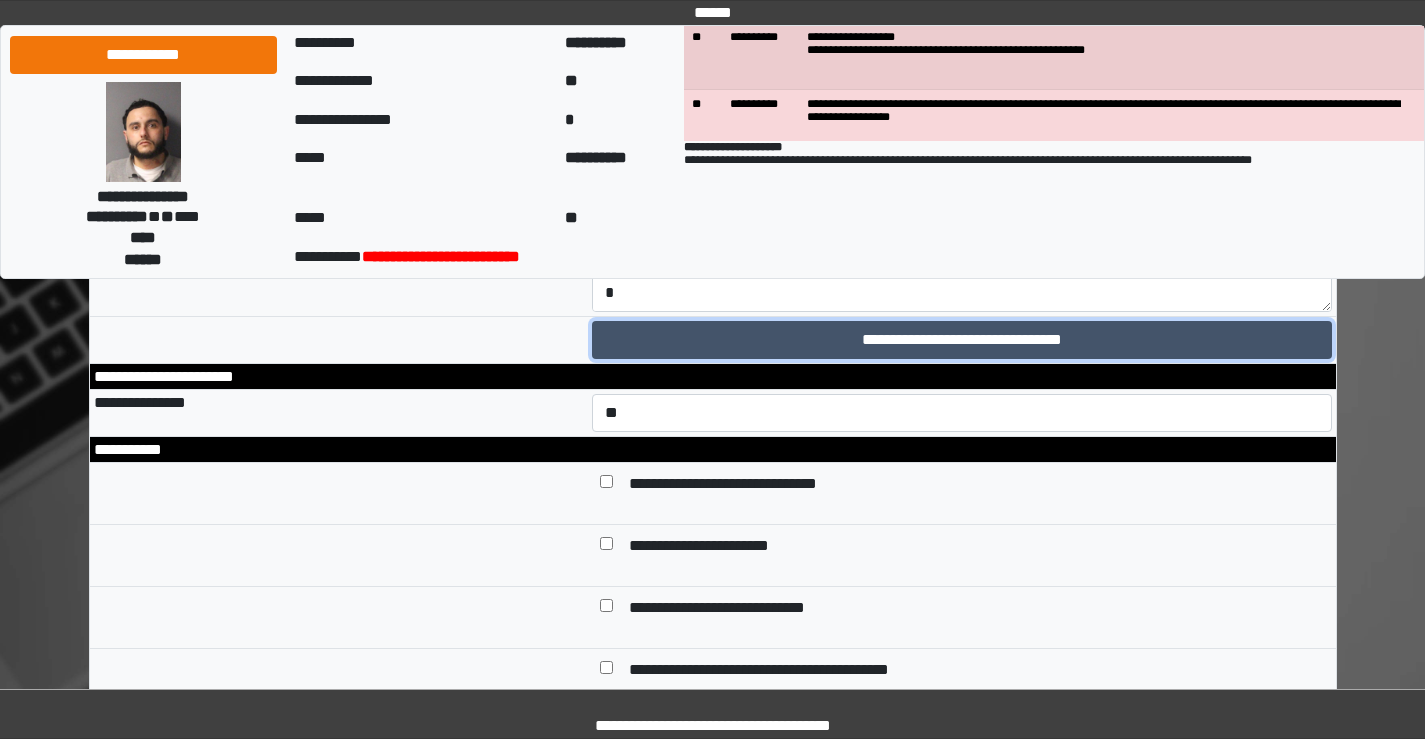 scroll, scrollTop: 365, scrollLeft: 0, axis: vertical 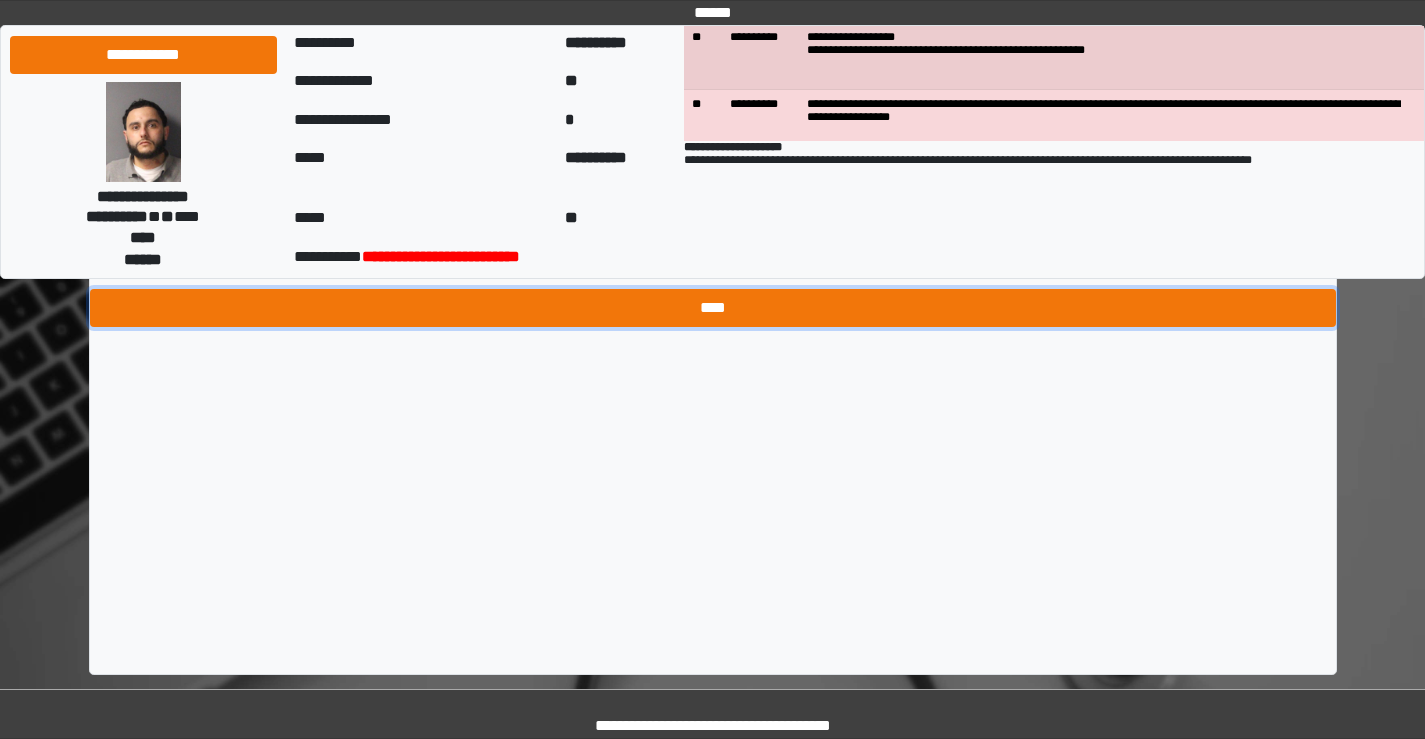 click on "****" at bounding box center (713, 308) 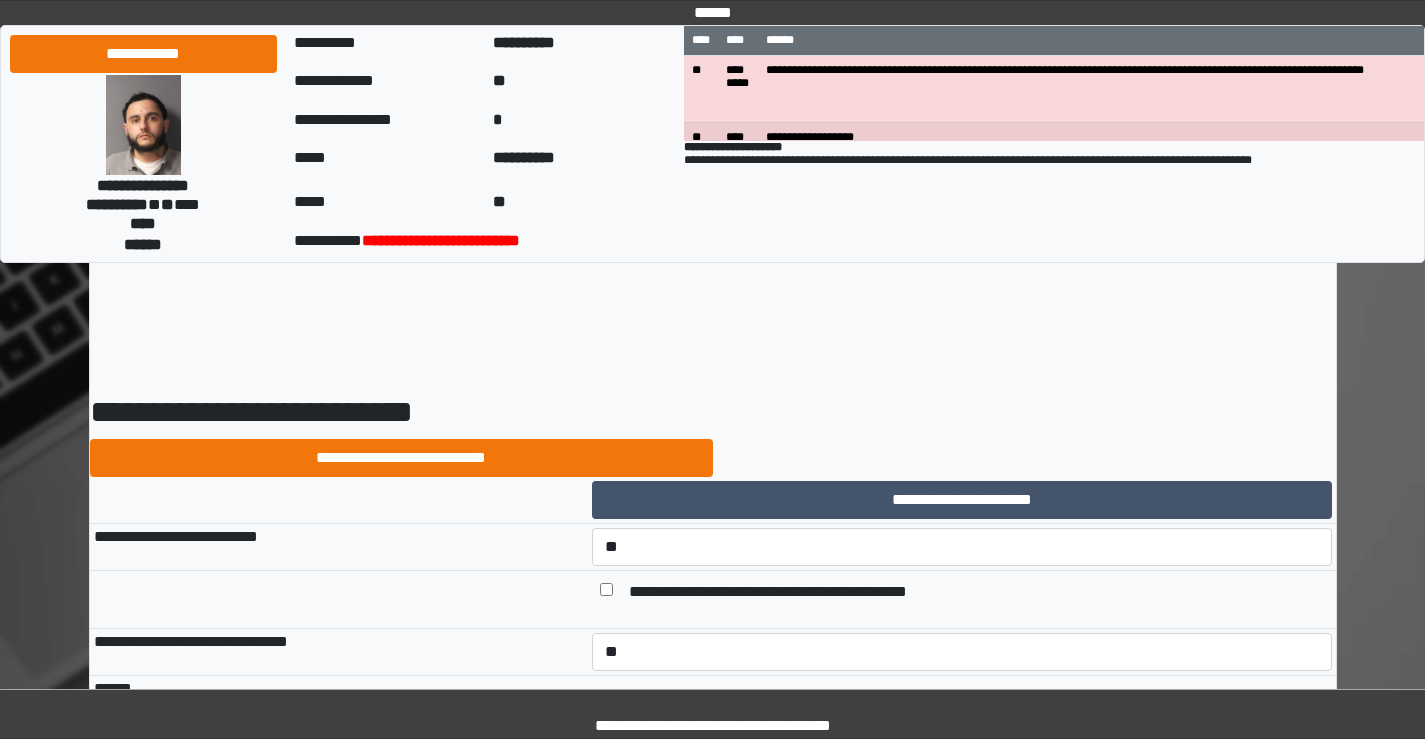 select on "*" 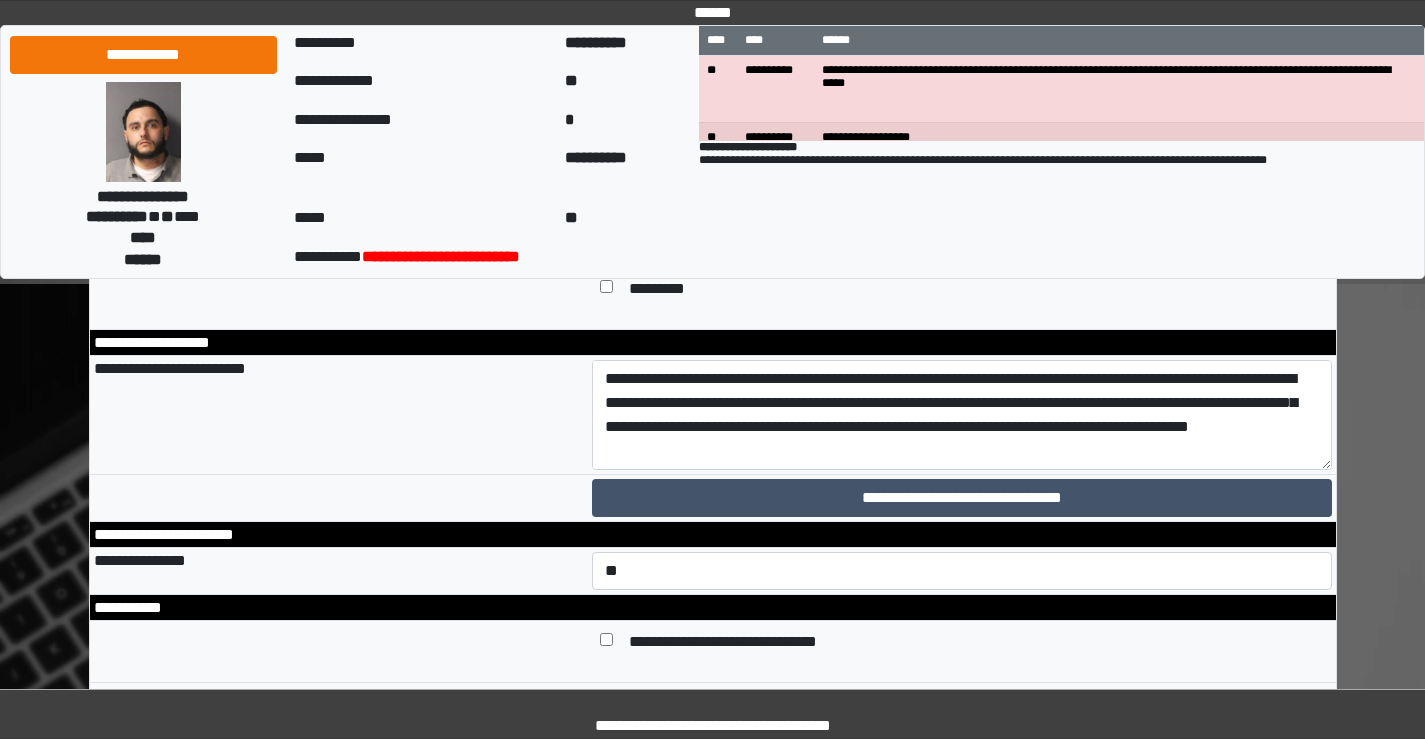 scroll, scrollTop: 8970, scrollLeft: 0, axis: vertical 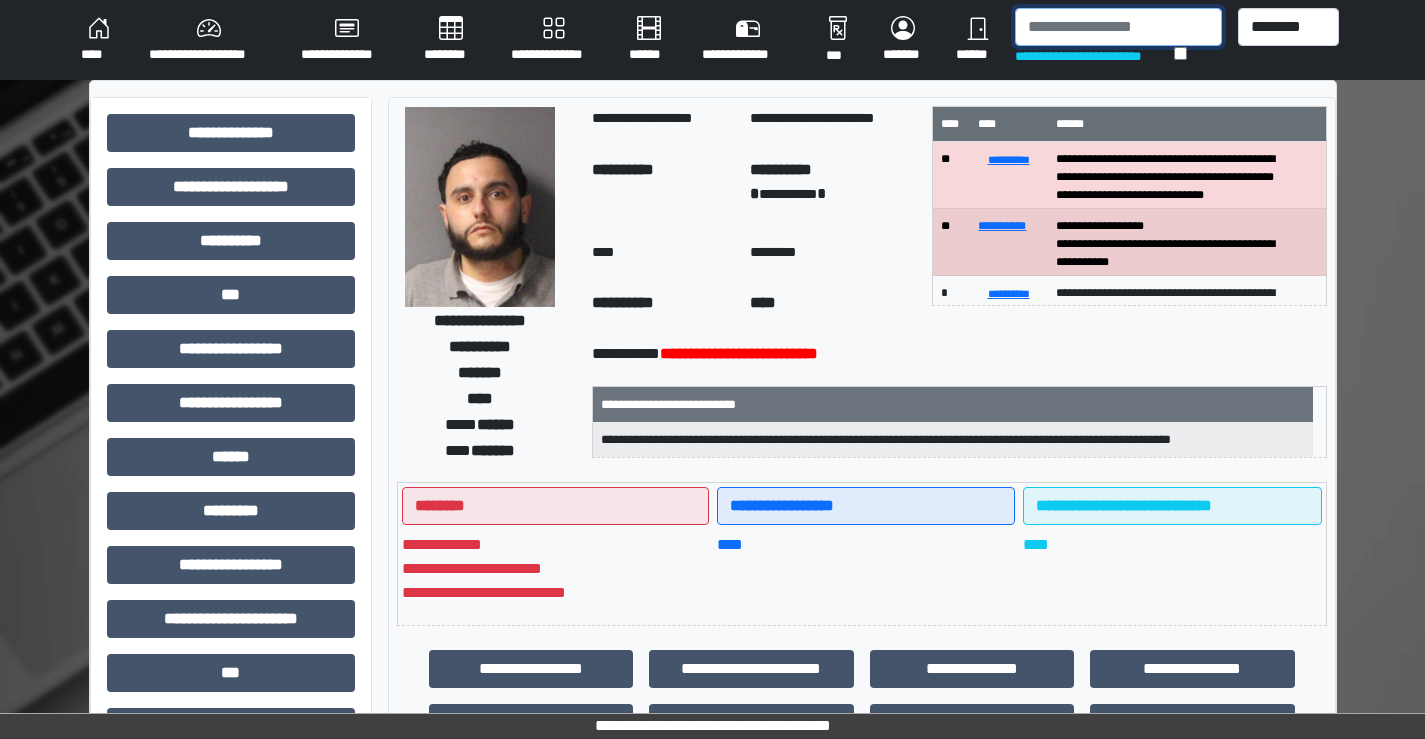 click at bounding box center (1118, 27) 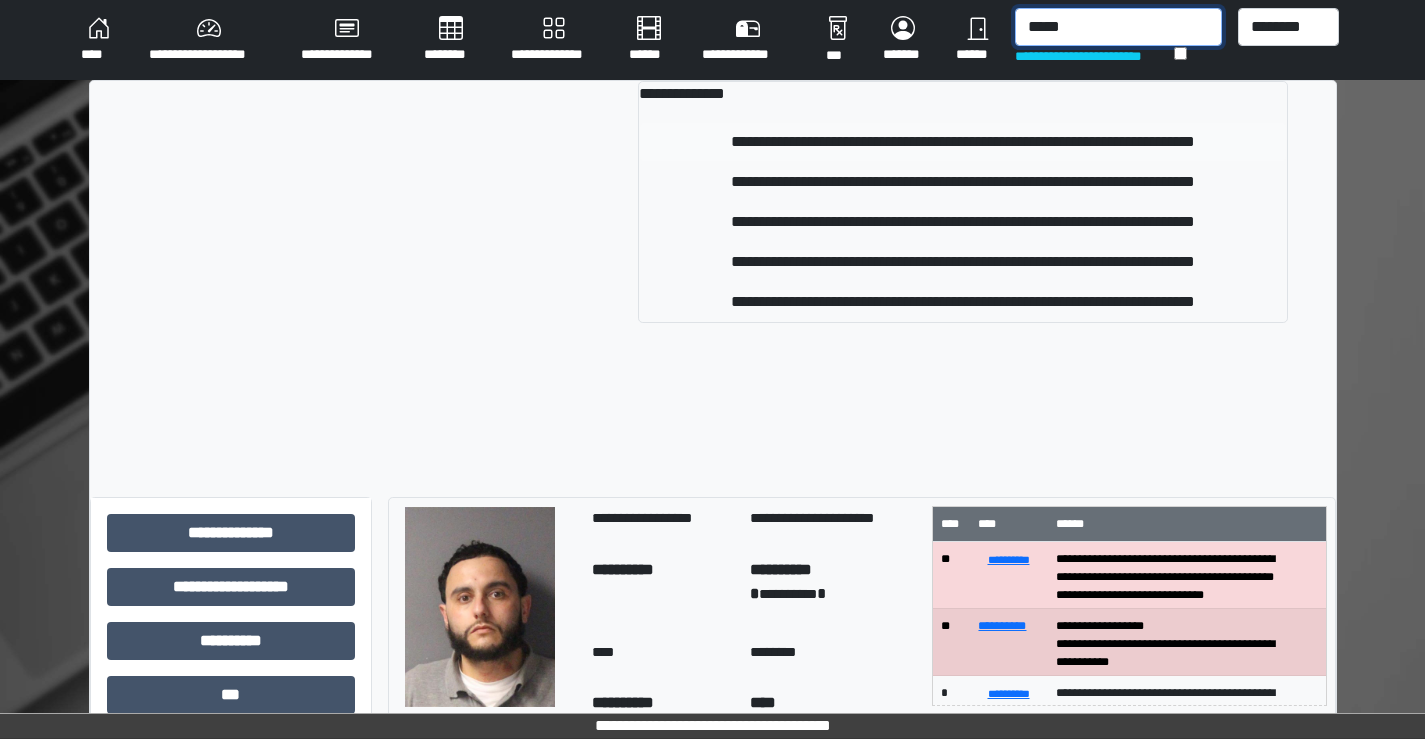 type on "*****" 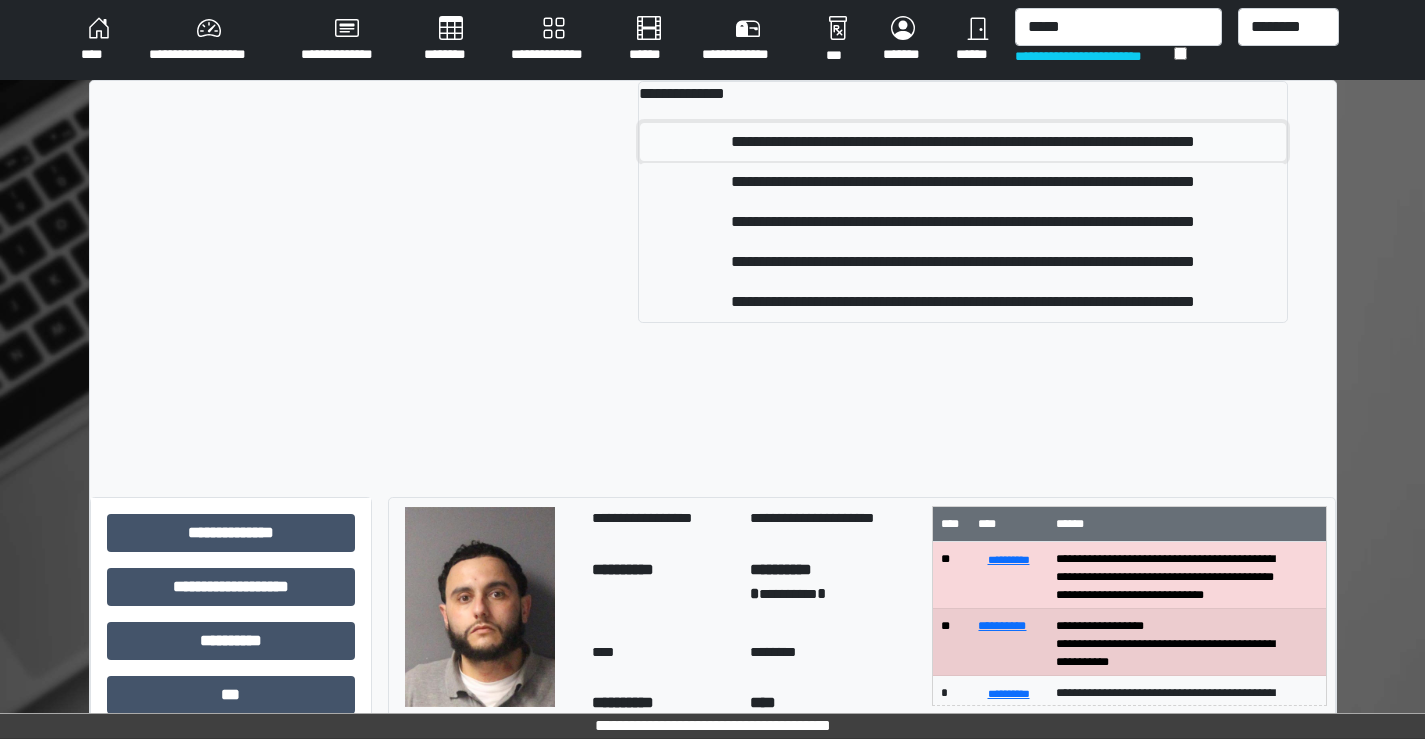 click on "**********" at bounding box center (962, 142) 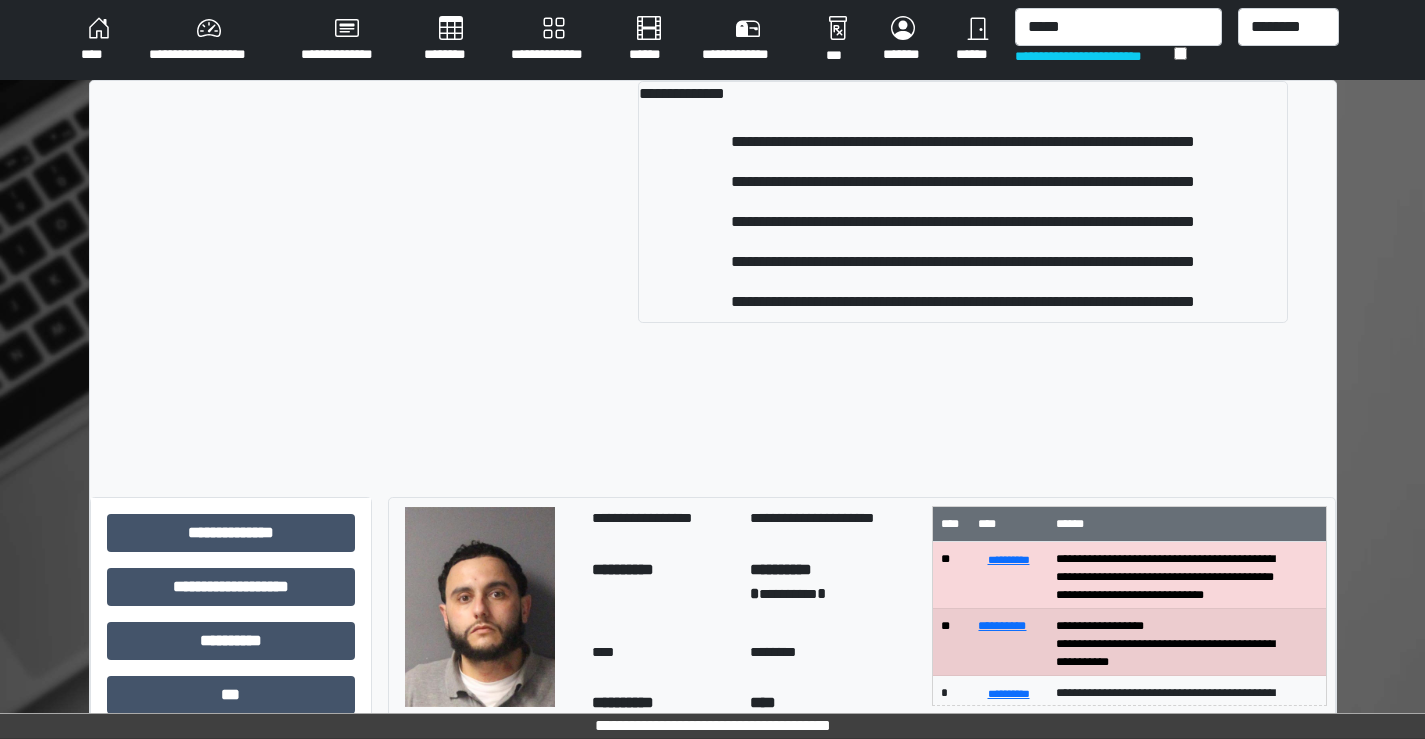type 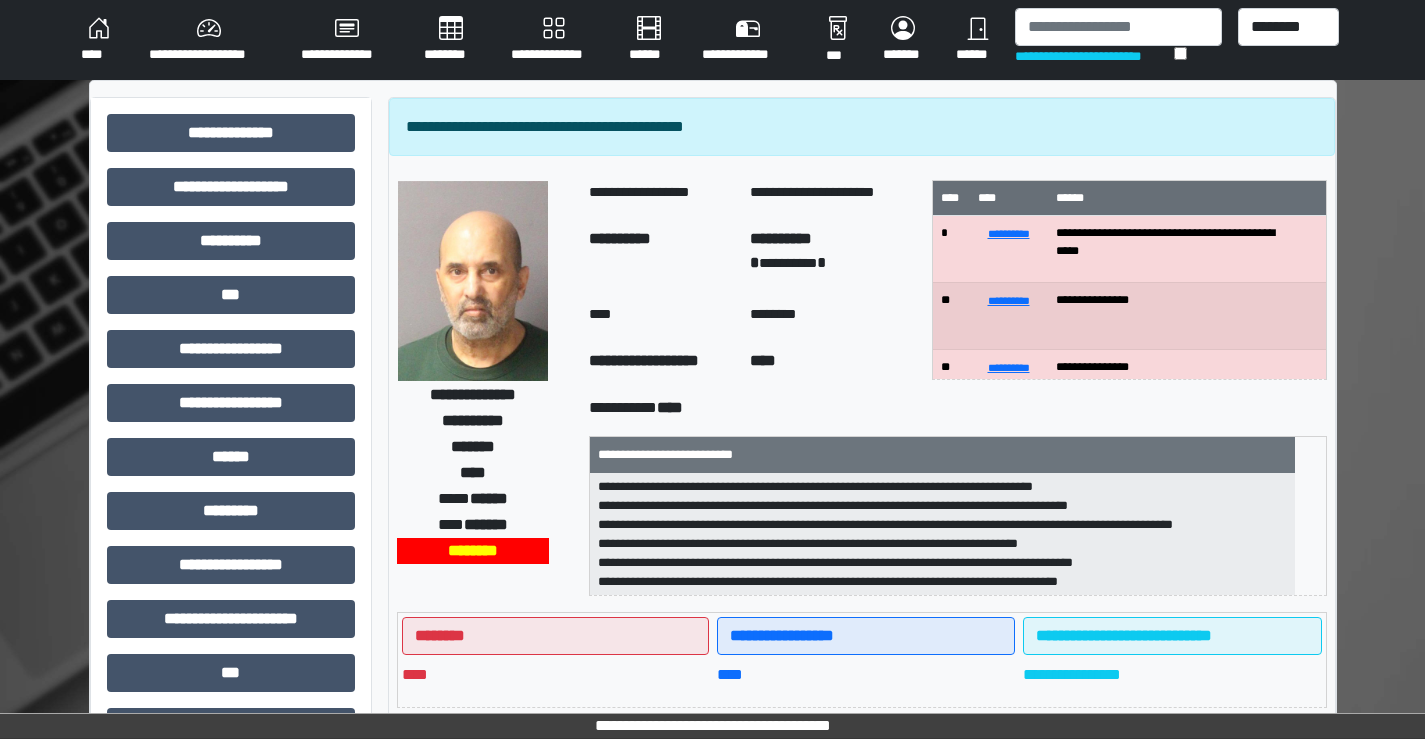 scroll, scrollTop: 178, scrollLeft: 0, axis: vertical 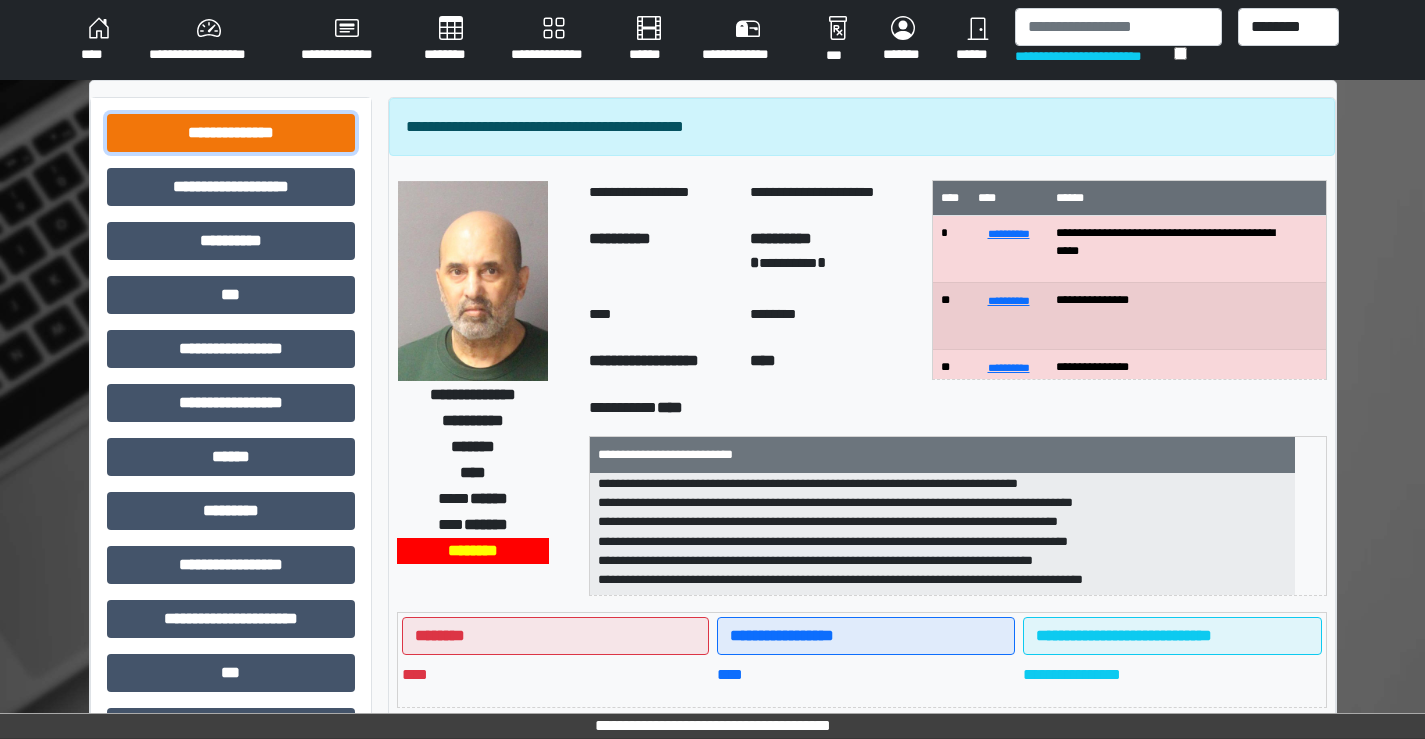 click on "**********" at bounding box center (231, 133) 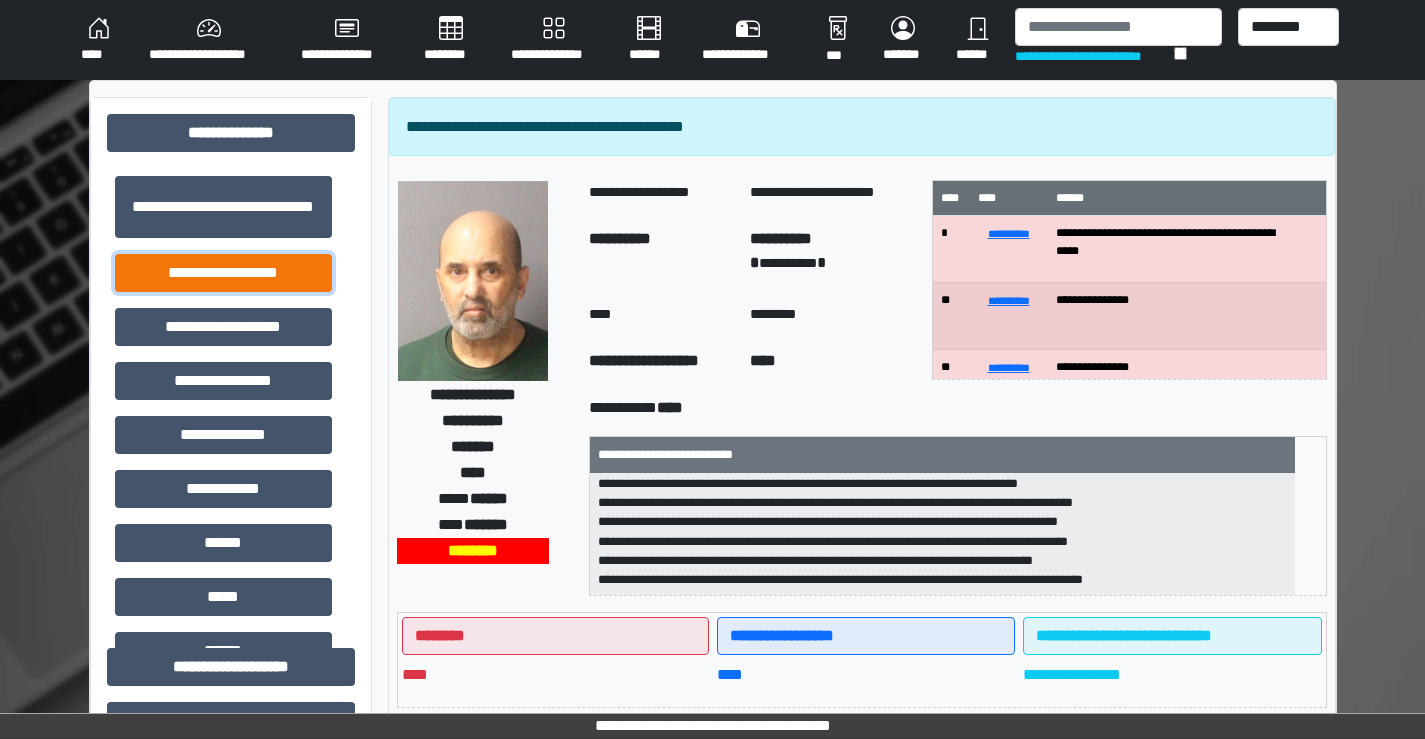 click on "**********" at bounding box center (223, 273) 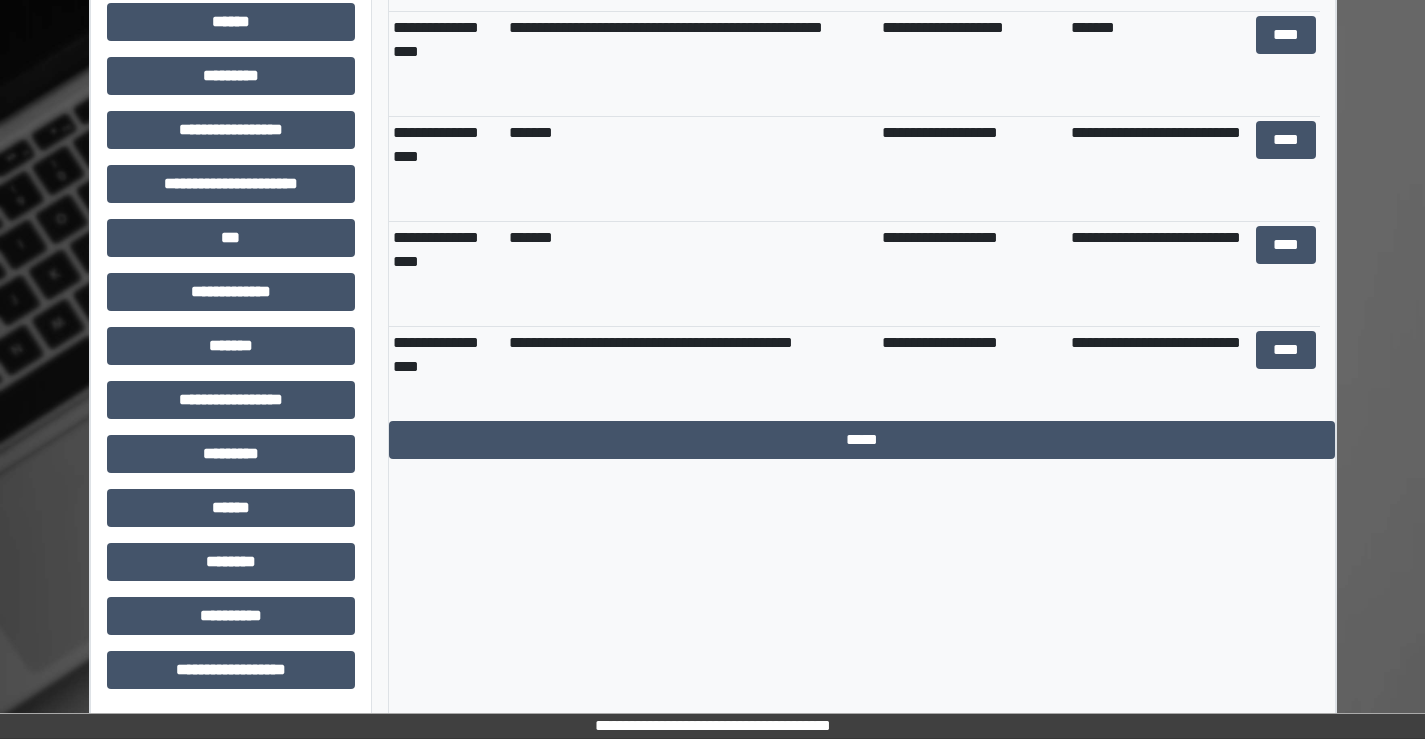 scroll, scrollTop: 815, scrollLeft: 0, axis: vertical 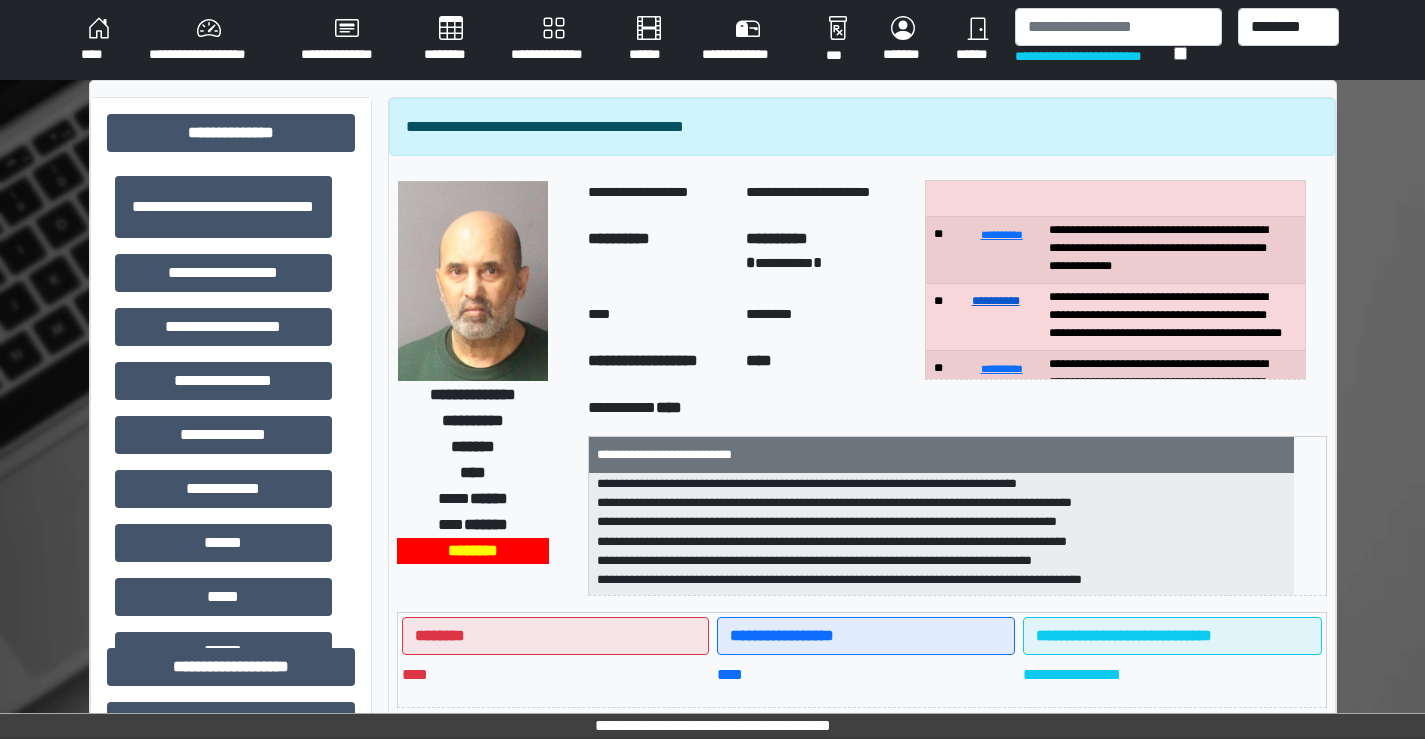 click on "**********" at bounding box center (996, 301) 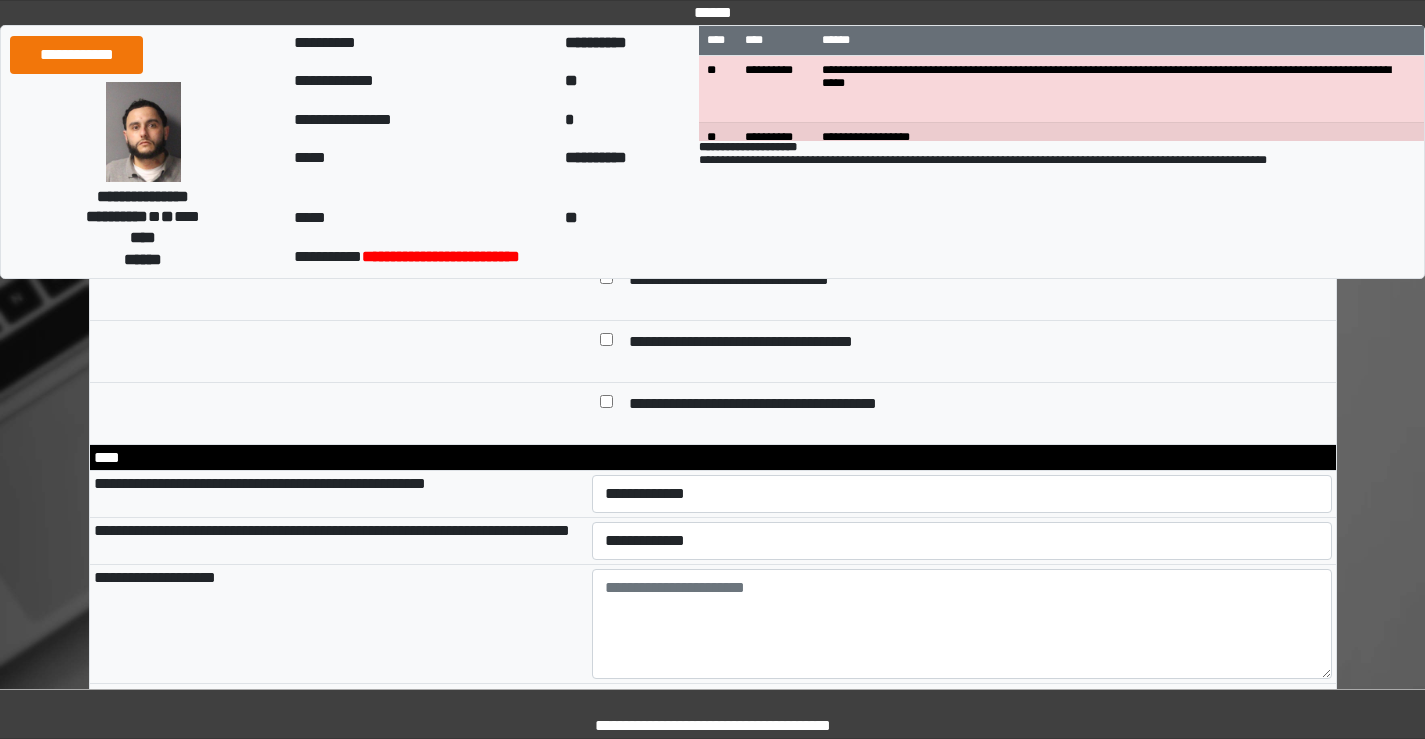 scroll, scrollTop: 1000, scrollLeft: 0, axis: vertical 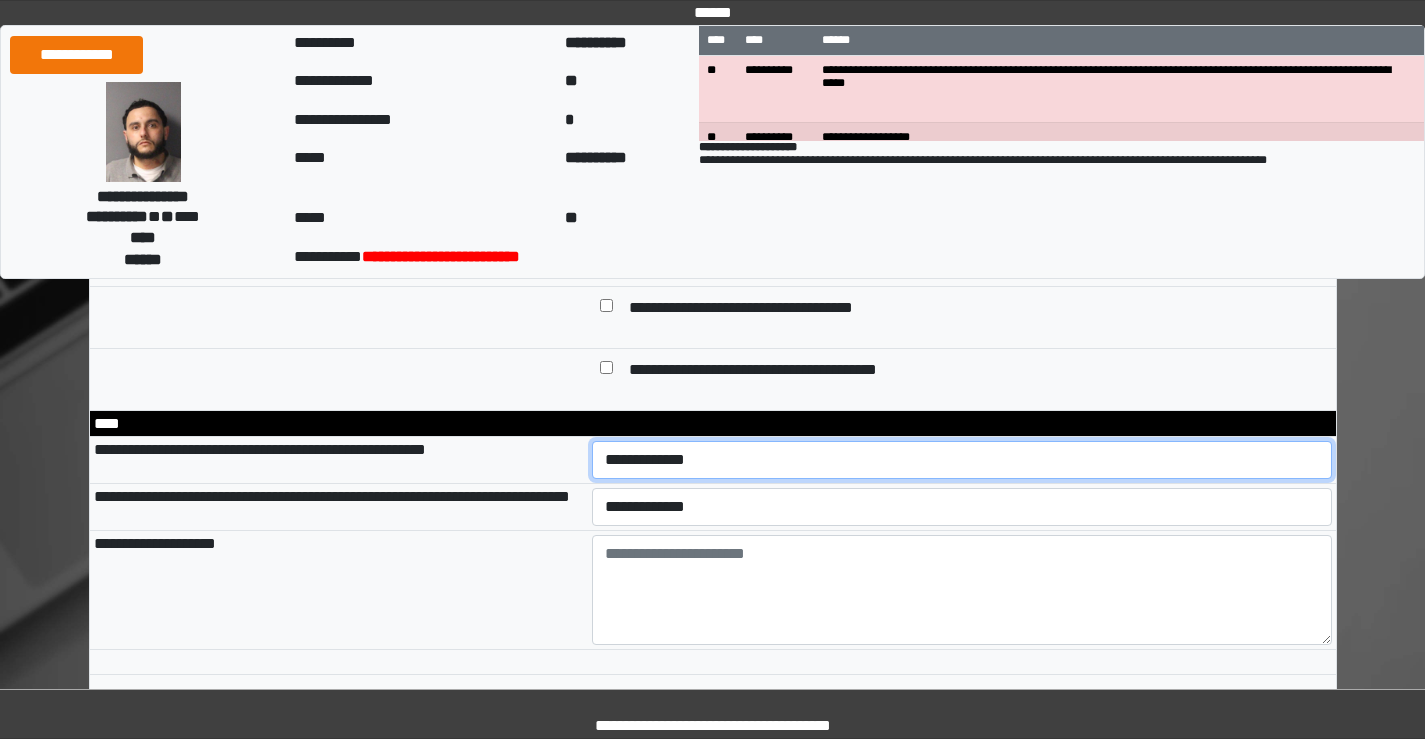 click on "**********" at bounding box center (962, 460) 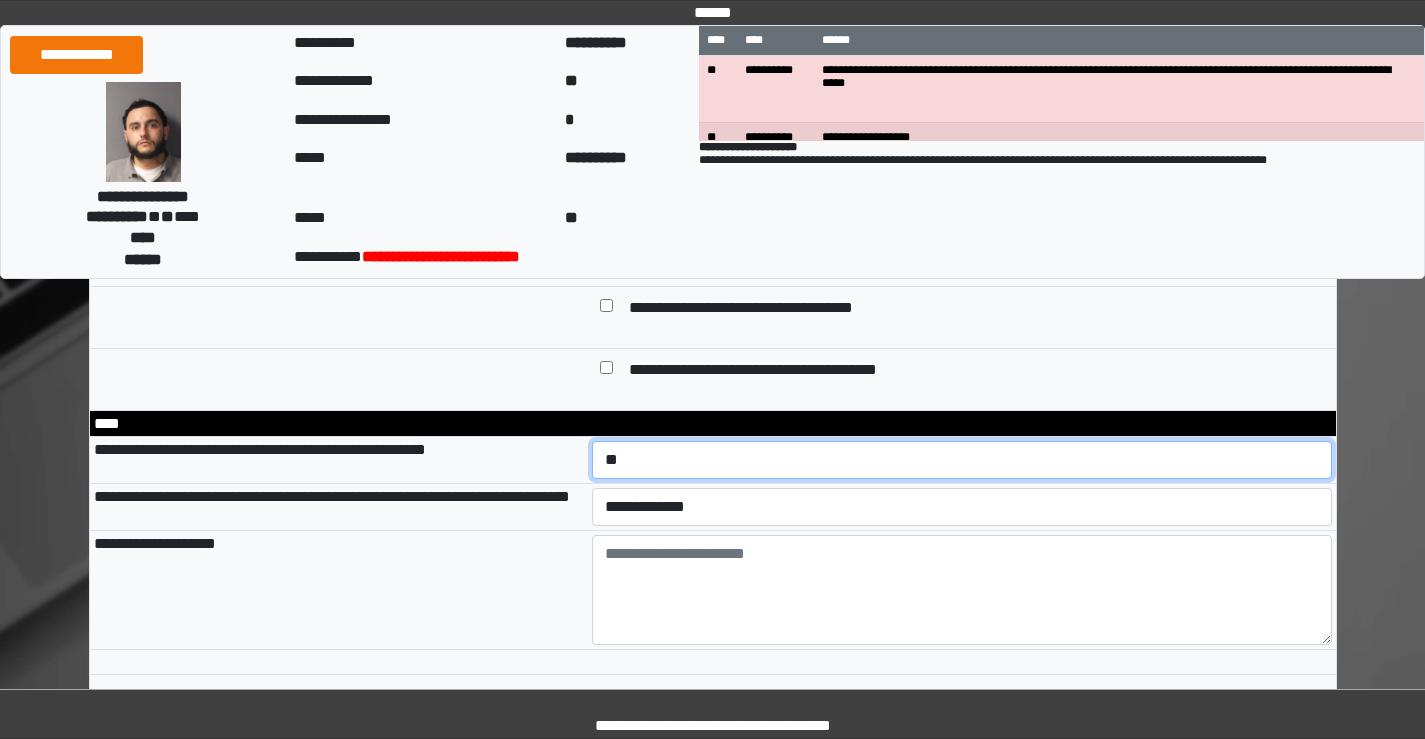 click on "**********" at bounding box center [962, 460] 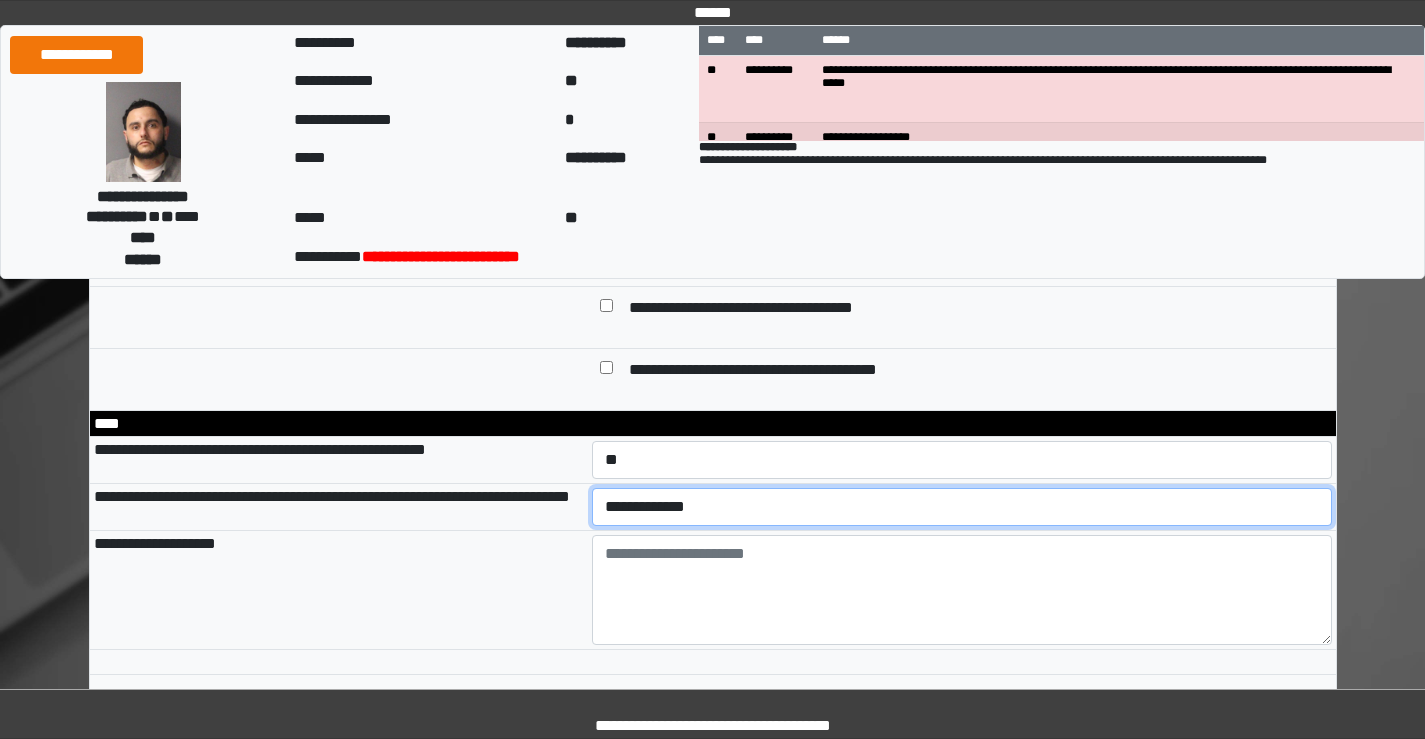 click on "**********" at bounding box center (962, 507) 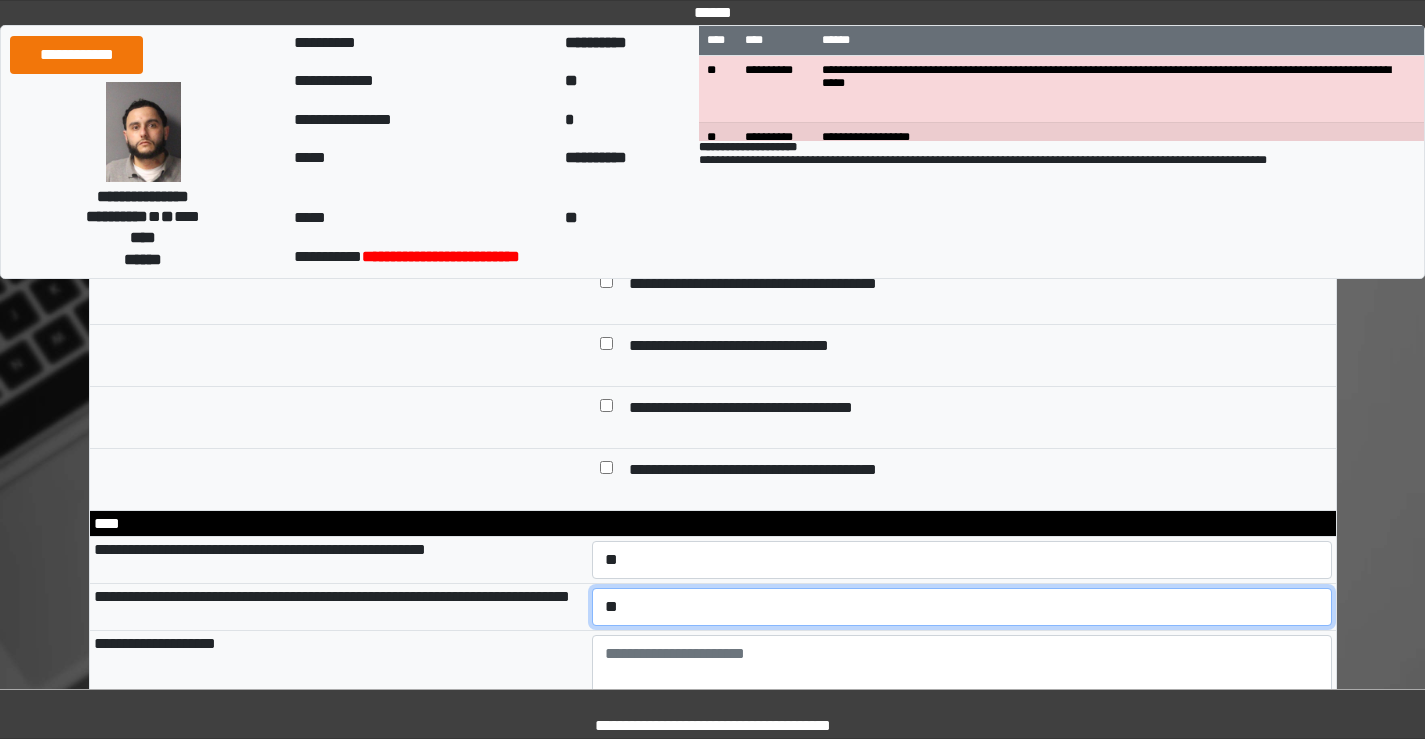 scroll, scrollTop: 800, scrollLeft: 0, axis: vertical 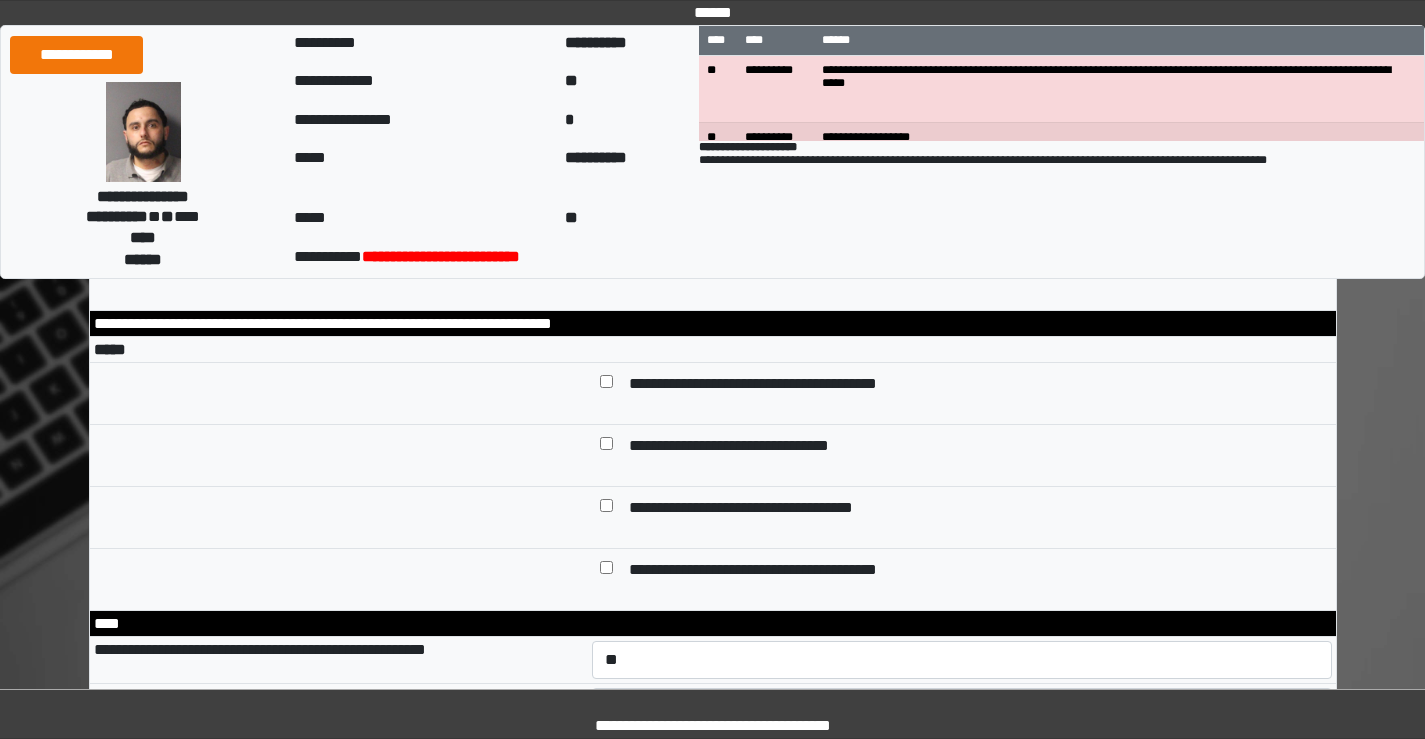 click on "**********" at bounding box center [781, 571] 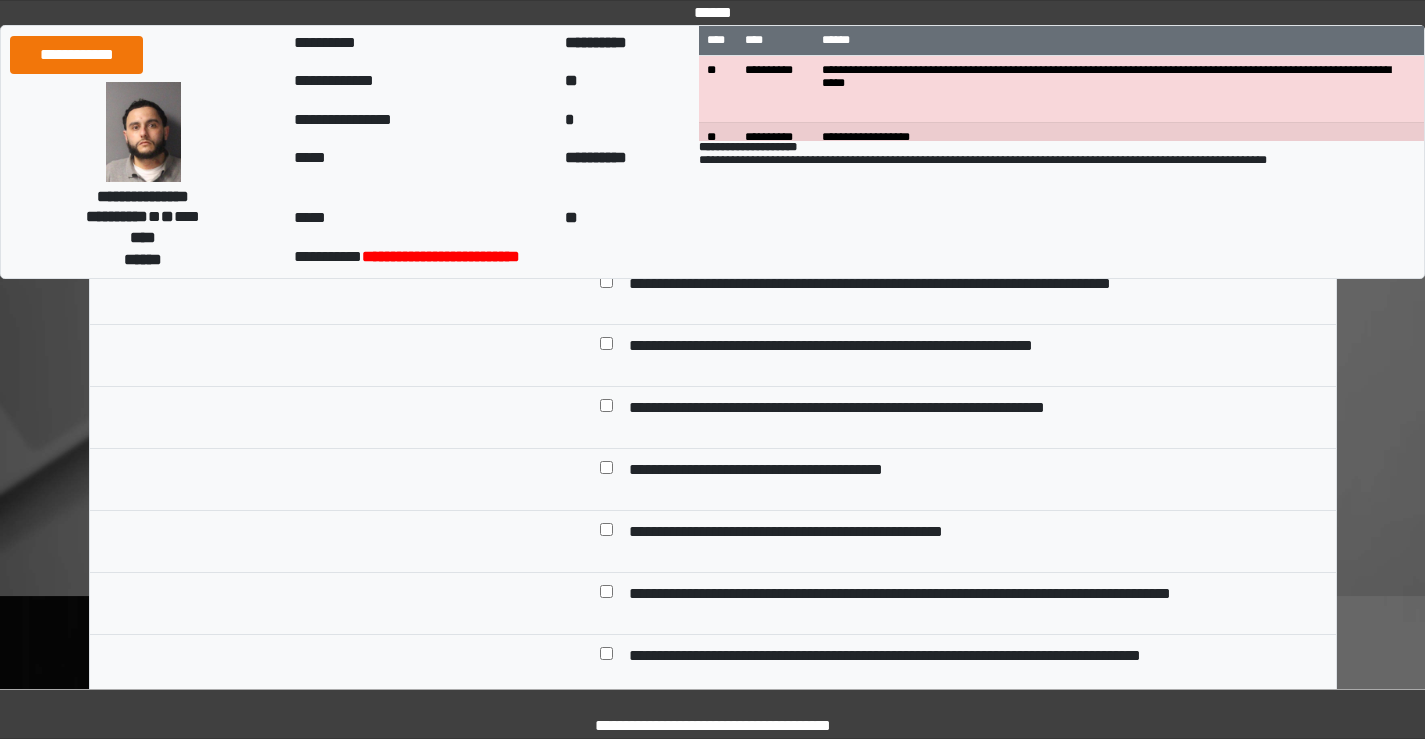 scroll, scrollTop: 0, scrollLeft: 0, axis: both 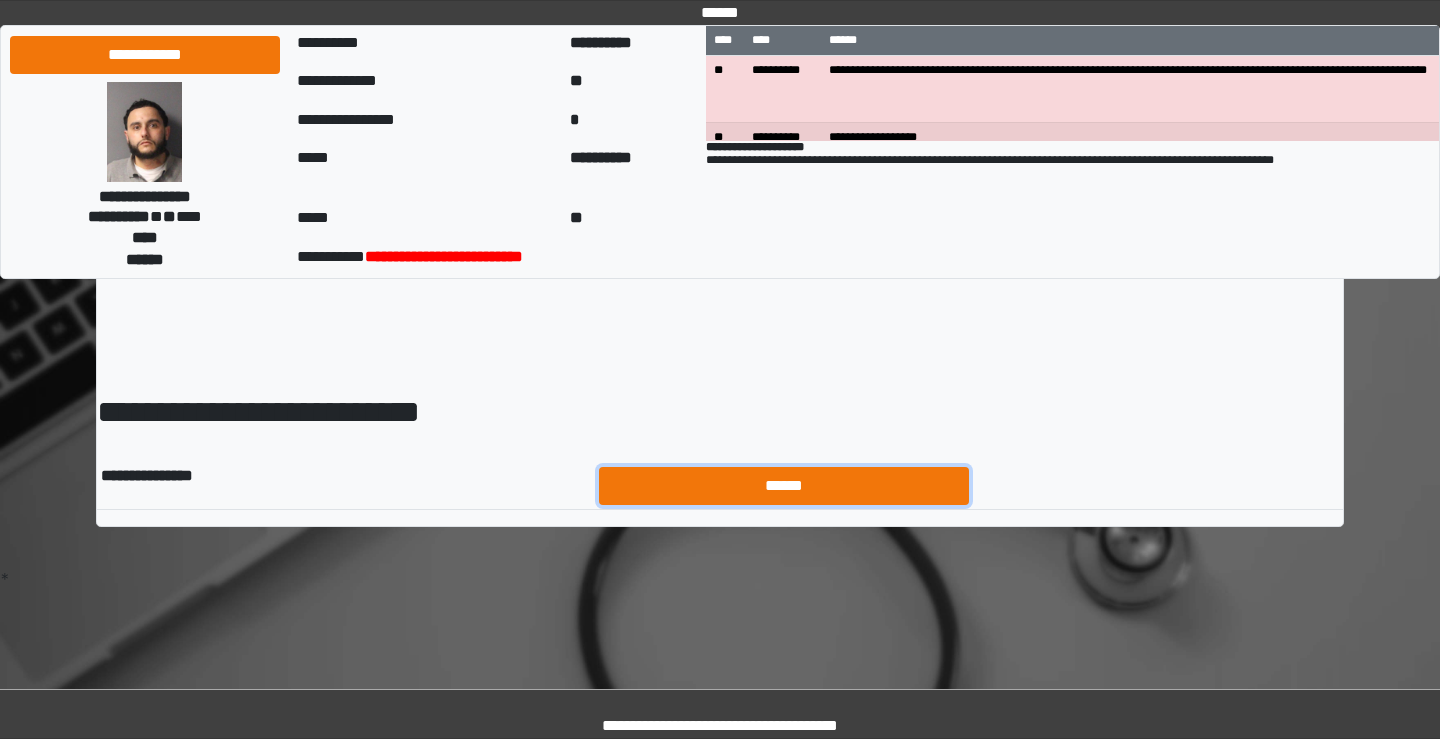 click on "******" at bounding box center [784, 486] 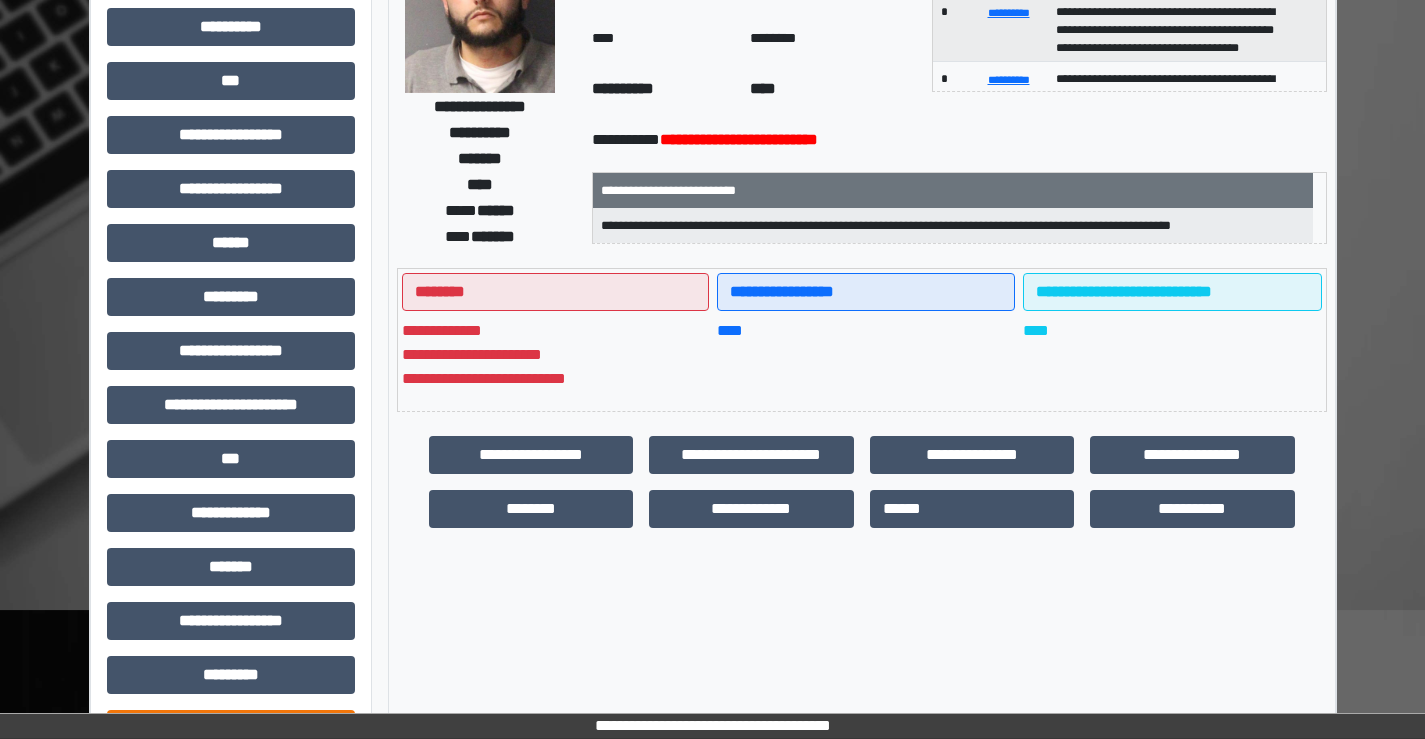 scroll, scrollTop: 435, scrollLeft: 0, axis: vertical 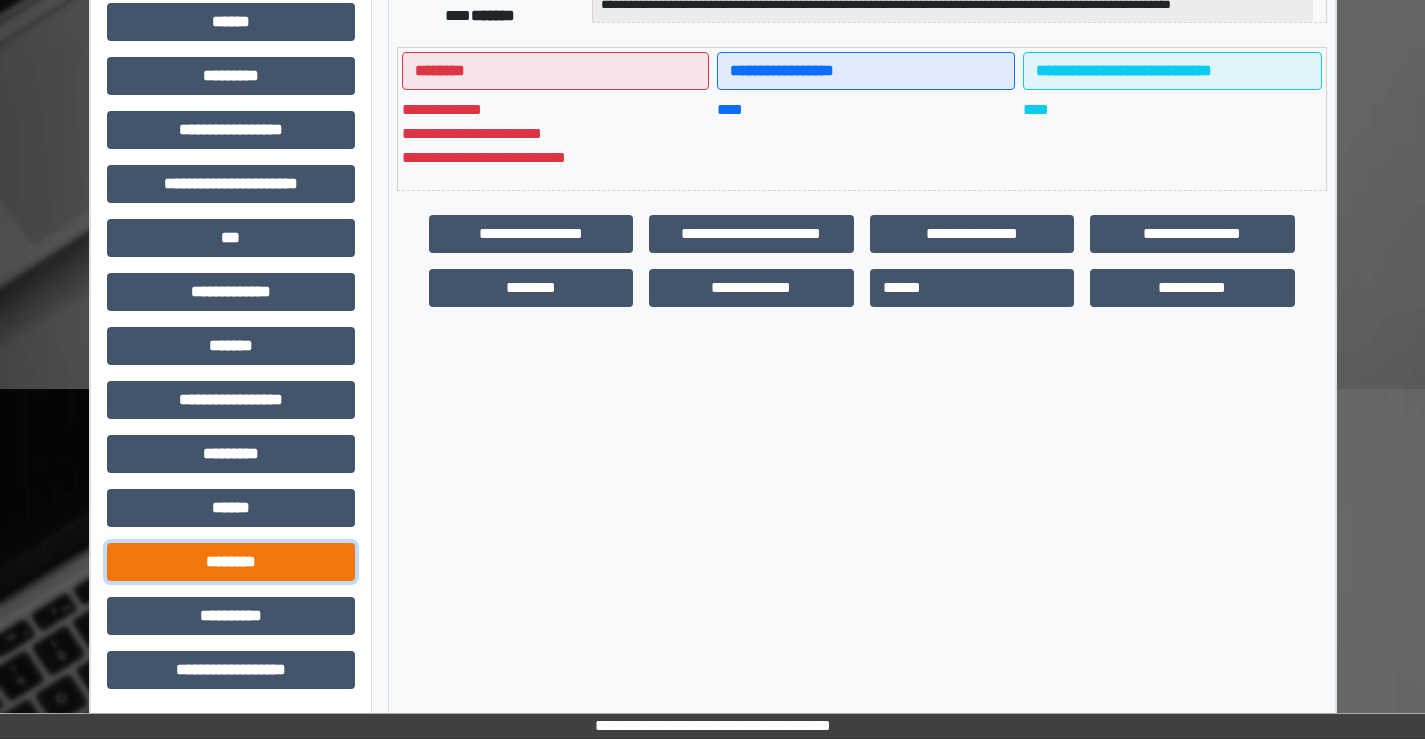click on "********" at bounding box center (231, 562) 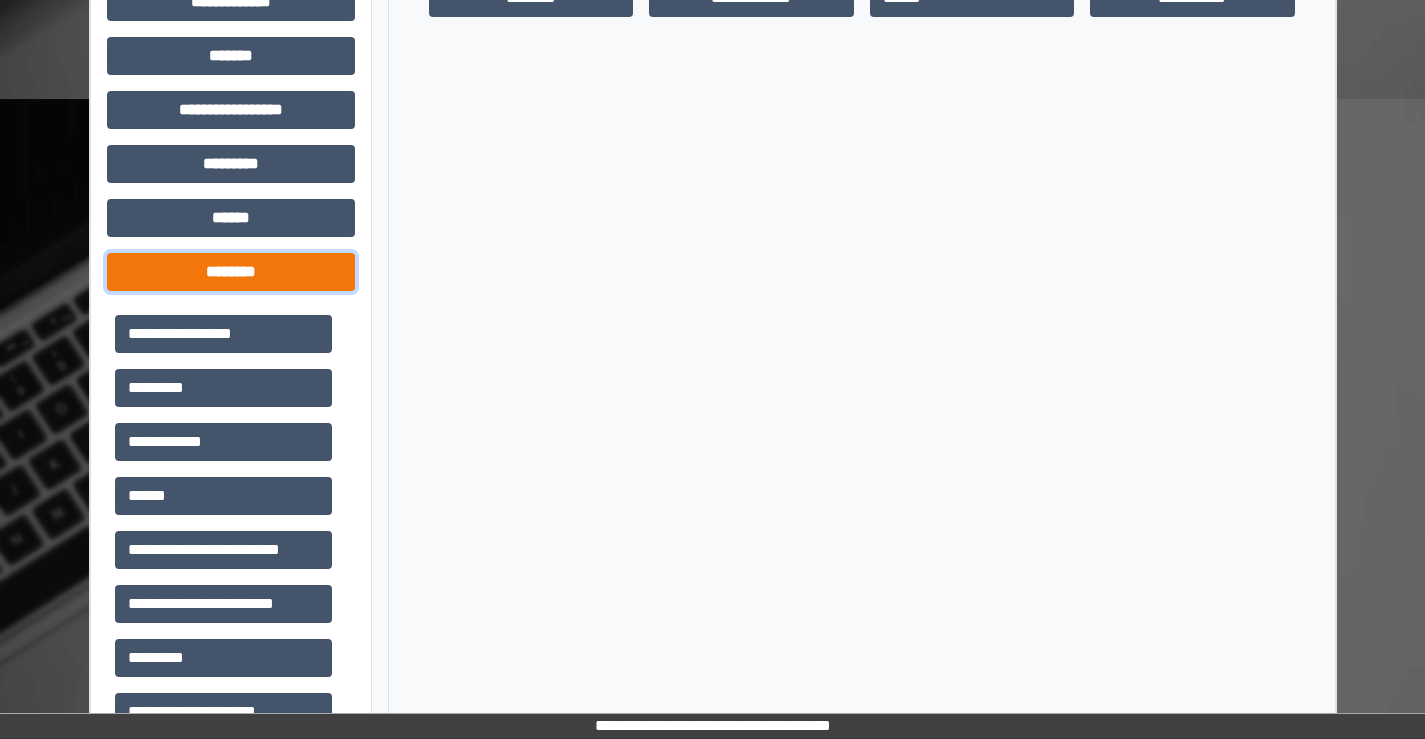 scroll, scrollTop: 735, scrollLeft: 0, axis: vertical 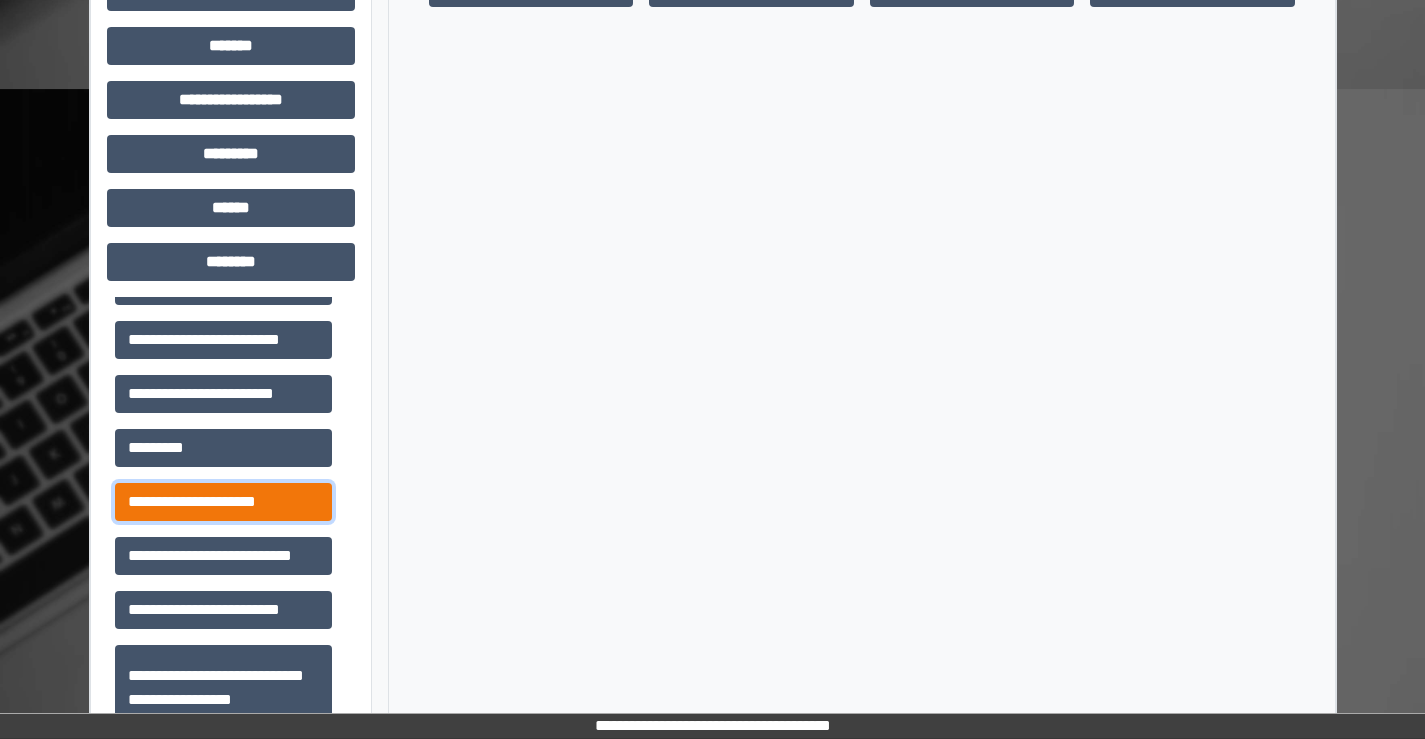 click on "**********" at bounding box center (223, 502) 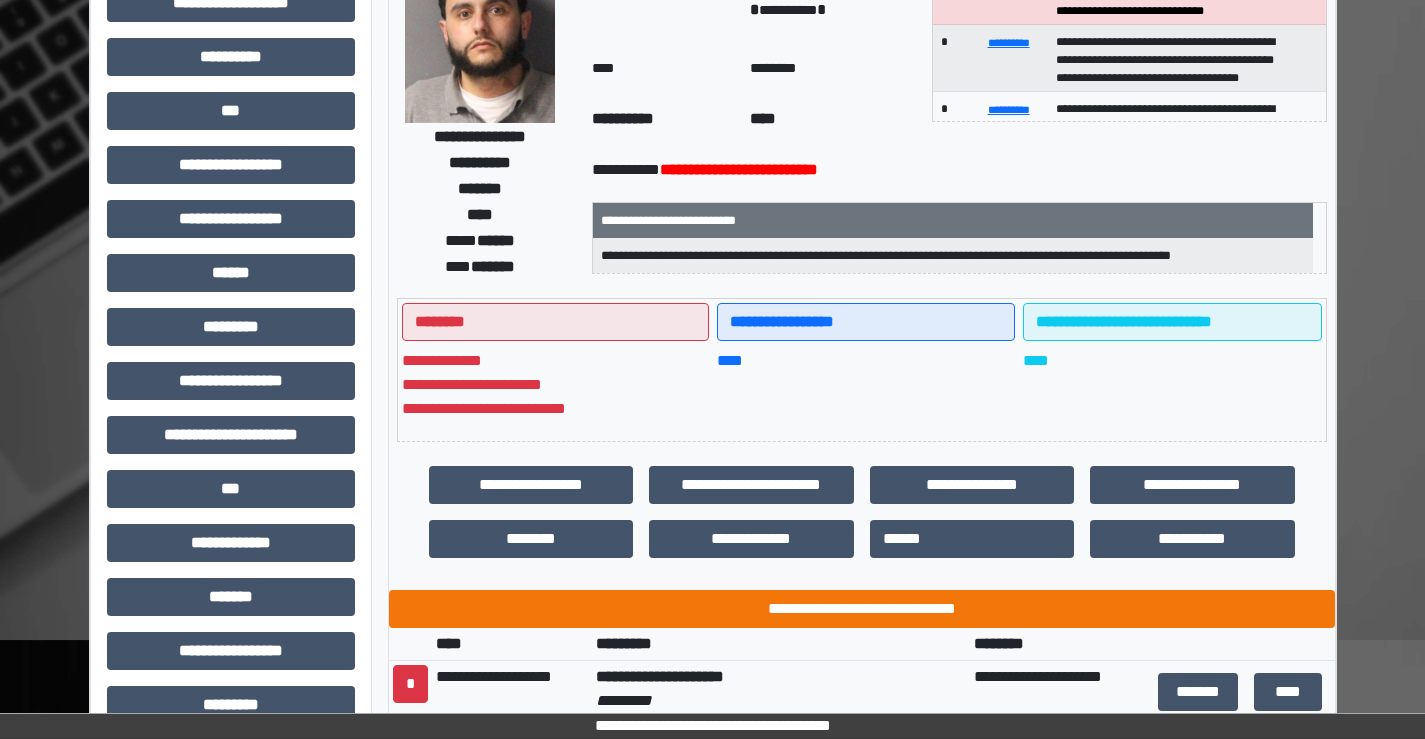 scroll, scrollTop: 0, scrollLeft: 0, axis: both 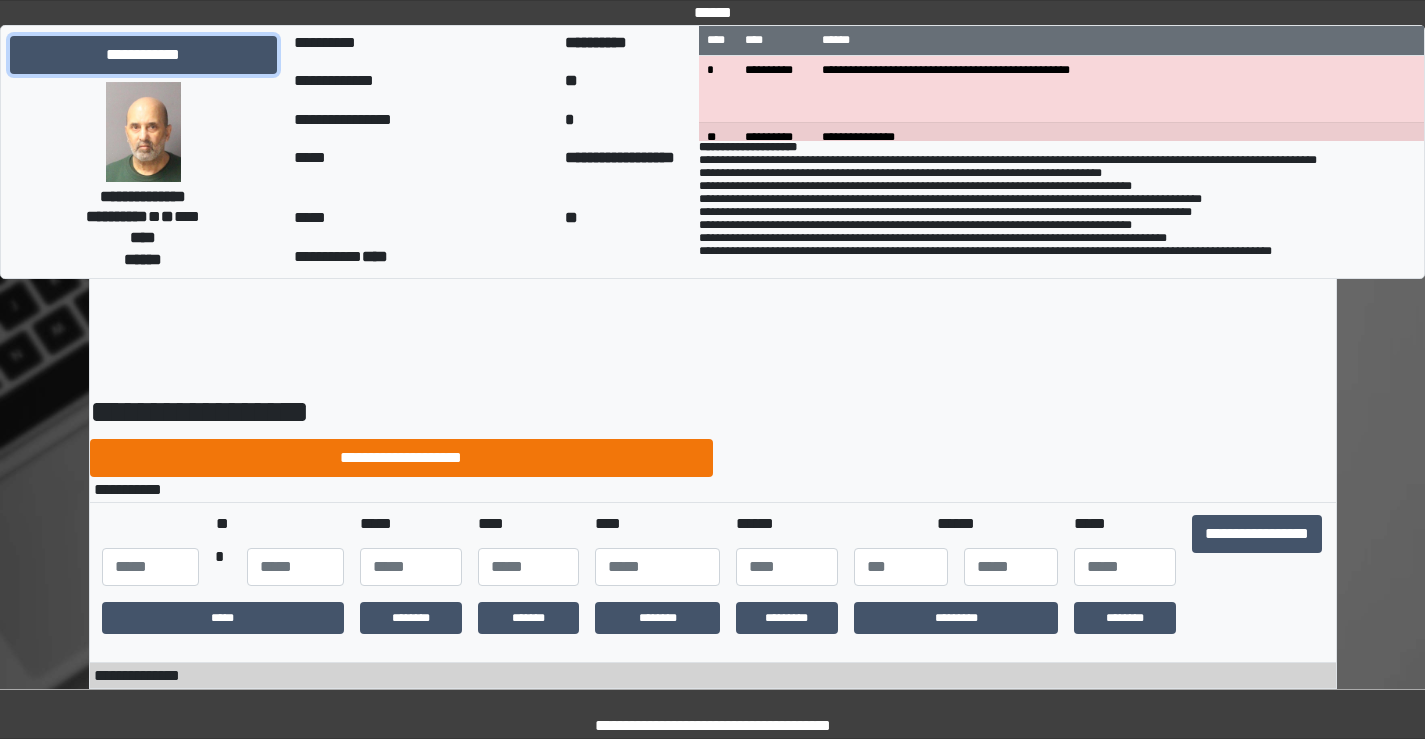 click on "**********" at bounding box center [143, 55] 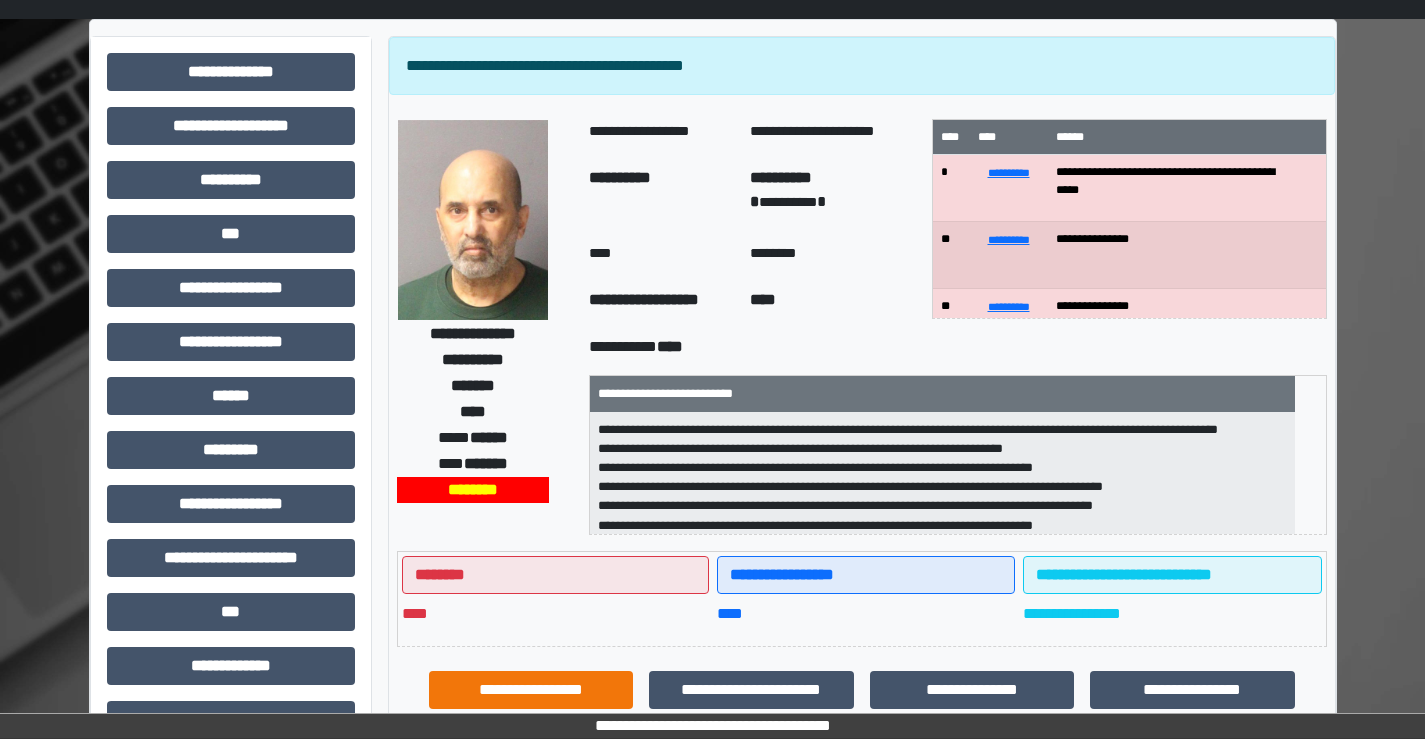scroll, scrollTop: 0, scrollLeft: 0, axis: both 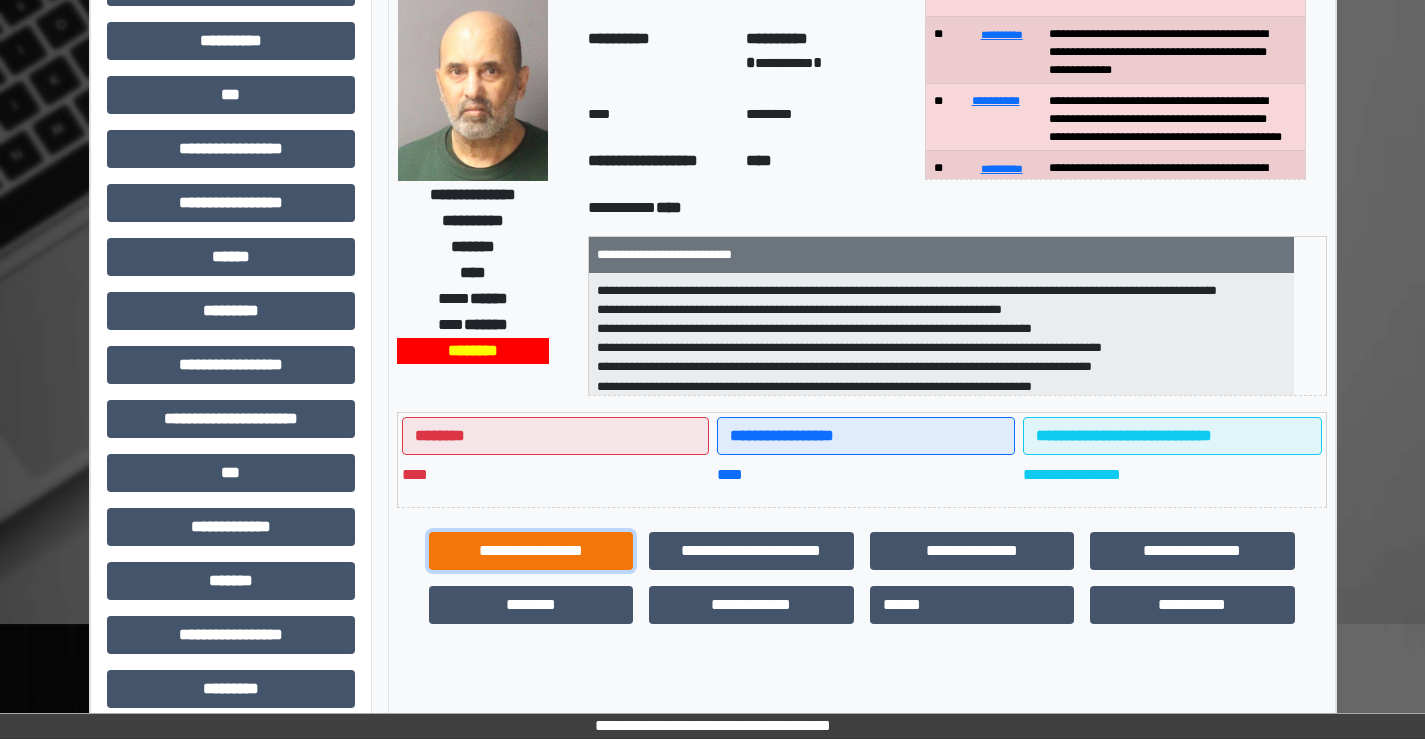 click on "**********" at bounding box center (531, 551) 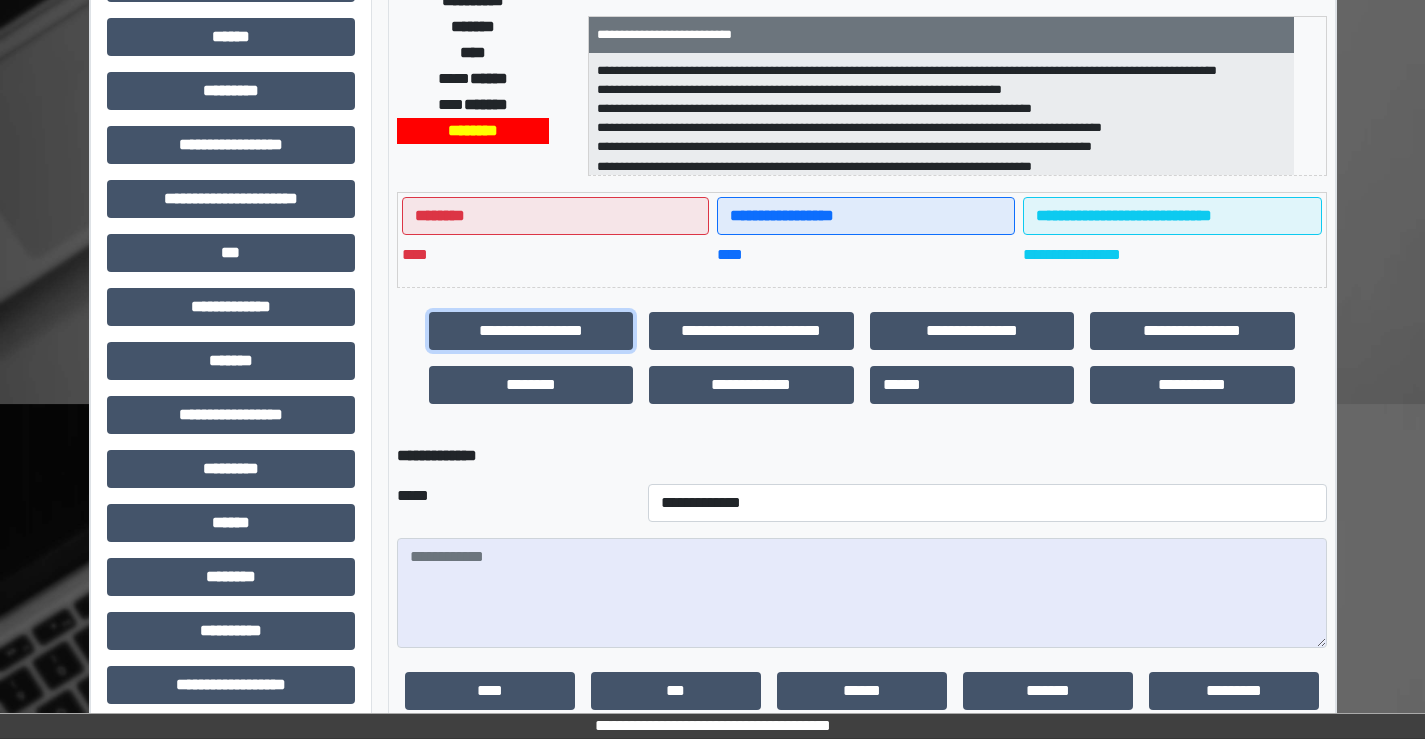 scroll, scrollTop: 500, scrollLeft: 0, axis: vertical 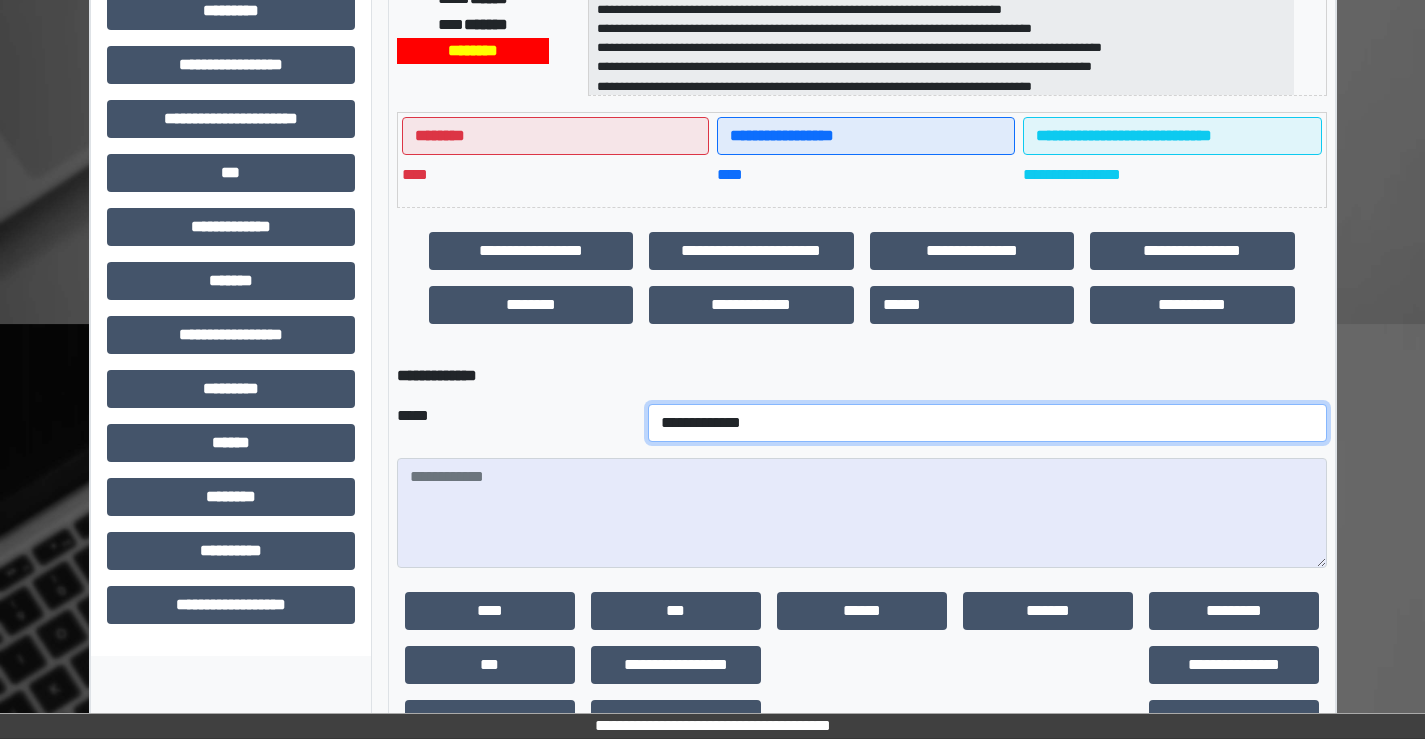 click on "**********" at bounding box center (987, 423) 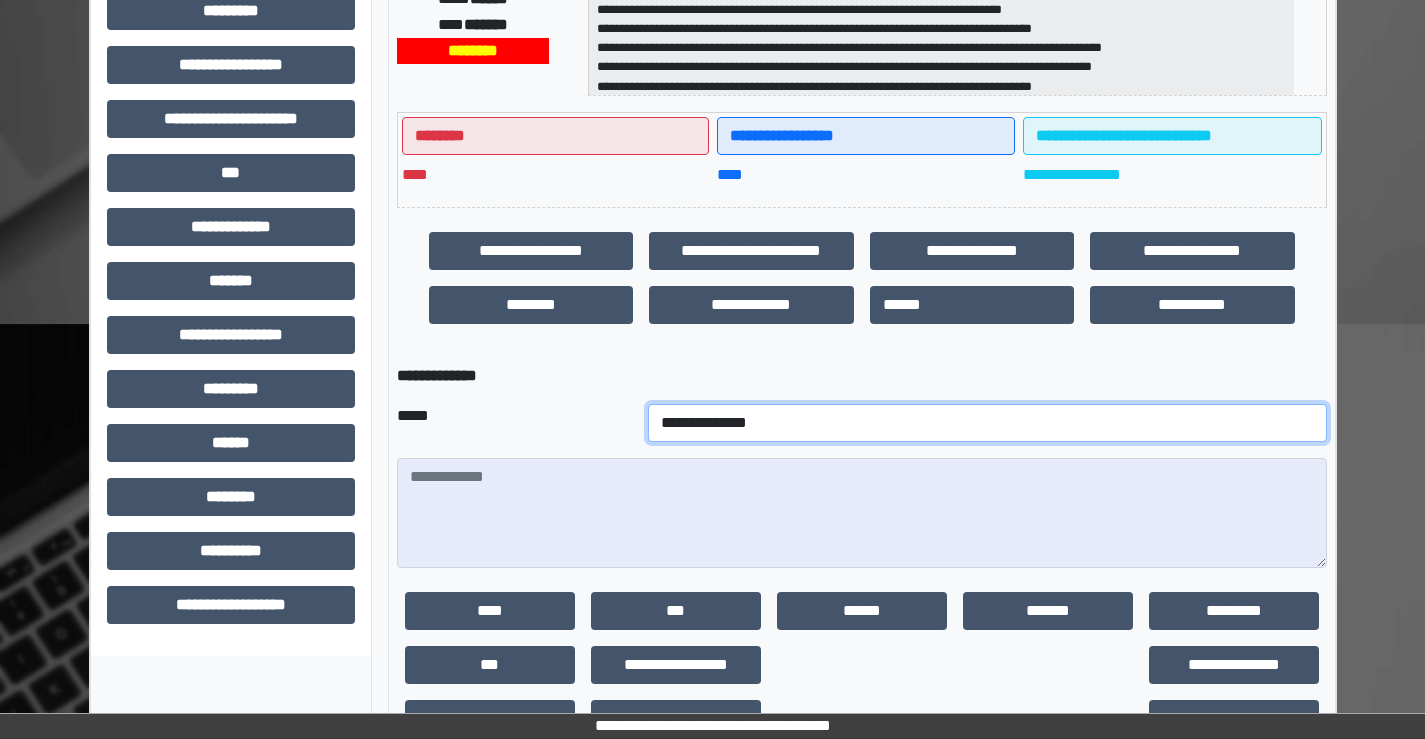 click on "**********" at bounding box center (987, 423) 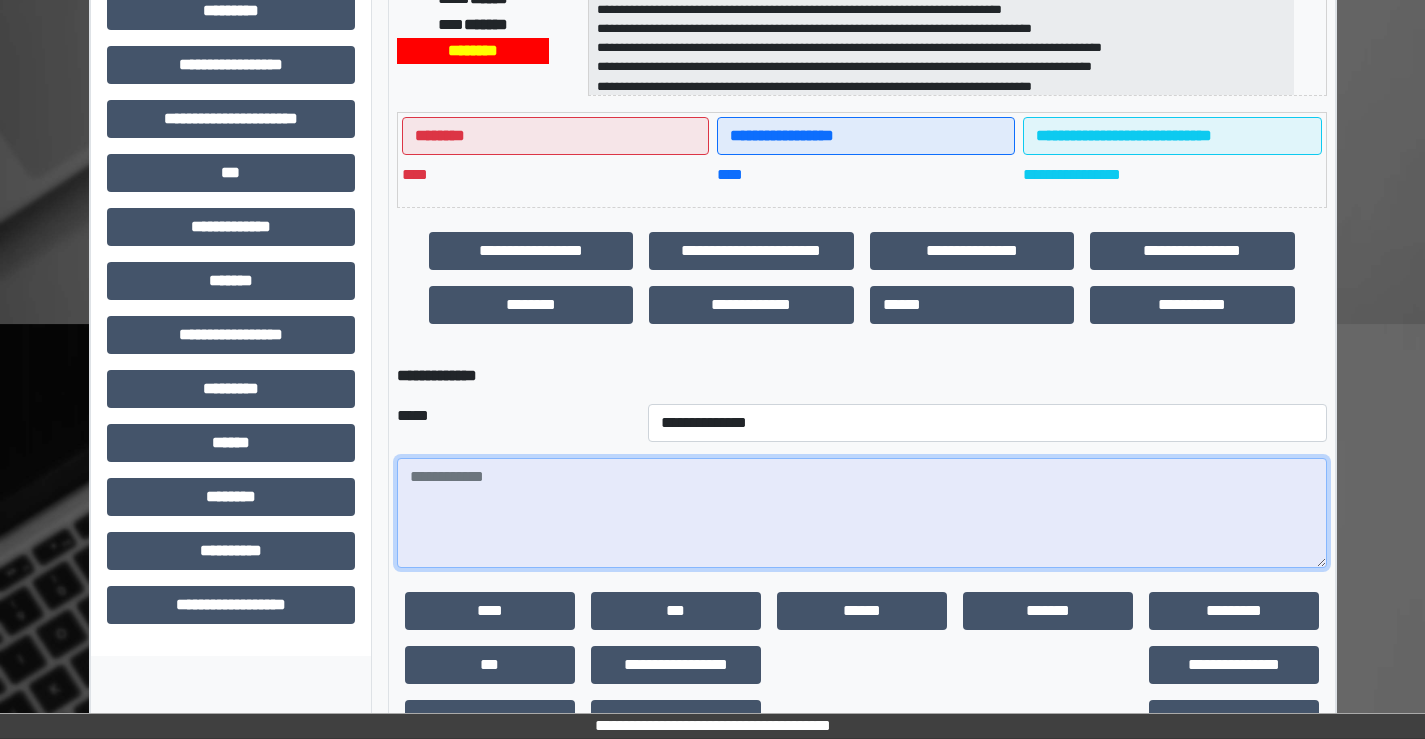 click at bounding box center (862, 513) 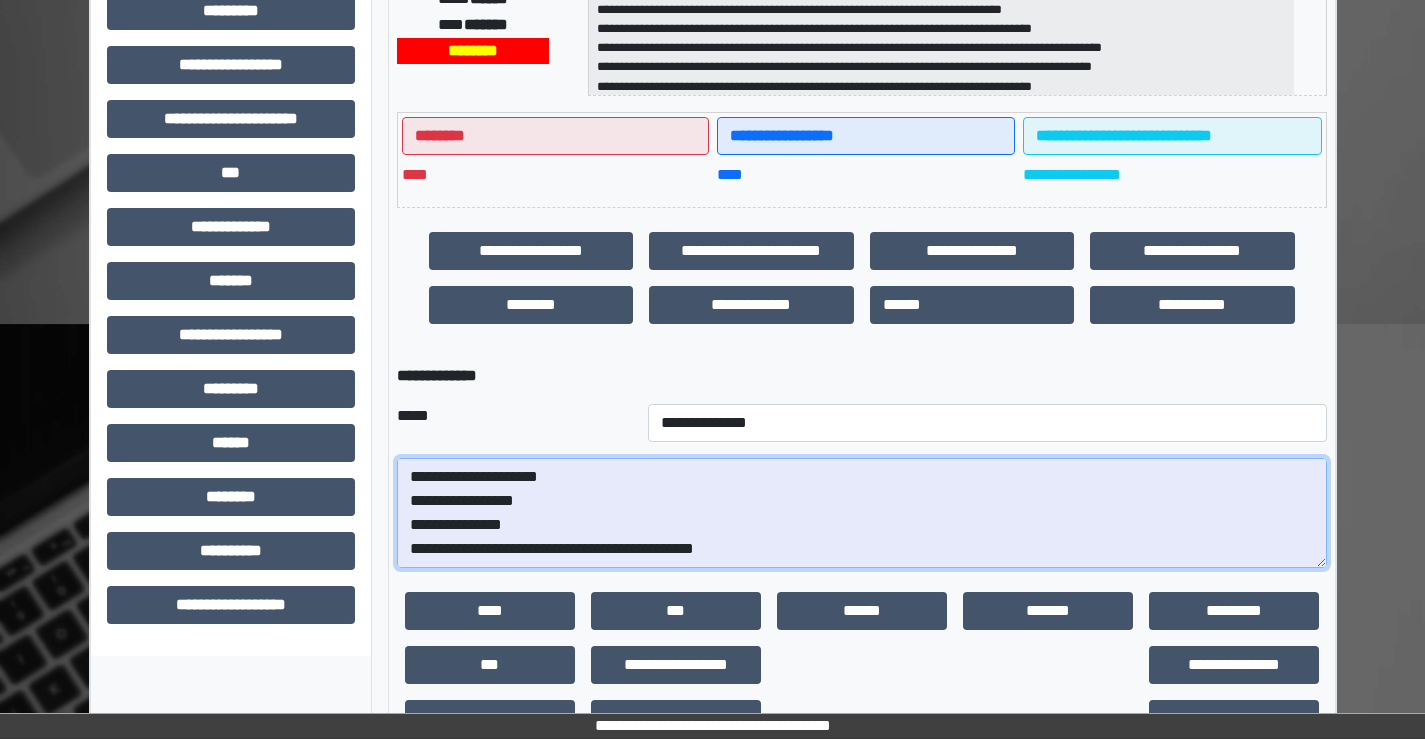 scroll, scrollTop: 185, scrollLeft: 0, axis: vertical 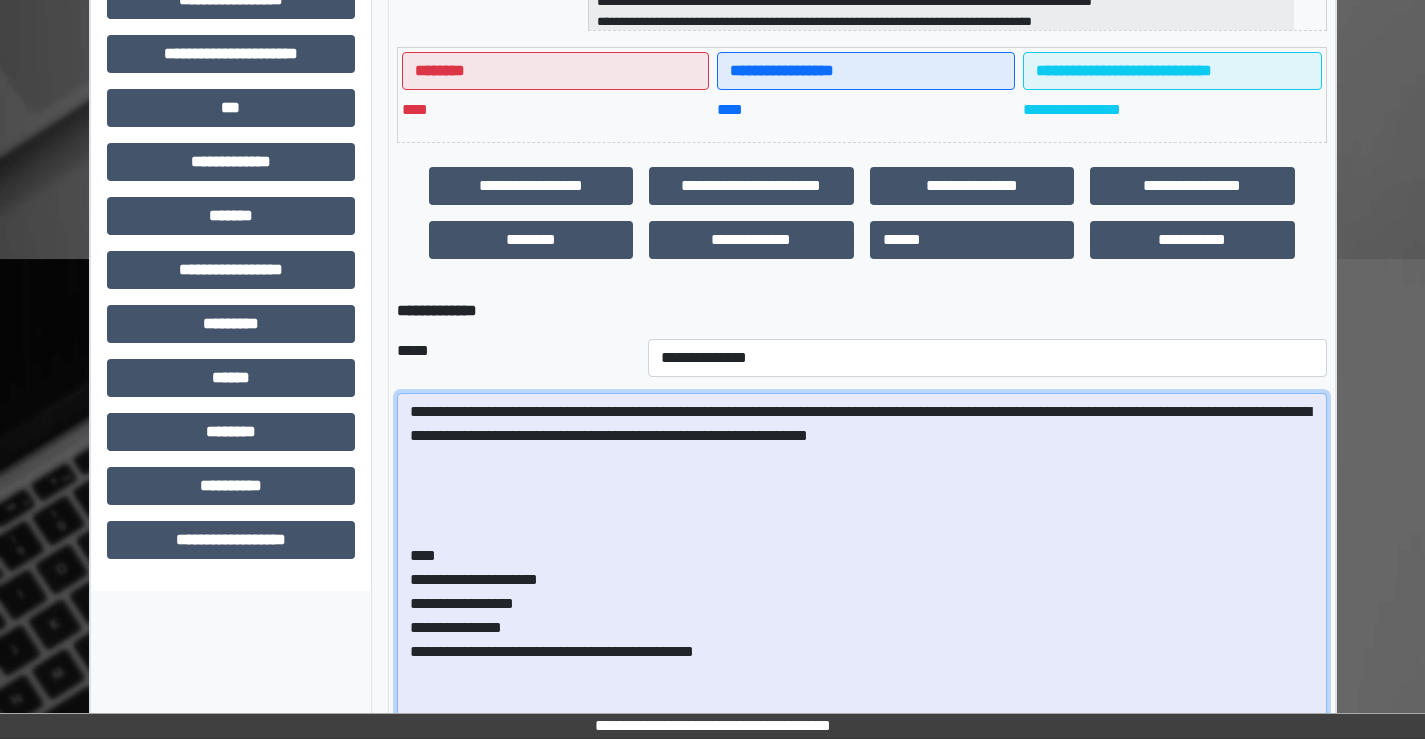 drag, startPoint x: 1324, startPoint y: 496, endPoint x: 1417, endPoint y: 768, distance: 287.45956 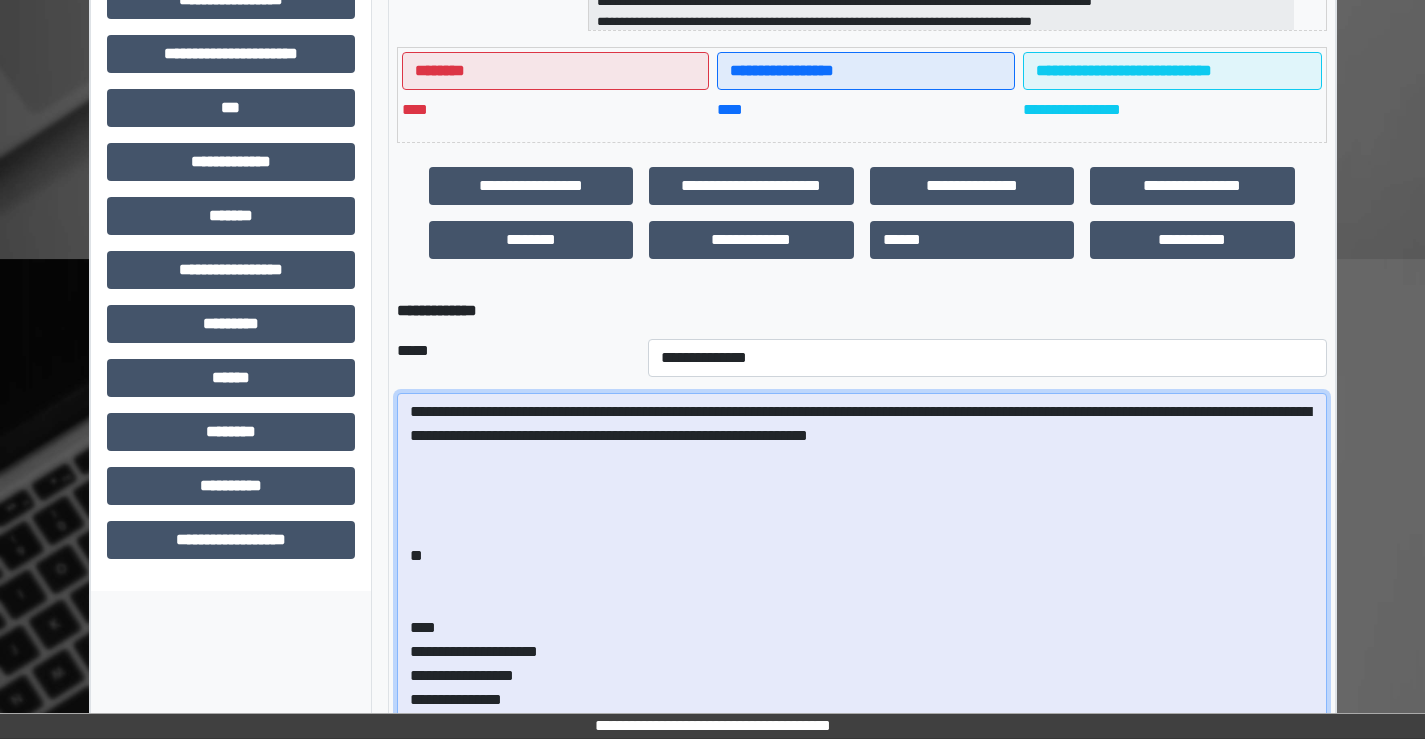 click on "**********" at bounding box center [862, 584] 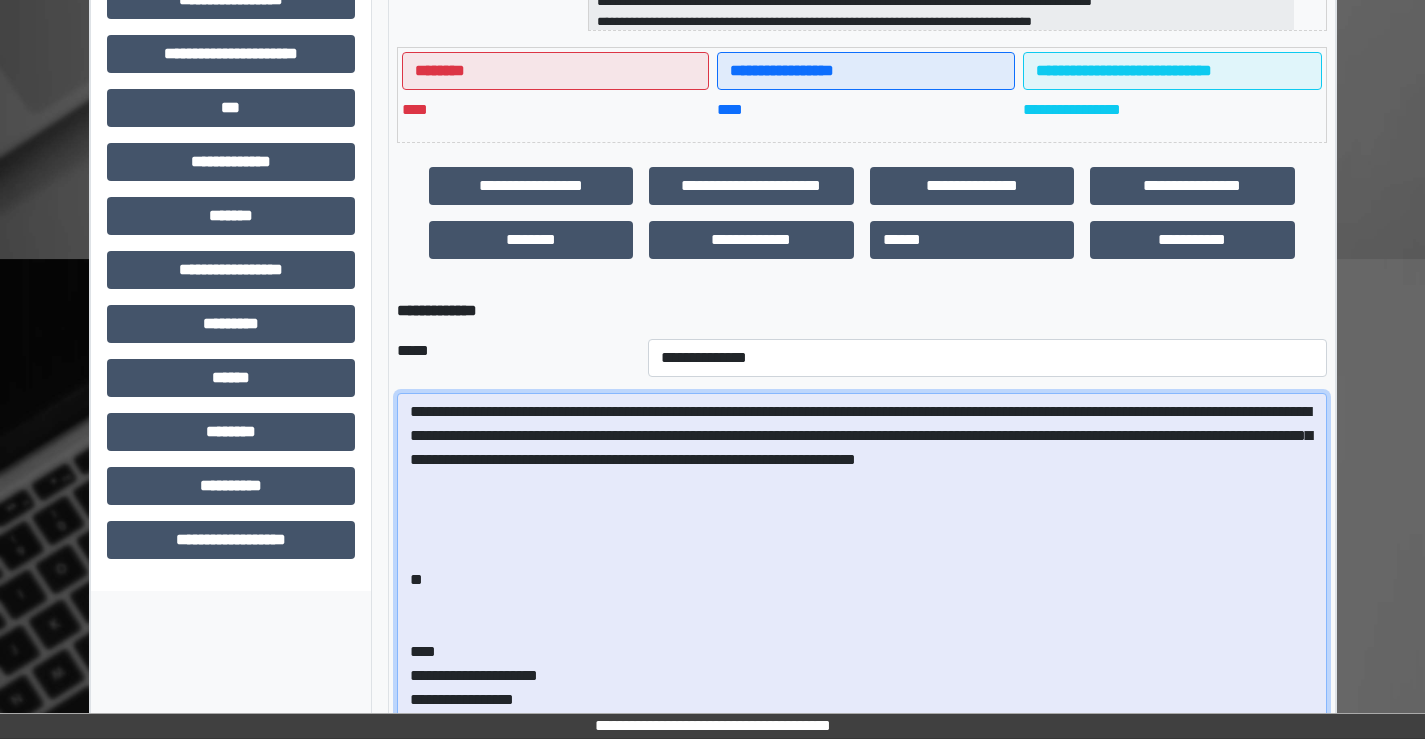 click on "**********" at bounding box center [862, 584] 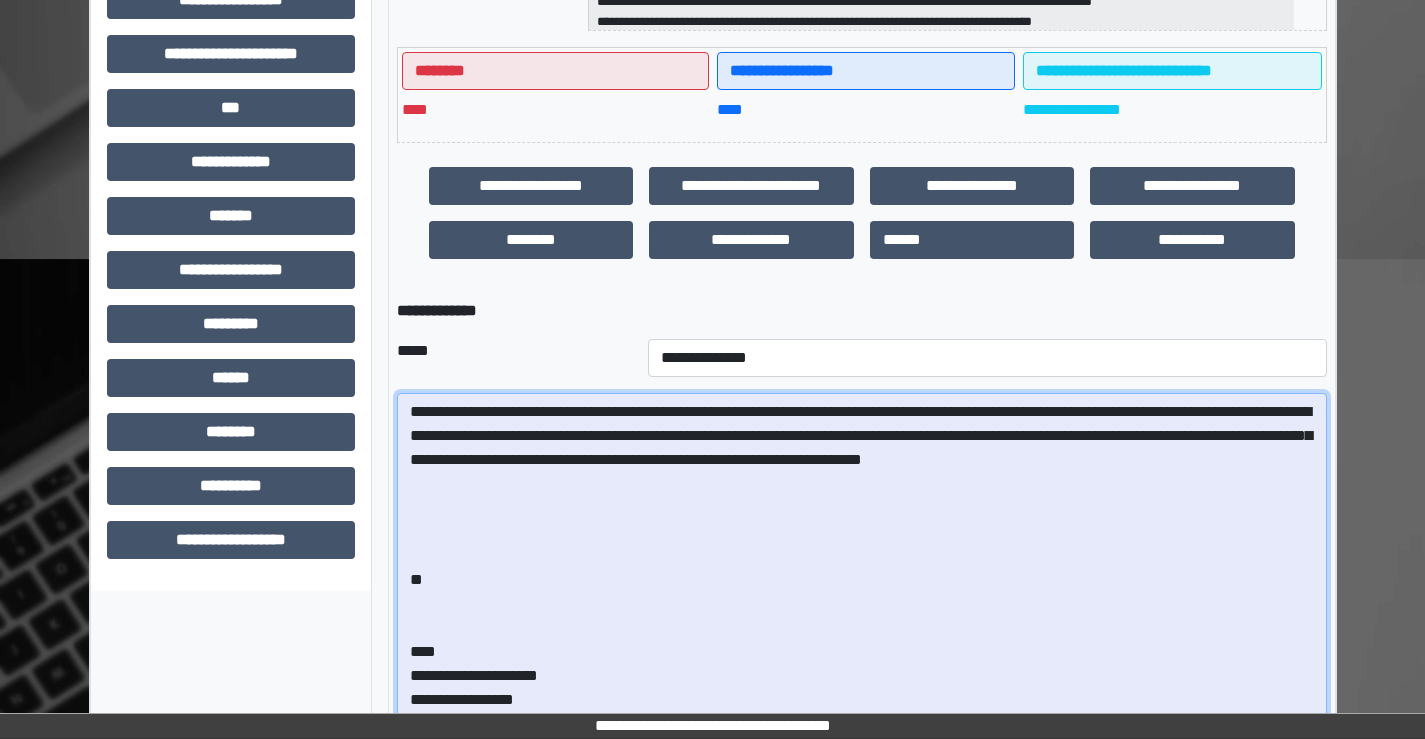 click on "**********" at bounding box center (862, 584) 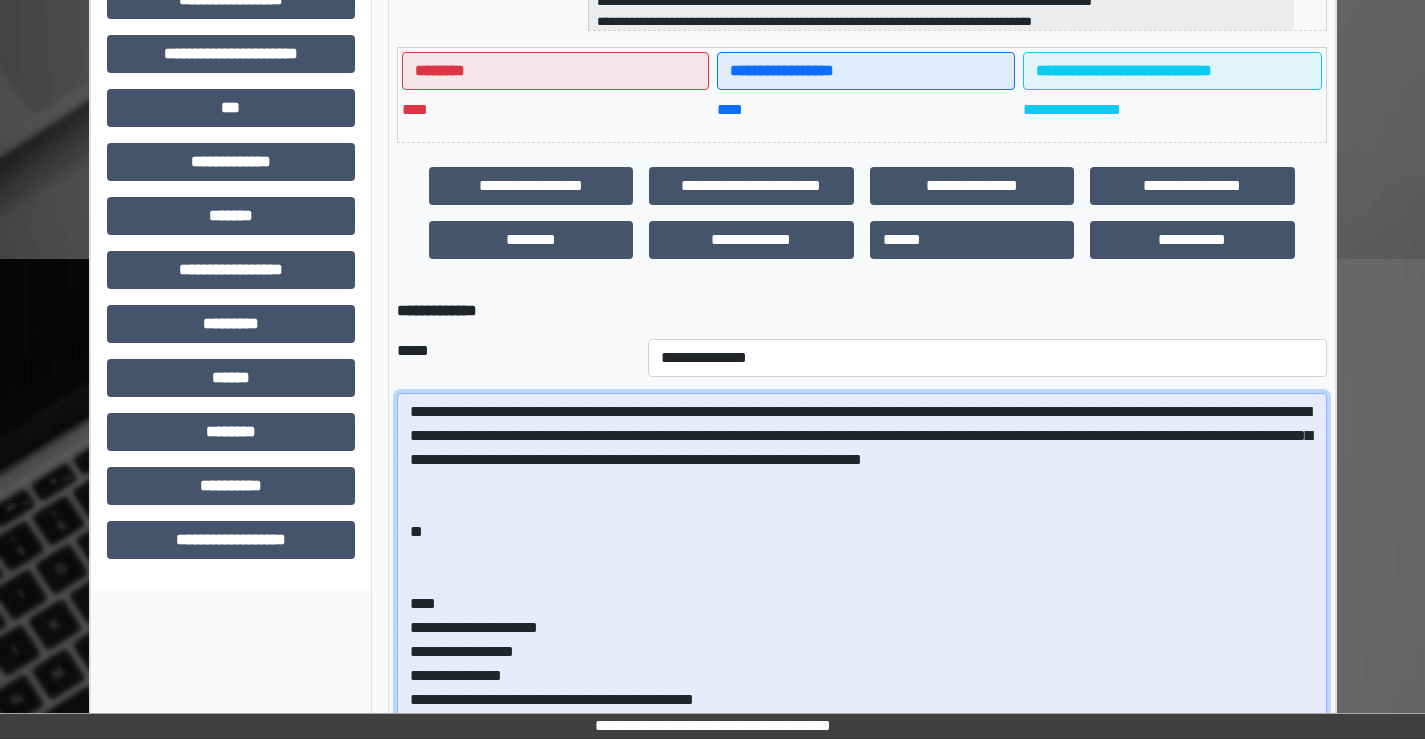 scroll, scrollTop: 0, scrollLeft: 0, axis: both 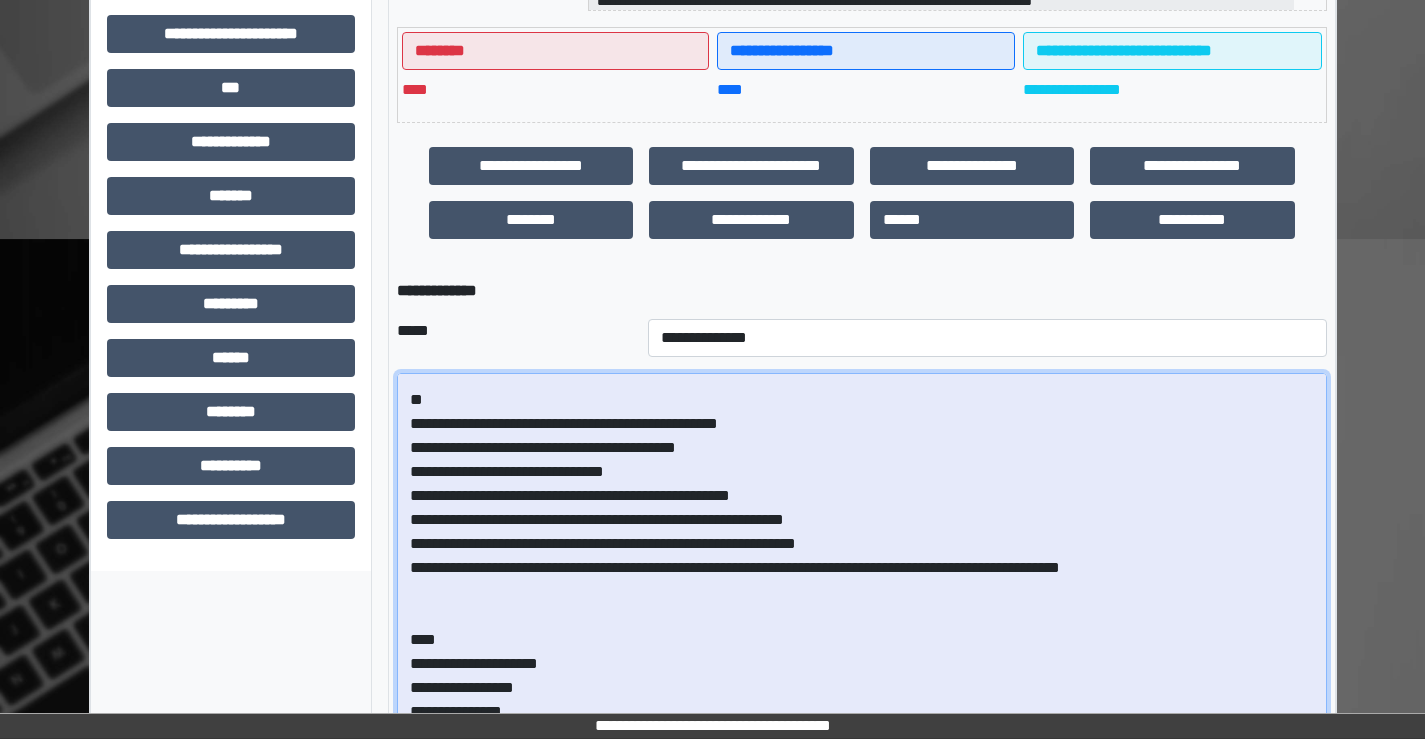 drag, startPoint x: 768, startPoint y: 399, endPoint x: 474, endPoint y: 402, distance: 294.01532 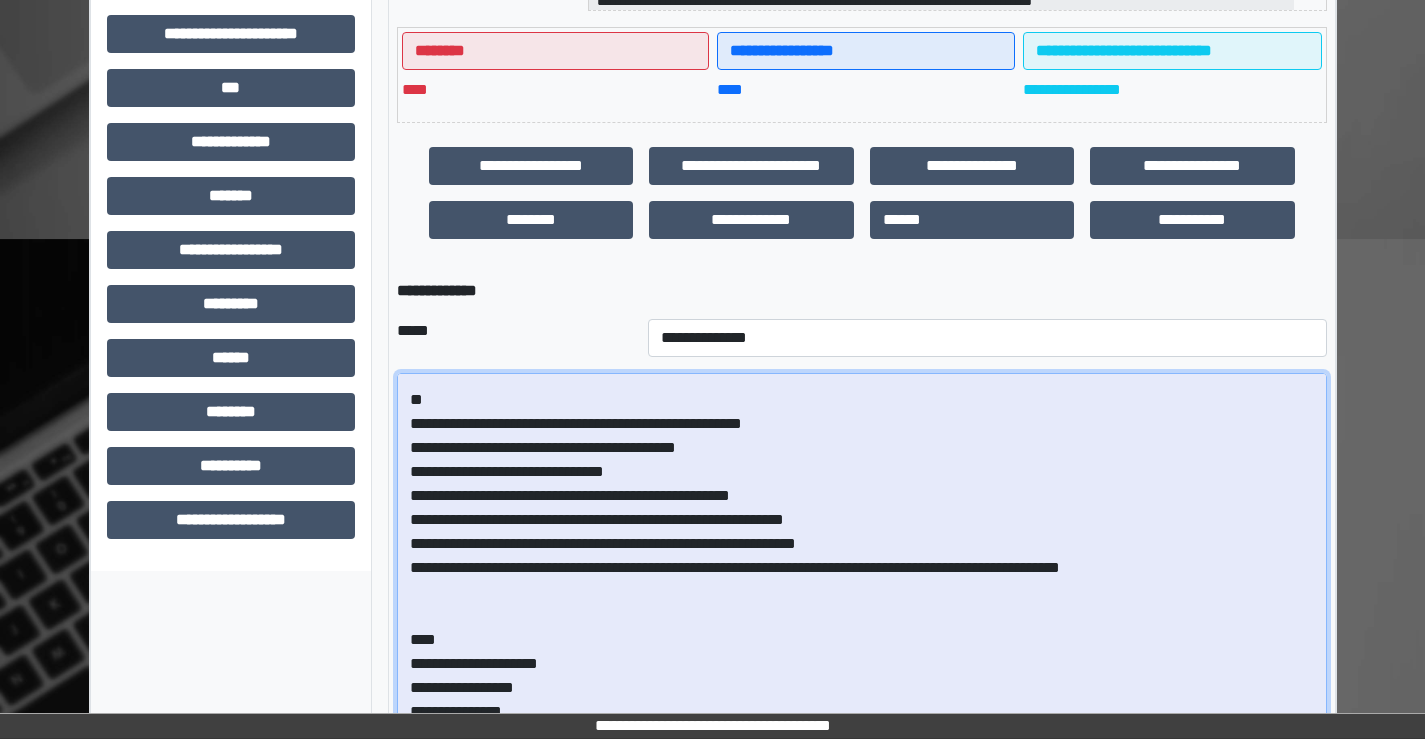 drag, startPoint x: 464, startPoint y: 423, endPoint x: 516, endPoint y: 427, distance: 52.153618 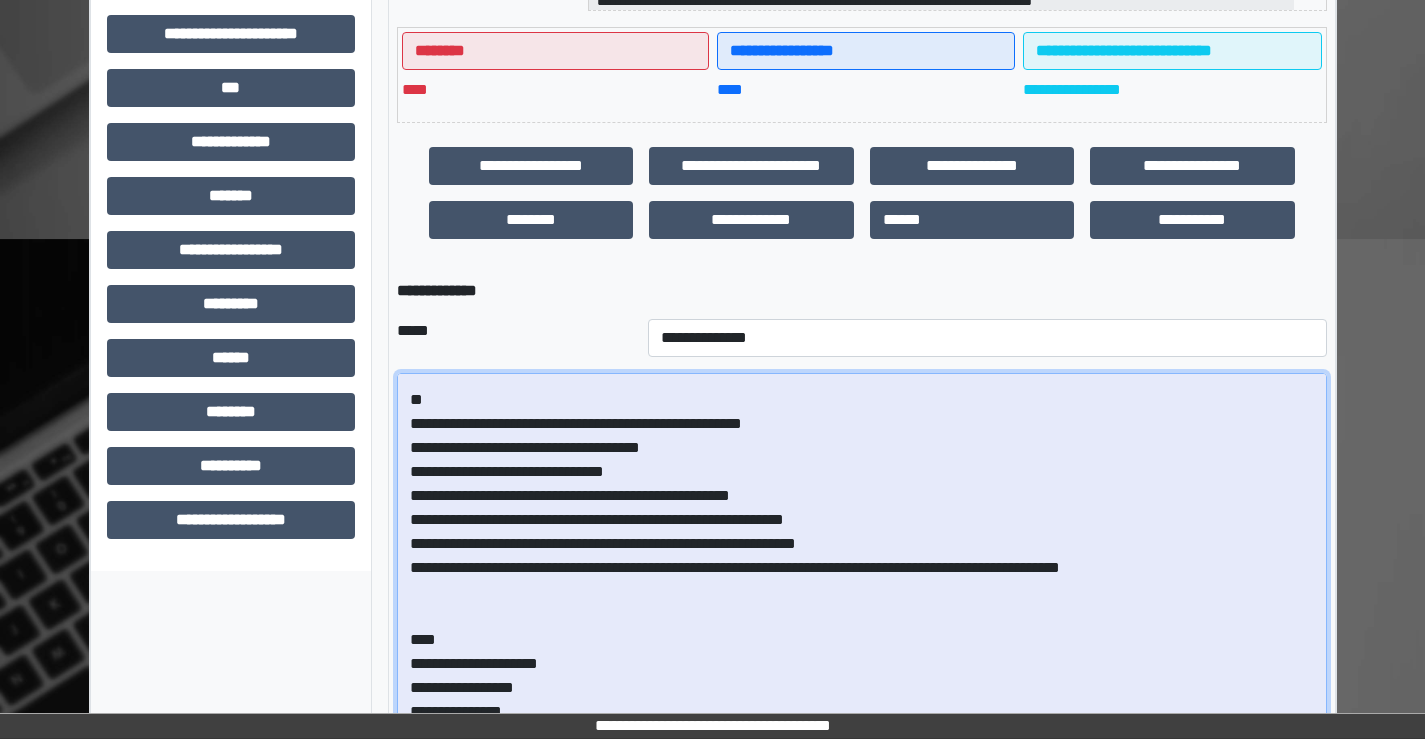 click on "**********" at bounding box center [862, 564] 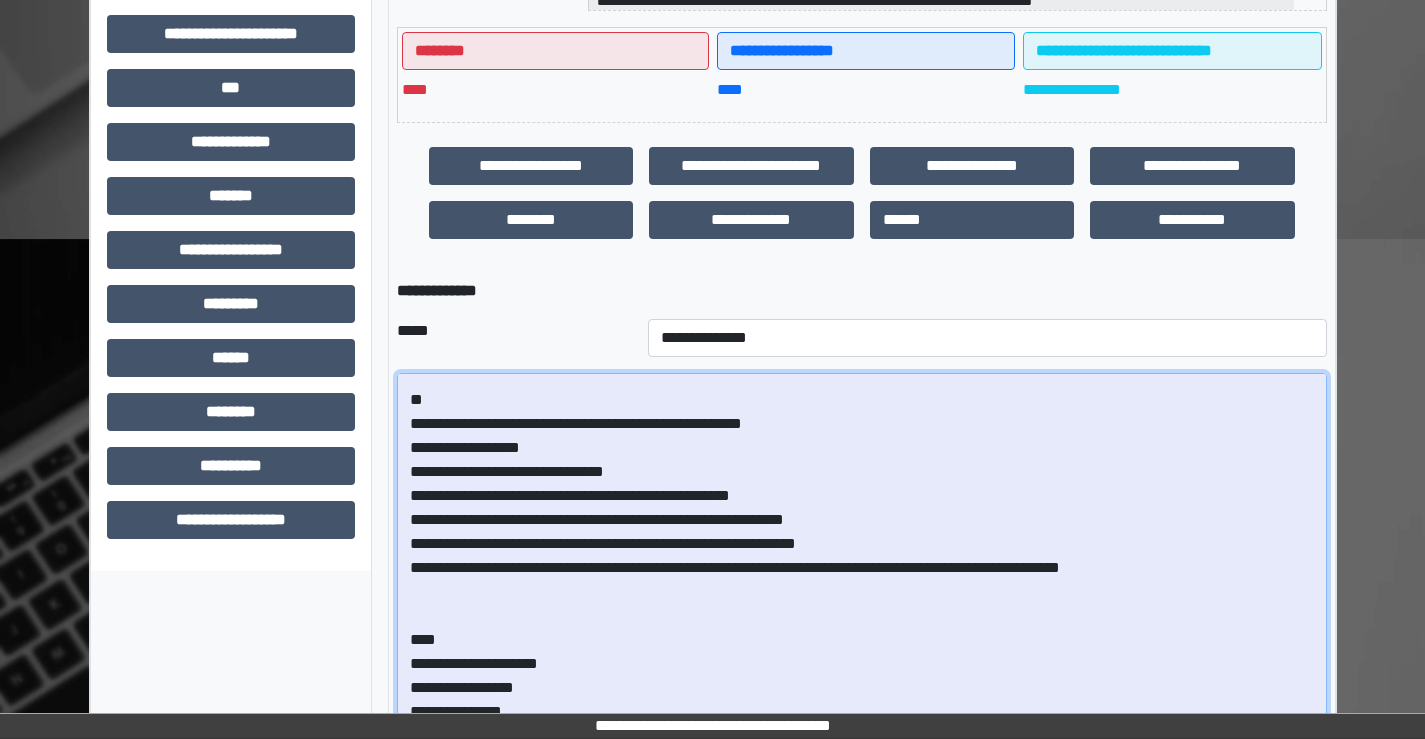 drag, startPoint x: 684, startPoint y: 443, endPoint x: 474, endPoint y: 459, distance: 210.60864 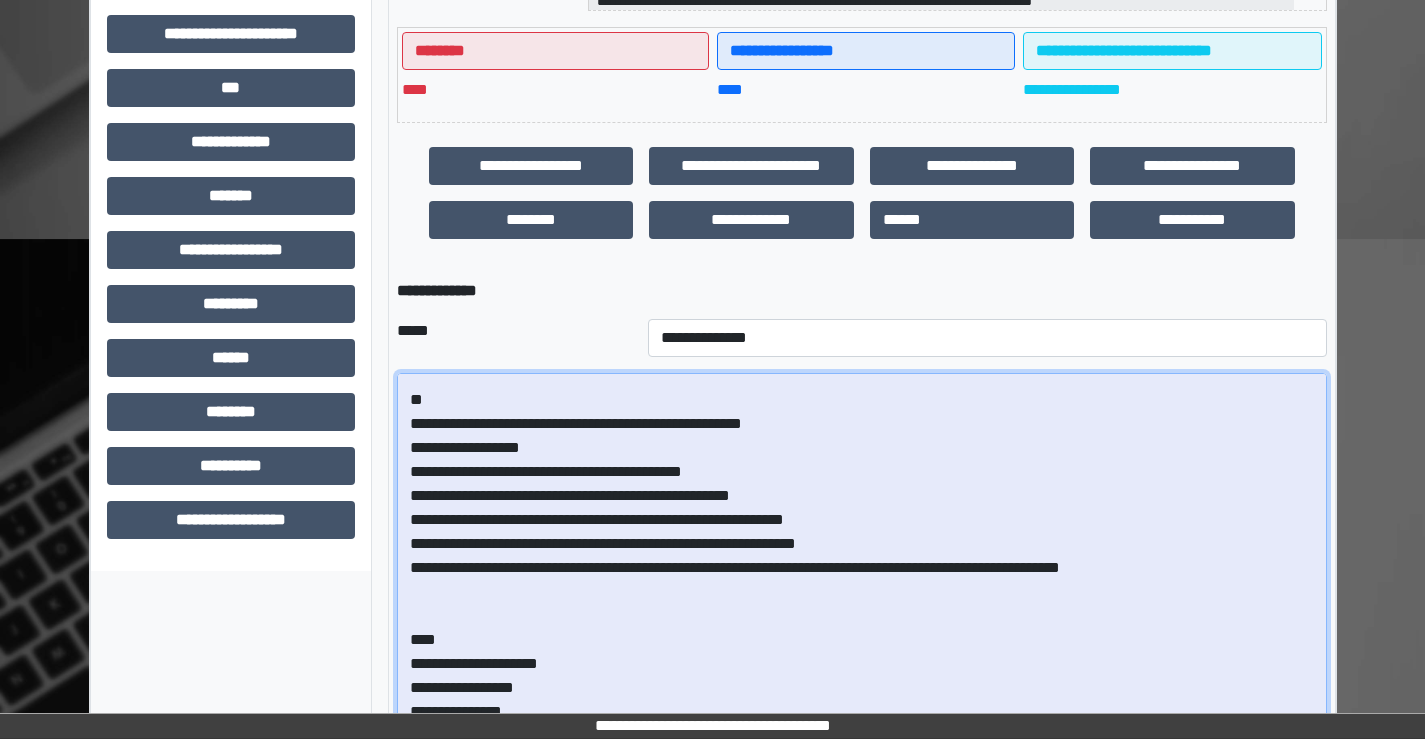drag, startPoint x: 474, startPoint y: 497, endPoint x: 606, endPoint y: 502, distance: 132.09467 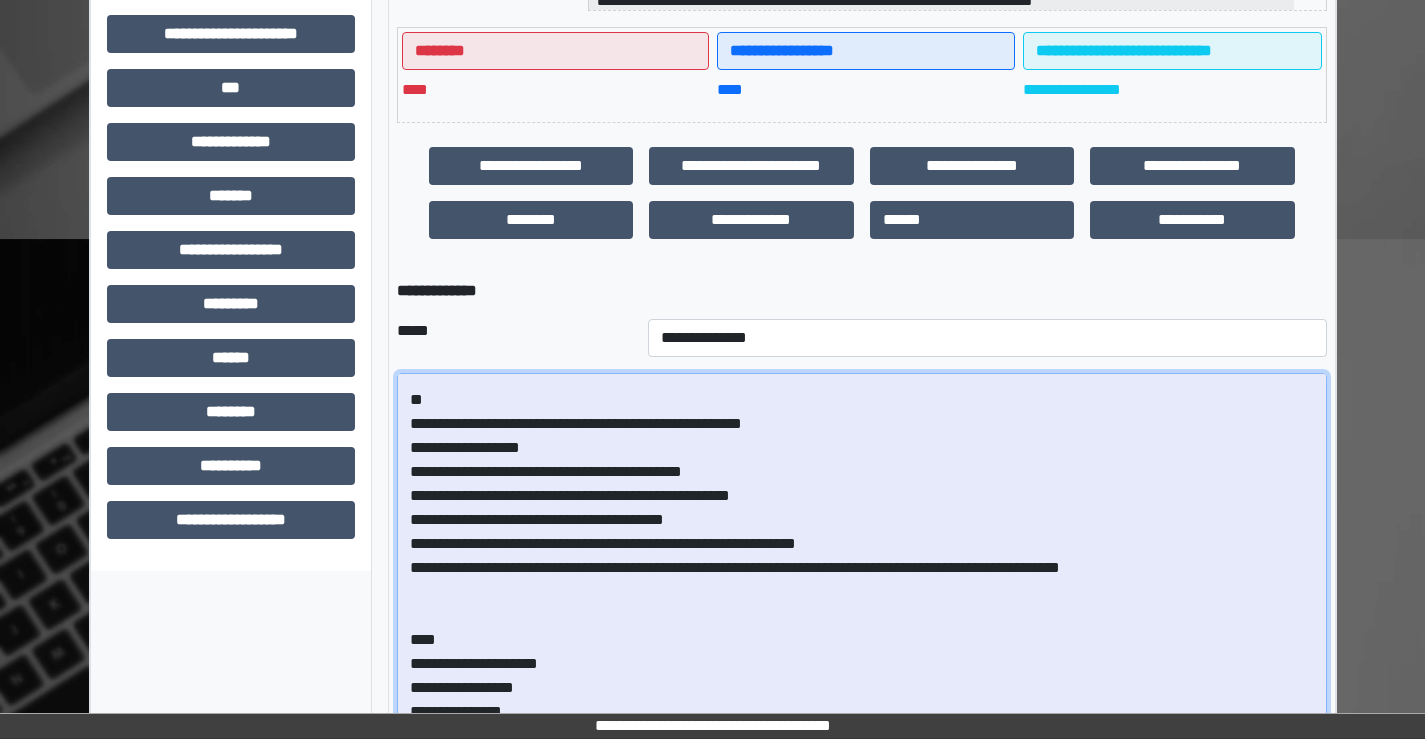 drag, startPoint x: 870, startPoint y: 518, endPoint x: 393, endPoint y: 521, distance: 477.00943 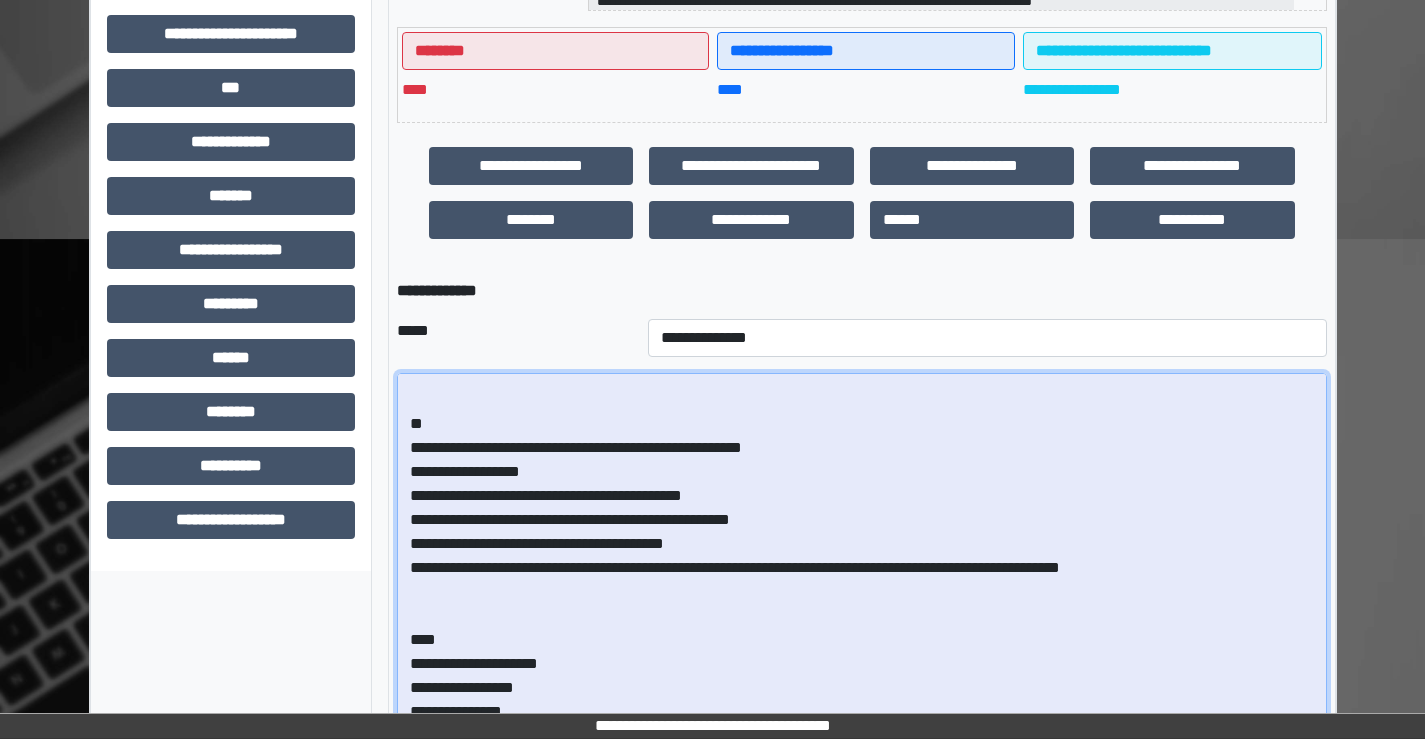 scroll, scrollTop: 136, scrollLeft: 0, axis: vertical 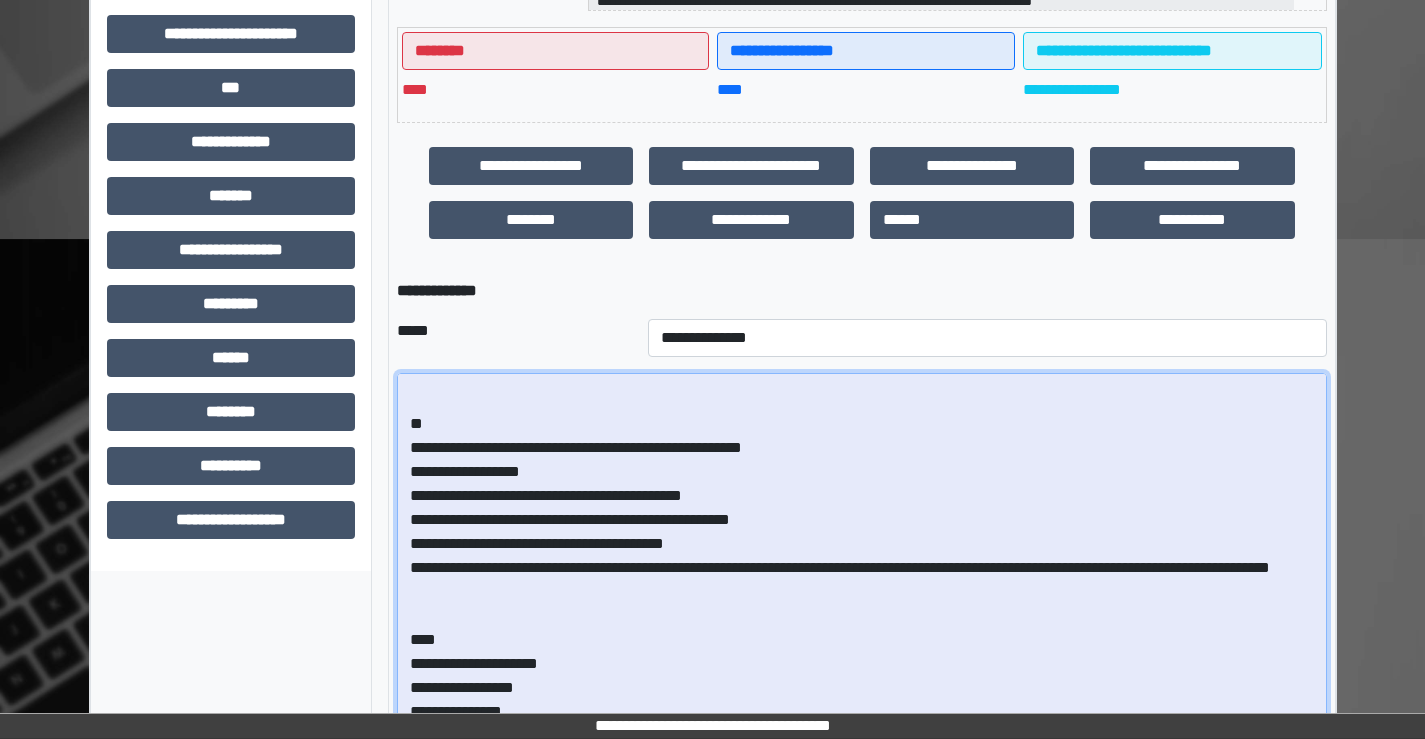 drag, startPoint x: 437, startPoint y: 541, endPoint x: 414, endPoint y: 556, distance: 27.45906 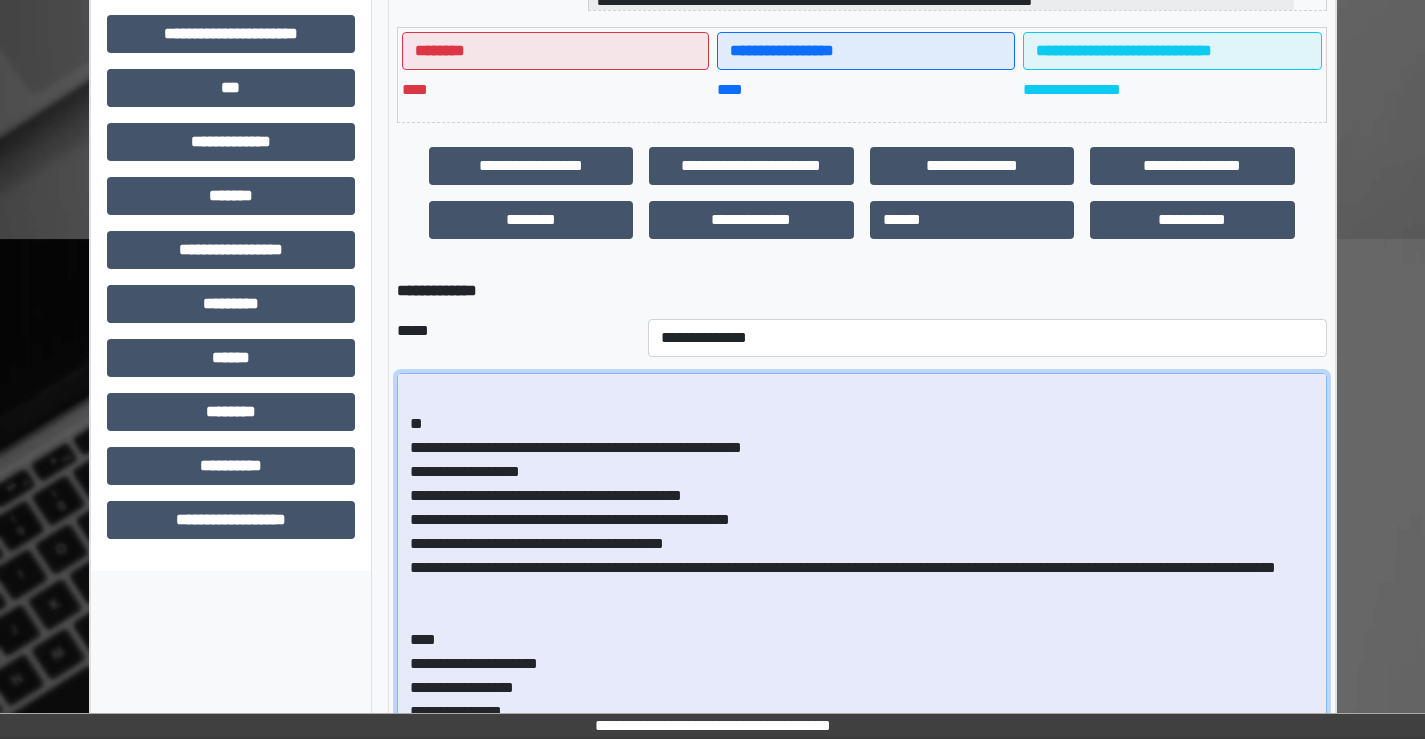 click on "**********" at bounding box center (862, 564) 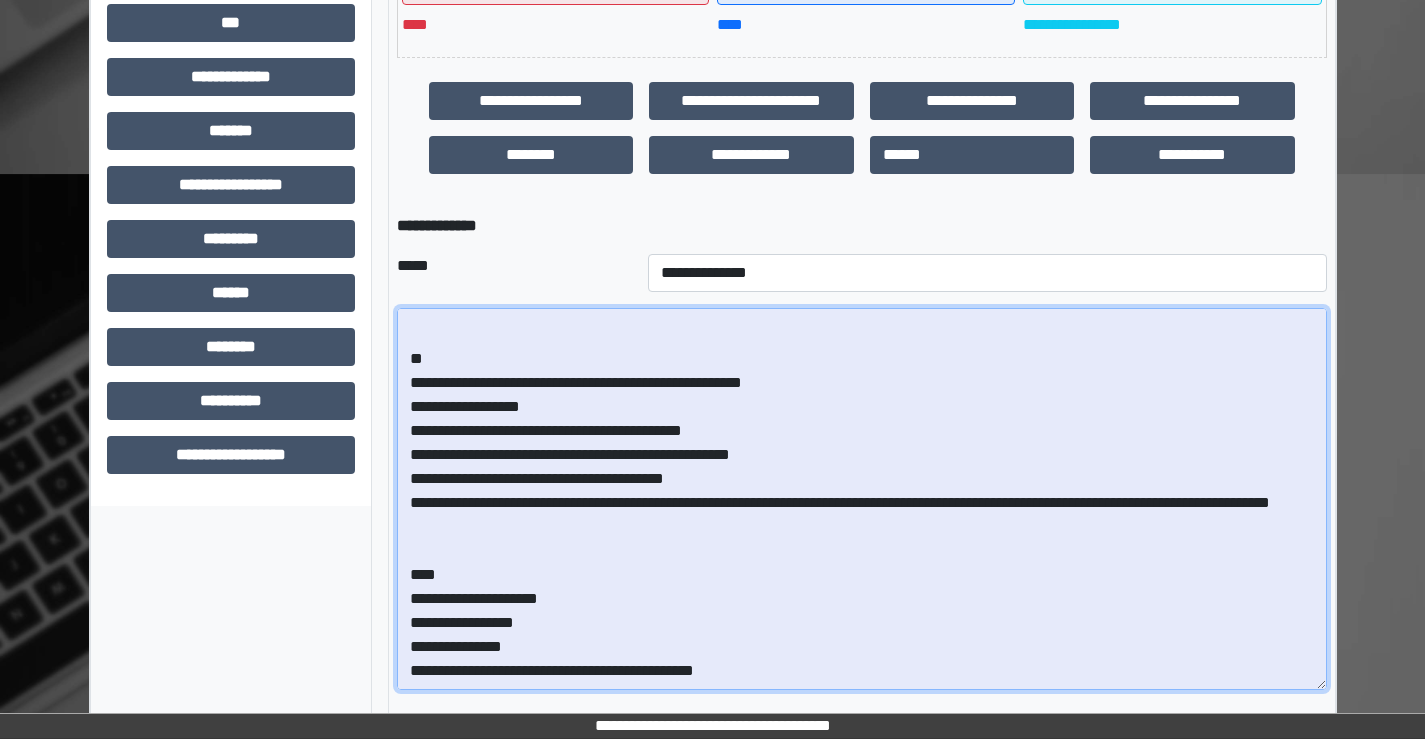 scroll, scrollTop: 685, scrollLeft: 0, axis: vertical 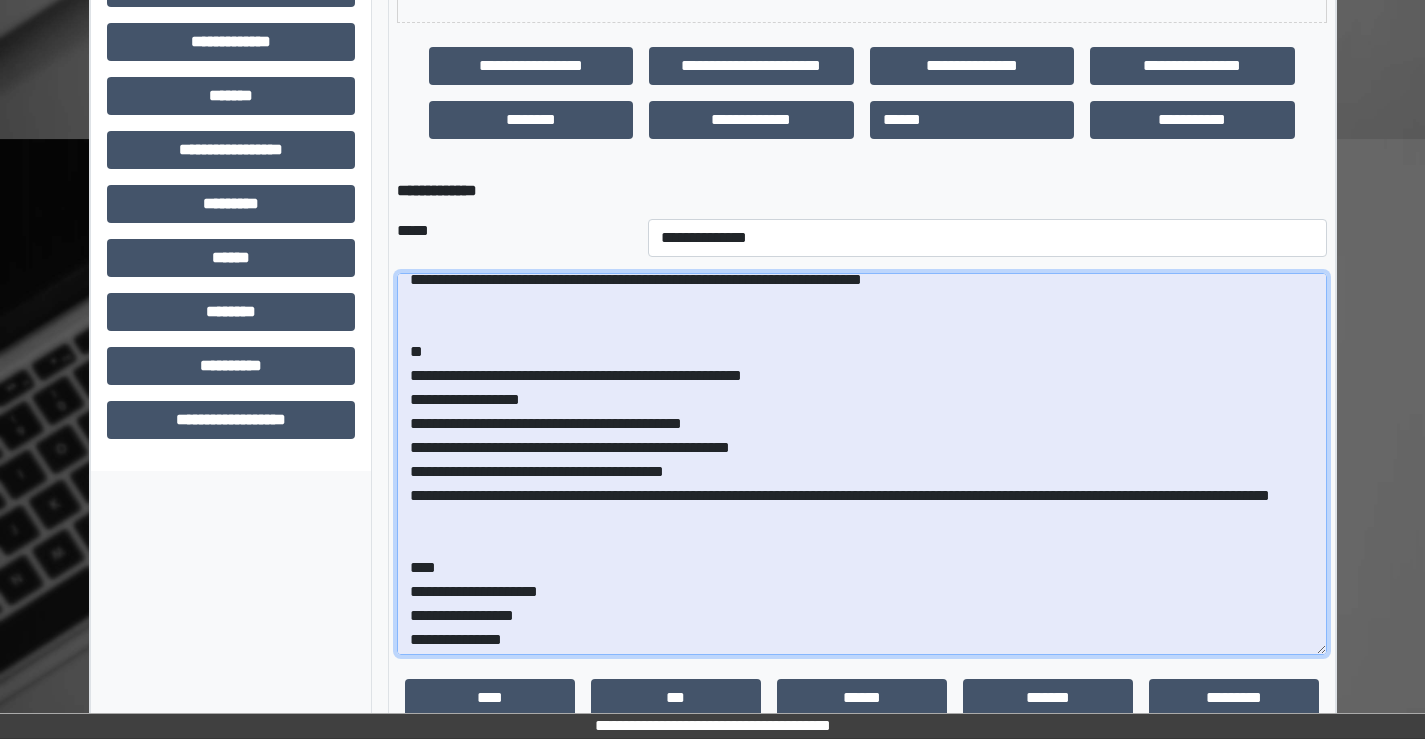 click on "**********" at bounding box center [862, 464] 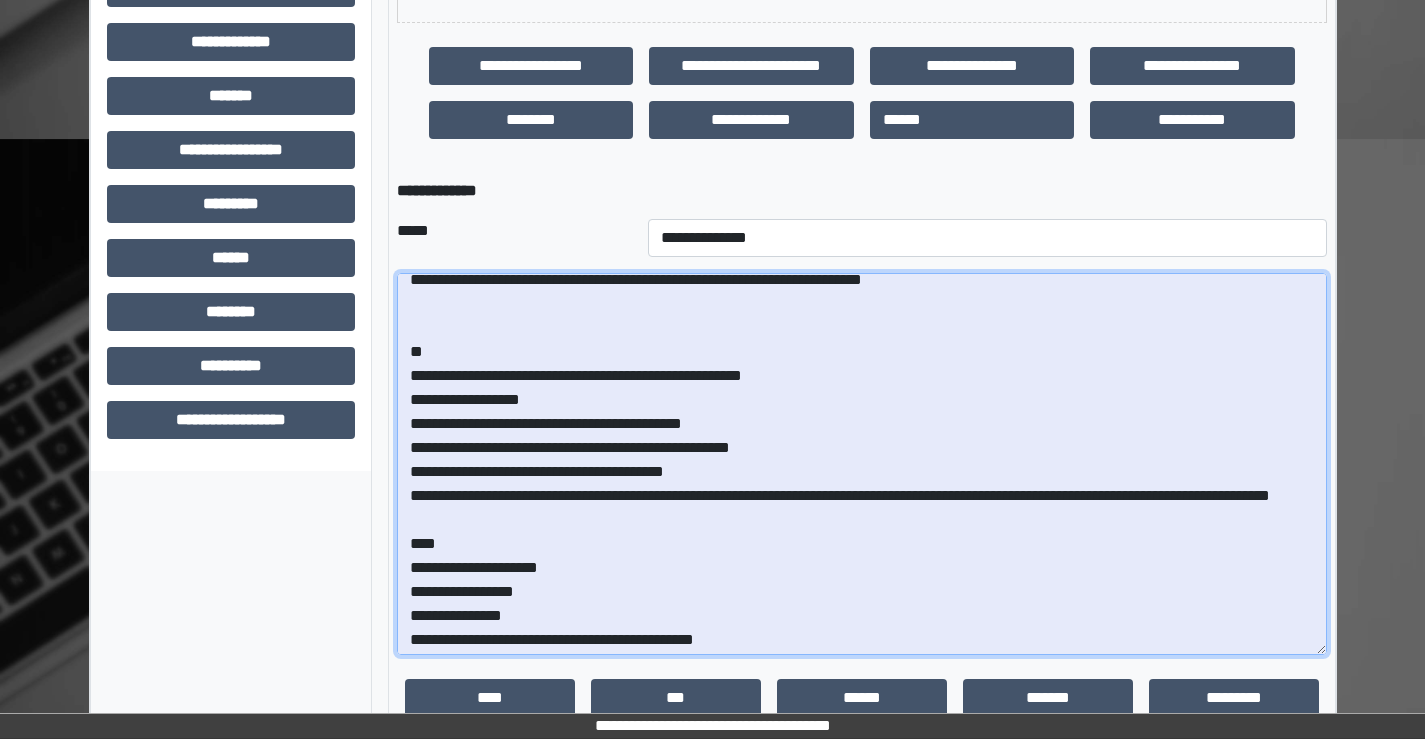 click on "**********" at bounding box center [862, 464] 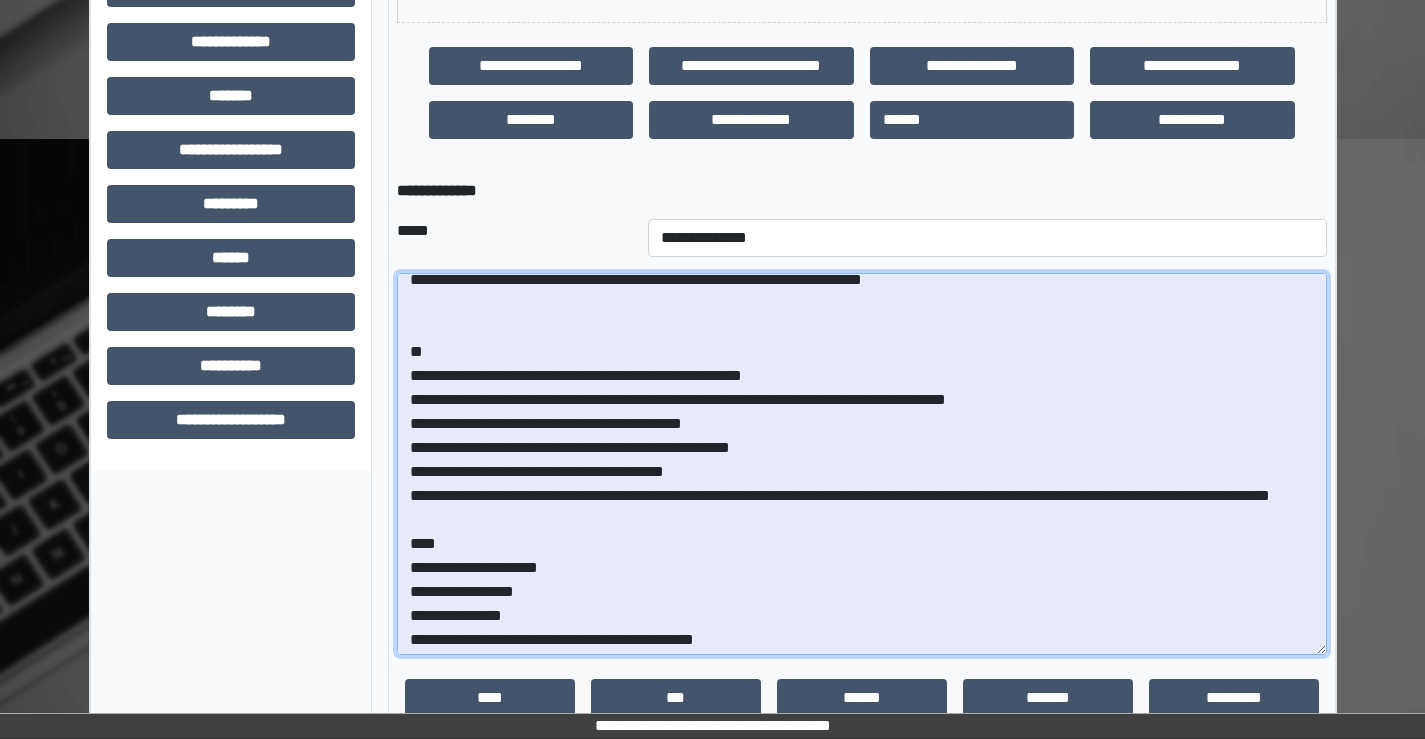 click on "**********" at bounding box center (862, 464) 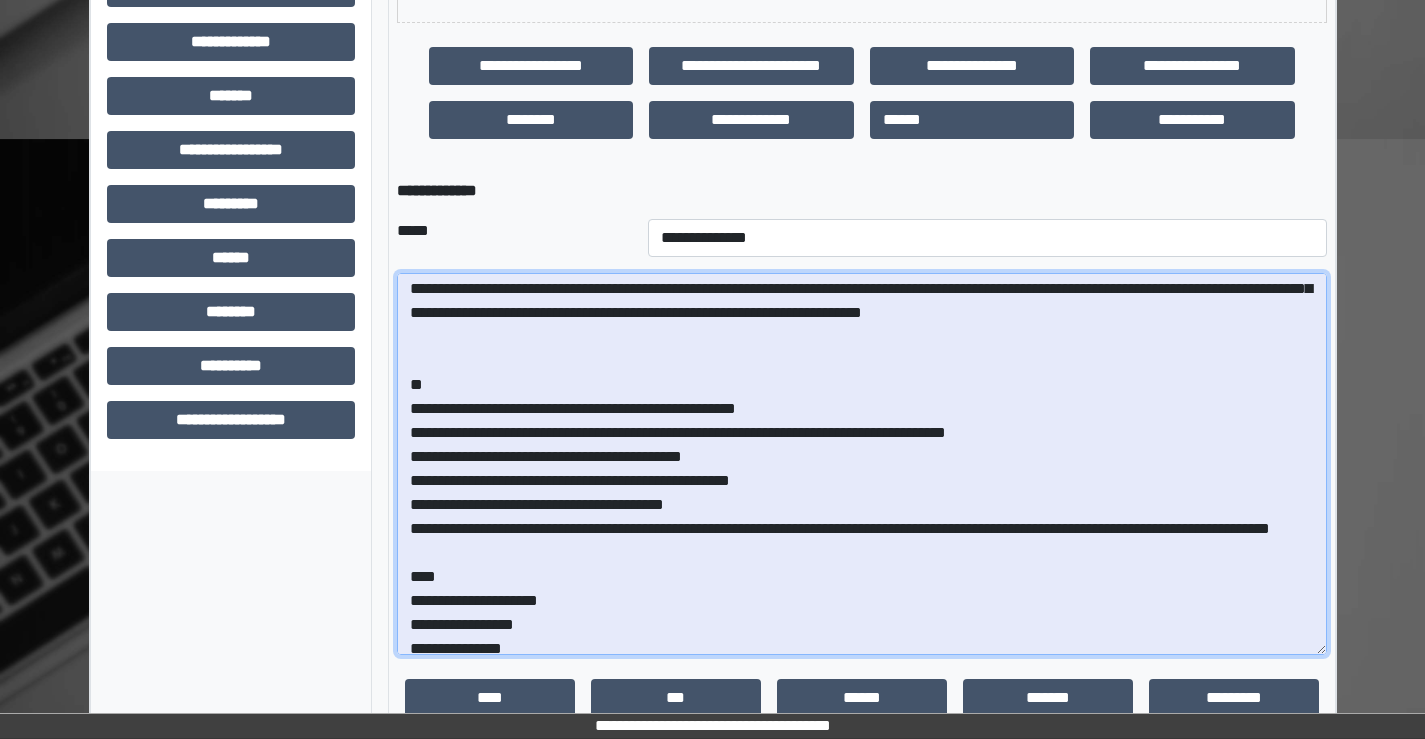 scroll, scrollTop: 0, scrollLeft: 0, axis: both 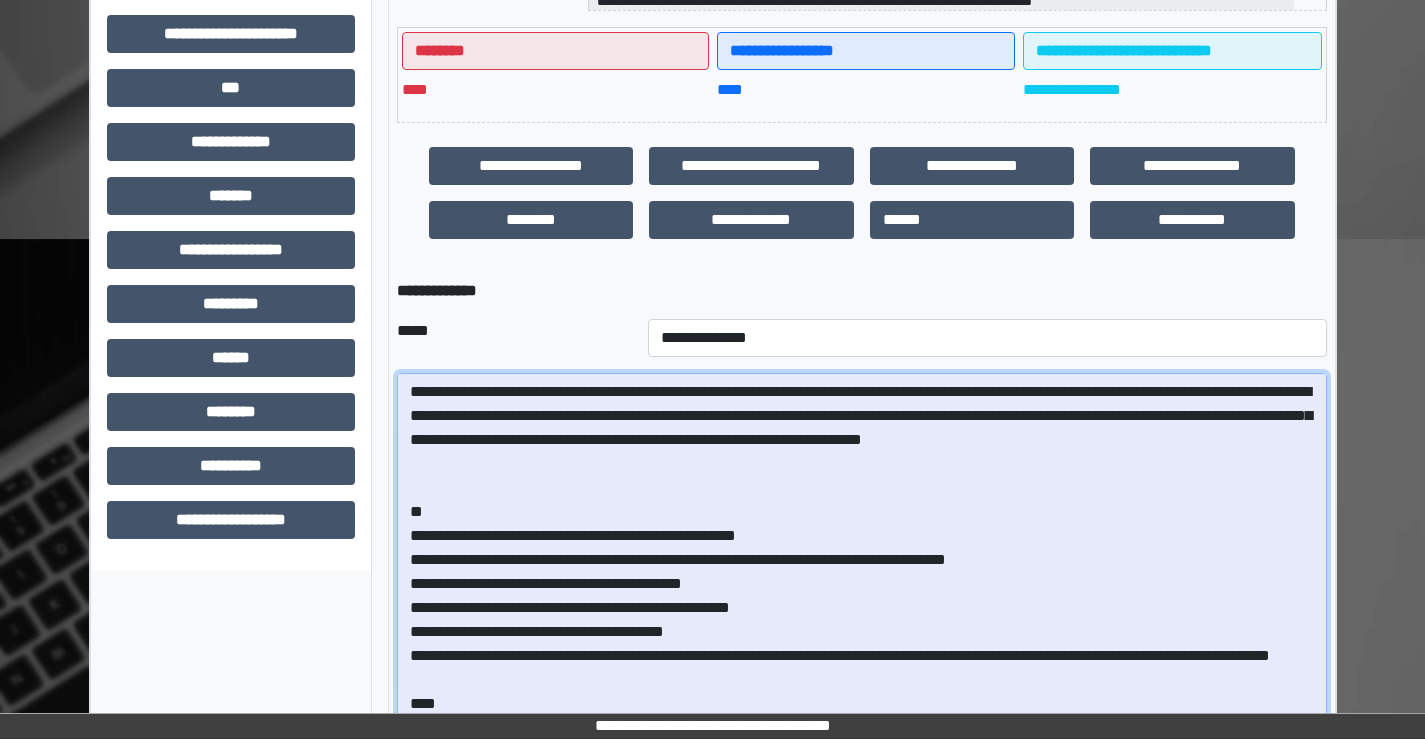click on "**********" at bounding box center [862, 564] 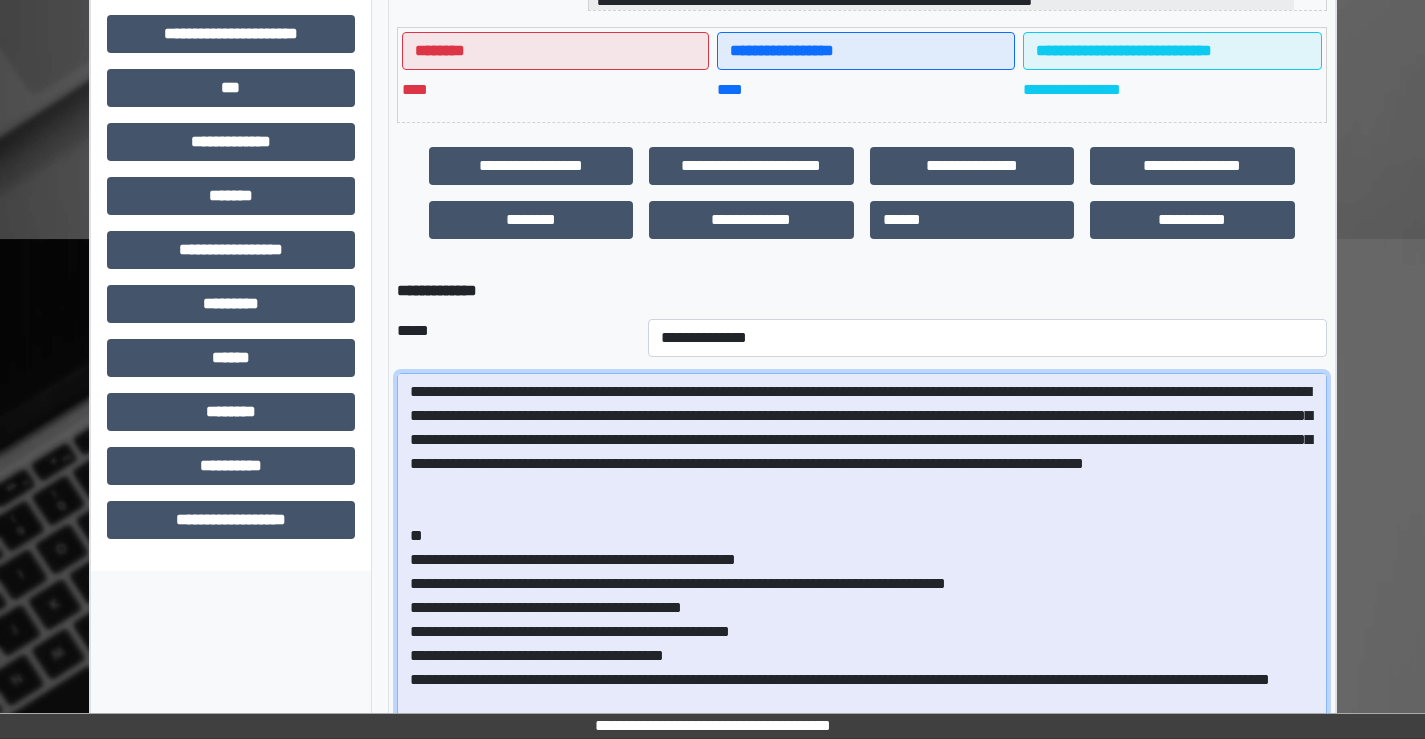drag, startPoint x: 874, startPoint y: 491, endPoint x: 766, endPoint y: 491, distance: 108 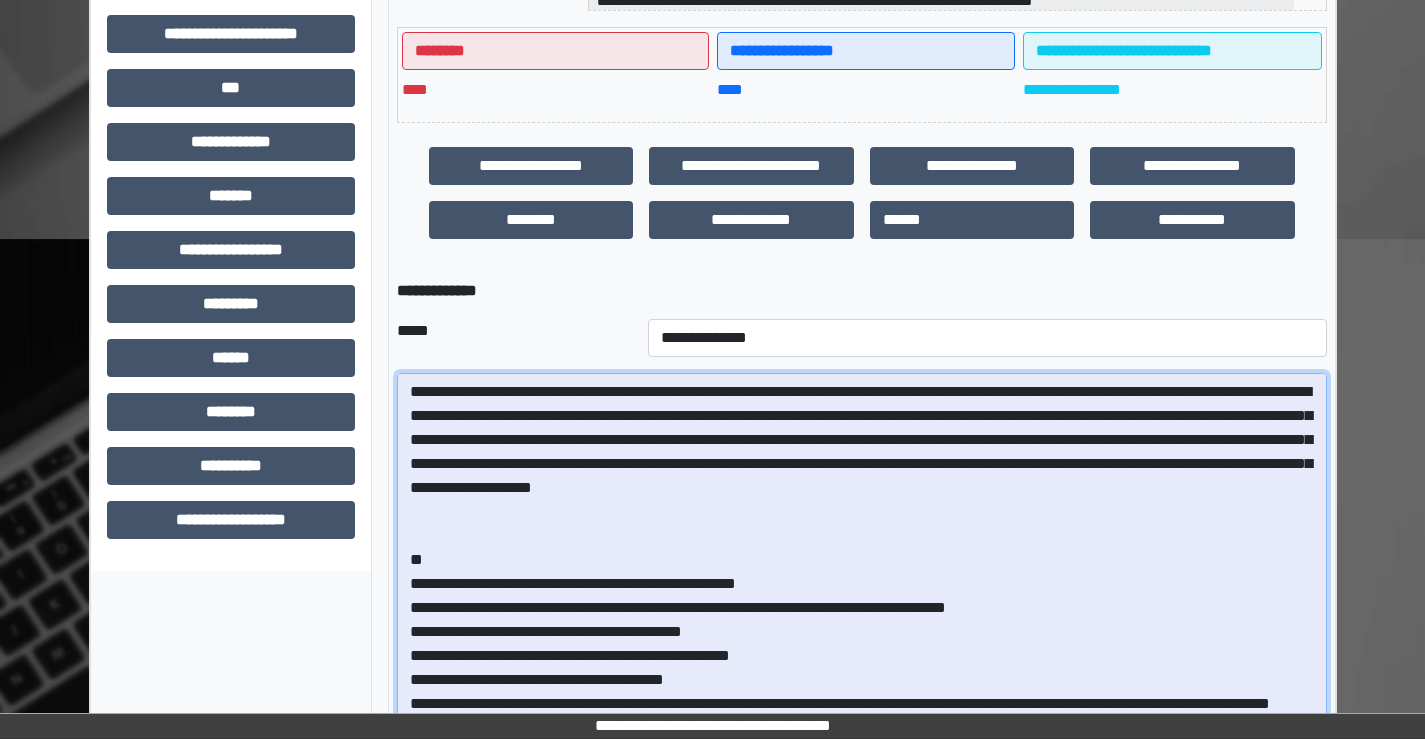 drag, startPoint x: 527, startPoint y: 563, endPoint x: 515, endPoint y: 545, distance: 21.633308 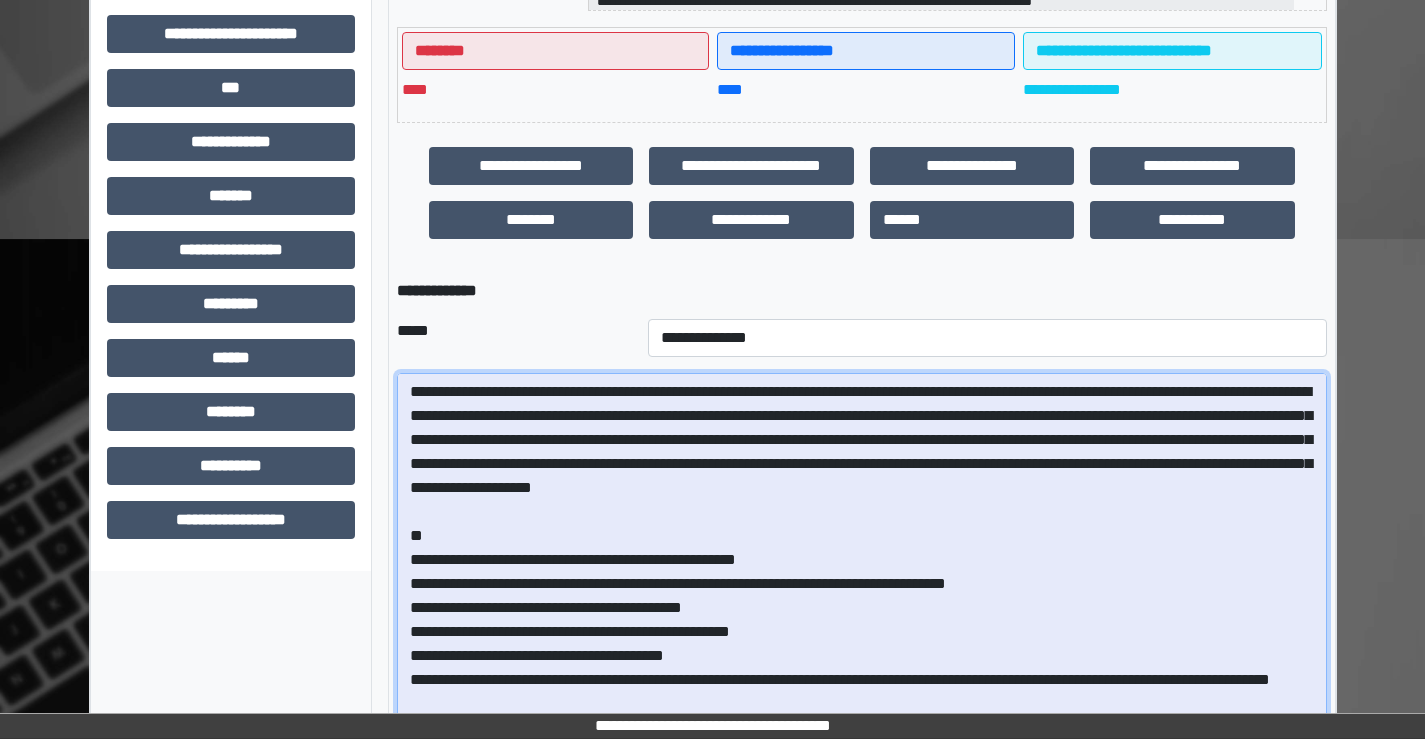 click at bounding box center (862, 564) 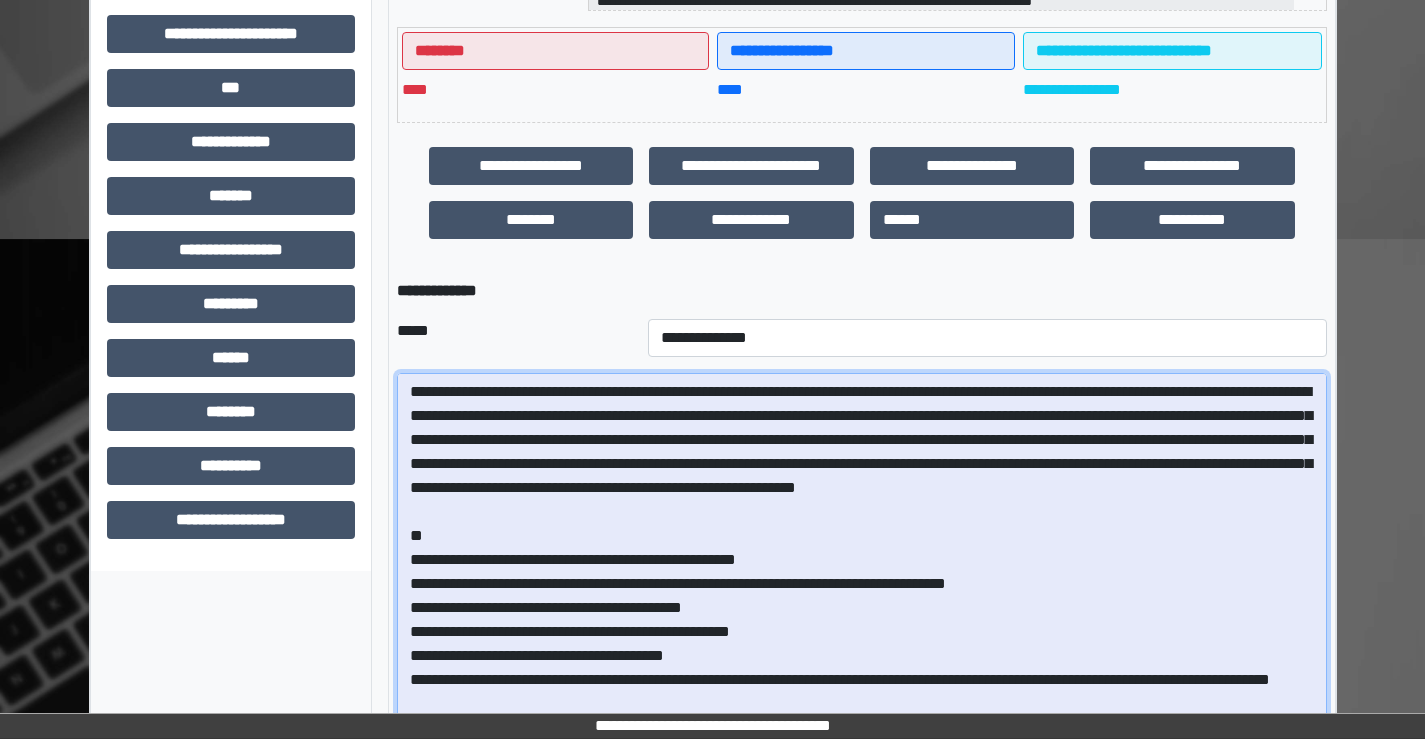 click at bounding box center [862, 564] 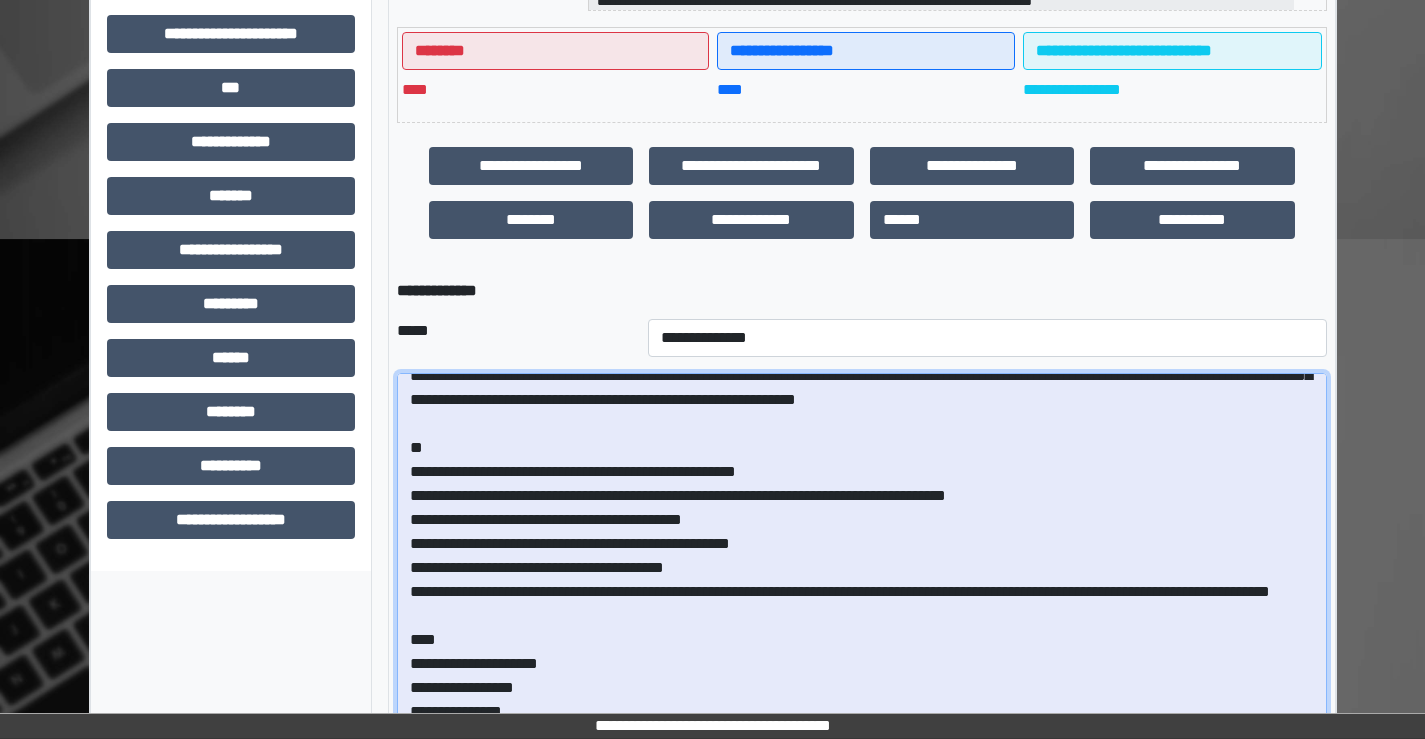 scroll, scrollTop: 160, scrollLeft: 0, axis: vertical 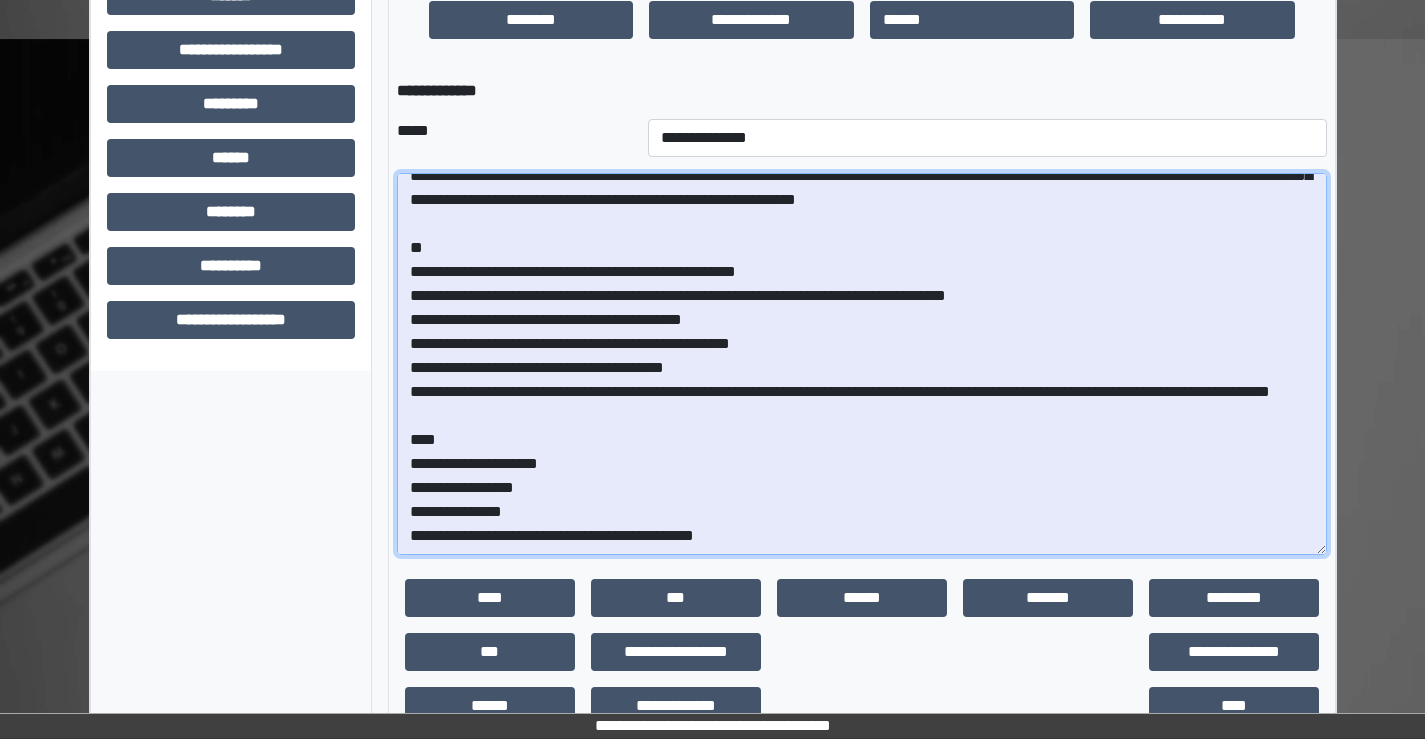 click at bounding box center (862, 364) 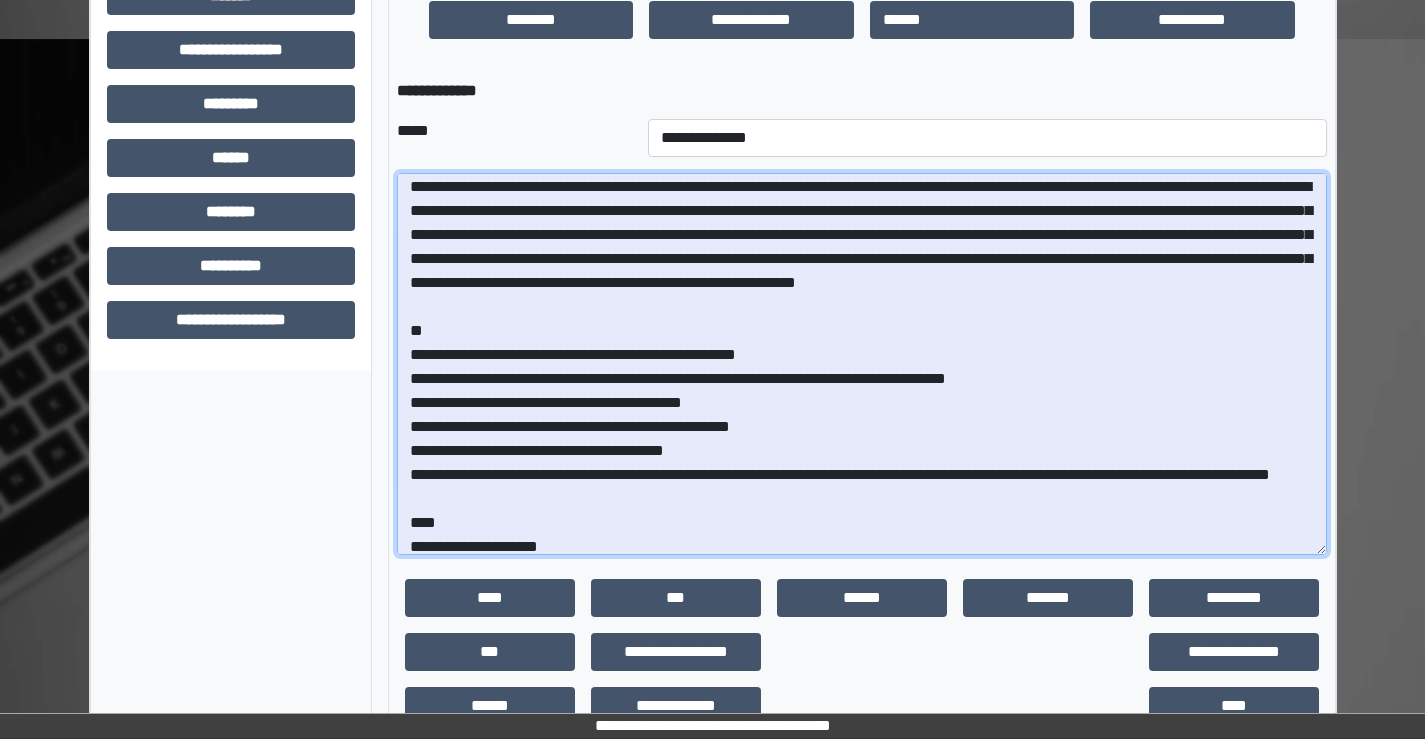 scroll, scrollTop: 0, scrollLeft: 0, axis: both 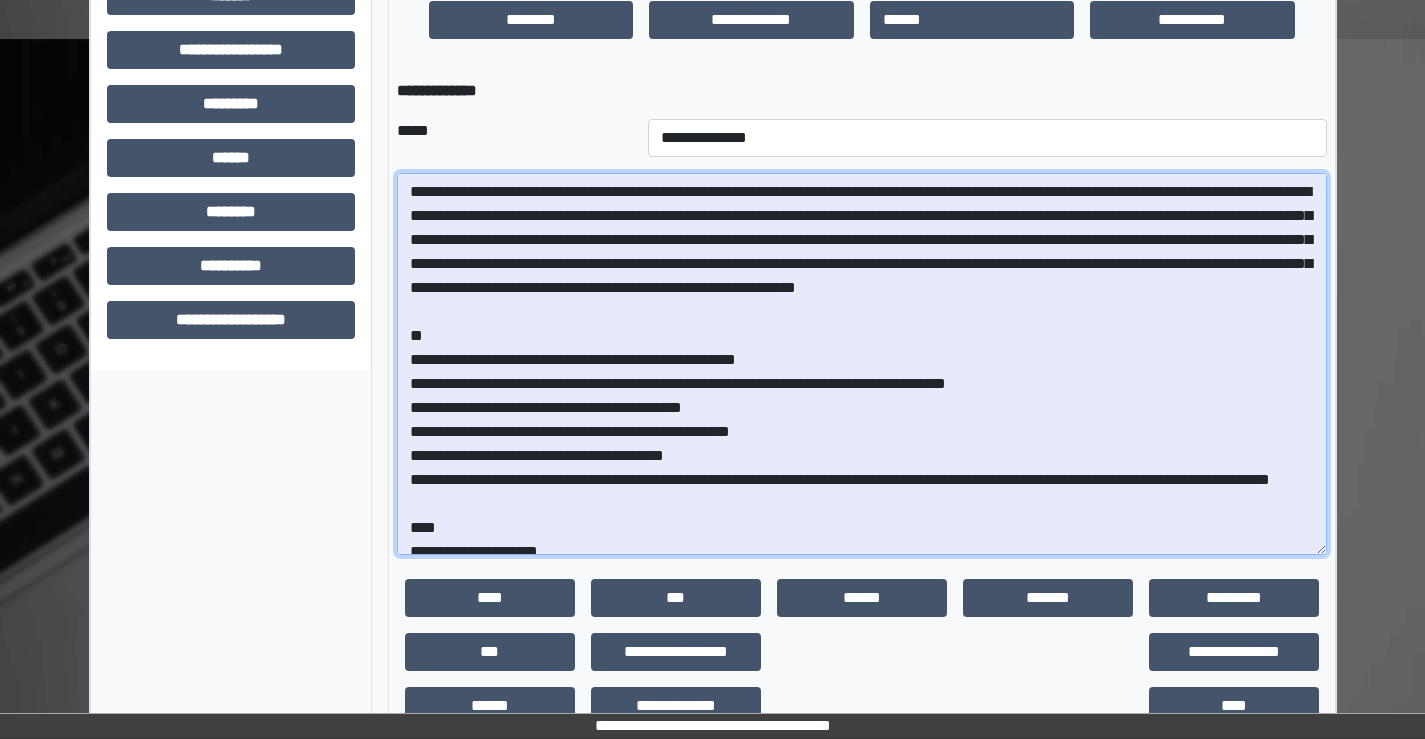 drag, startPoint x: 533, startPoint y: 195, endPoint x: 614, endPoint y: 195, distance: 81 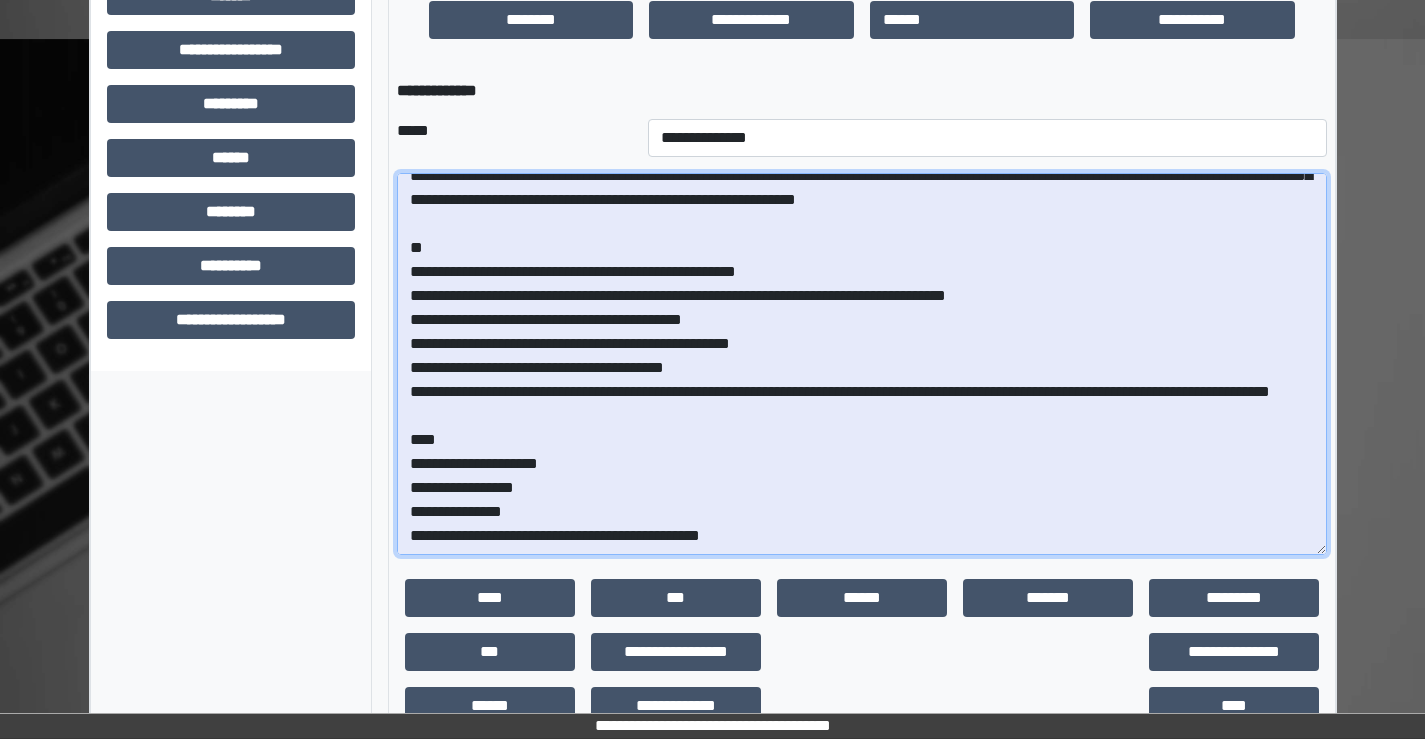 scroll, scrollTop: 160, scrollLeft: 0, axis: vertical 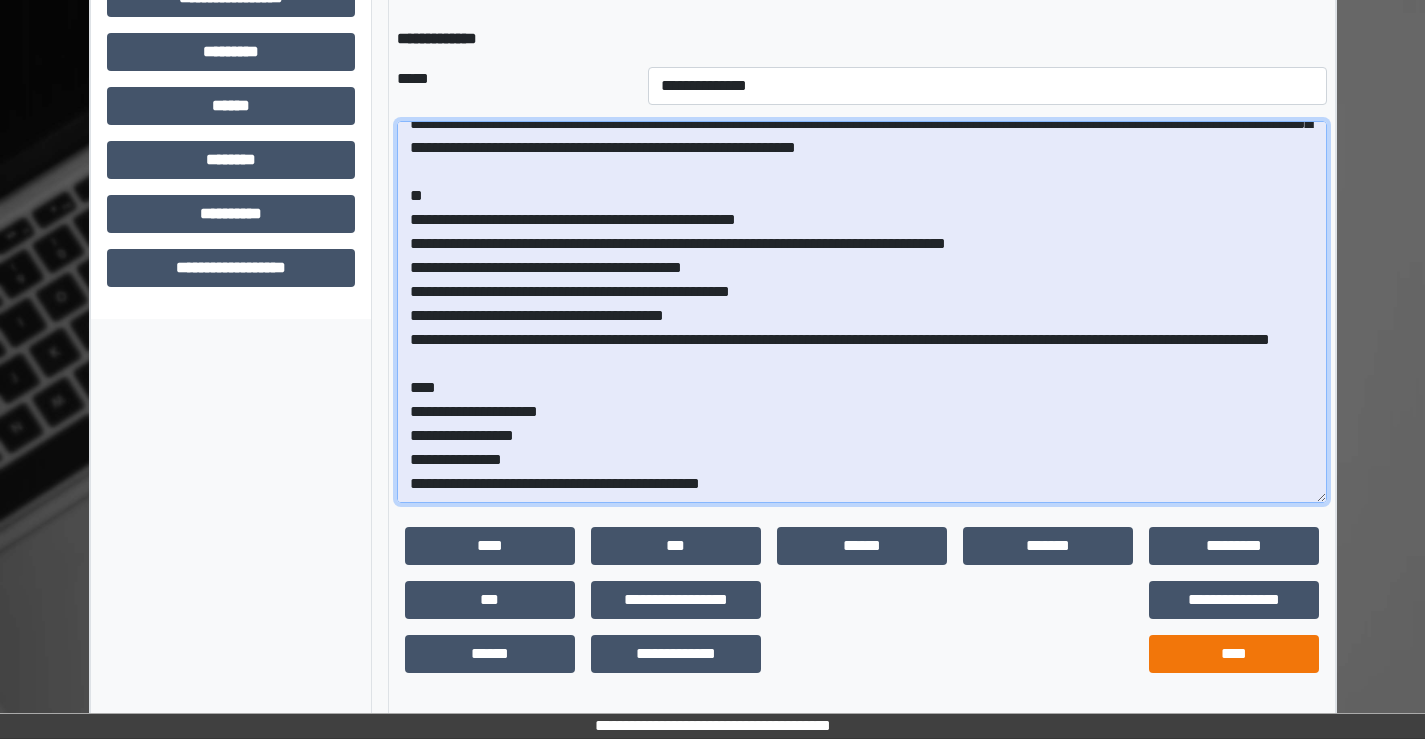 type on "**********" 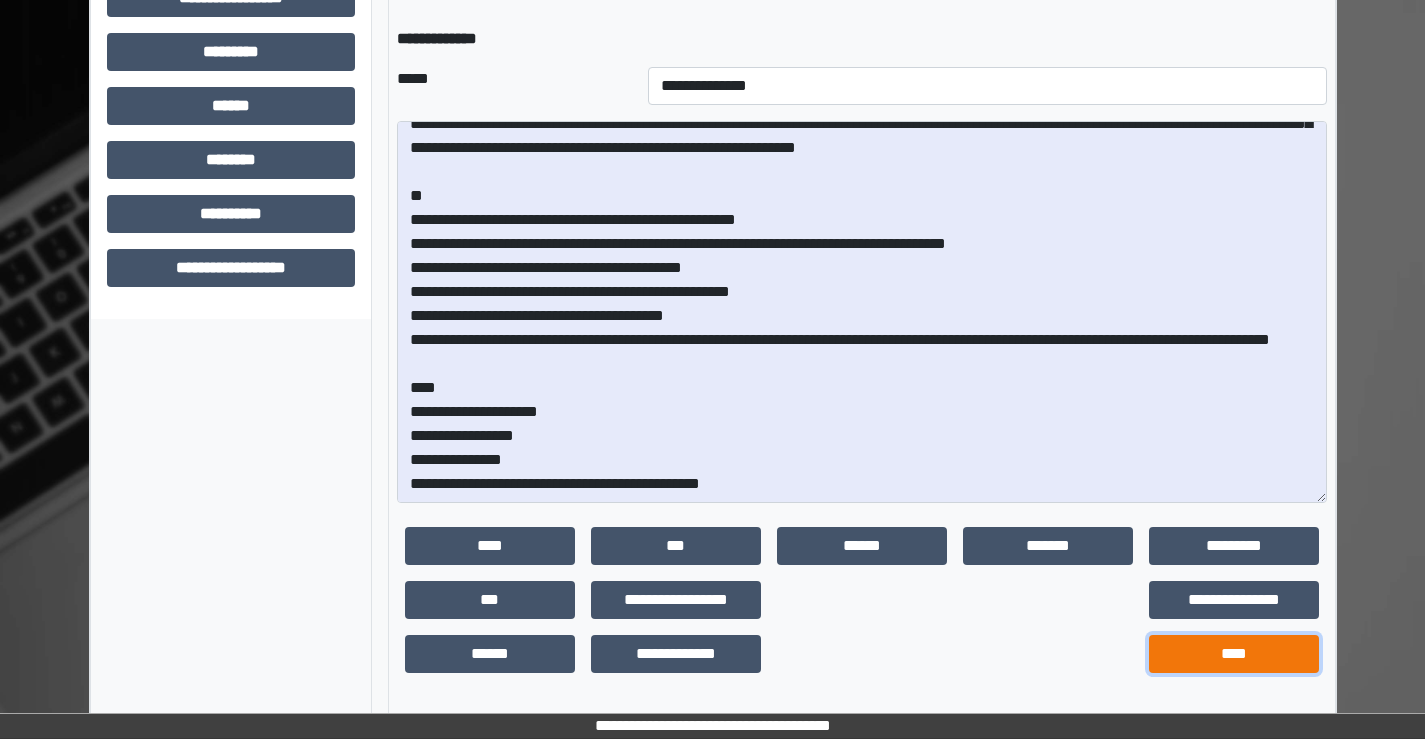 click on "****" at bounding box center [1234, 654] 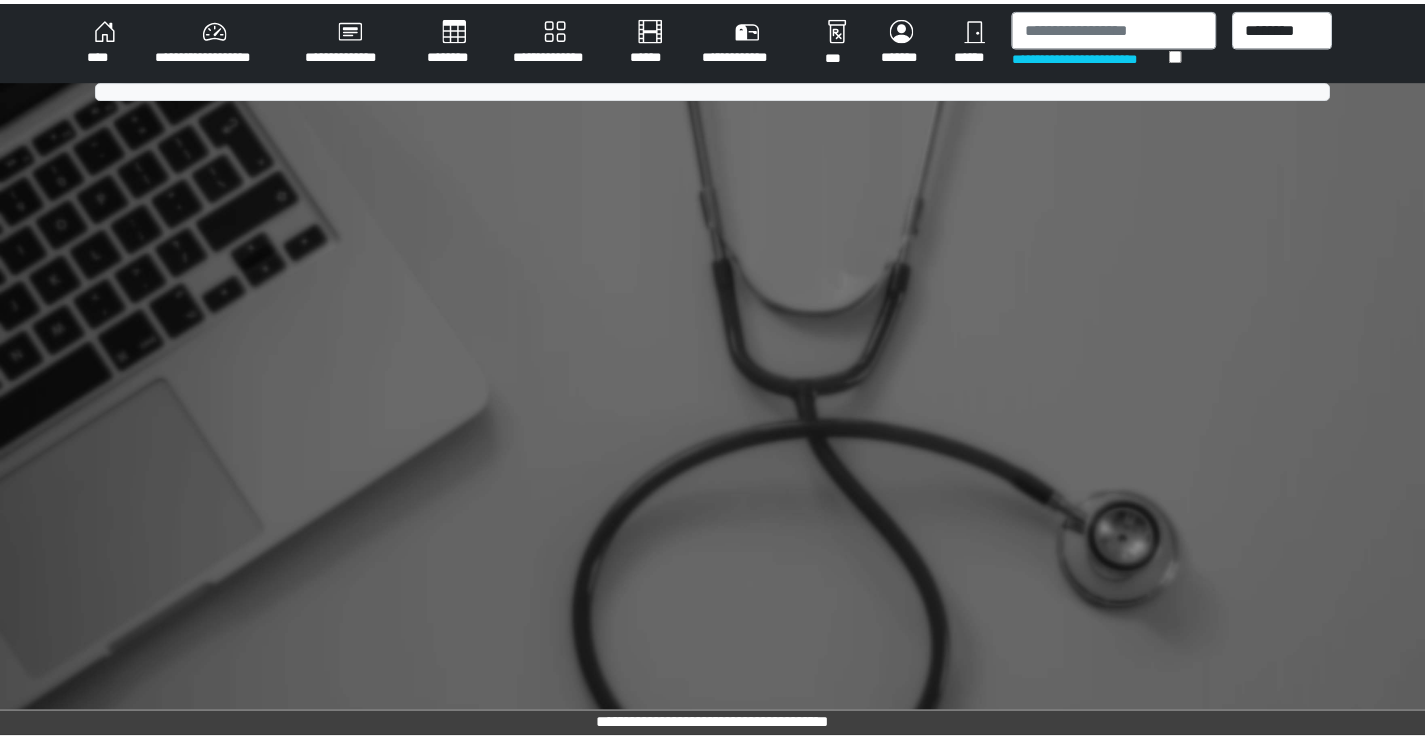 scroll, scrollTop: 0, scrollLeft: 0, axis: both 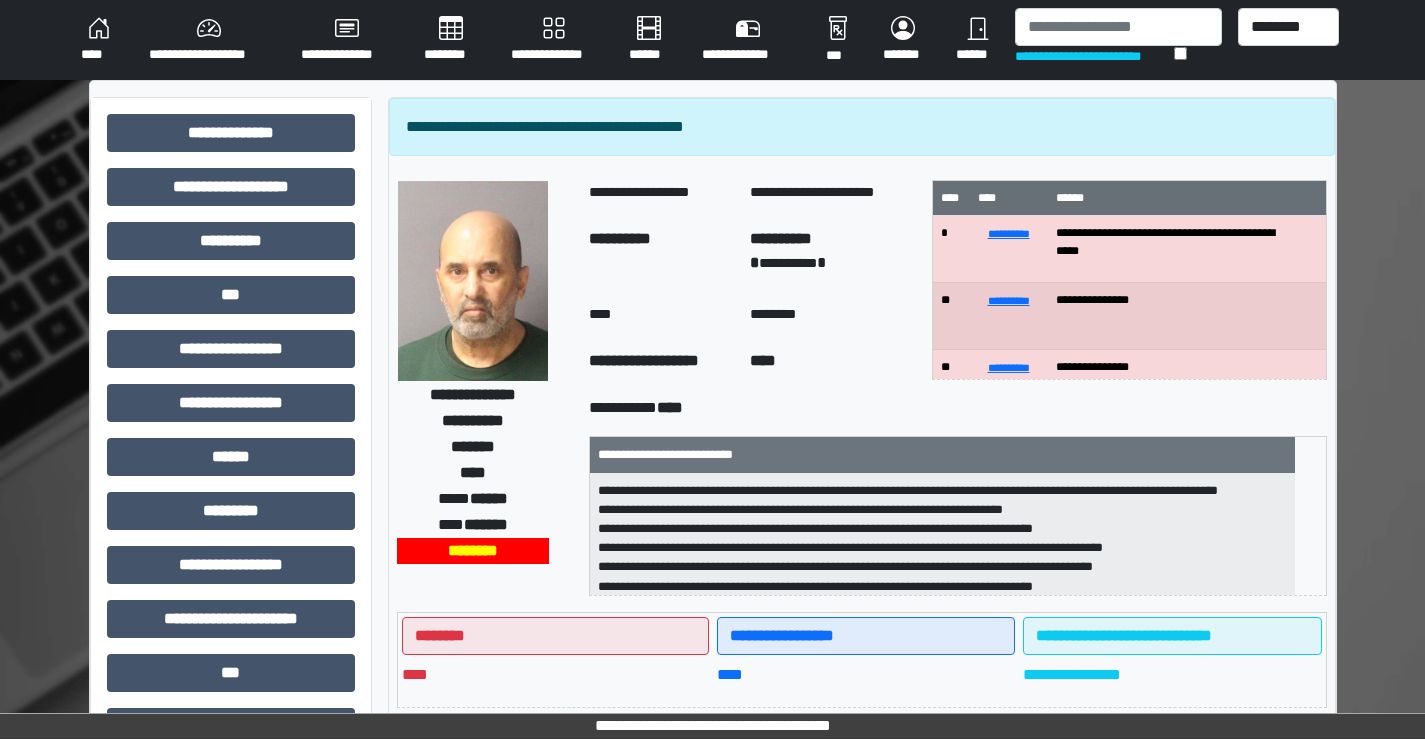 click on "**********" at bounding box center [231, 627] 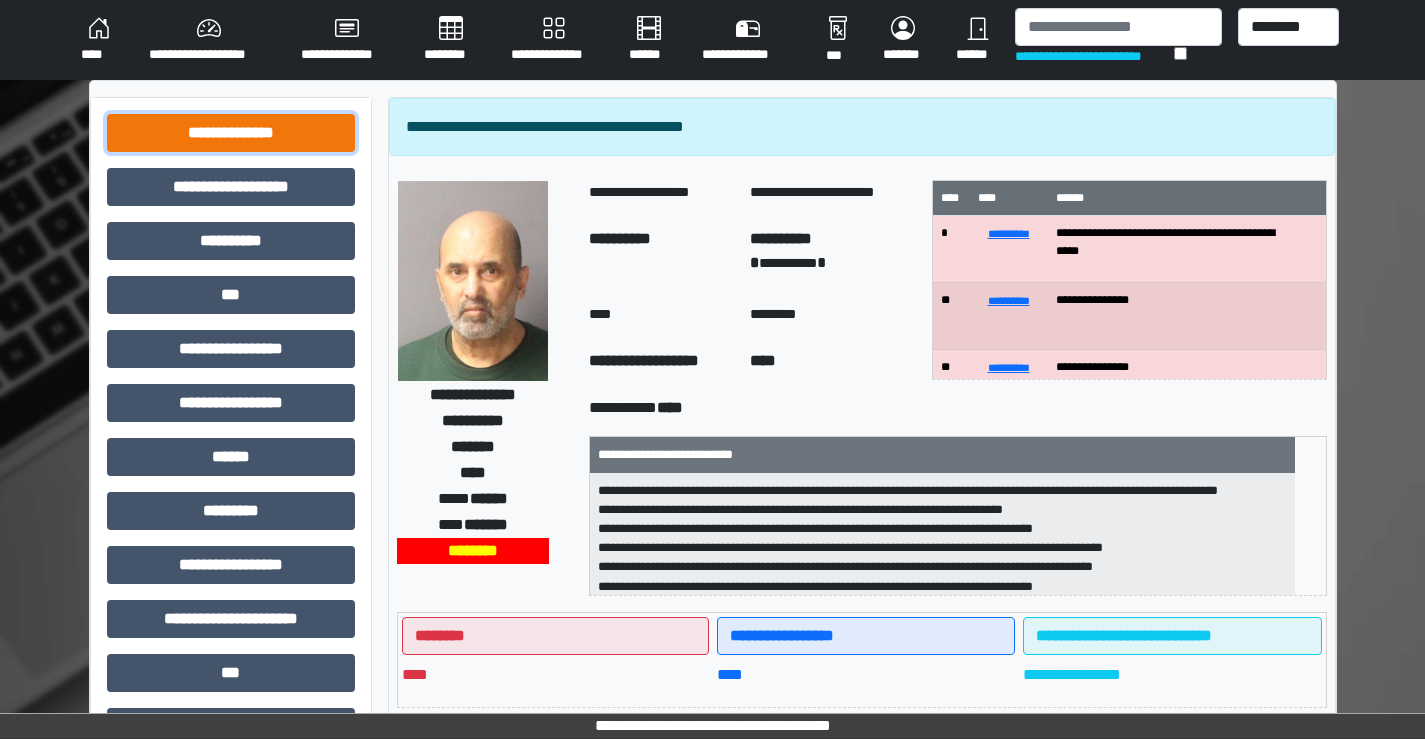 click on "**********" at bounding box center [231, 133] 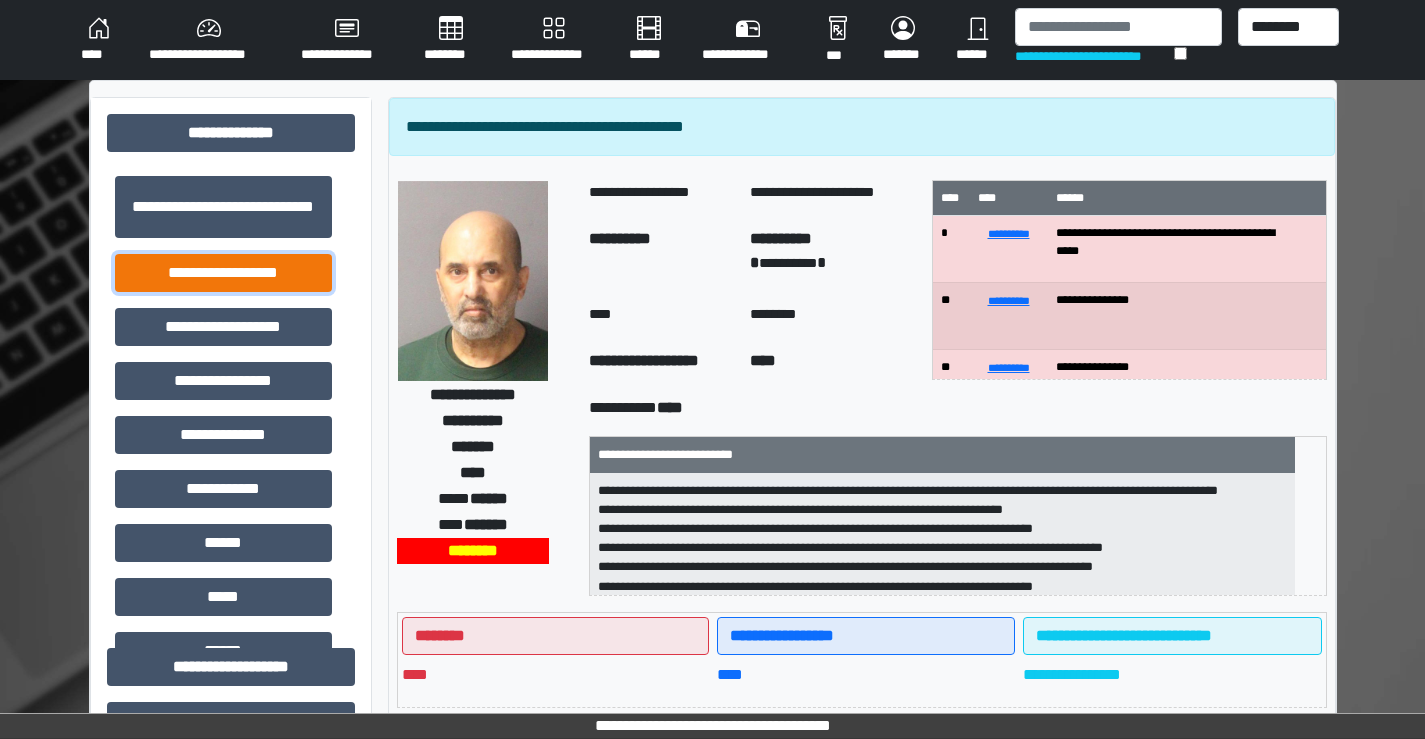 click on "**********" at bounding box center (223, 273) 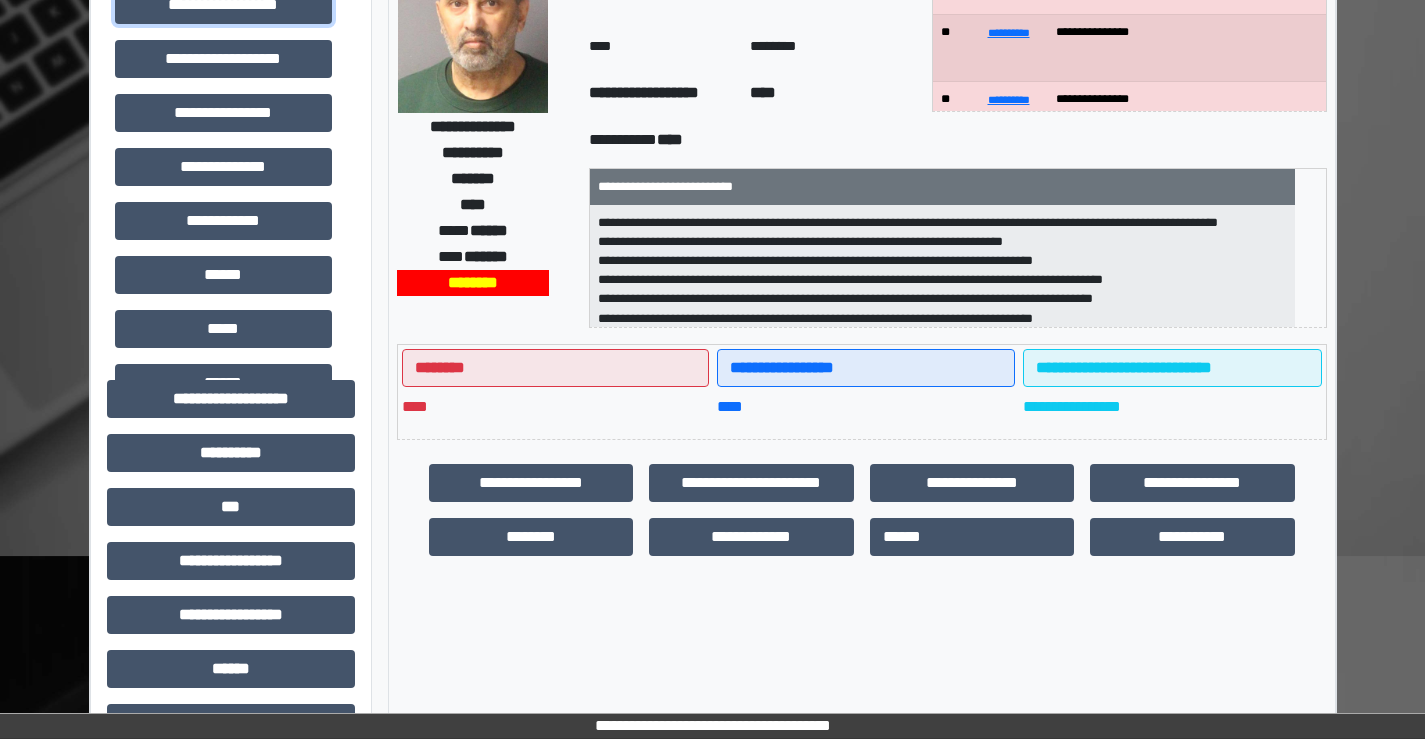scroll, scrollTop: 500, scrollLeft: 0, axis: vertical 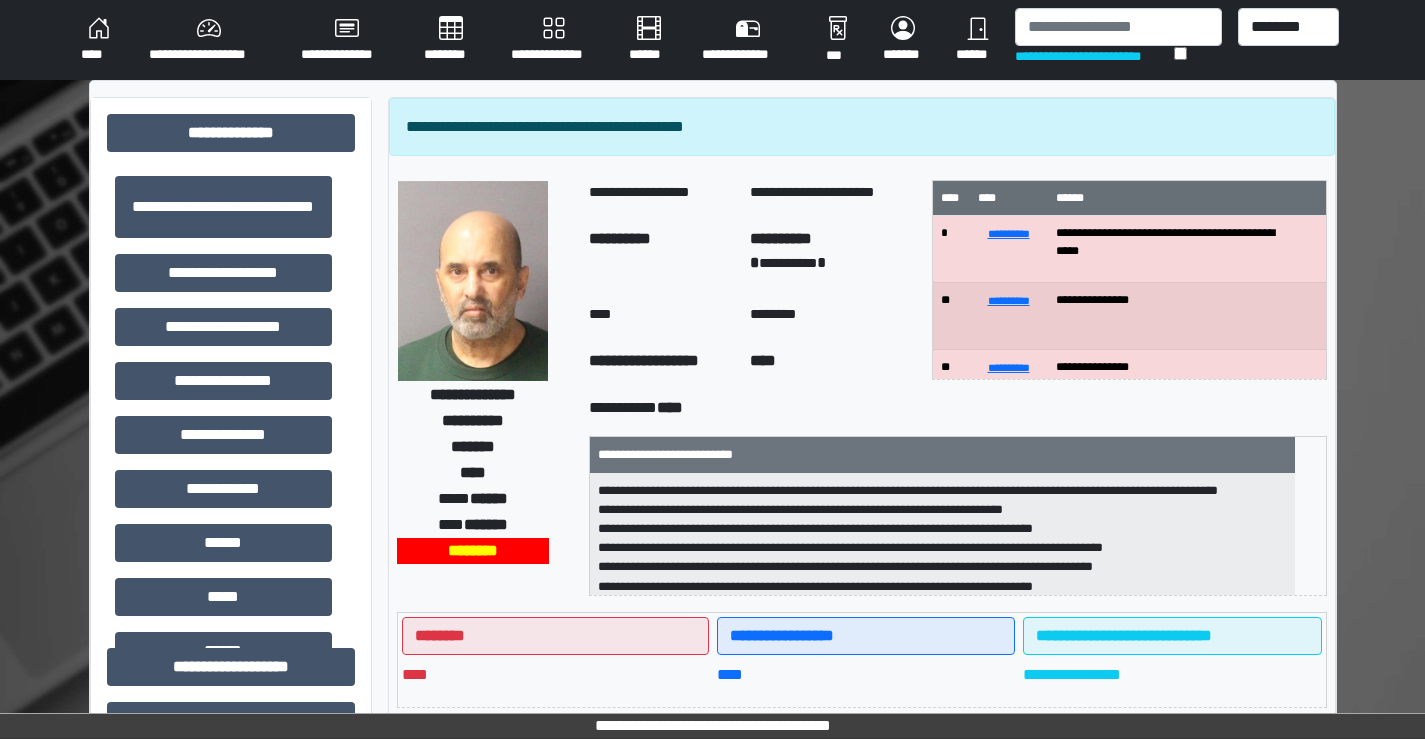 click on "******" at bounding box center (977, 40) 